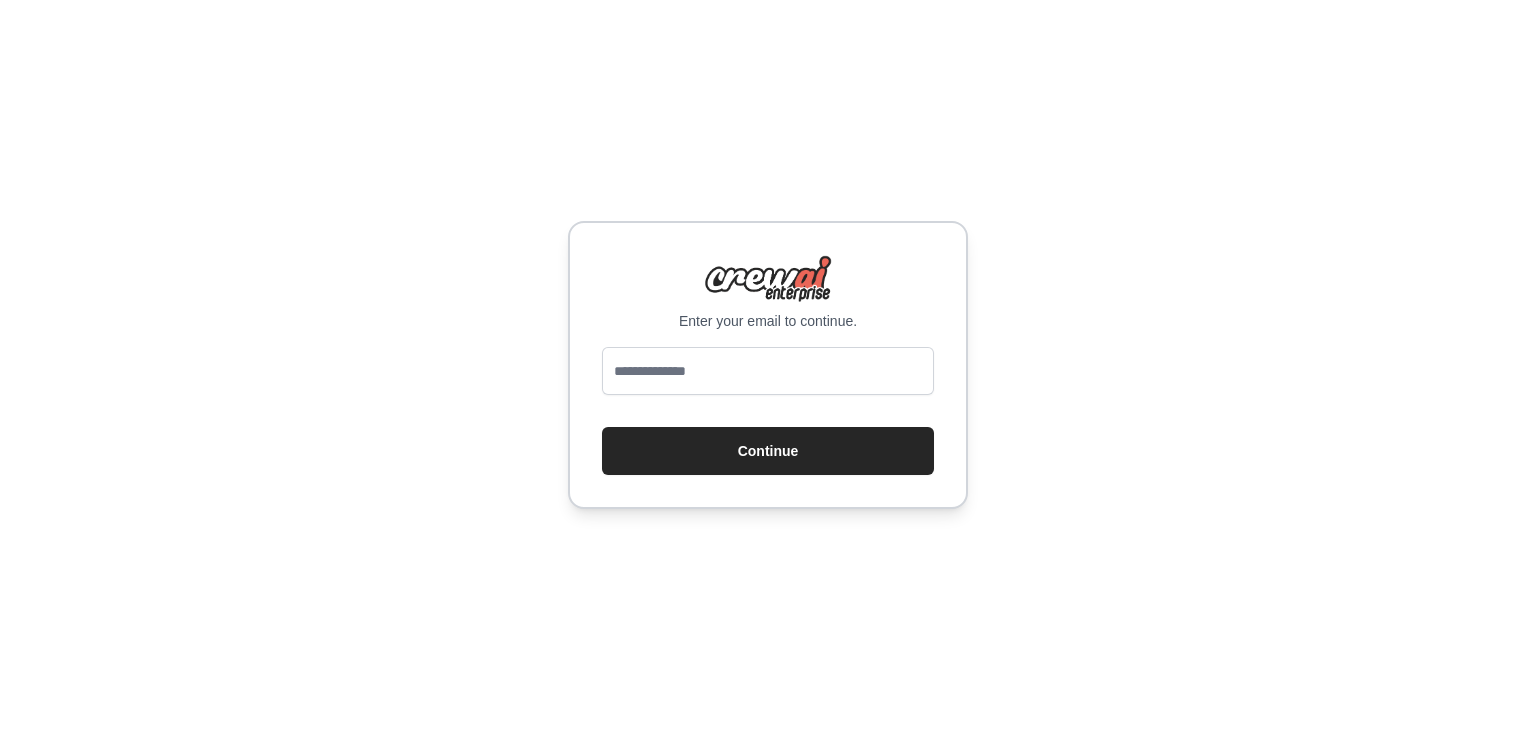 scroll, scrollTop: 0, scrollLeft: 0, axis: both 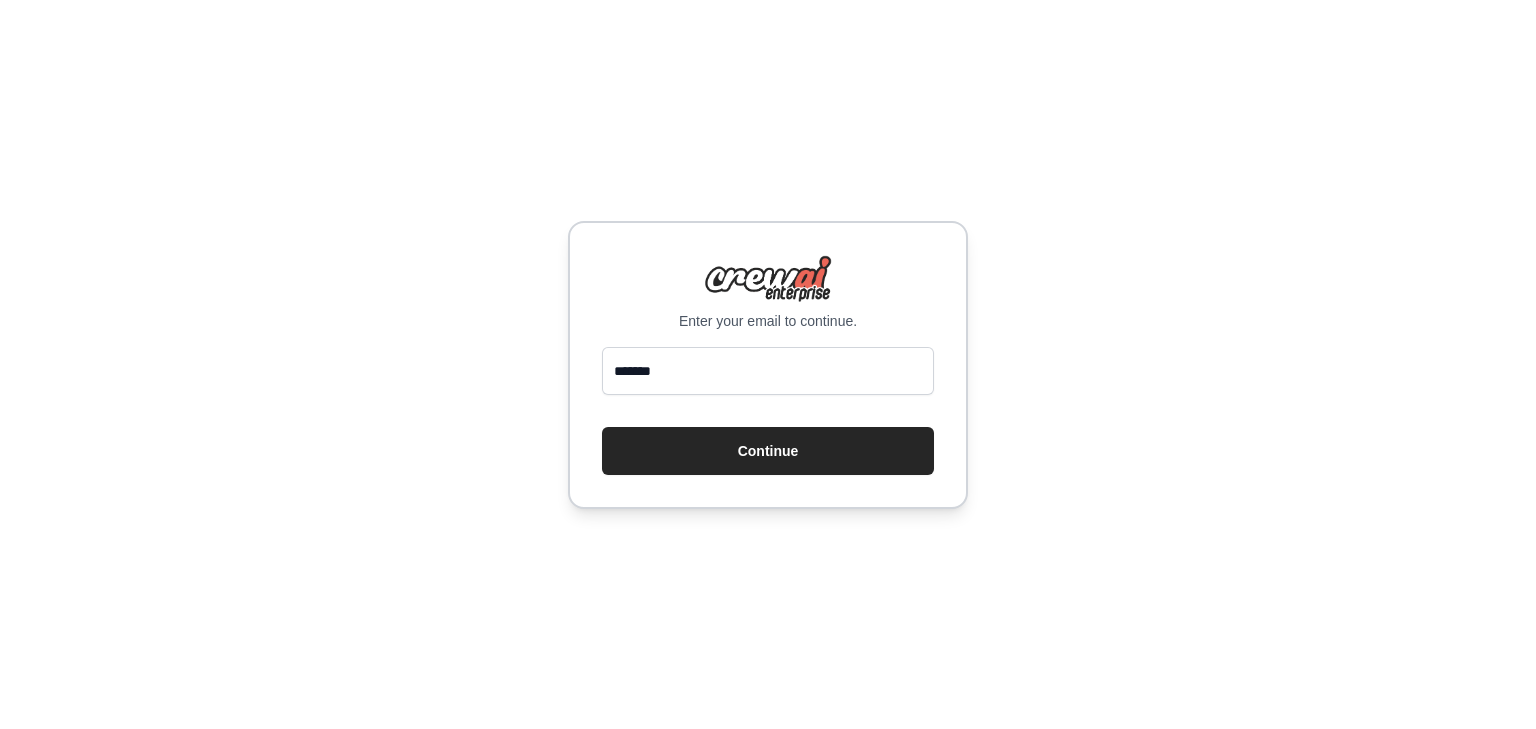 type on "**********" 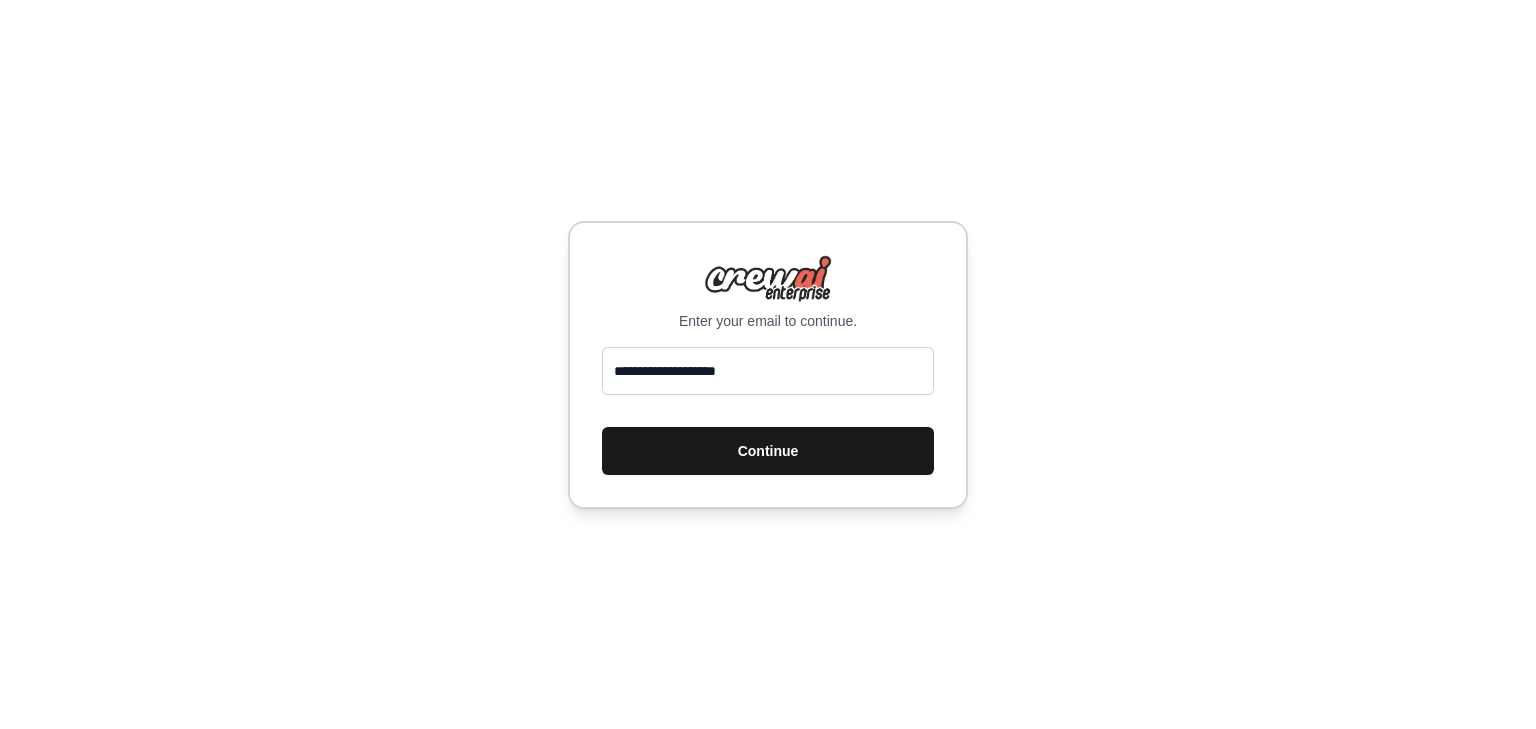 click on "Continue" at bounding box center (768, 451) 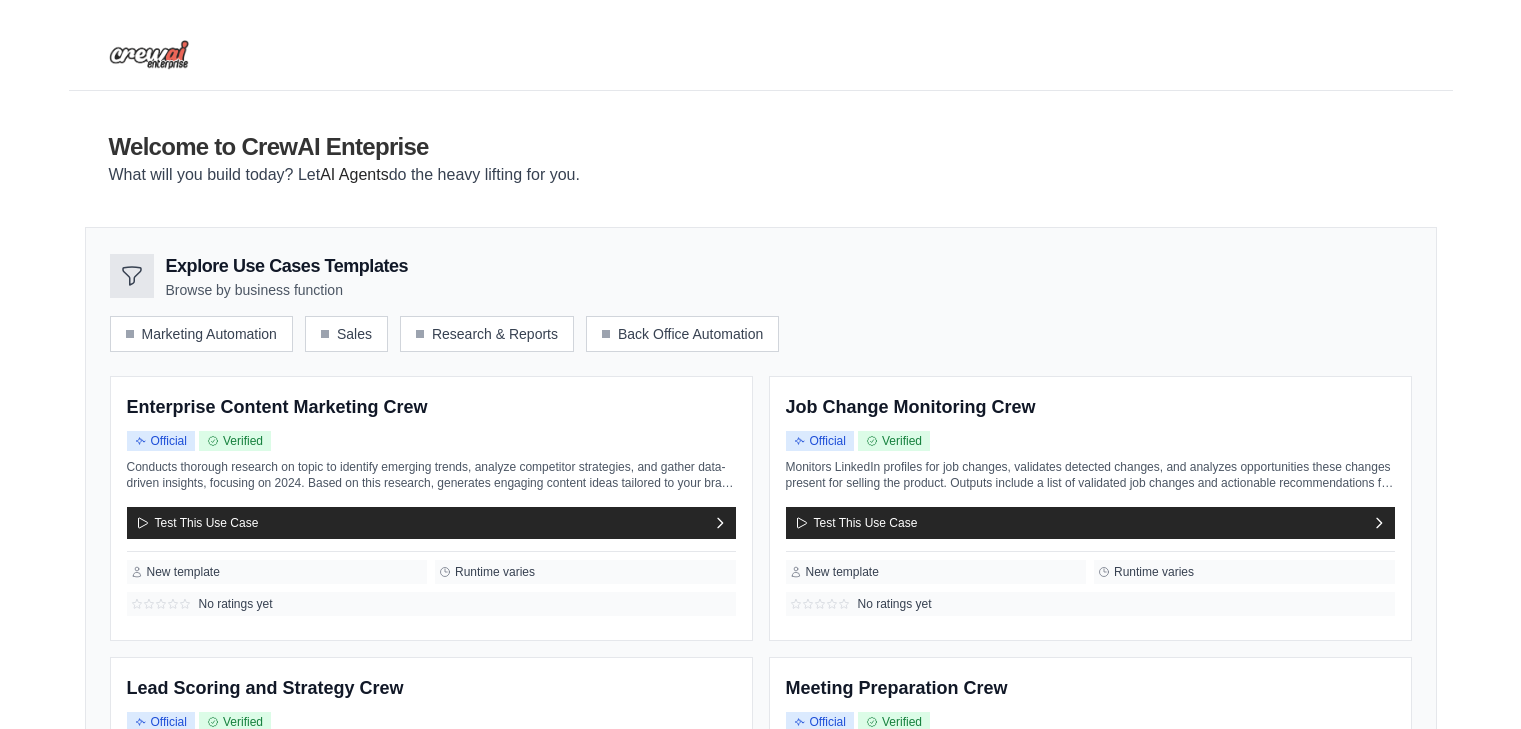 scroll, scrollTop: 0, scrollLeft: 0, axis: both 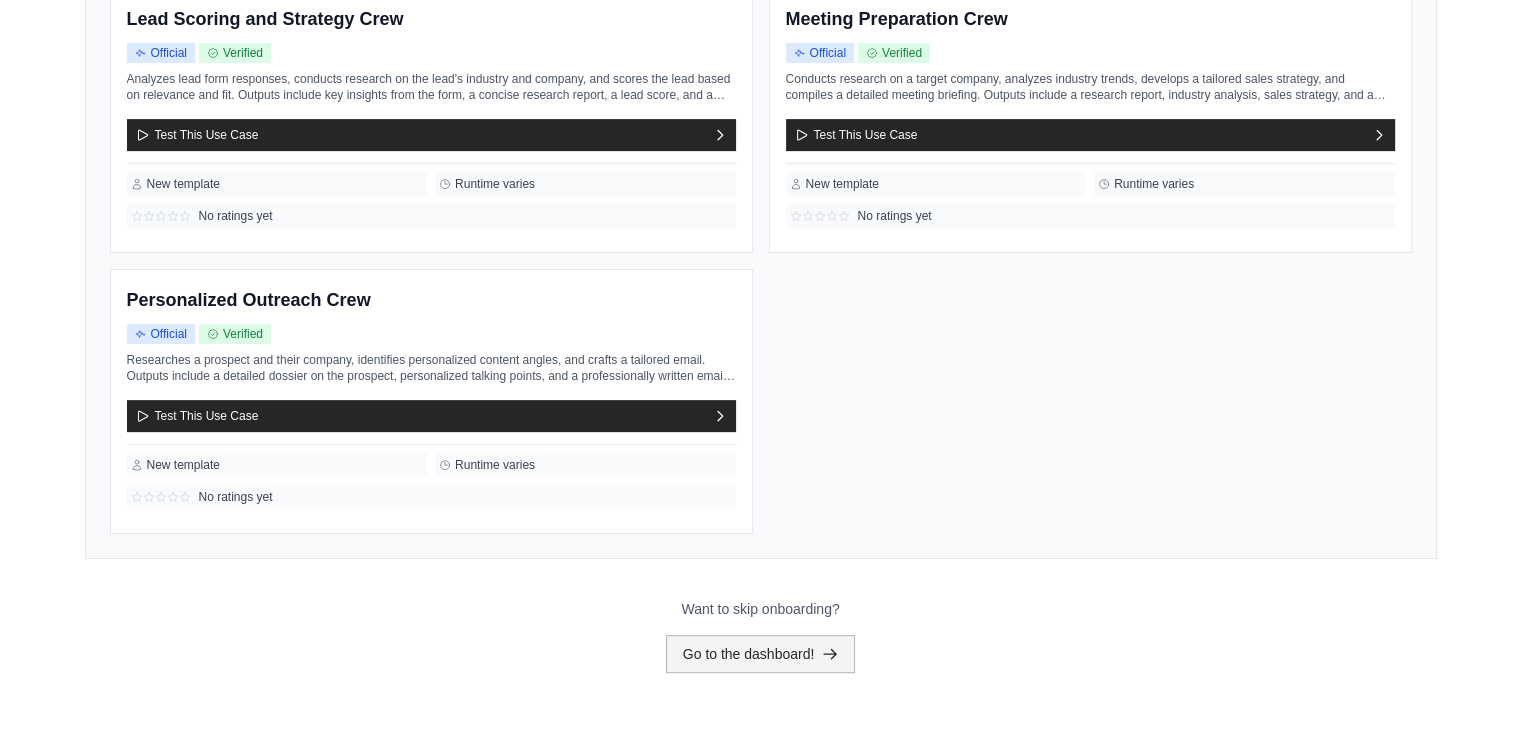 click on "Go to the dashboard!" at bounding box center [761, 654] 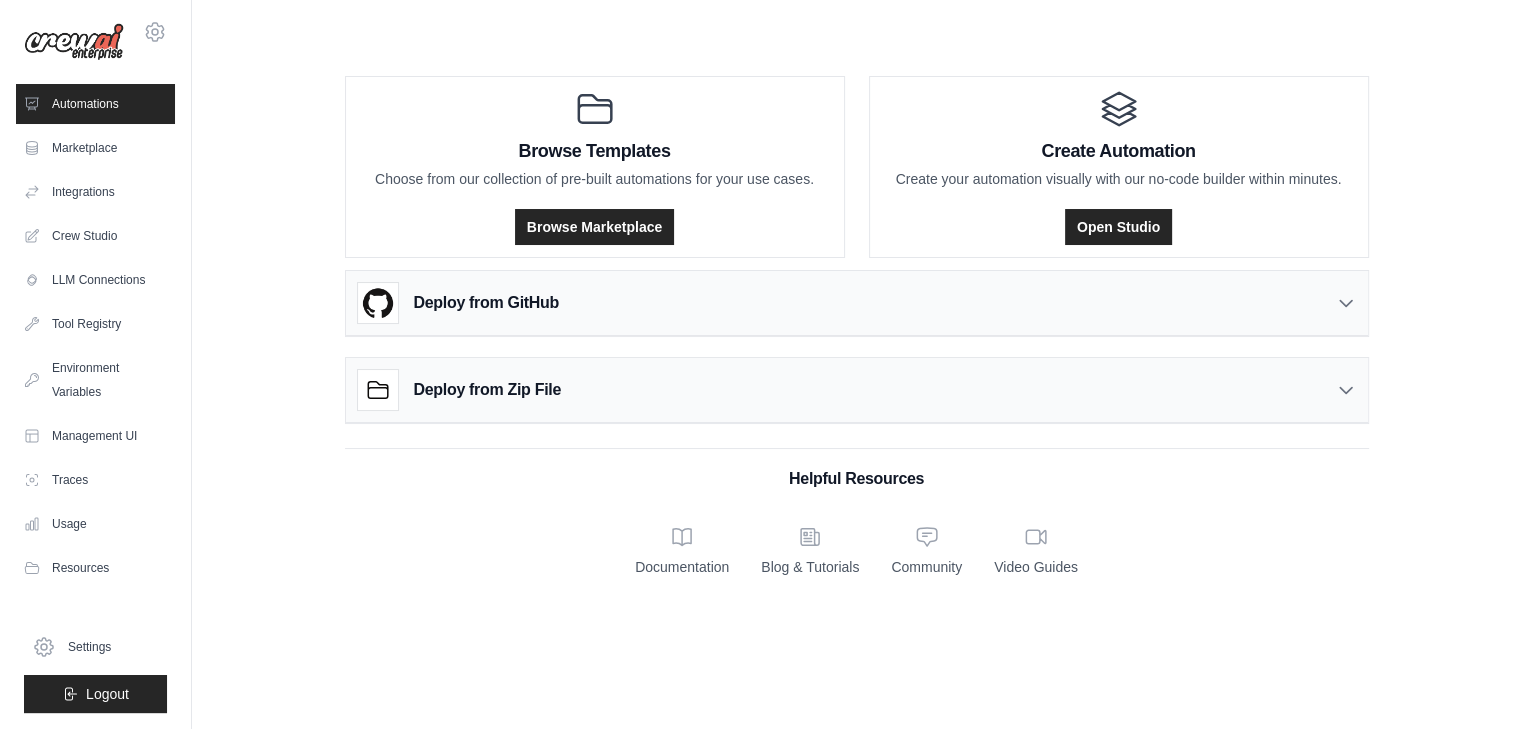 scroll, scrollTop: 0, scrollLeft: 0, axis: both 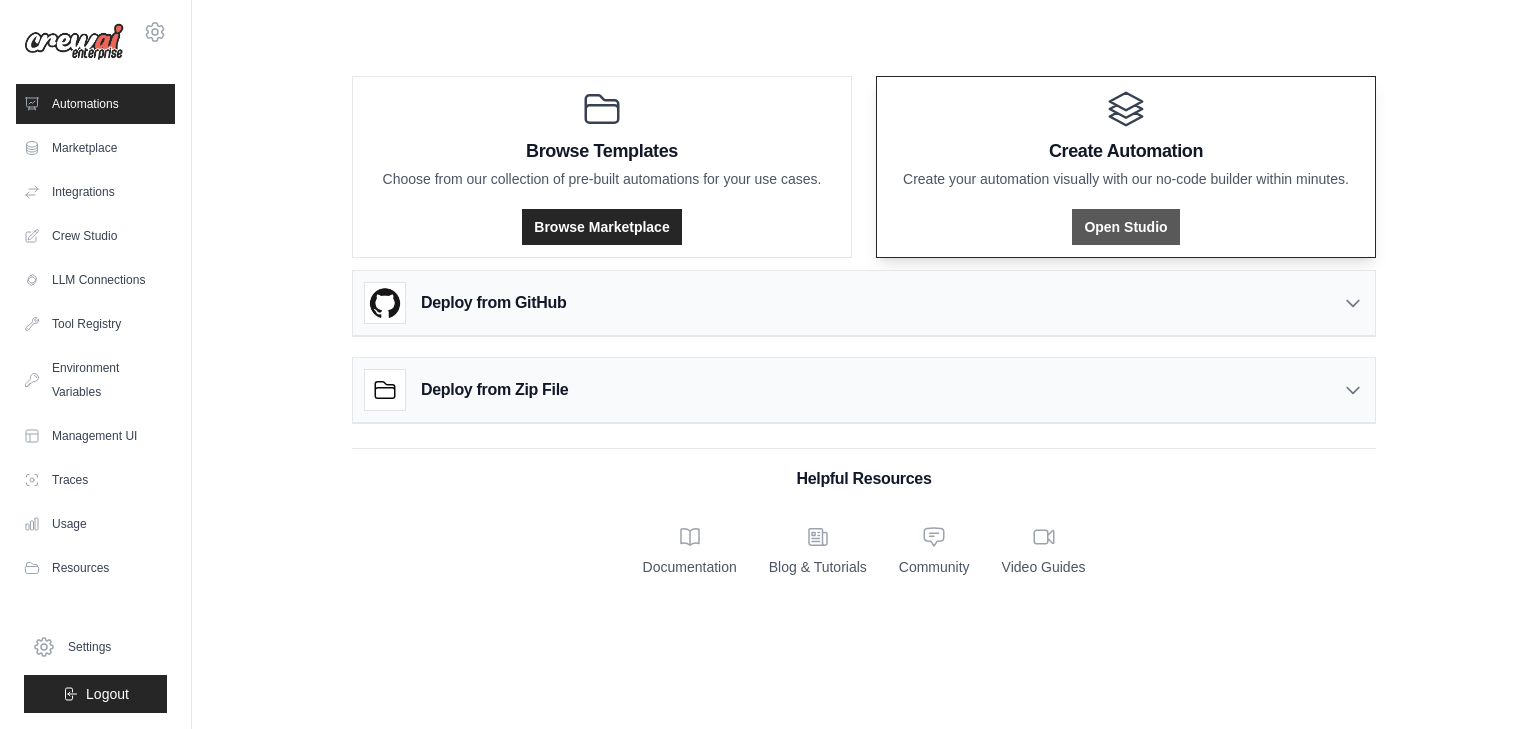 click on "Open Studio" at bounding box center [1125, 227] 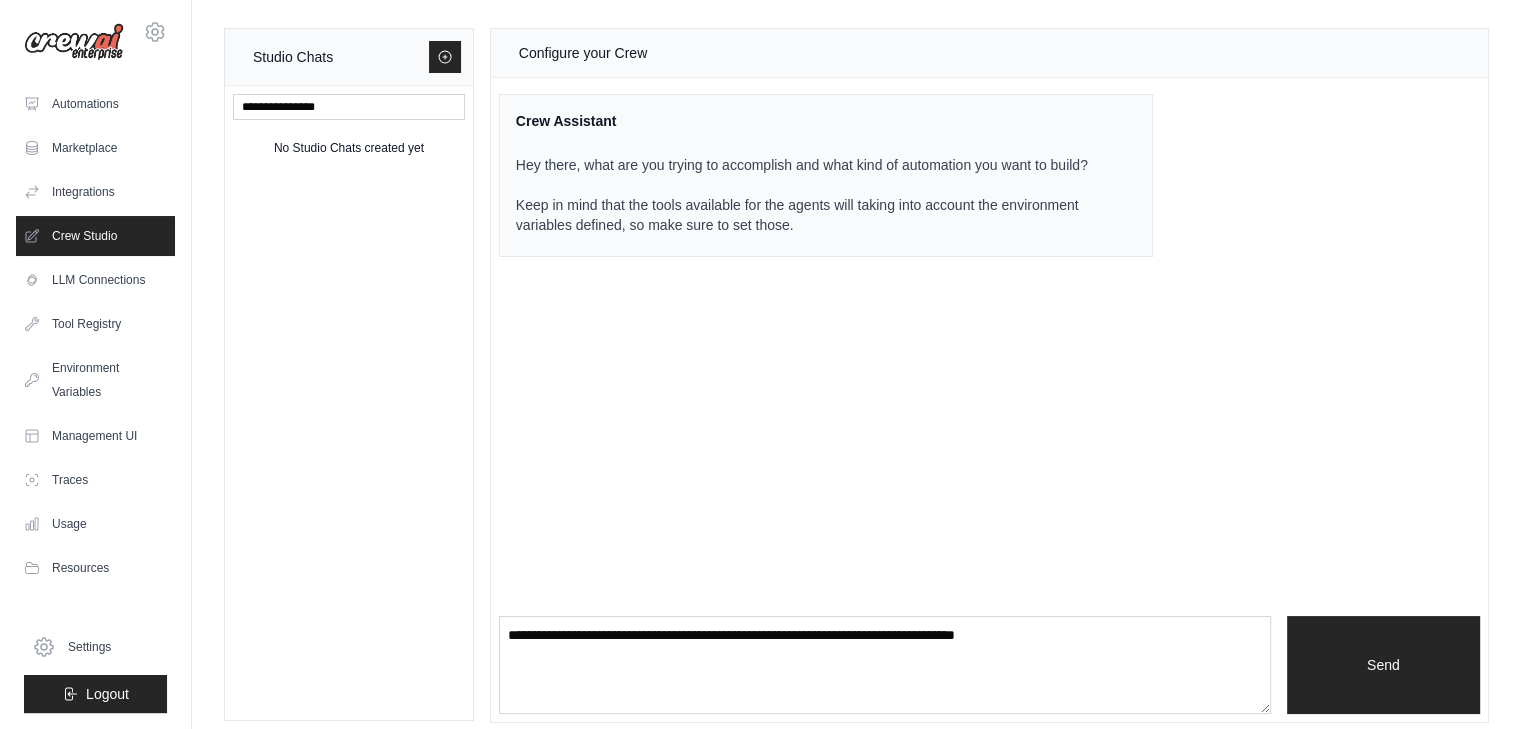 click on "Configure your Crew Crew Assistant Hey there, what are you trying to accomplish and what kind of automation you want to build? Keep in mind that the tools available for the agents will taking into account the environment variables defined, so make sure to set those. Send" at bounding box center (989, 375) 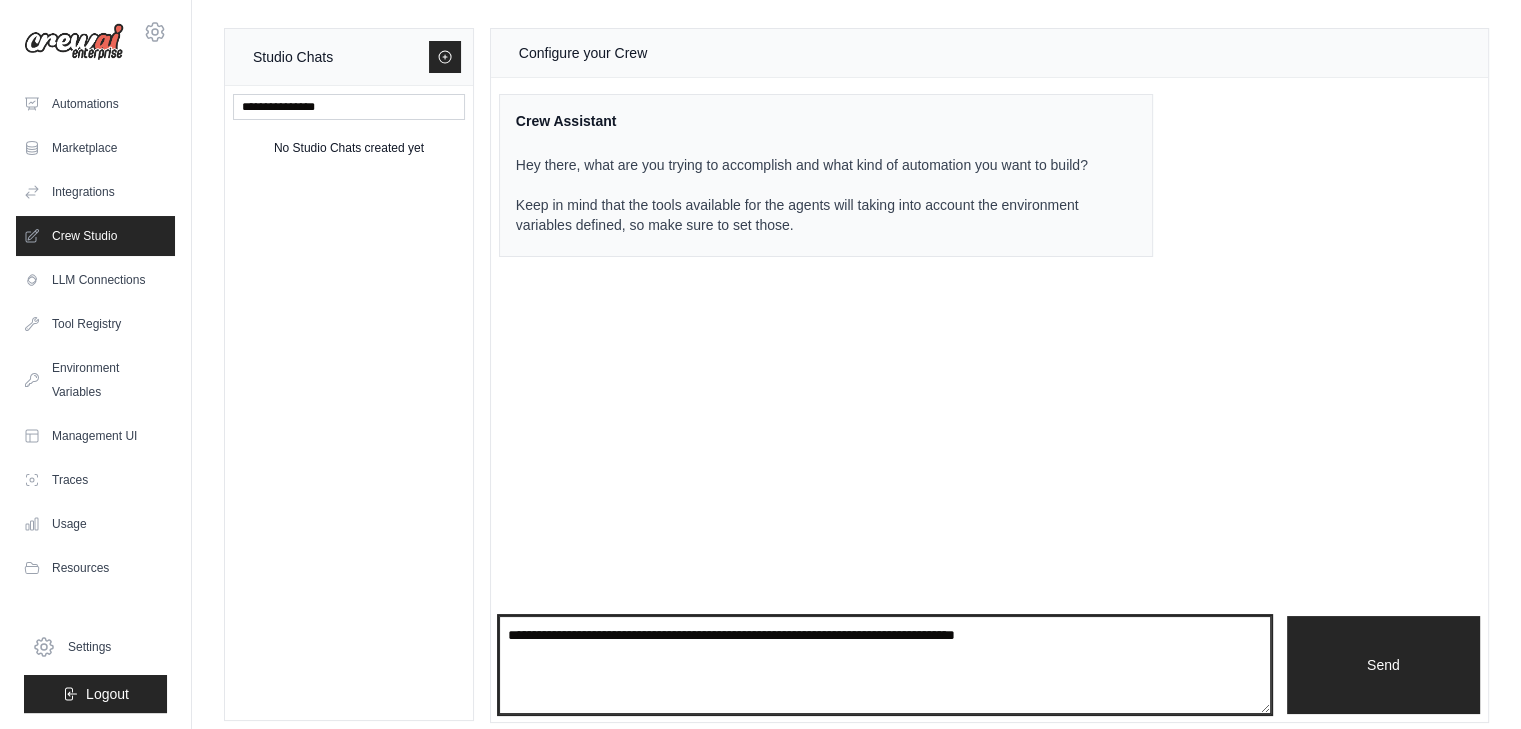 click at bounding box center [885, 665] 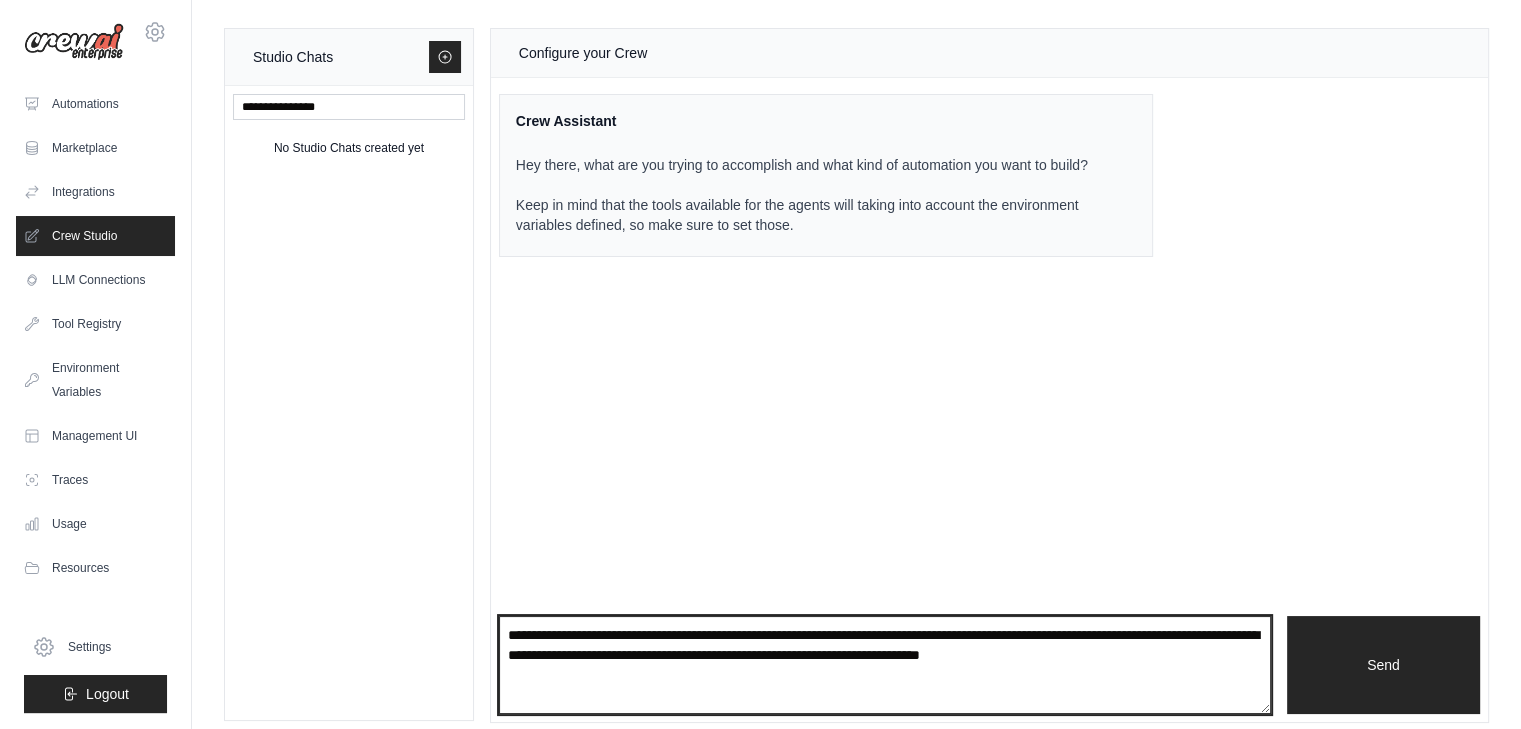 click on "**********" at bounding box center [885, 665] 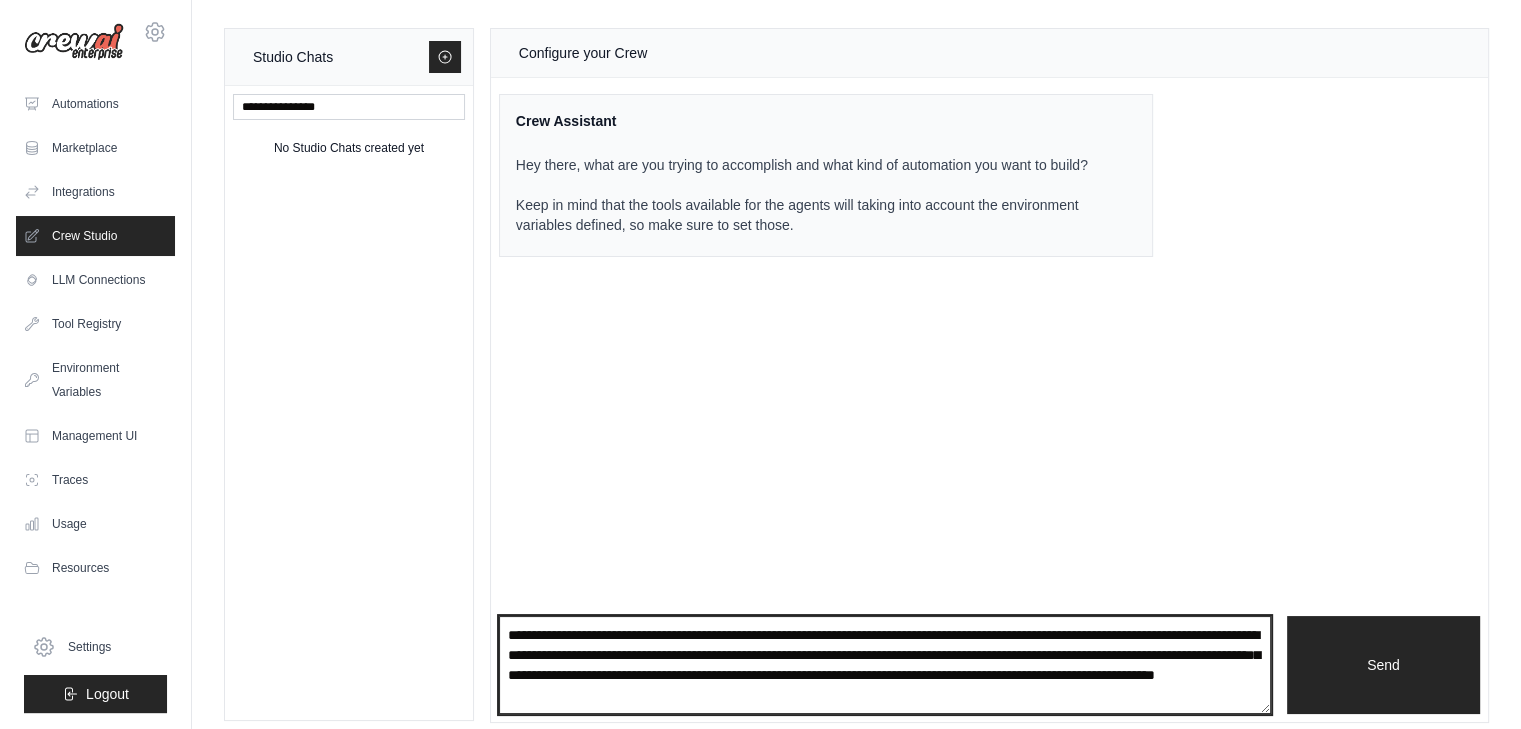 click on "**********" at bounding box center (885, 665) 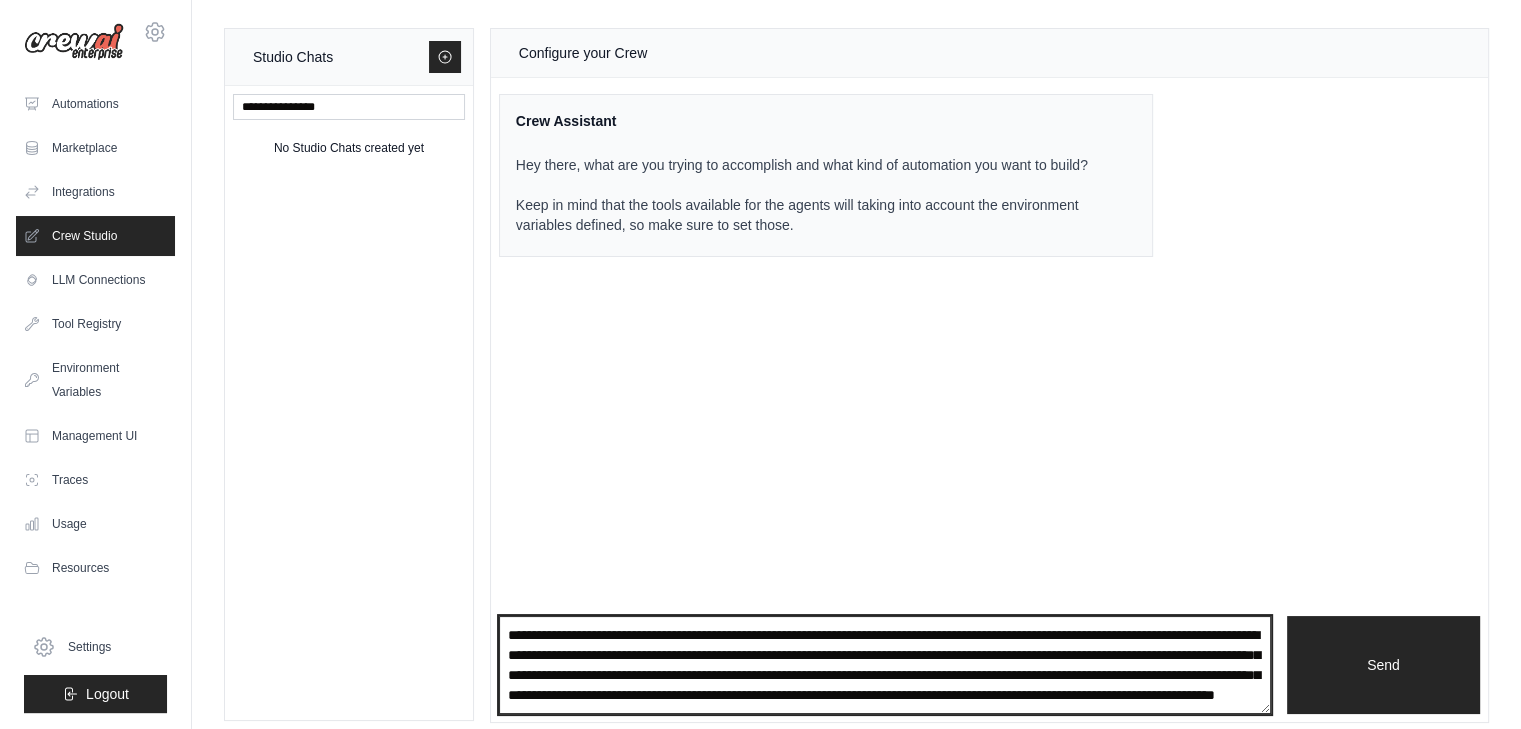 scroll, scrollTop: 29, scrollLeft: 0, axis: vertical 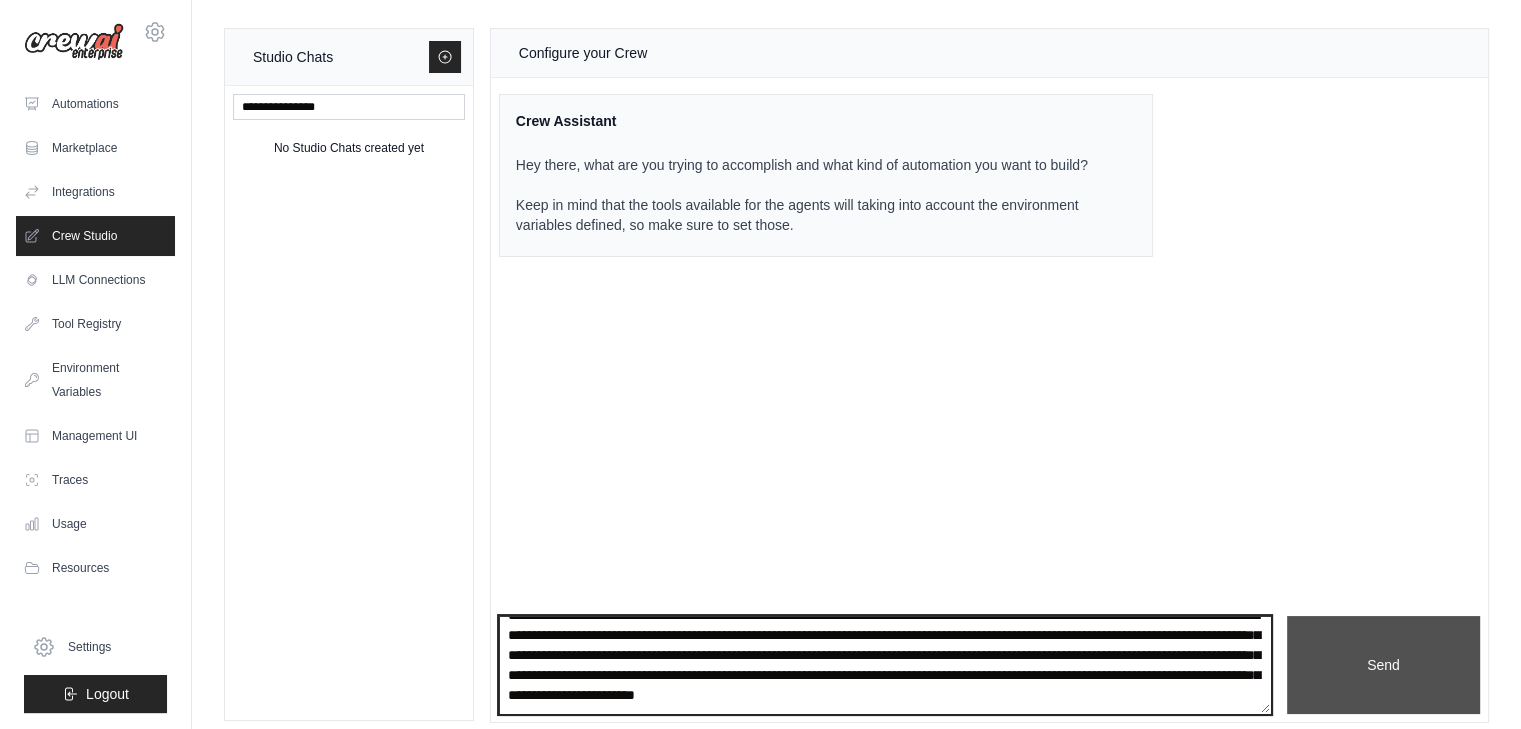 type on "**********" 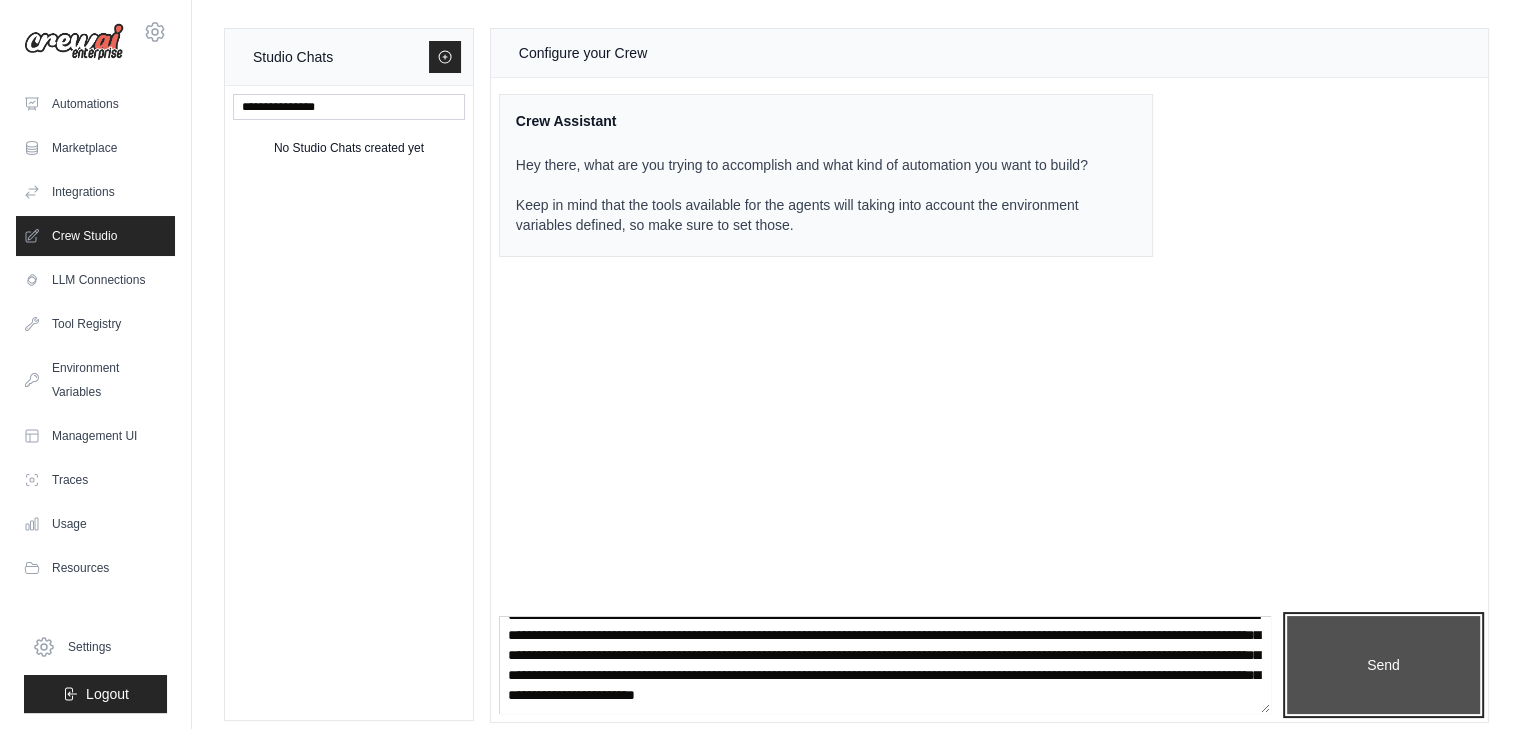 click on "Send" at bounding box center (1383, 665) 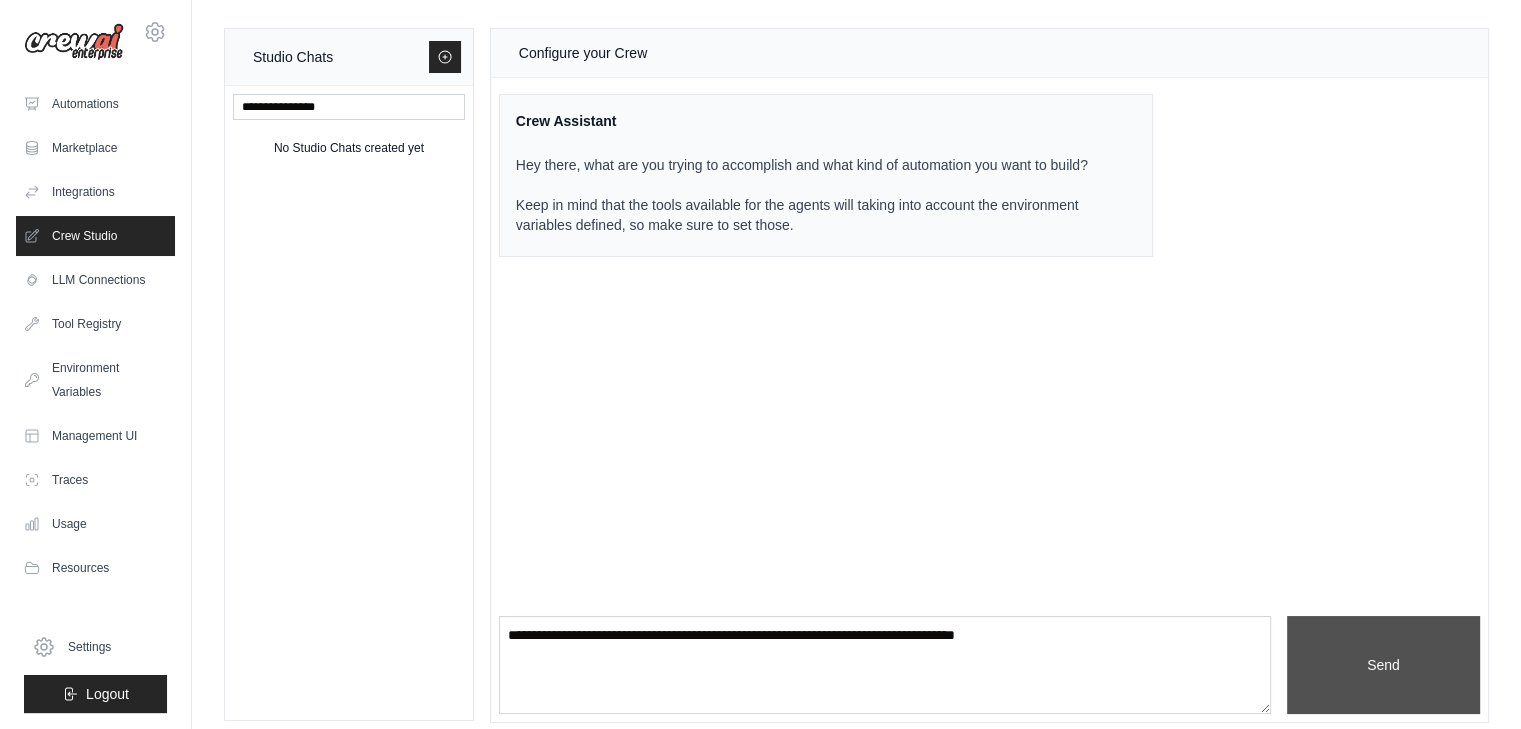 scroll, scrollTop: 0, scrollLeft: 0, axis: both 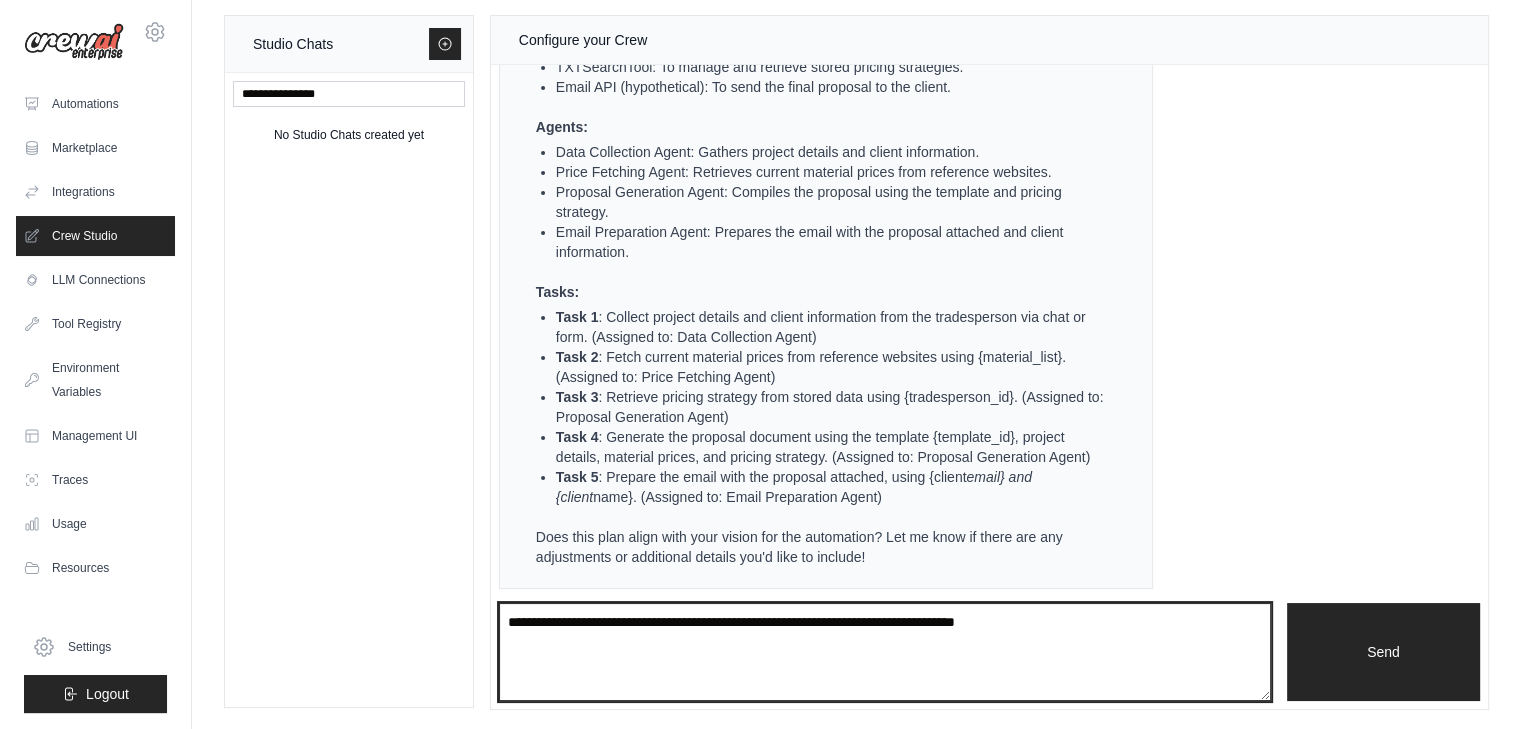 click at bounding box center [885, 652] 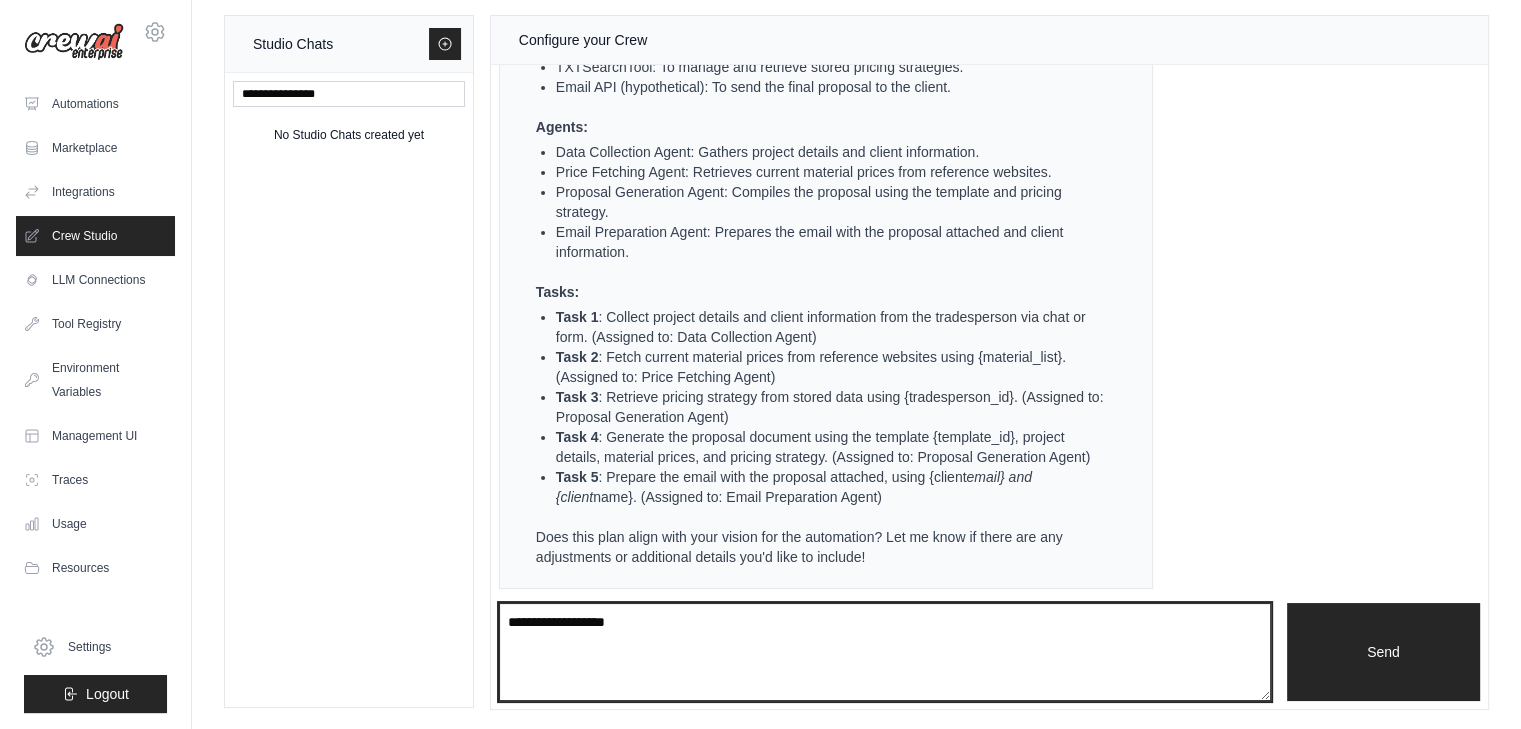 type on "**********" 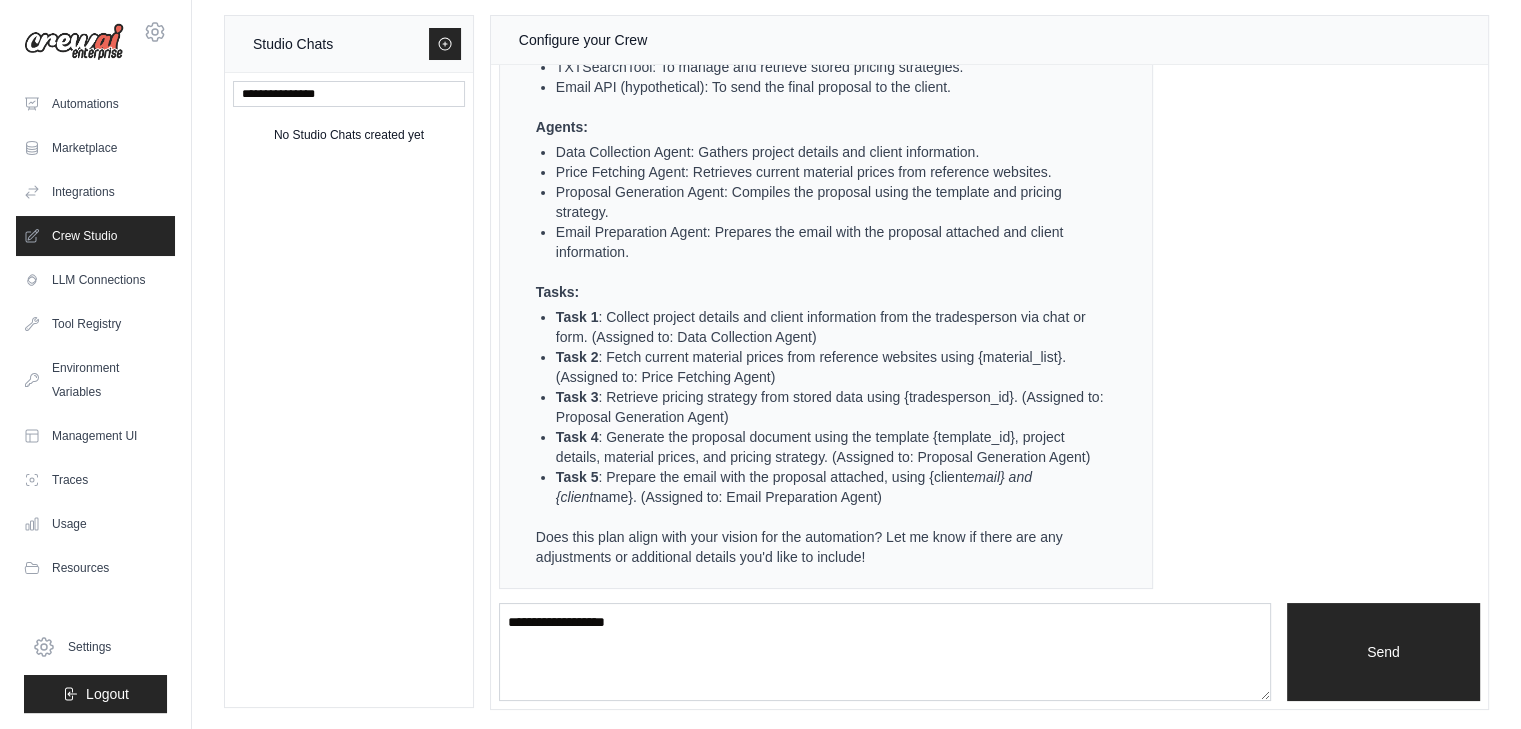 type 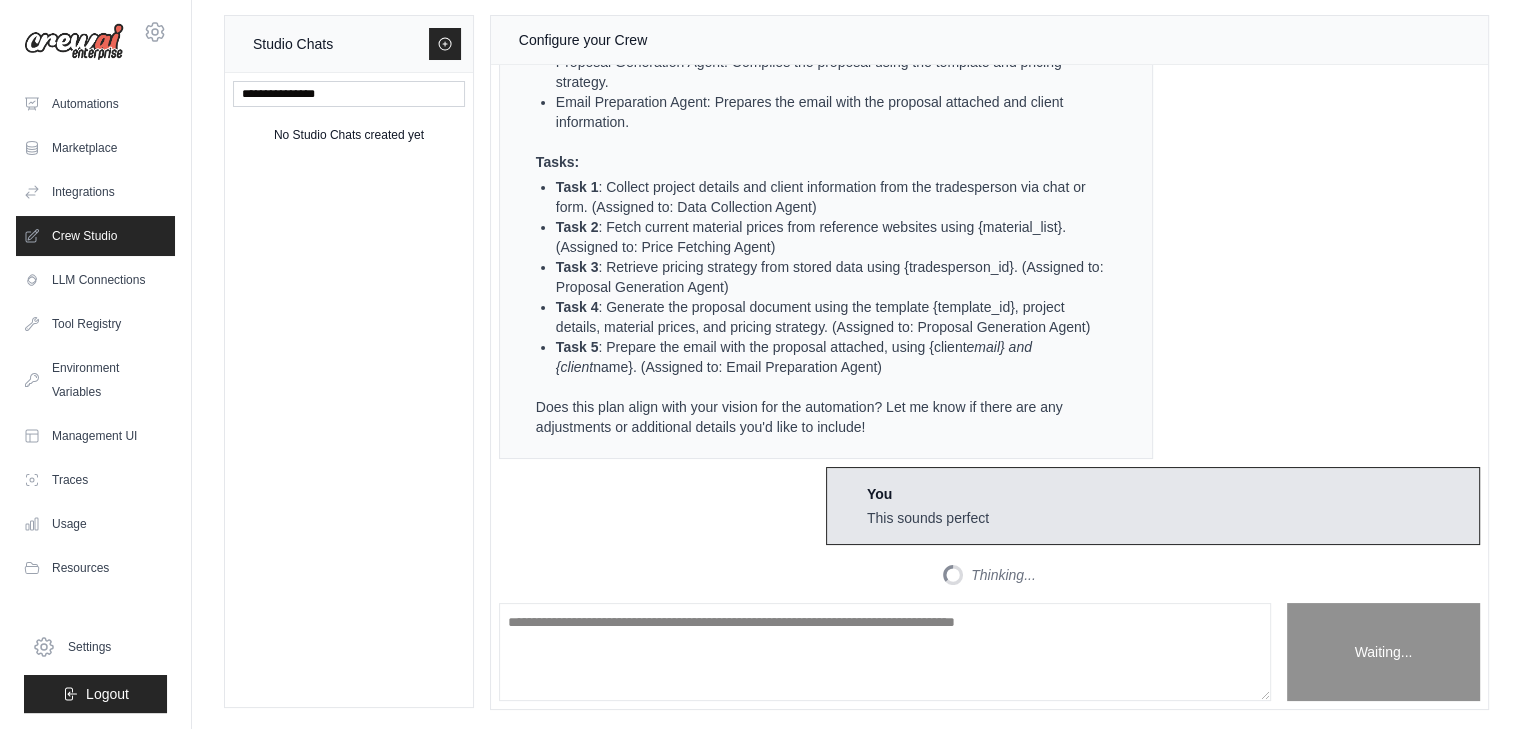 scroll, scrollTop: 1152, scrollLeft: 0, axis: vertical 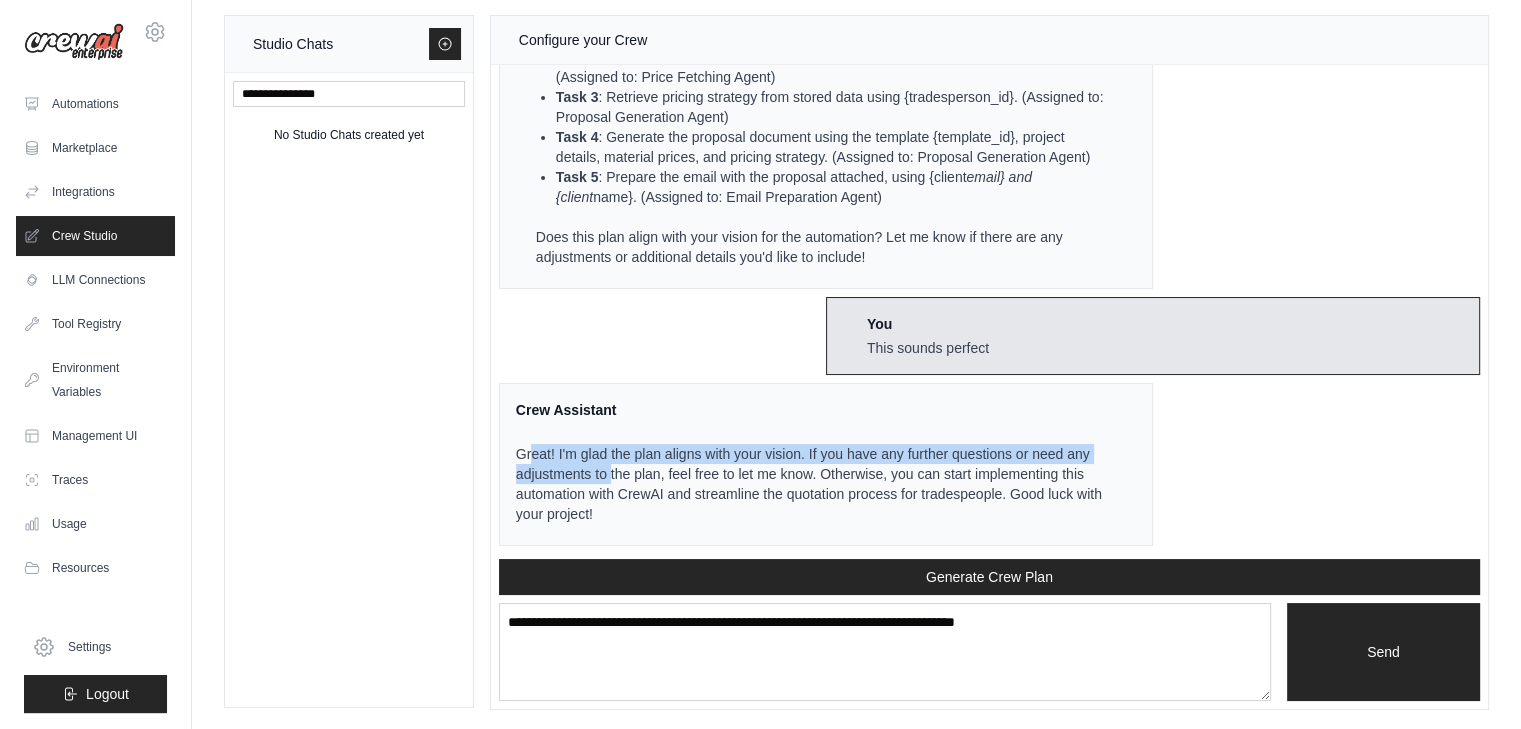 drag, startPoint x: 530, startPoint y: 455, endPoint x: 609, endPoint y: 466, distance: 79.762146 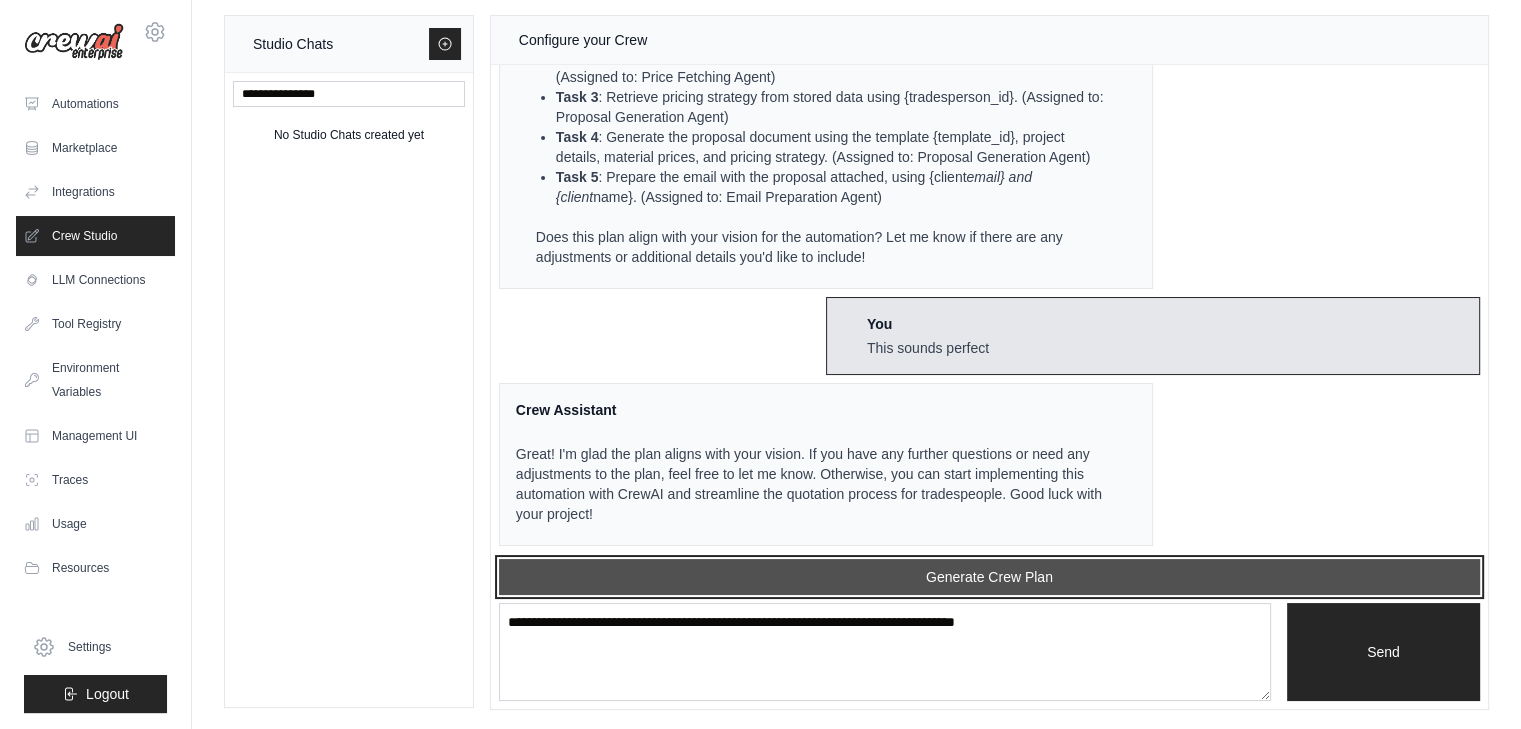 click on "Generate Crew Plan" at bounding box center [989, 577] 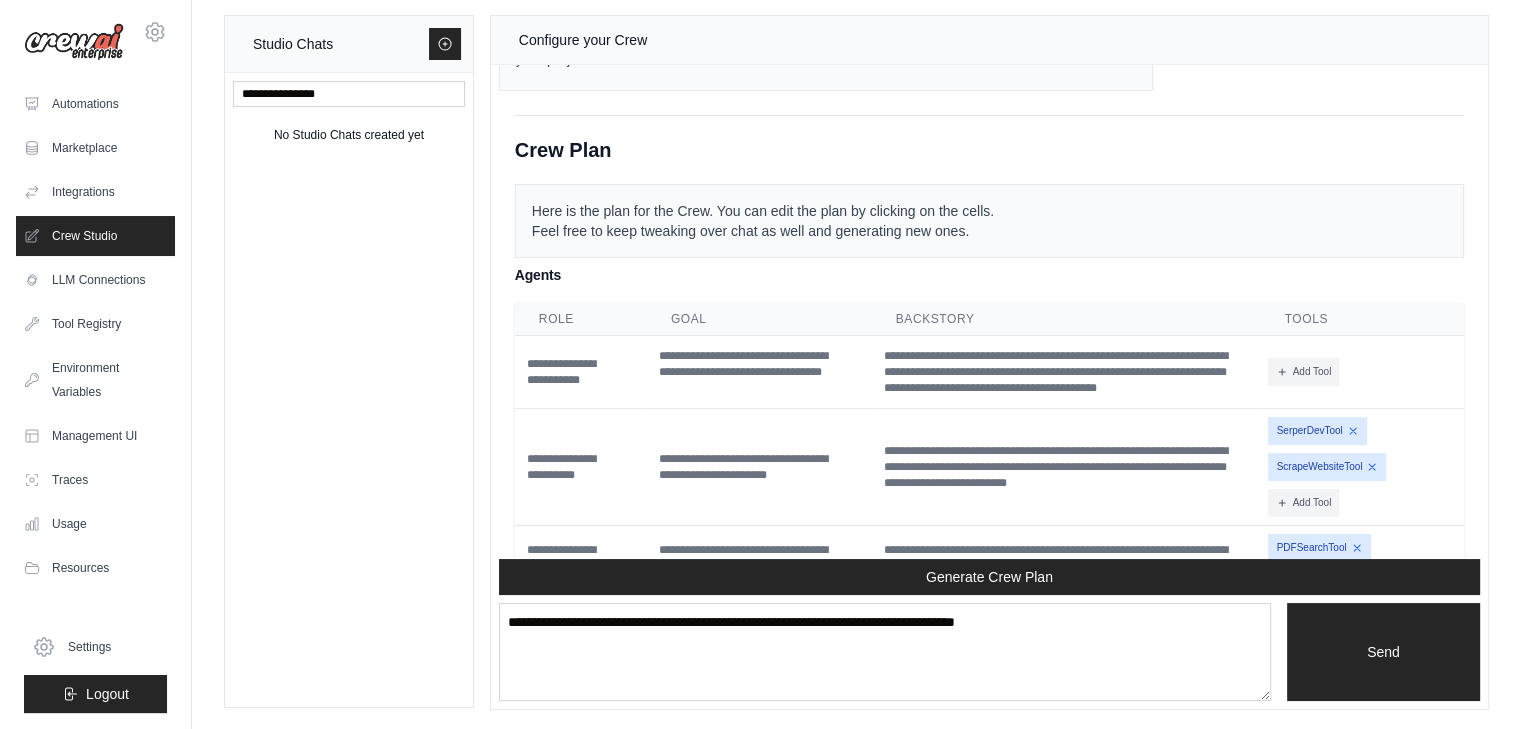 scroll, scrollTop: 1707, scrollLeft: 0, axis: vertical 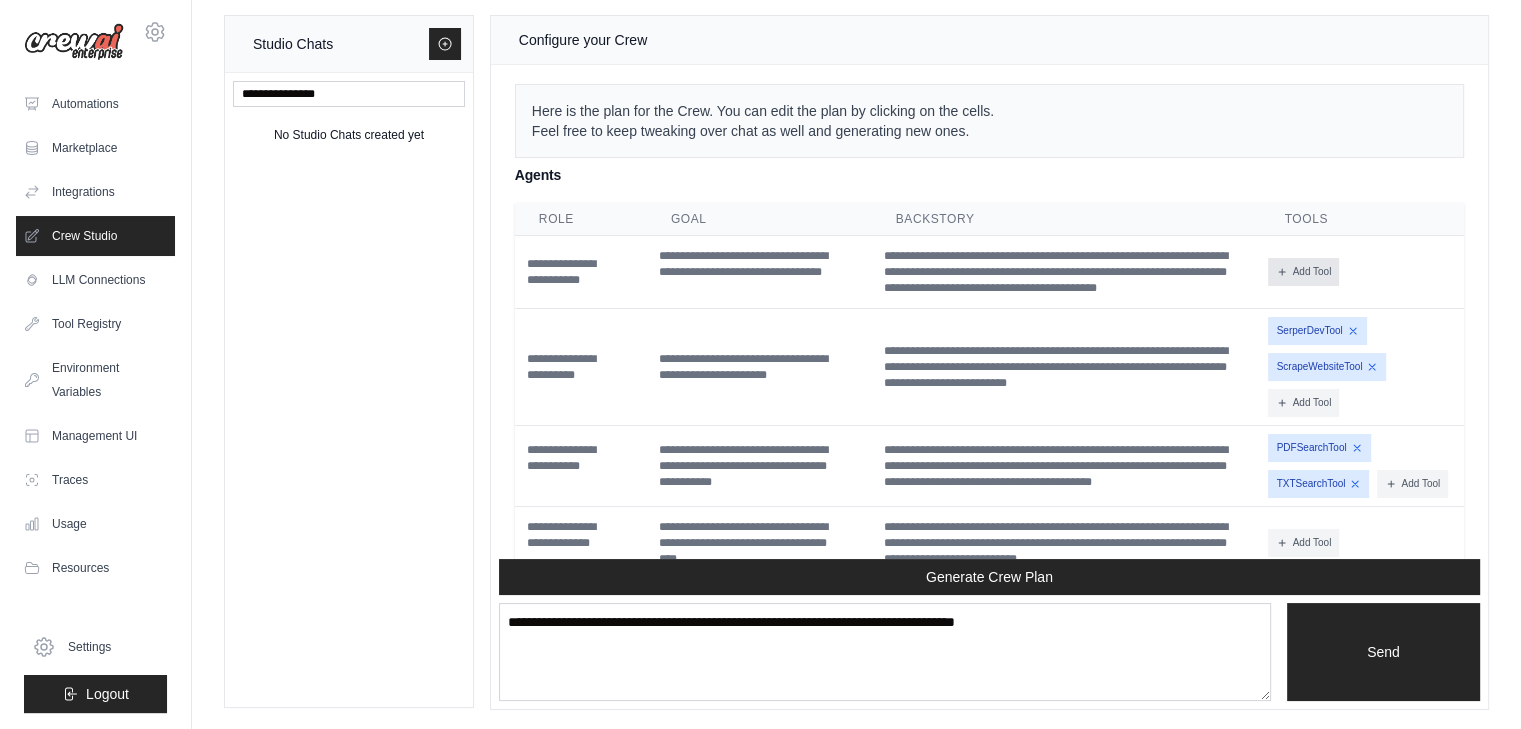 click on "Add Tool" at bounding box center (1303, 272) 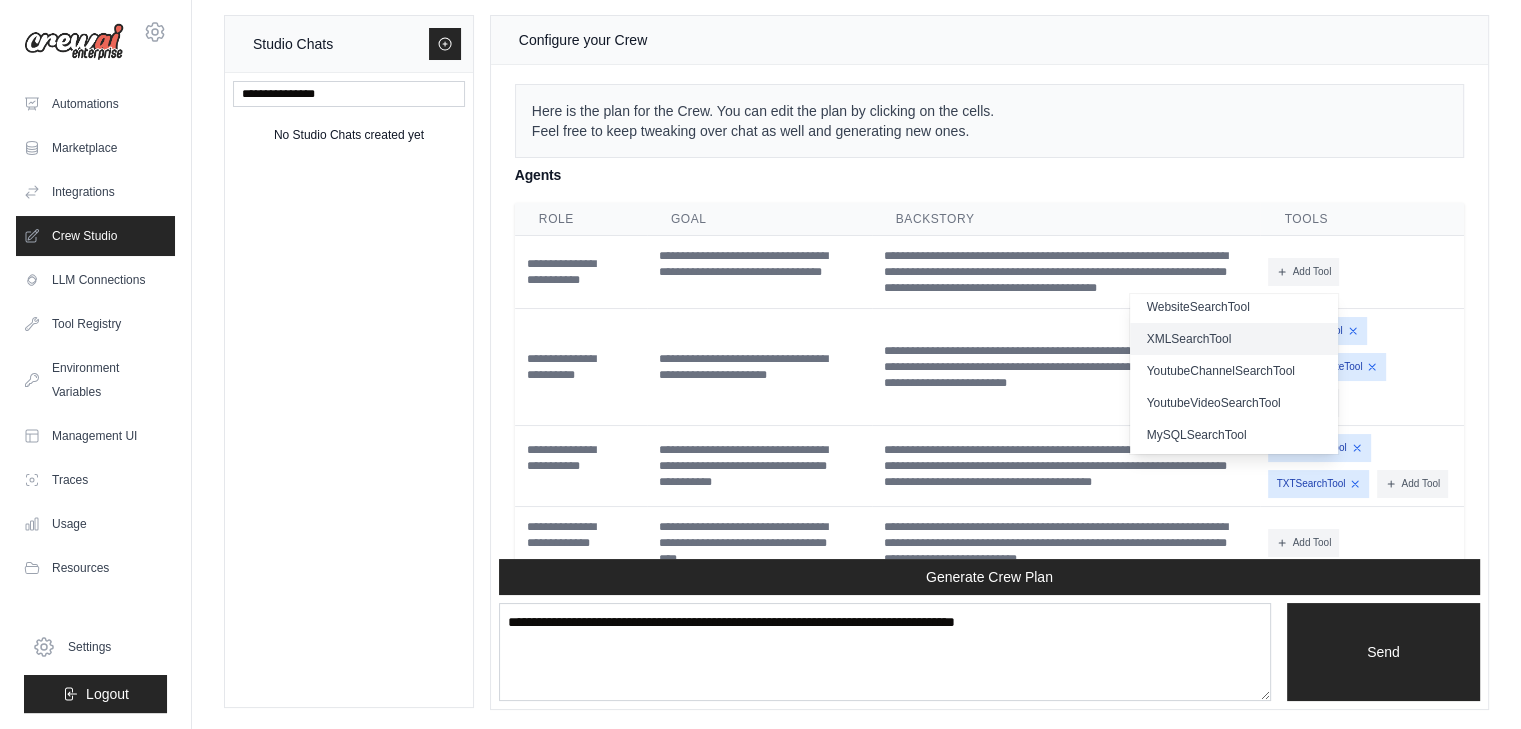 scroll, scrollTop: 616, scrollLeft: 0, axis: vertical 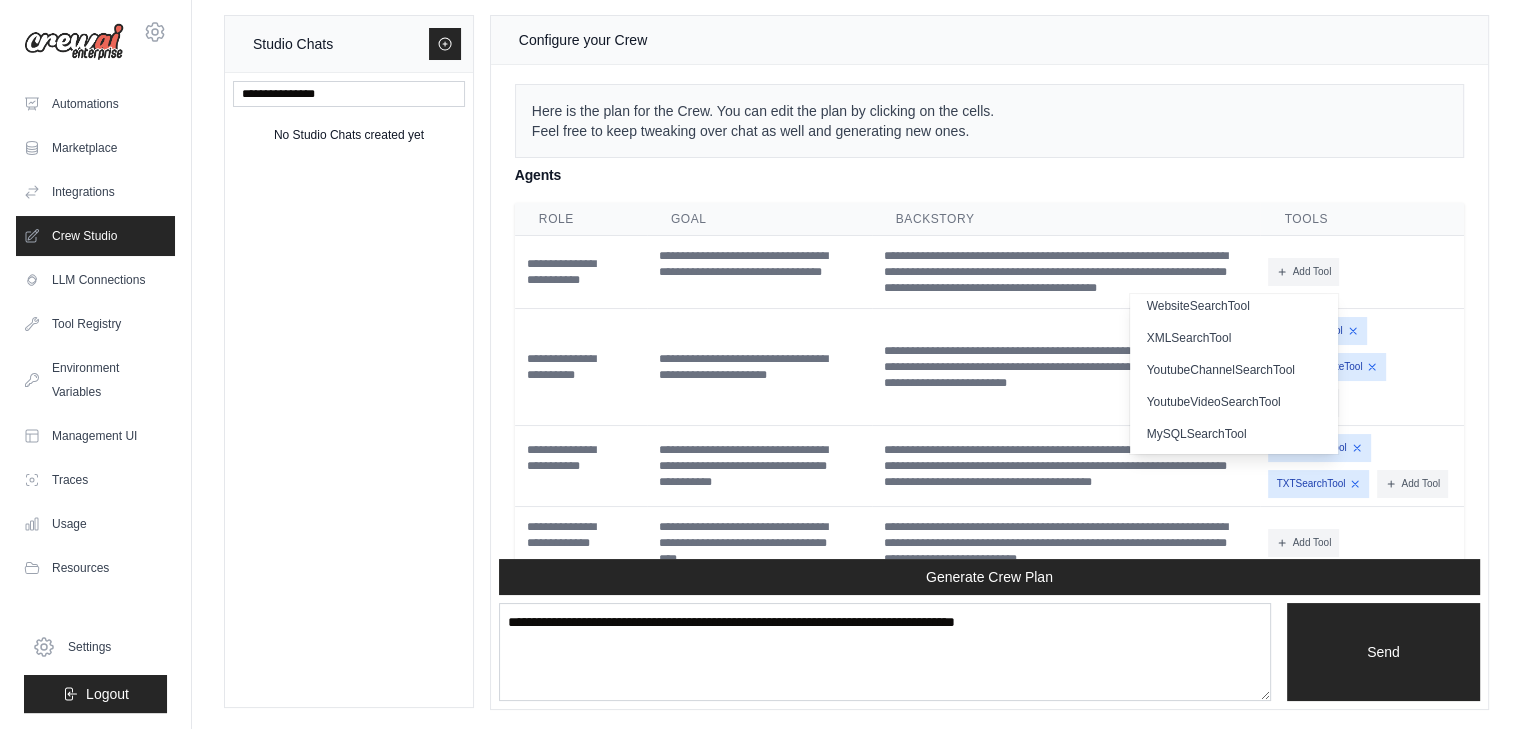 click on "Add Tool
CodeDocsSearchTool
CSVSearchTool
DallETool
DirectoryReadTool" at bounding box center (1362, 272) 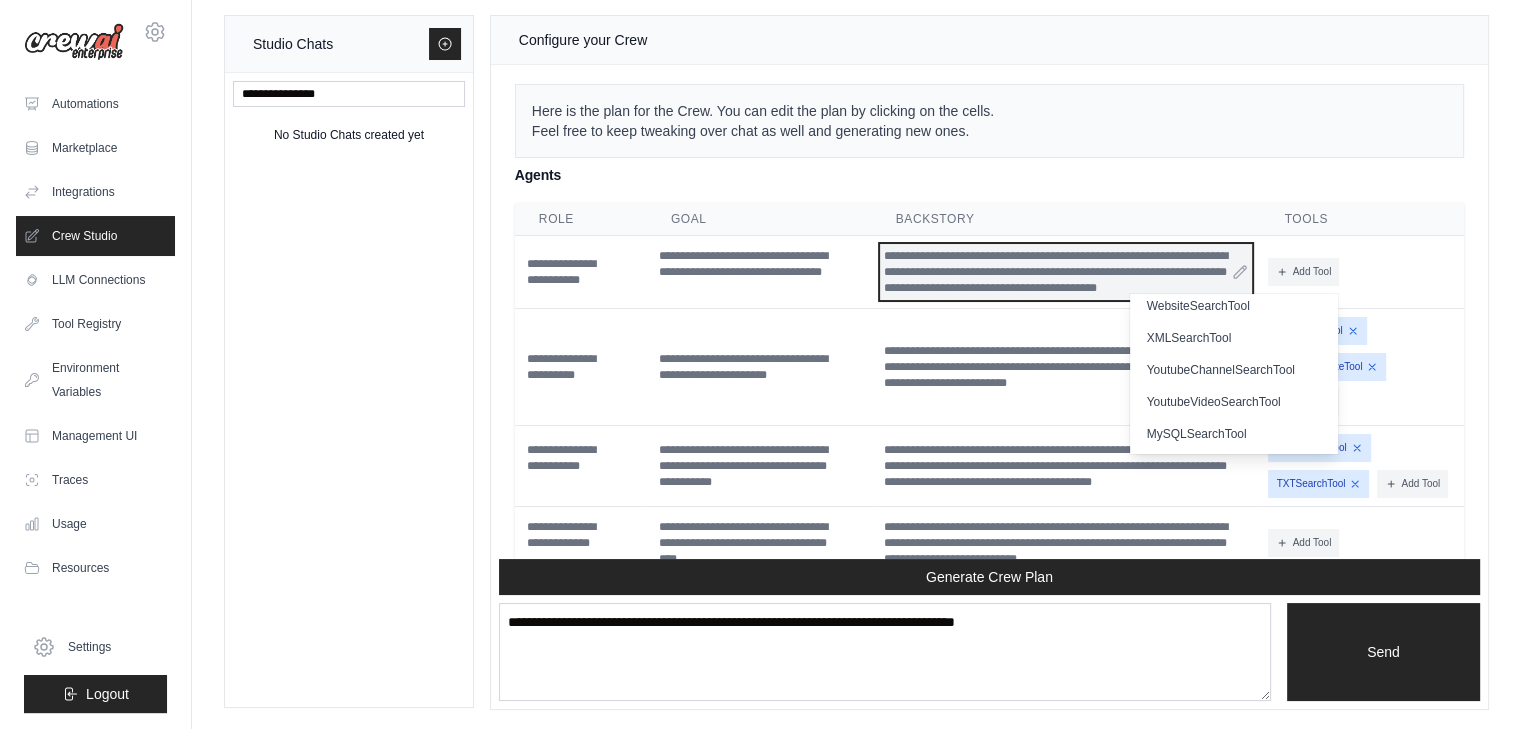 click on "**********" at bounding box center [1066, 272] 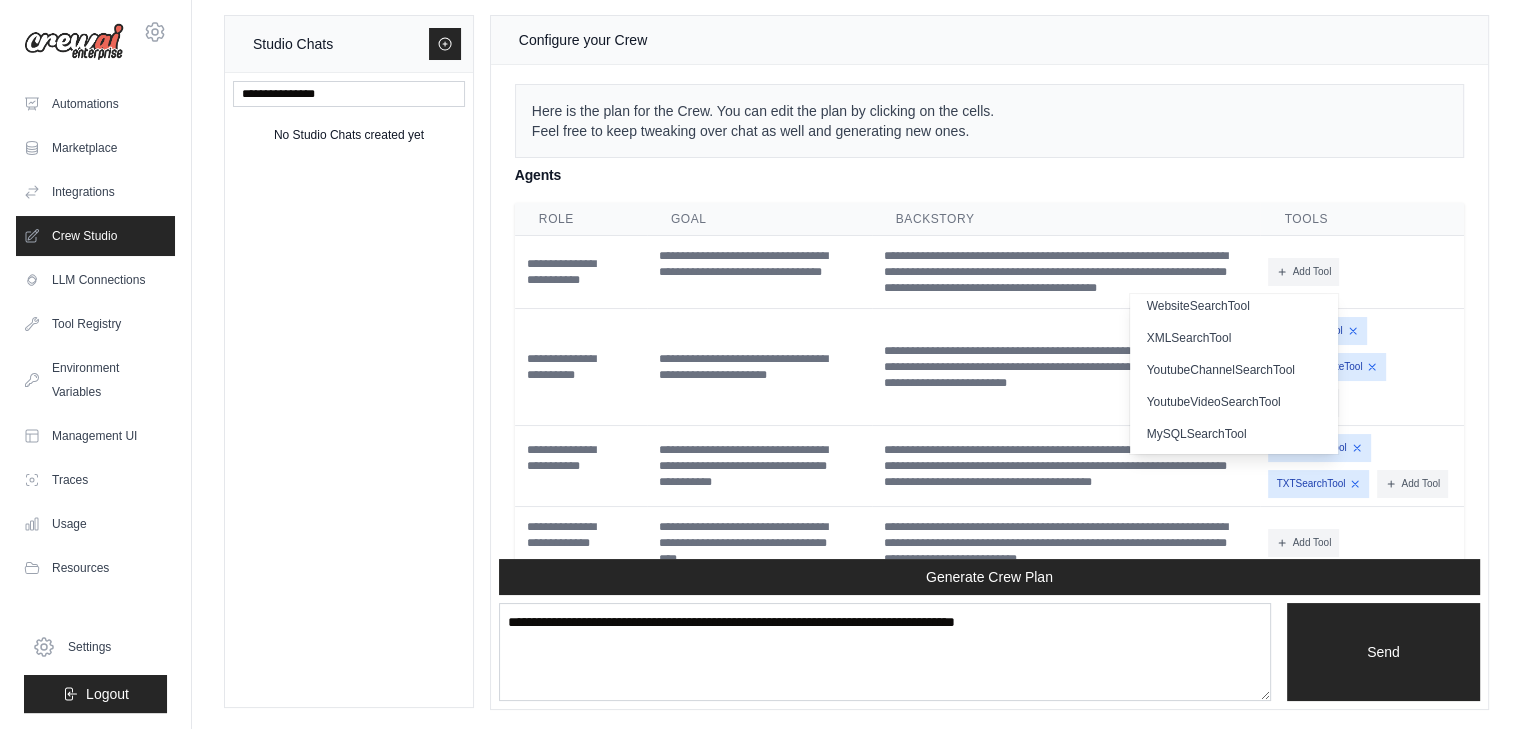click on "Agents" at bounding box center (989, 175) 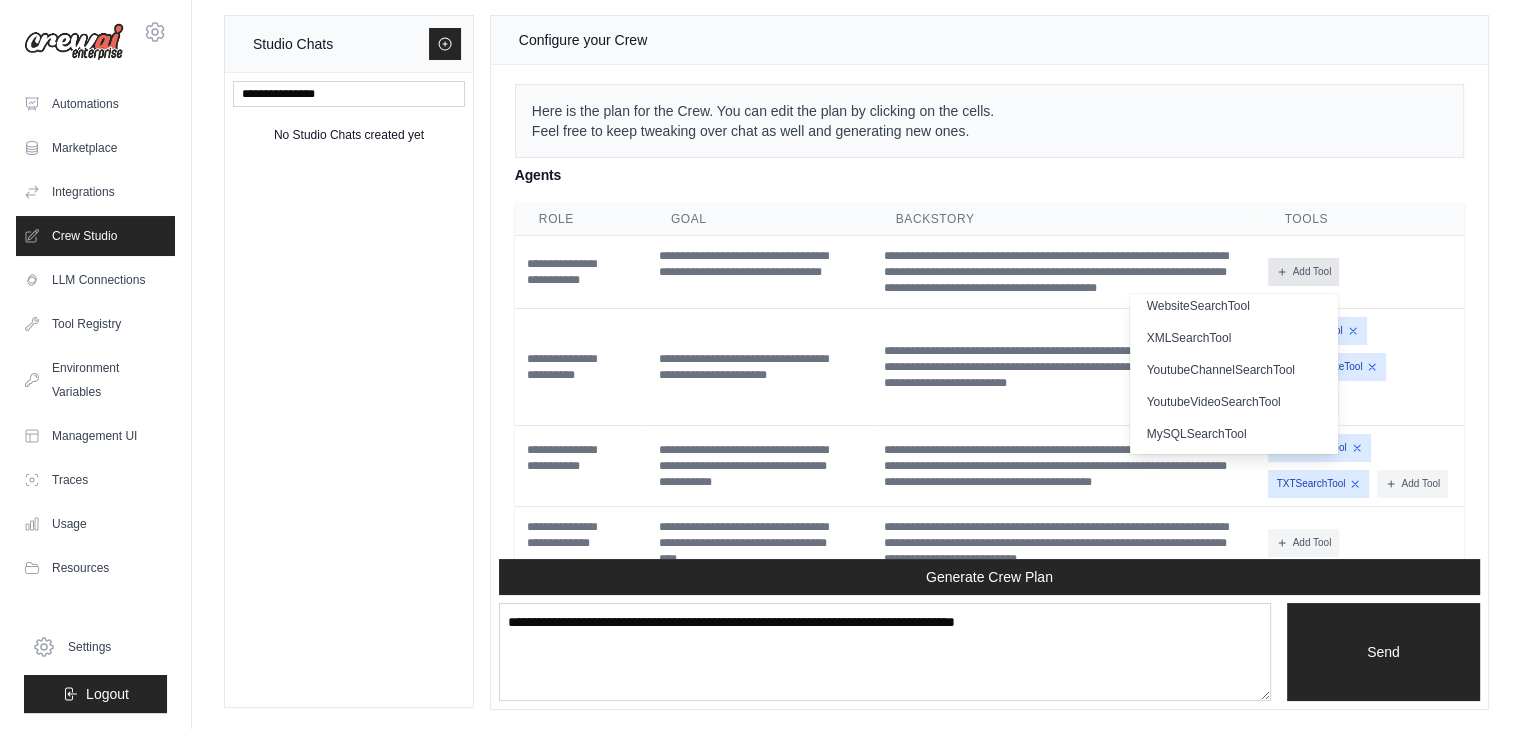 click on "Add Tool" at bounding box center [1303, 272] 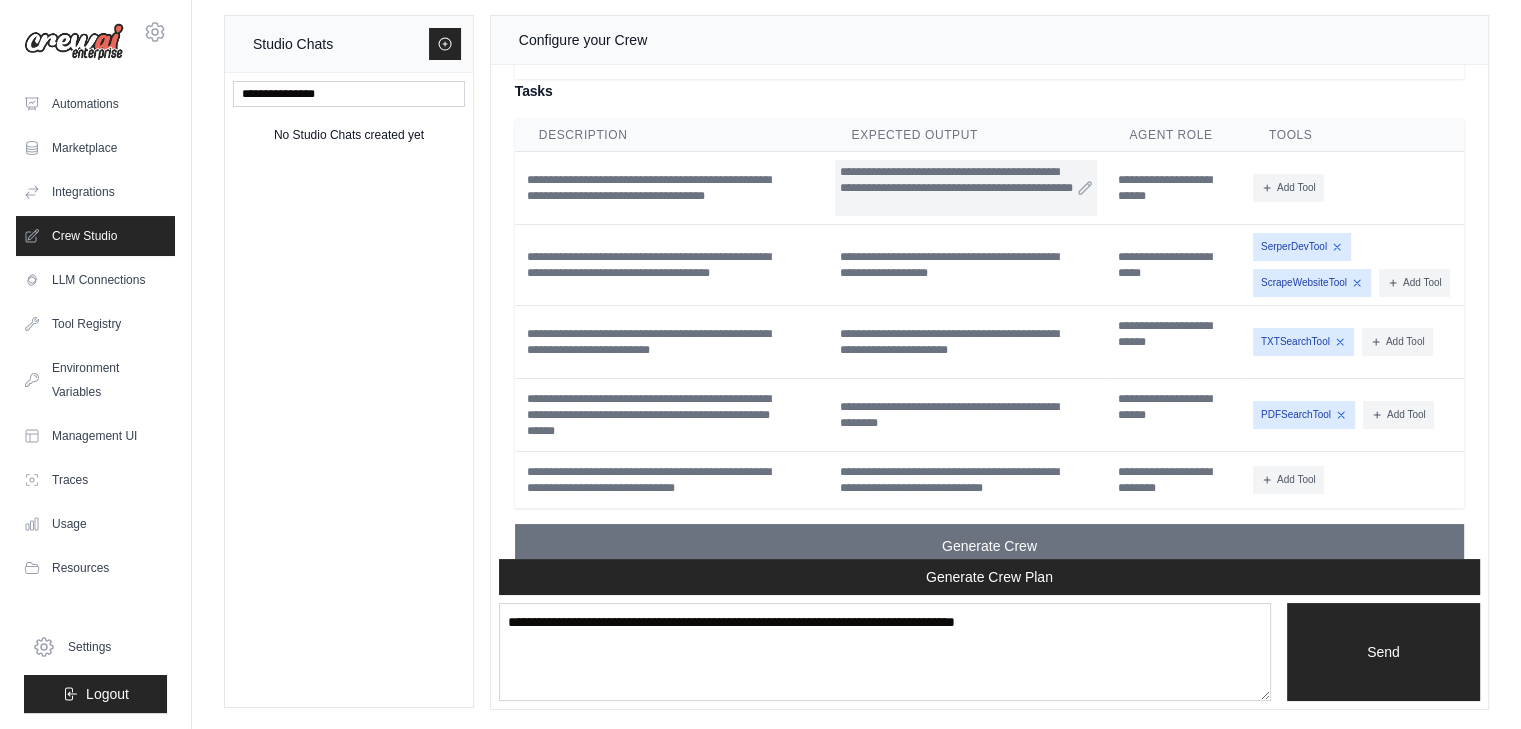 scroll, scrollTop: 2307, scrollLeft: 0, axis: vertical 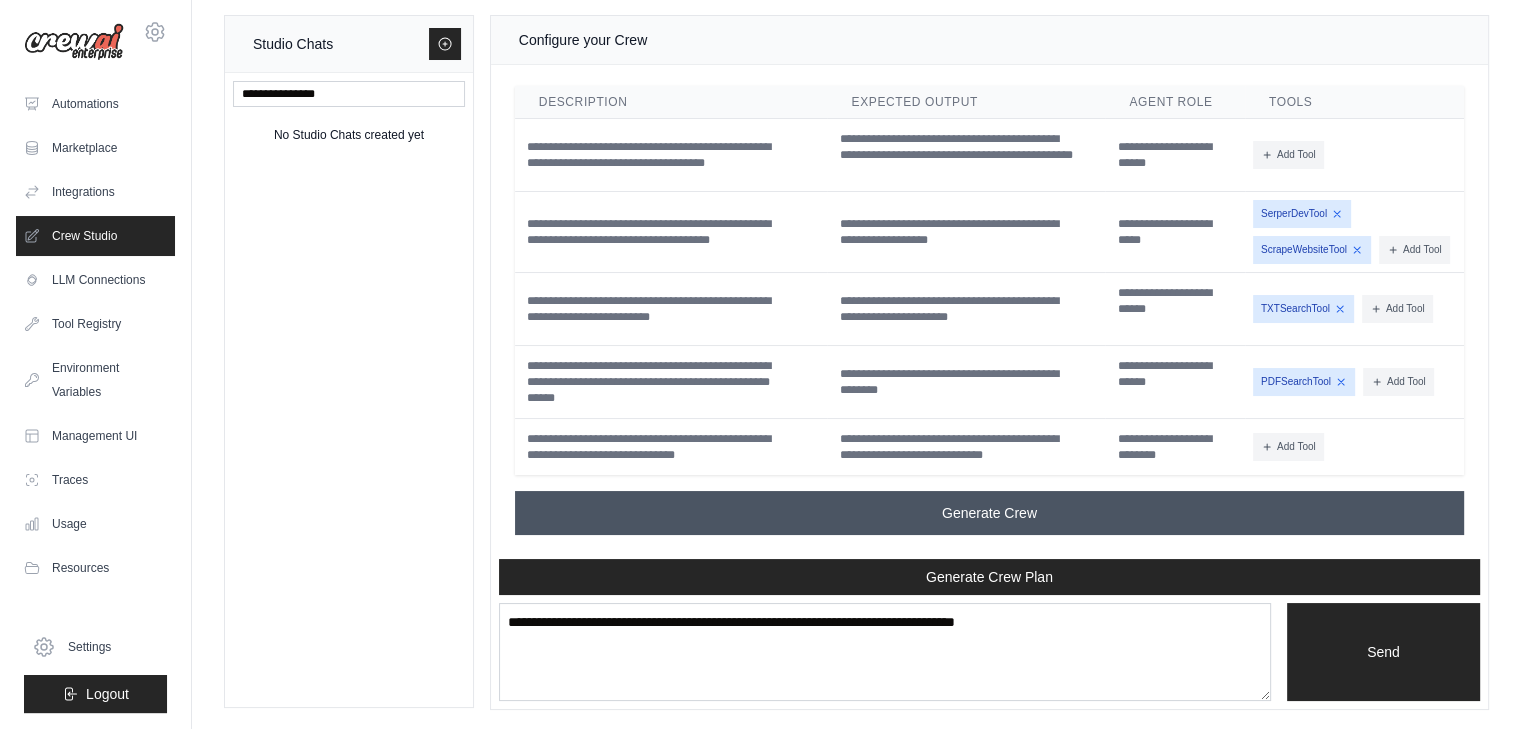 click on "Generate Crew" at bounding box center (989, 513) 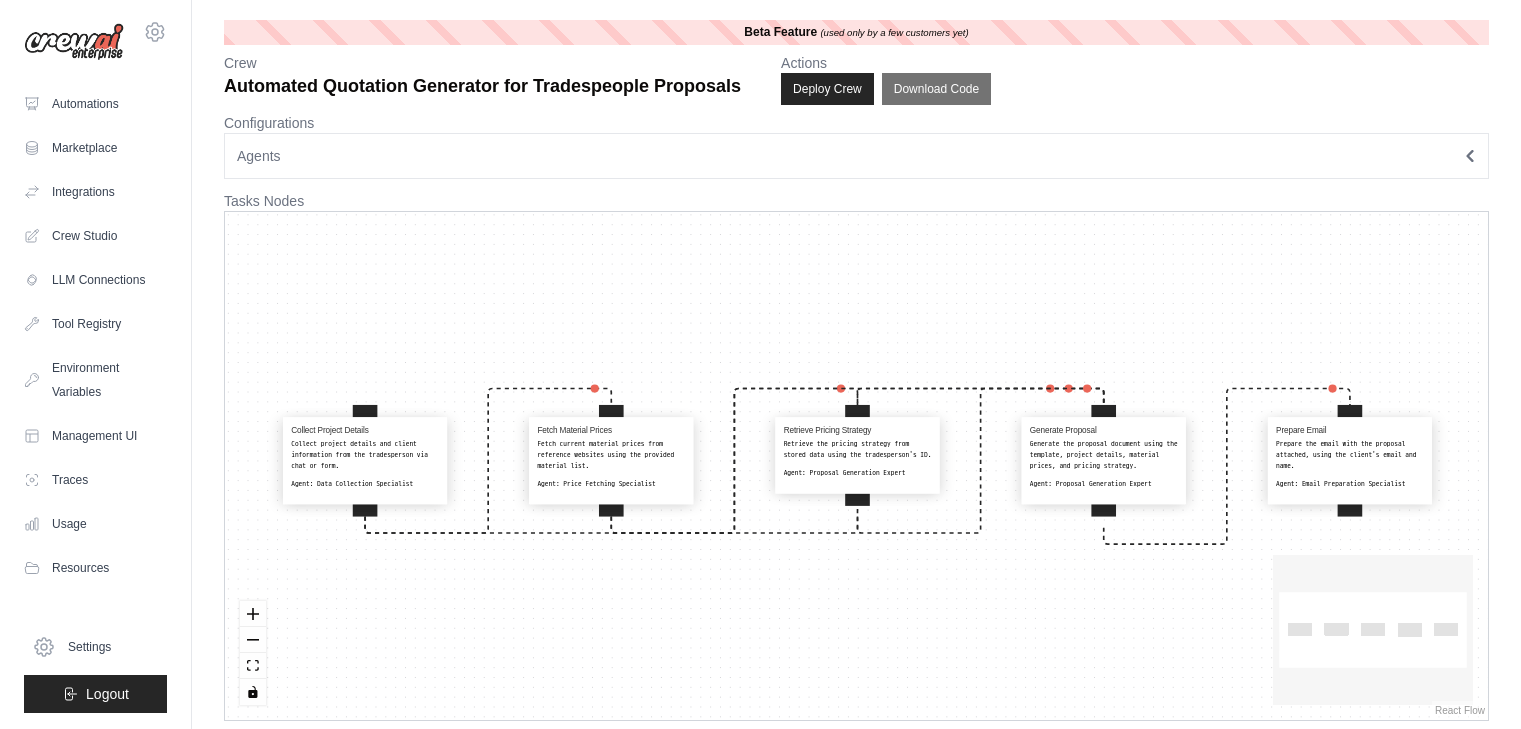 scroll, scrollTop: 0, scrollLeft: 0, axis: both 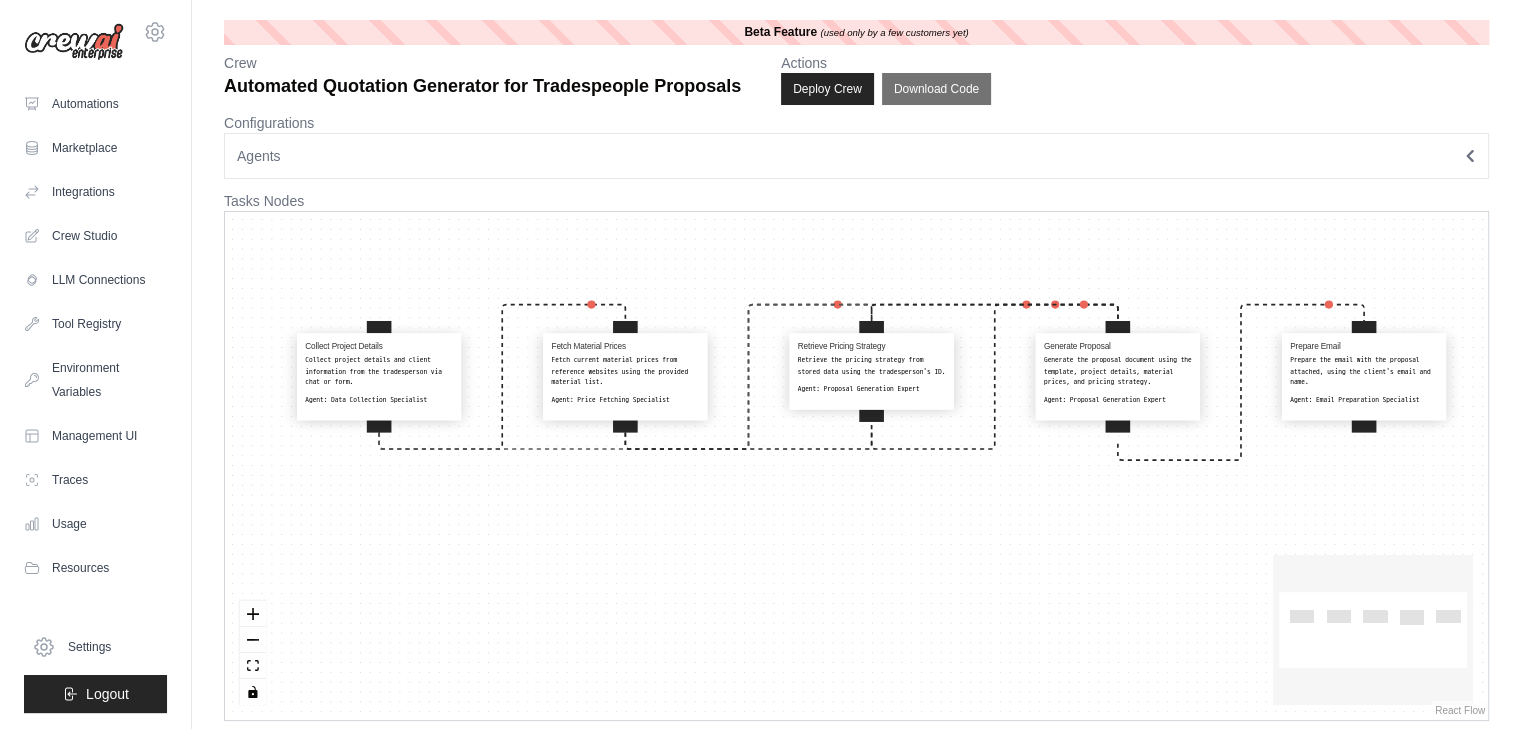 drag, startPoint x: 733, startPoint y: 406, endPoint x: 755, endPoint y: 323, distance: 85.86617 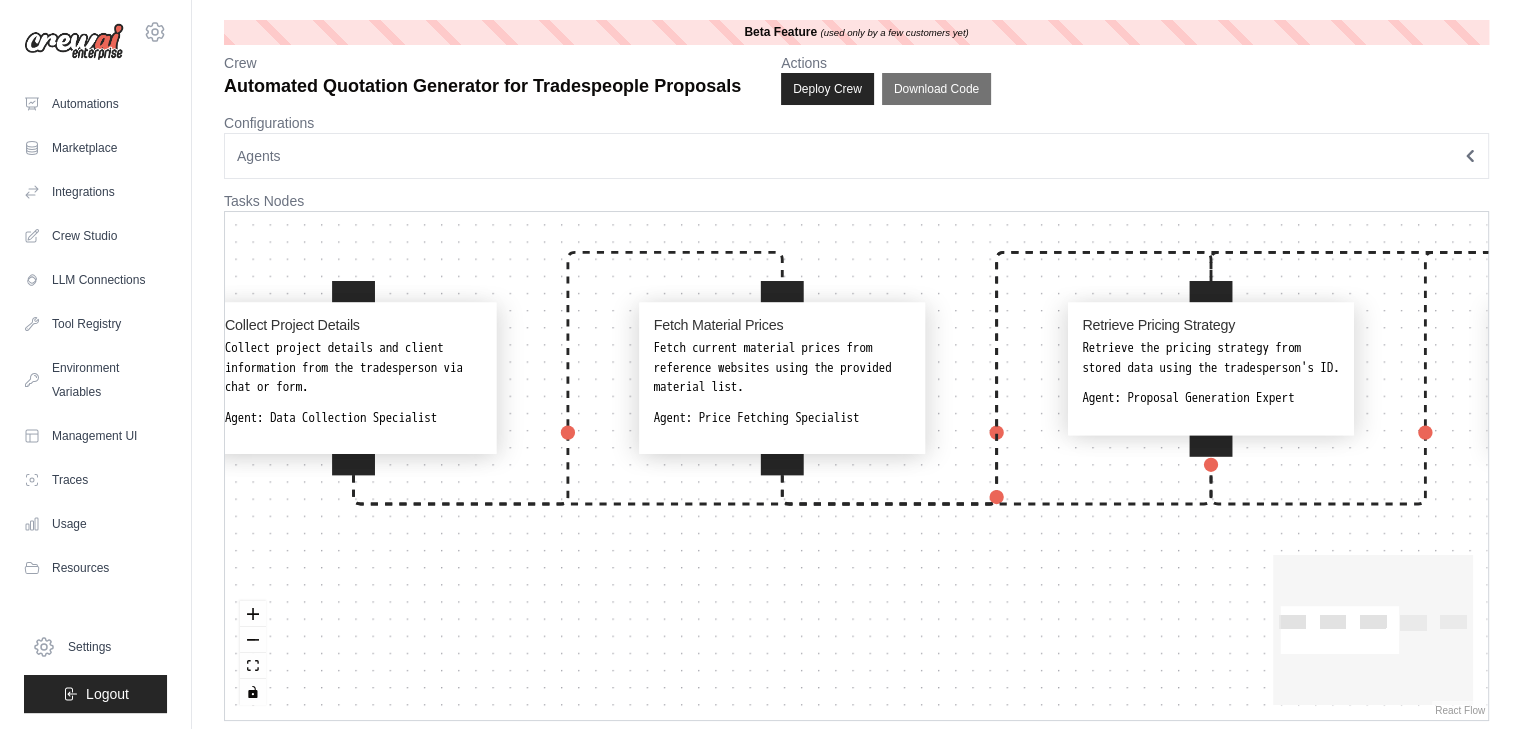 click on "Agent:   Data Collection Specialist" at bounding box center (353, 418) 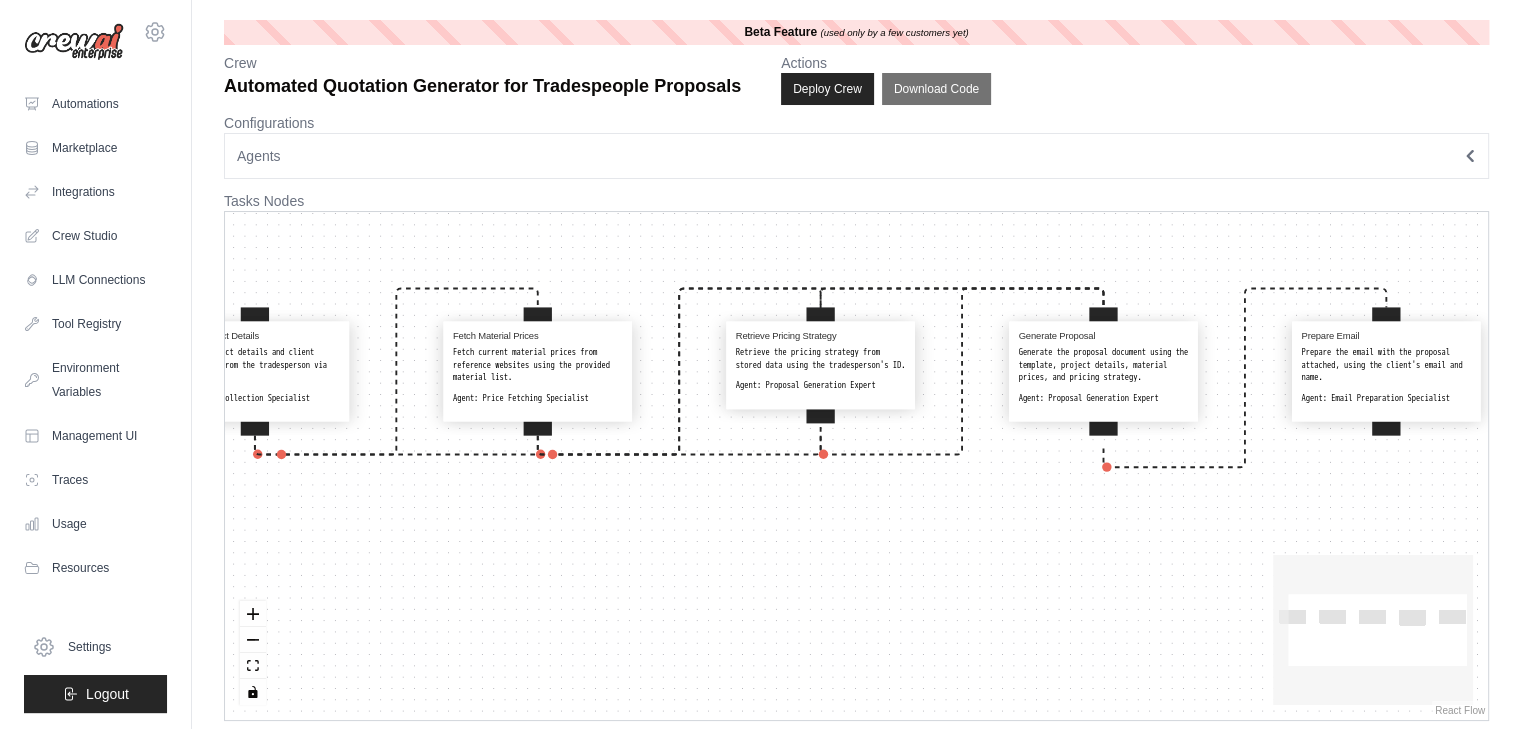 drag, startPoint x: 708, startPoint y: 548, endPoint x: 565, endPoint y: 514, distance: 146.98639 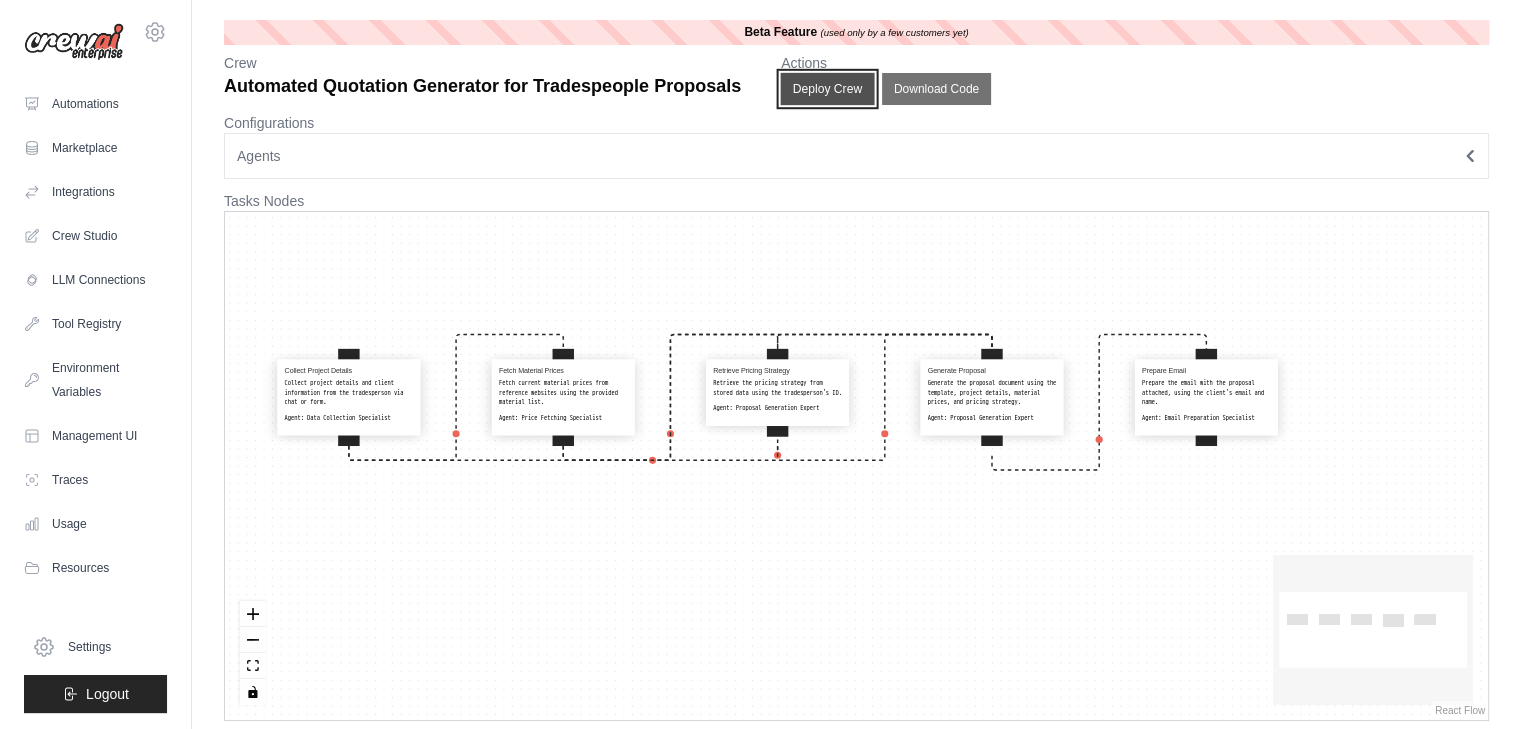 click on "Deploy Crew" at bounding box center (828, 89) 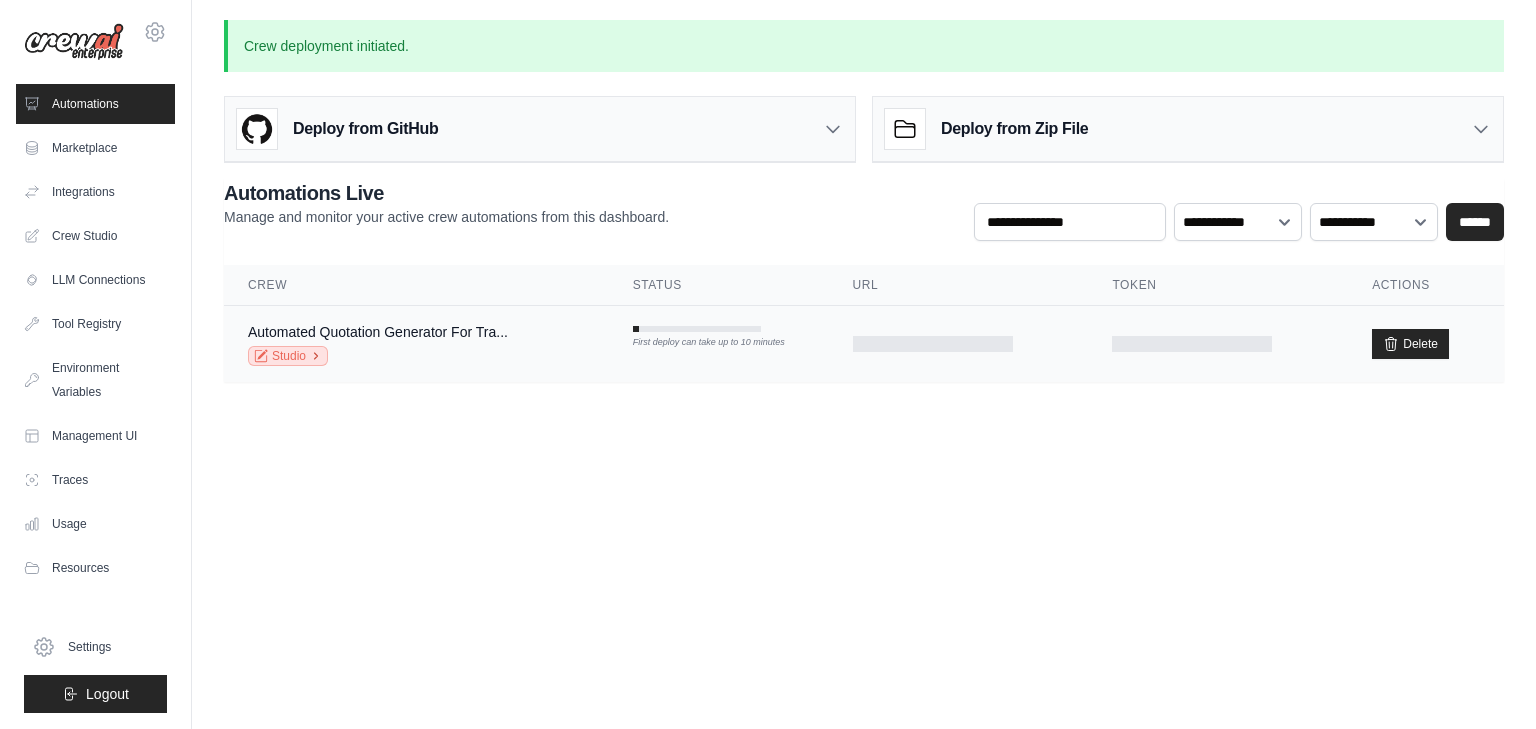 click 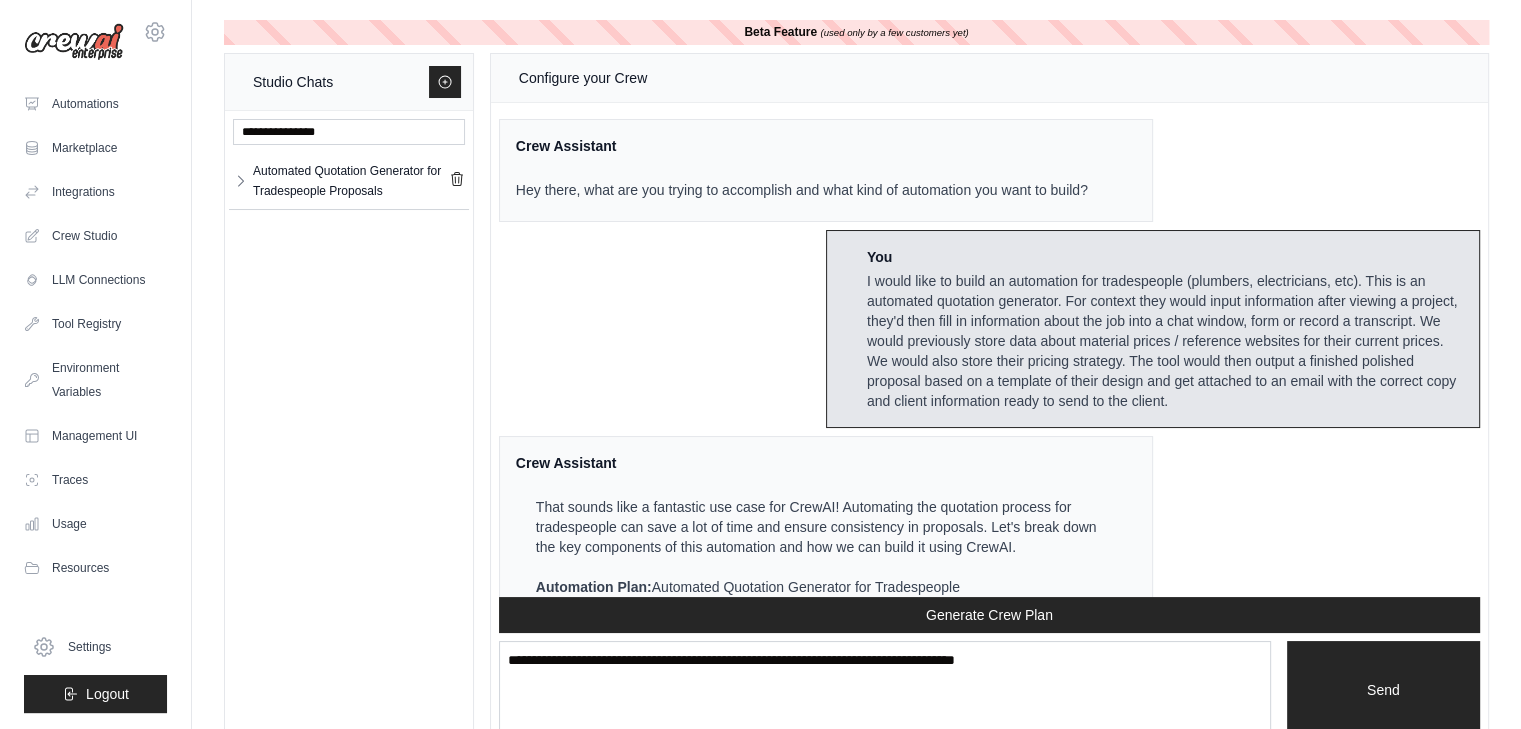 scroll, scrollTop: 2247, scrollLeft: 0, axis: vertical 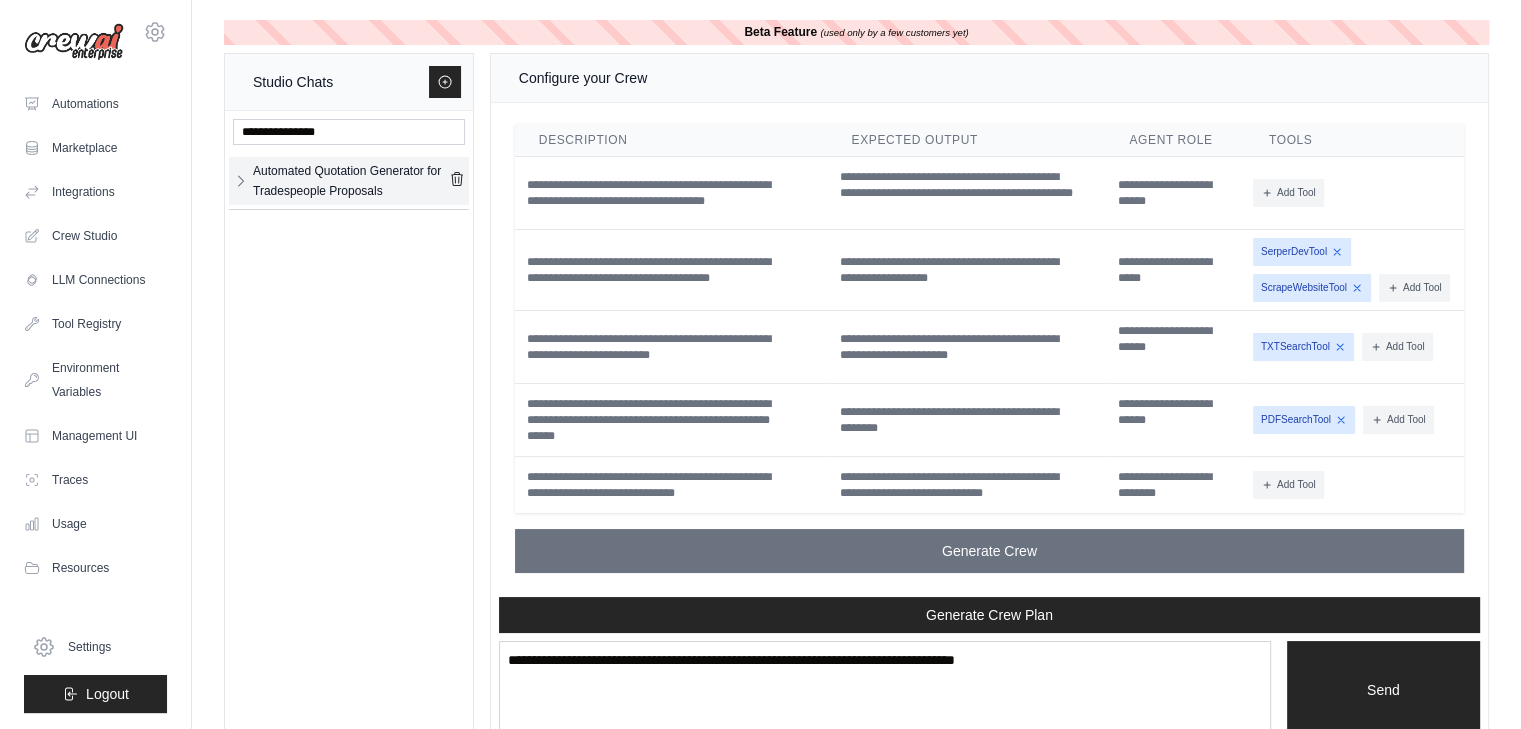click on "Automated Quotation Generator for Tradespeople Proposals" at bounding box center [351, 181] 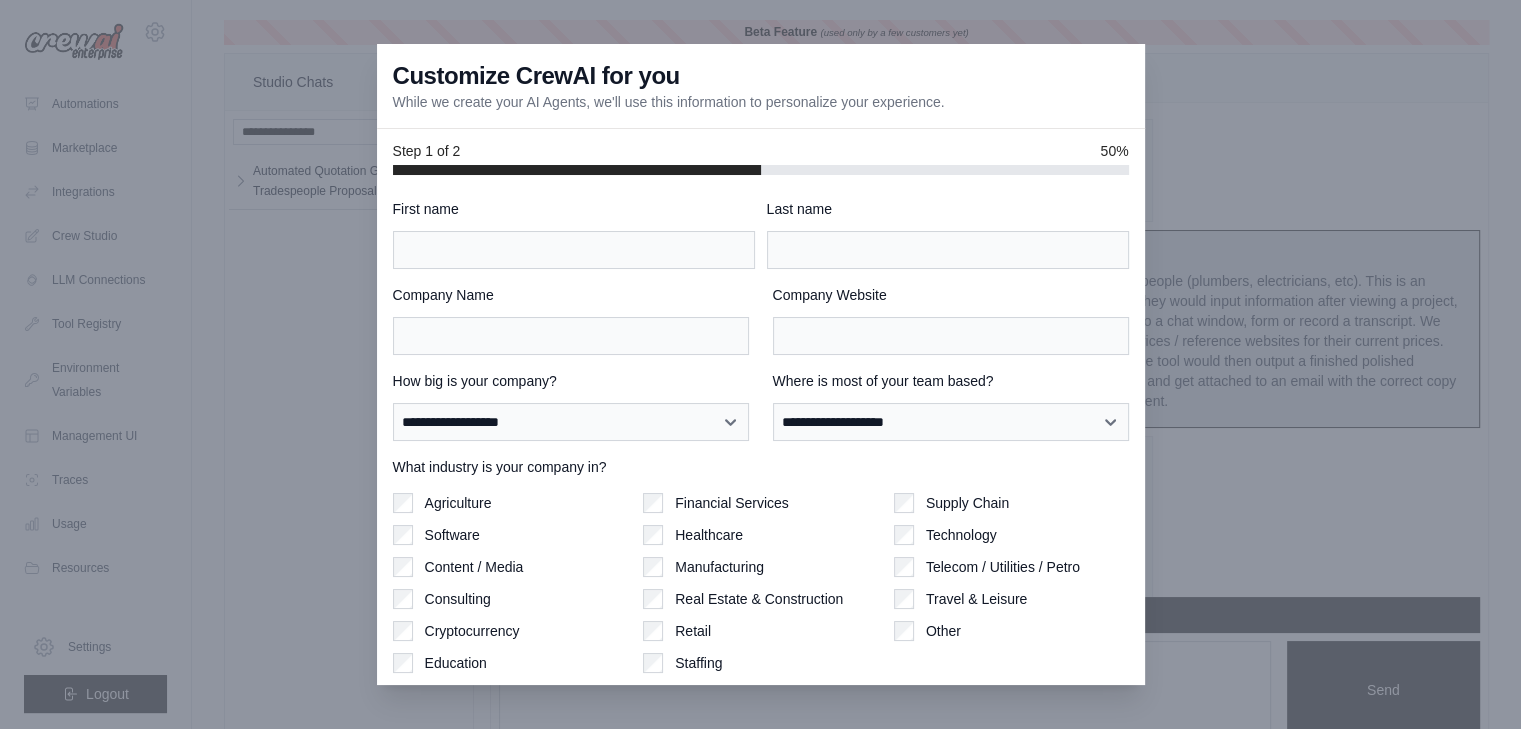 click at bounding box center (760, 364) 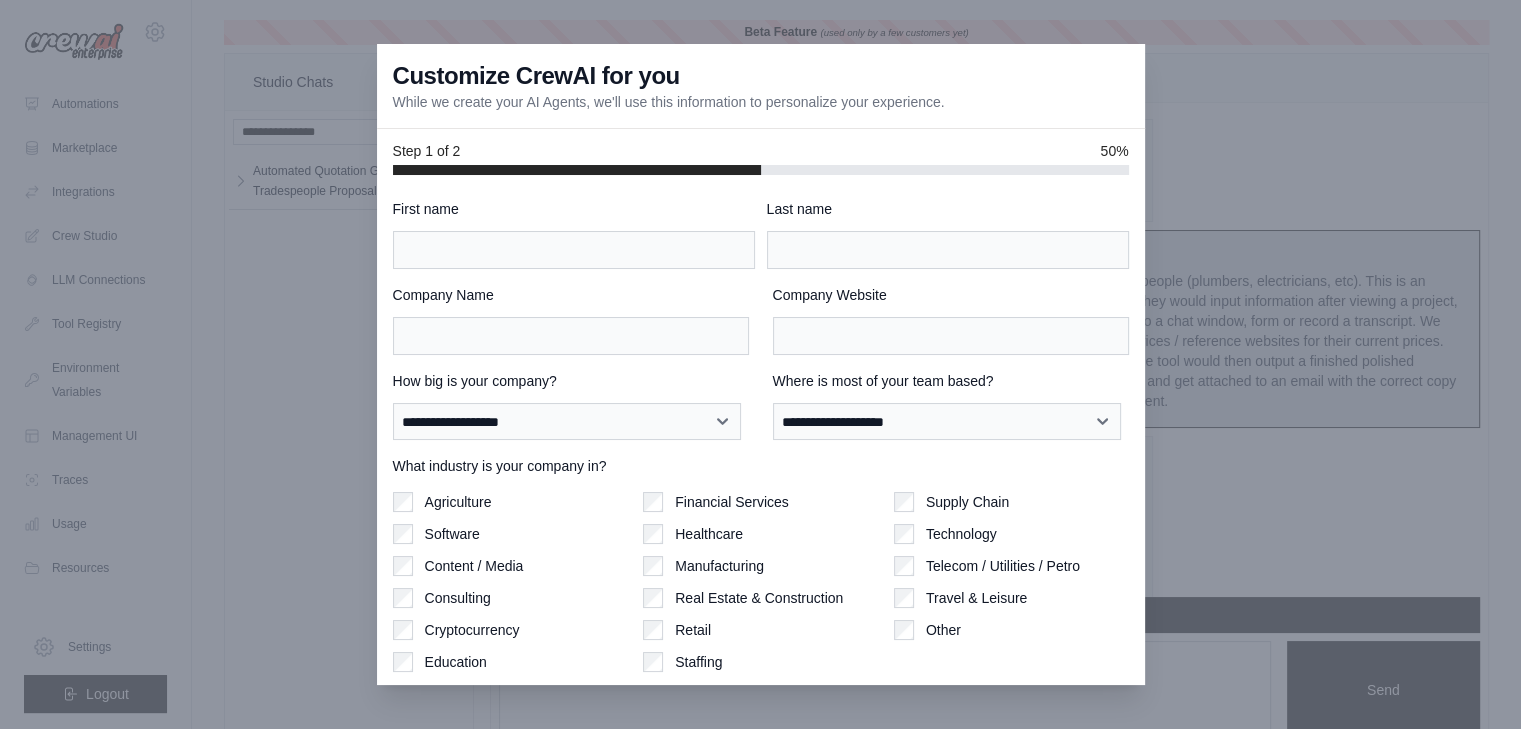 scroll, scrollTop: 2247, scrollLeft: 0, axis: vertical 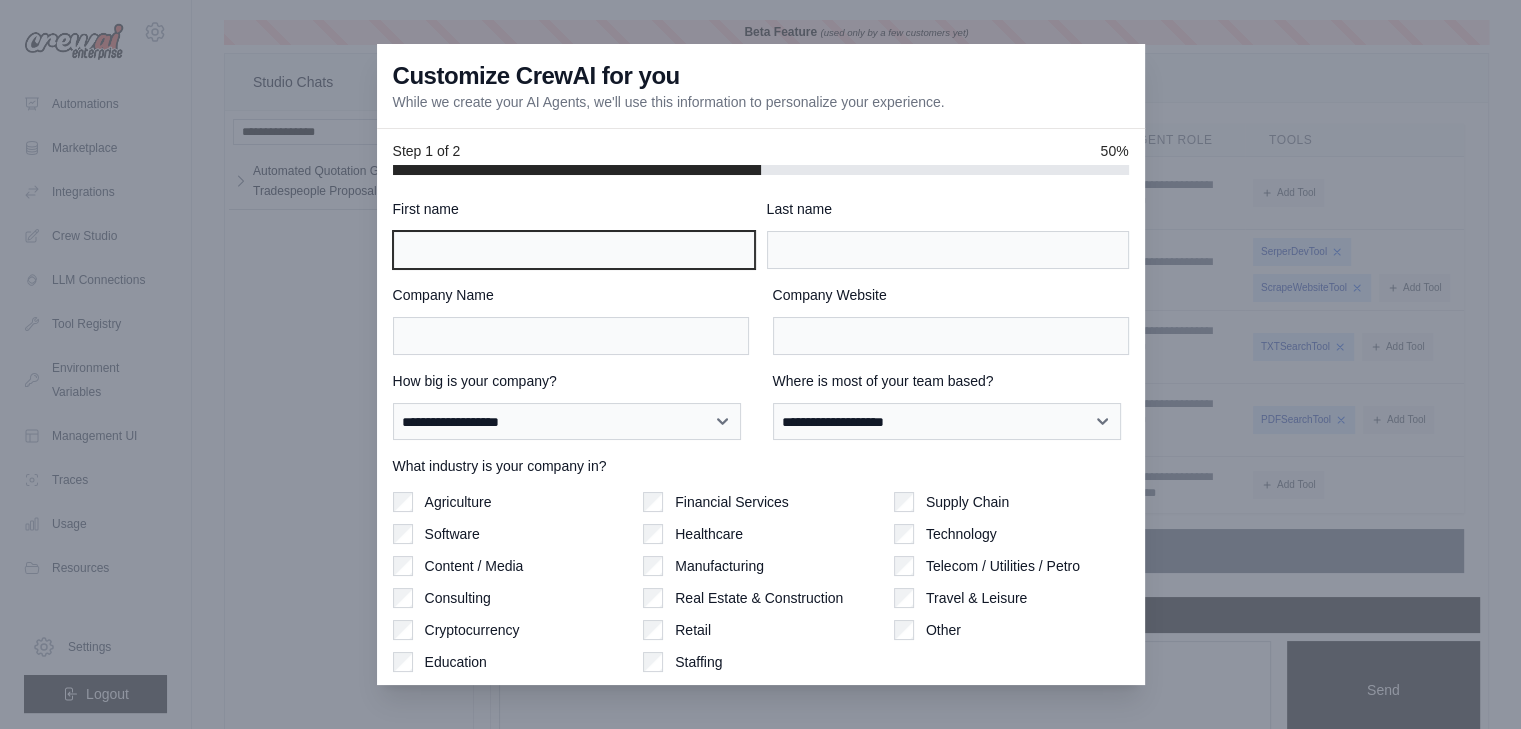 click on "First name" at bounding box center [574, 250] 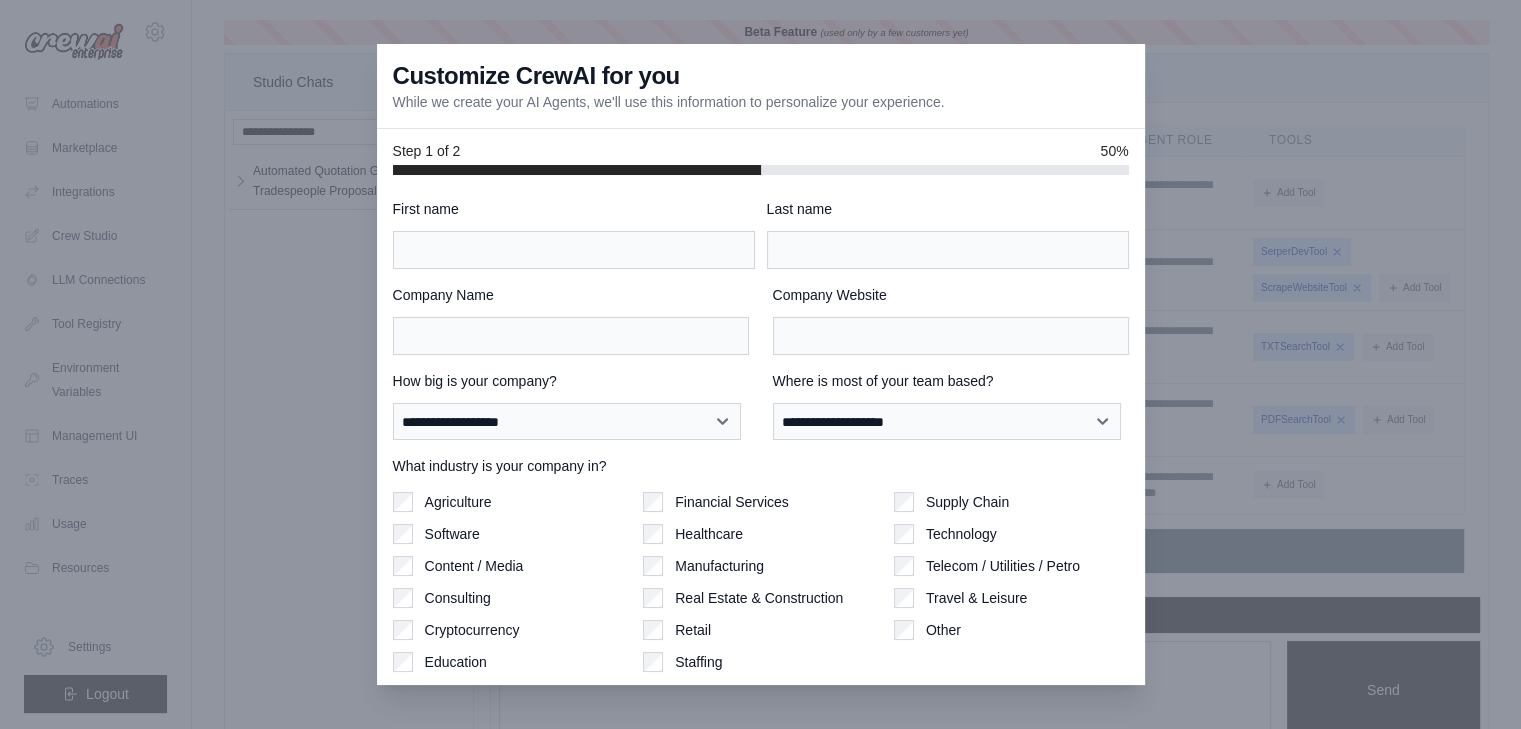 click on "Customize CrewAI for you
While we create your AI Agents, we'll use this information to
personalize your experience." at bounding box center (761, 86) 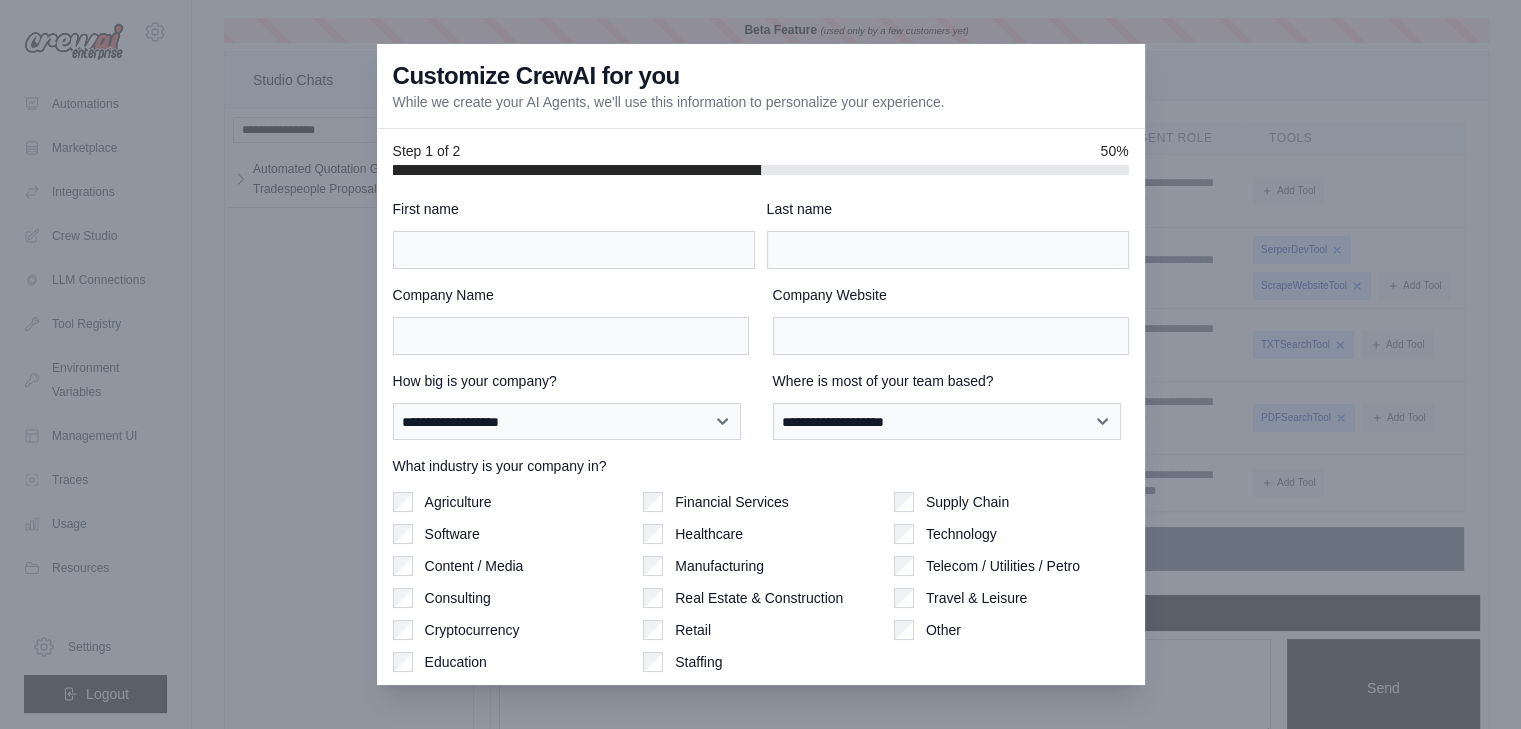 scroll, scrollTop: 0, scrollLeft: 0, axis: both 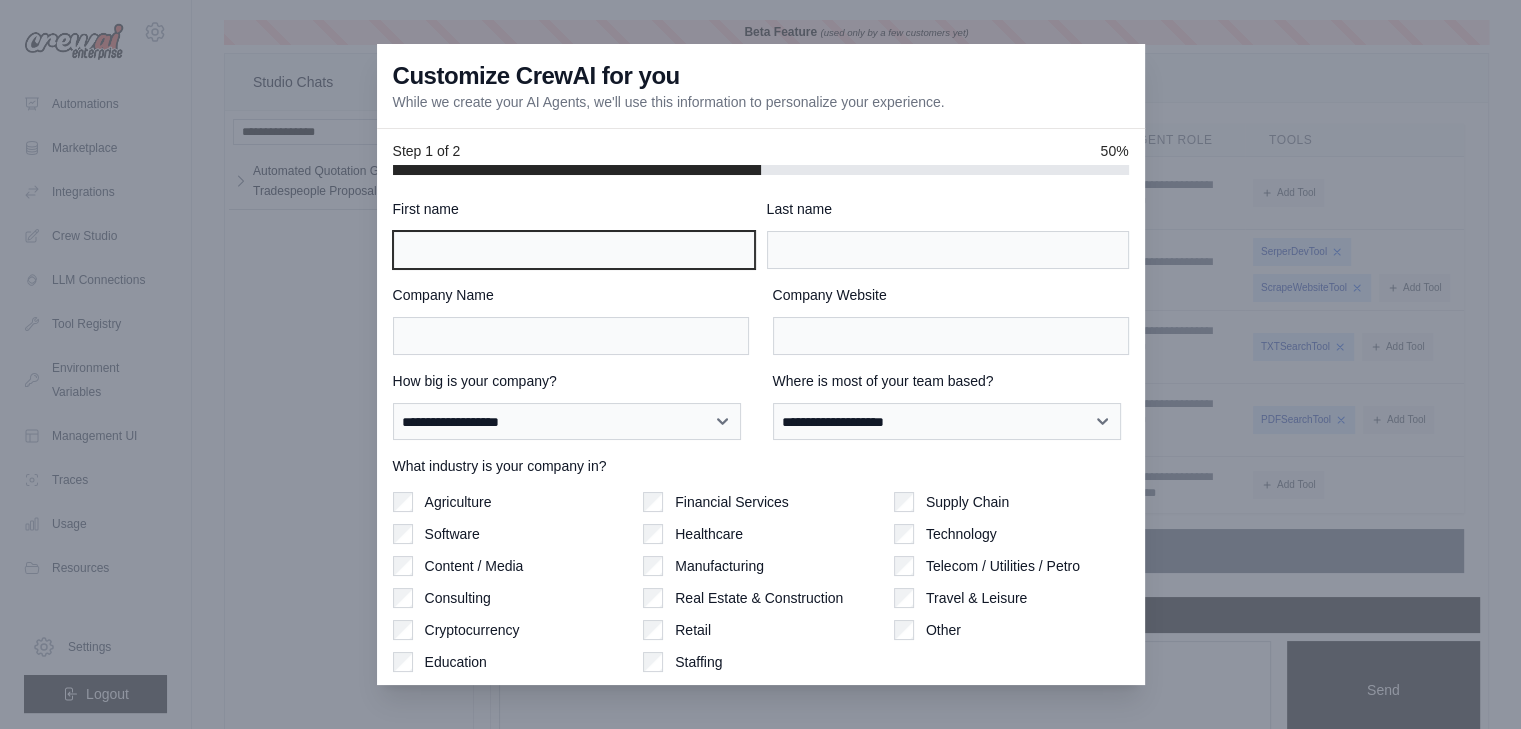 click on "First name" at bounding box center [574, 250] 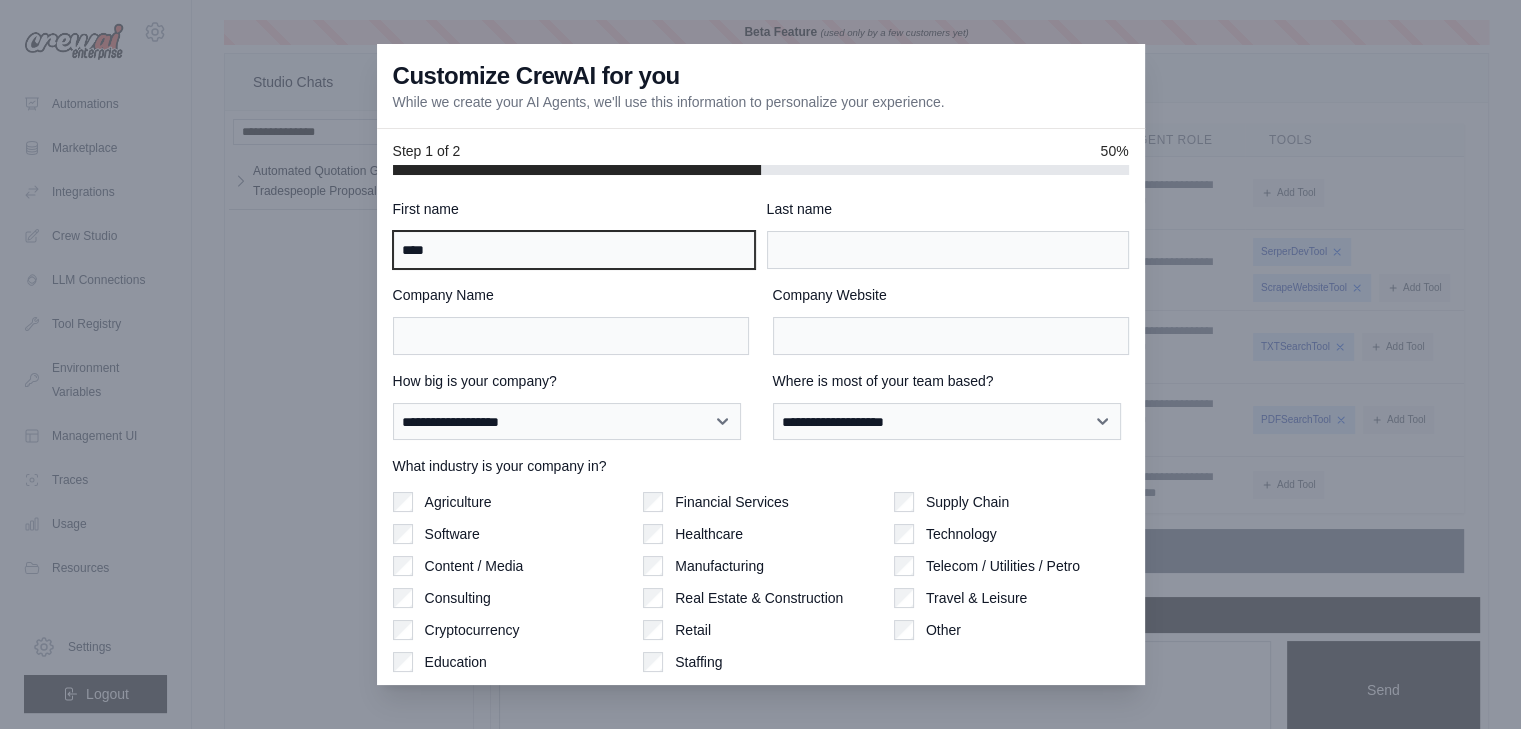 type on "****" 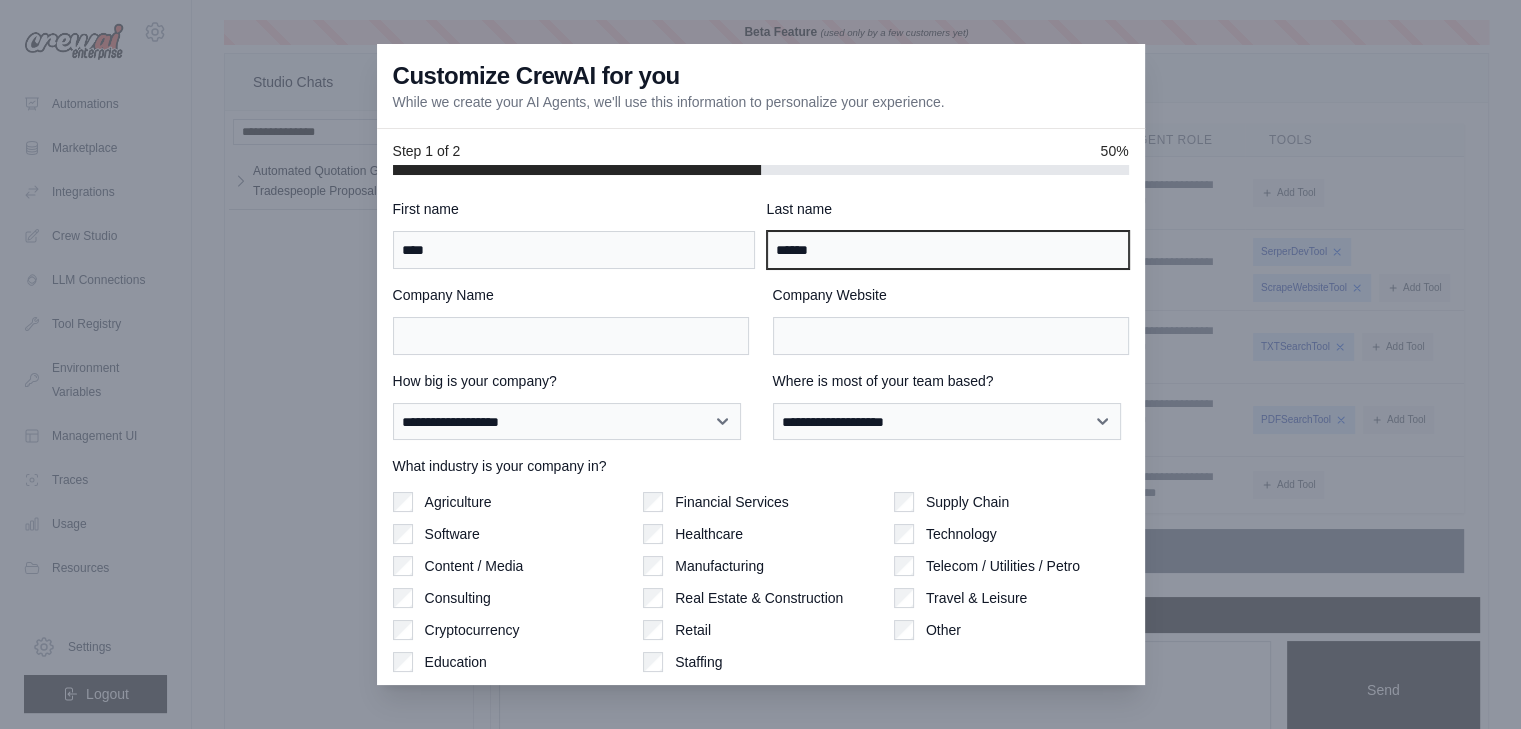 type on "******" 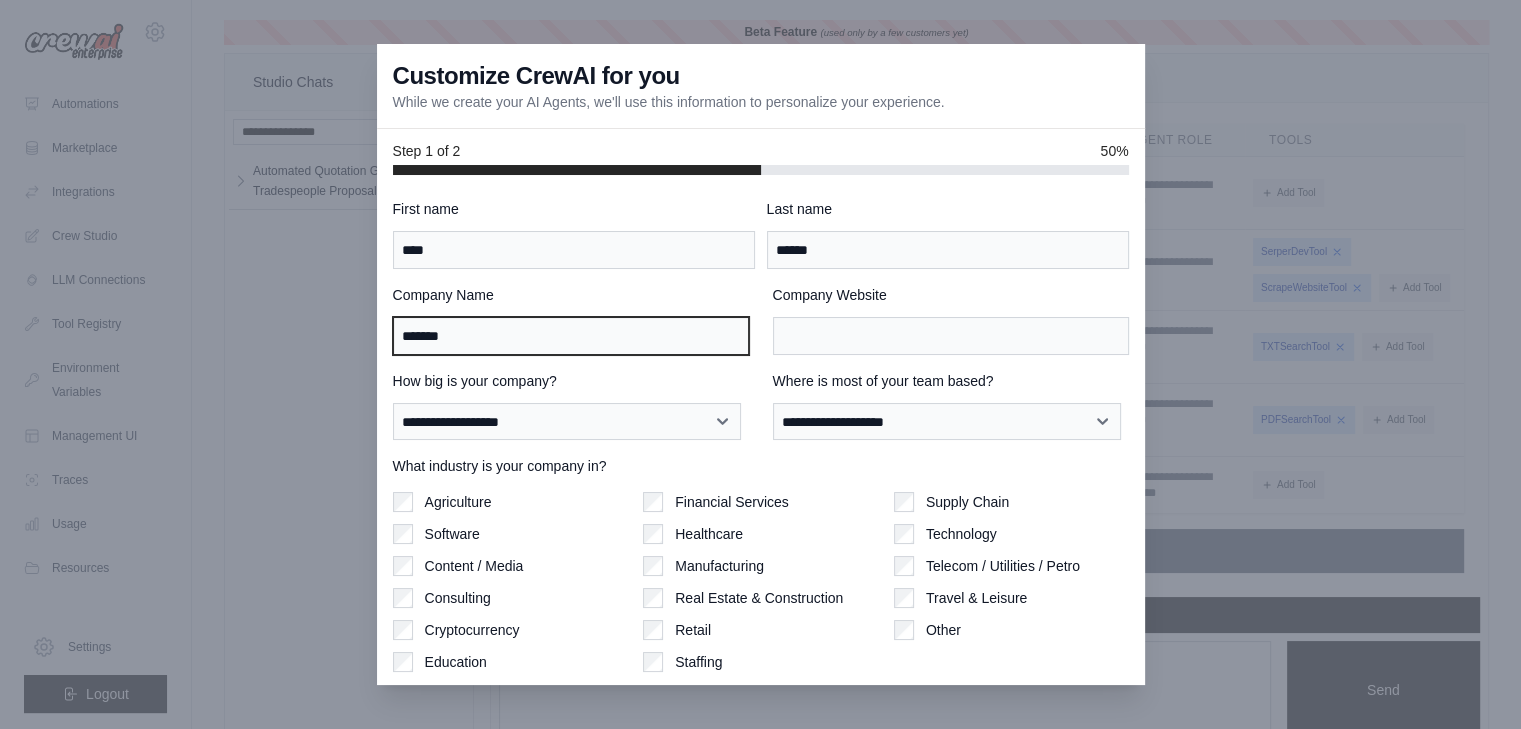 type on "*******" 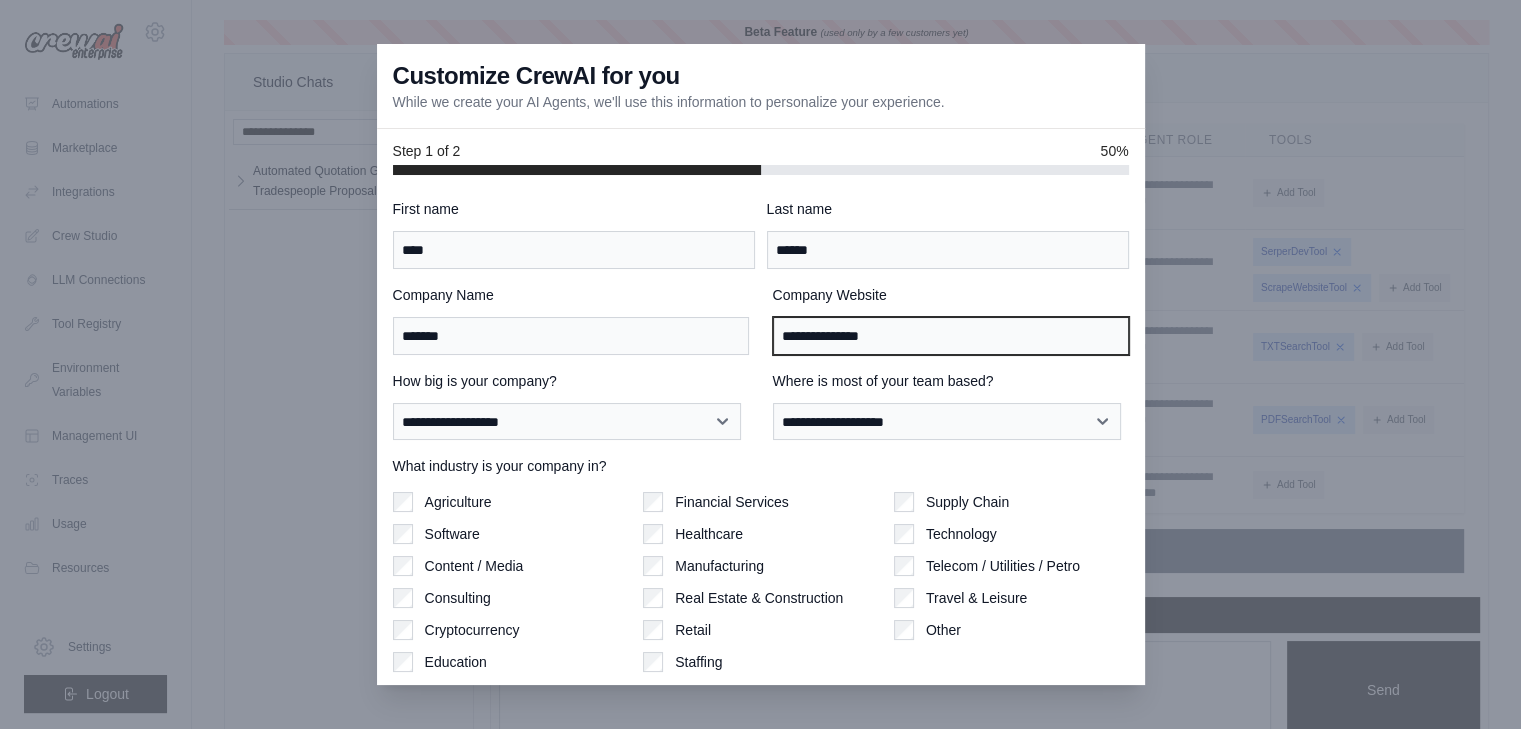 type on "**********" 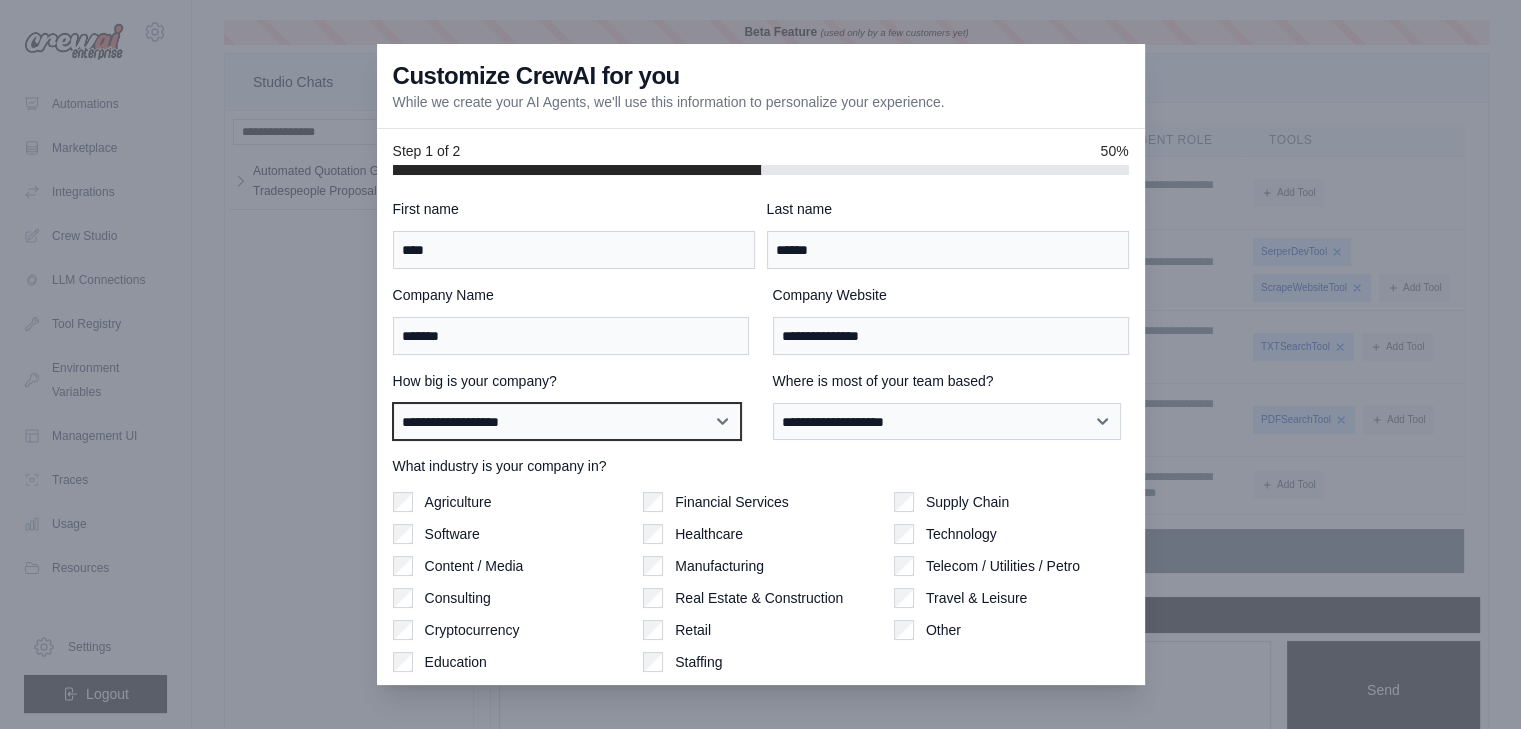 click on "**********" at bounding box center [567, 422] 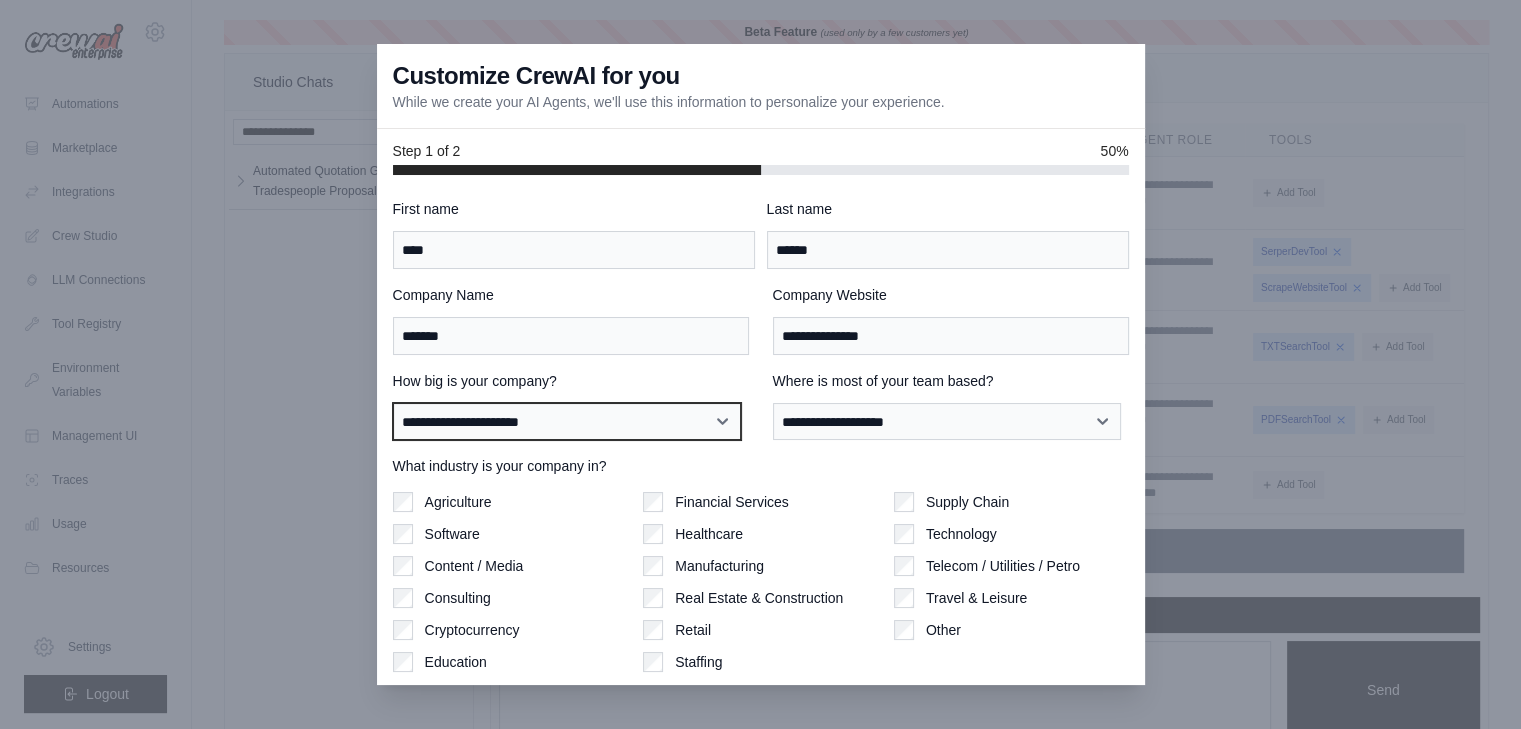 click on "**********" at bounding box center [567, 422] 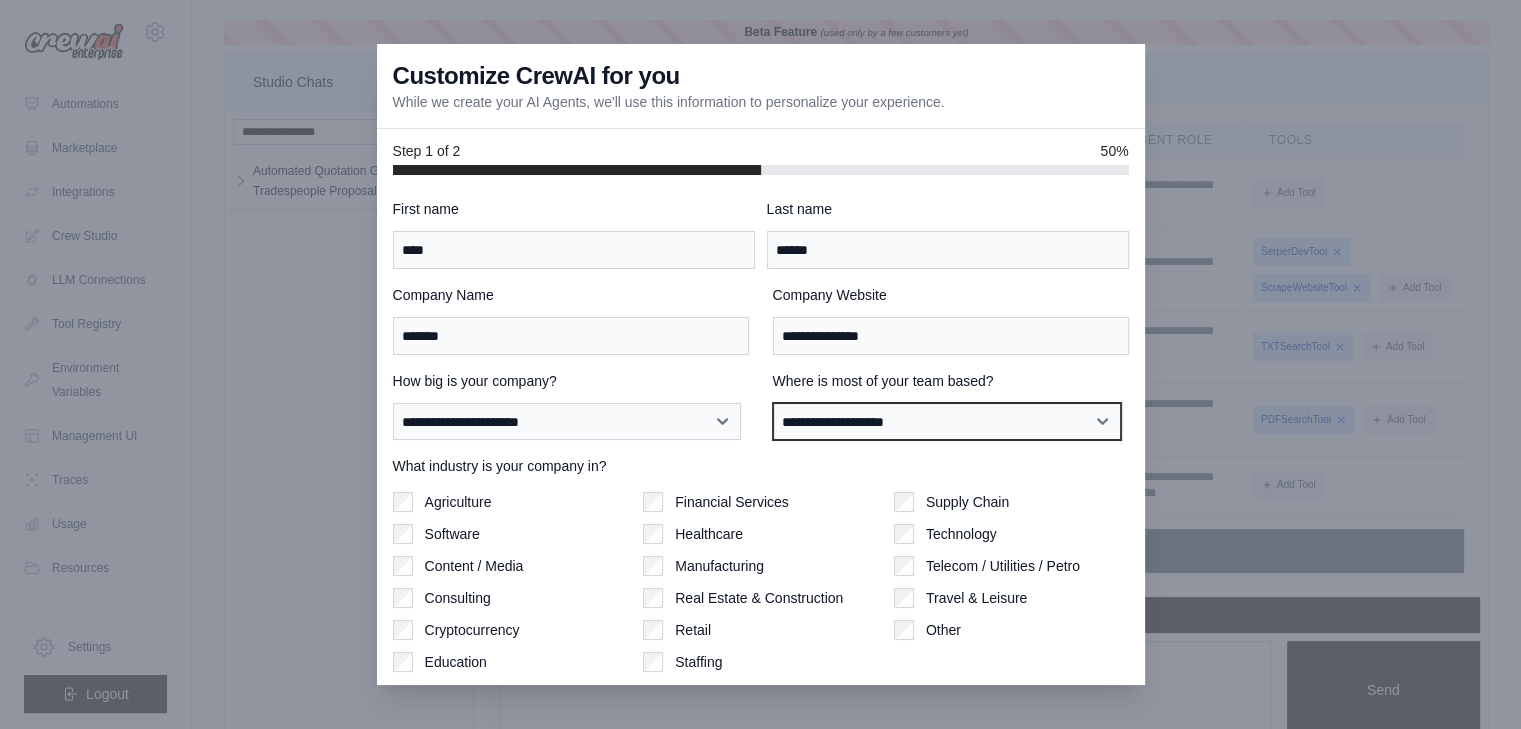 click on "**********" at bounding box center (947, 422) 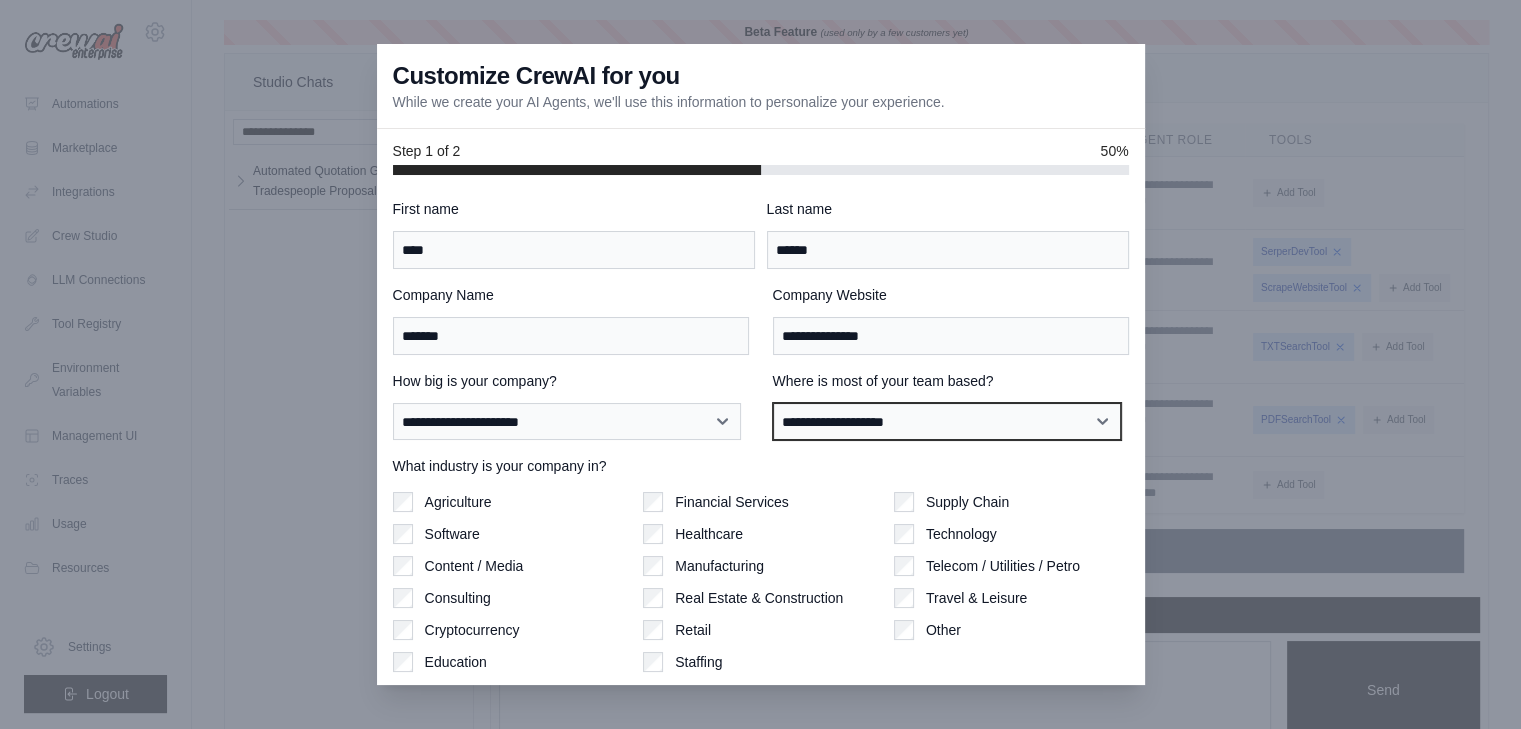 select on "******" 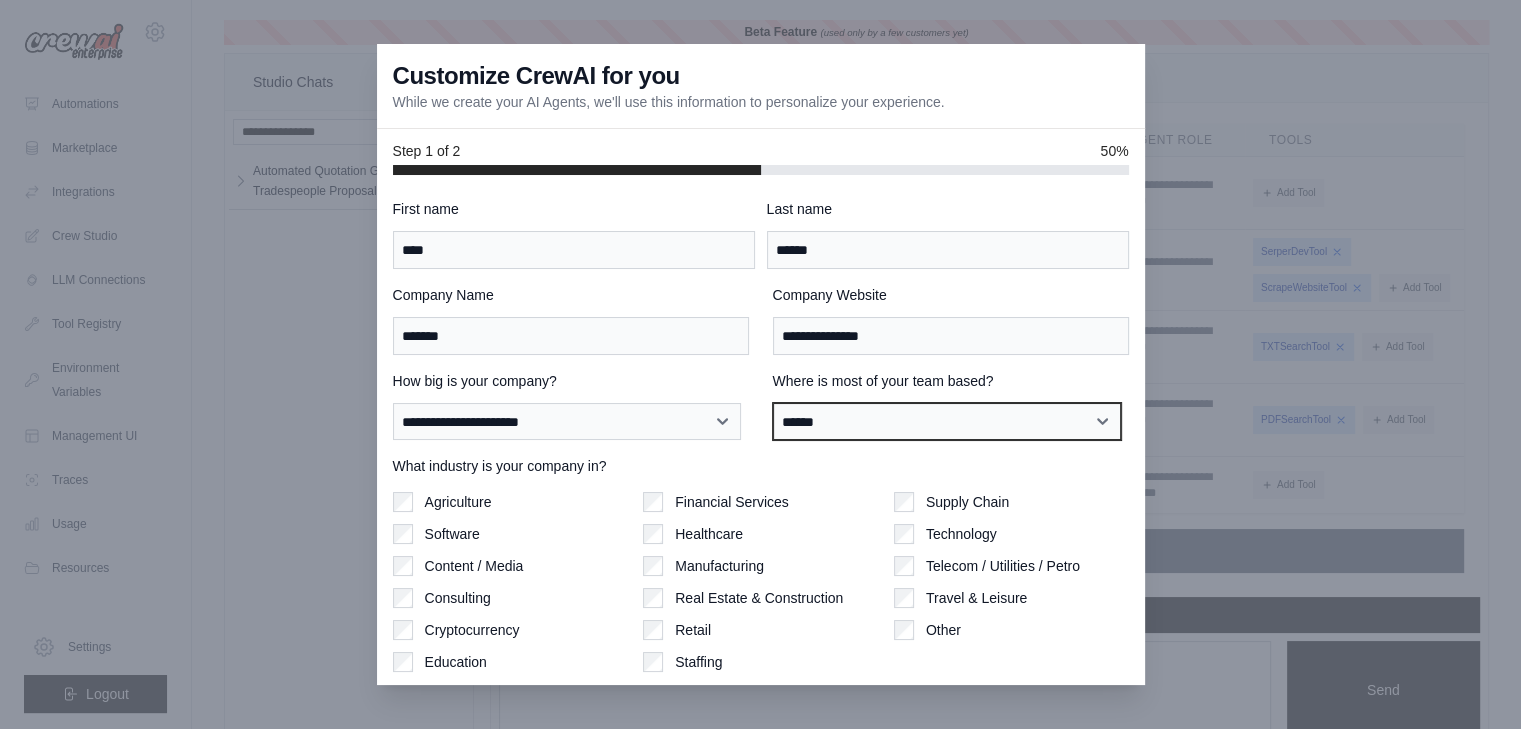click on "**********" at bounding box center (947, 422) 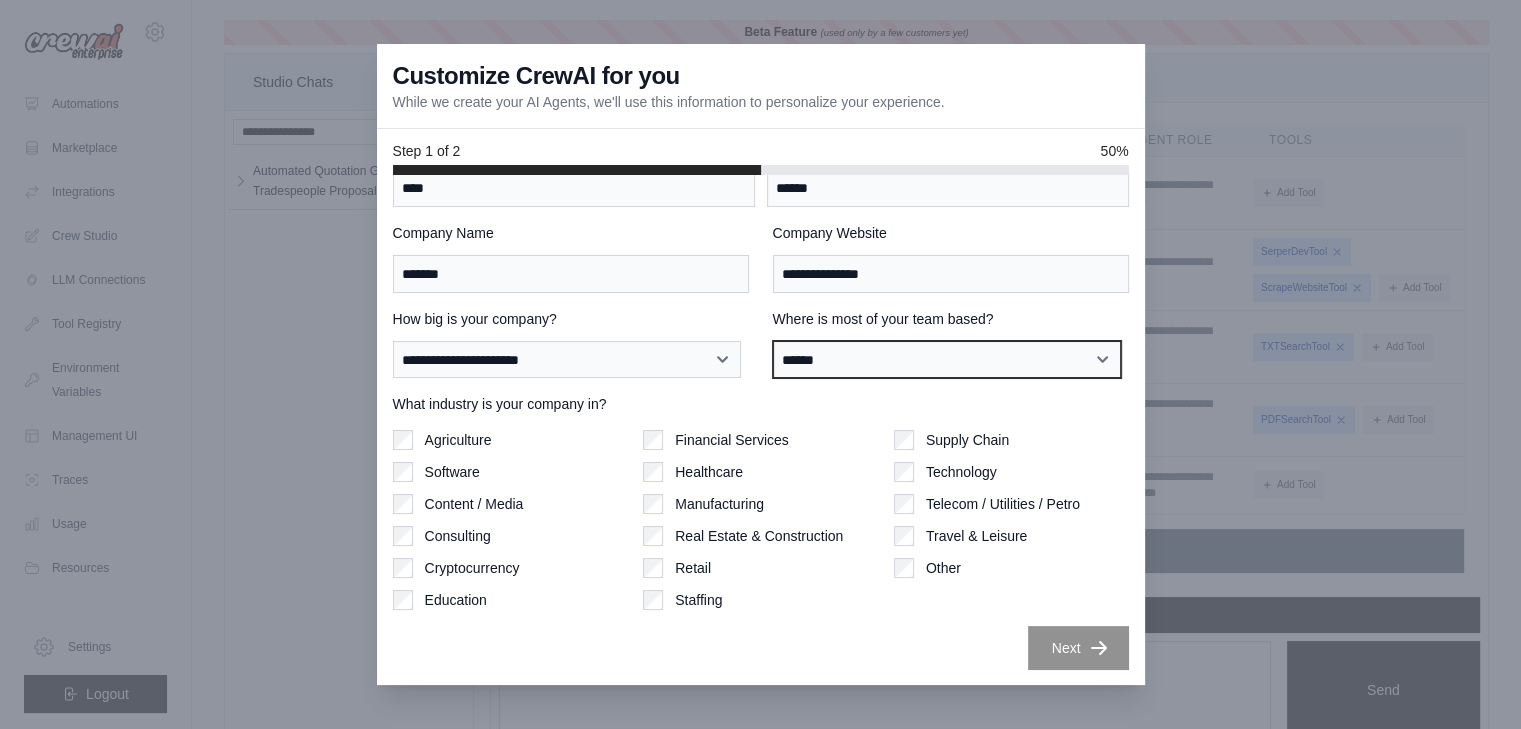 scroll, scrollTop: 62, scrollLeft: 0, axis: vertical 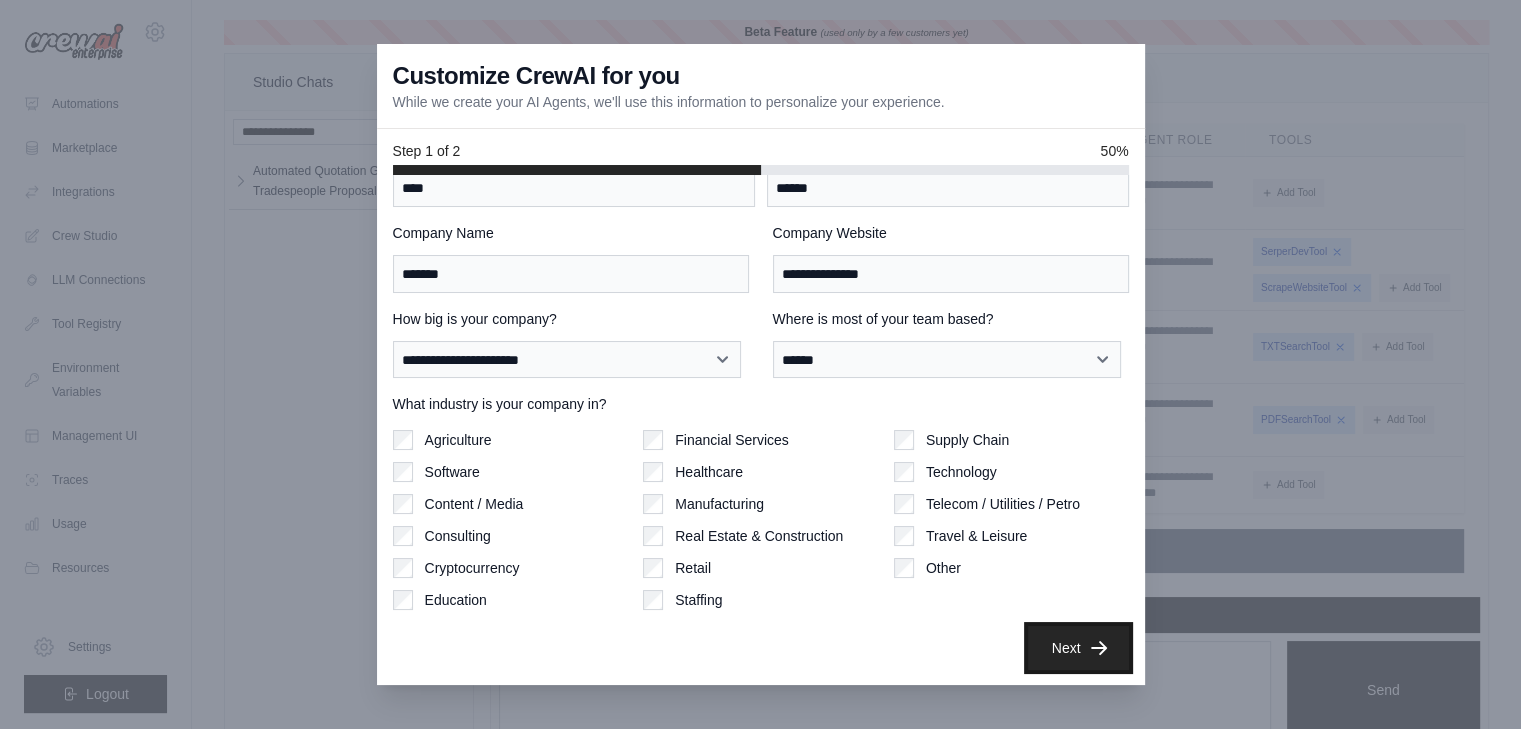 click on "Next" at bounding box center (1078, 648) 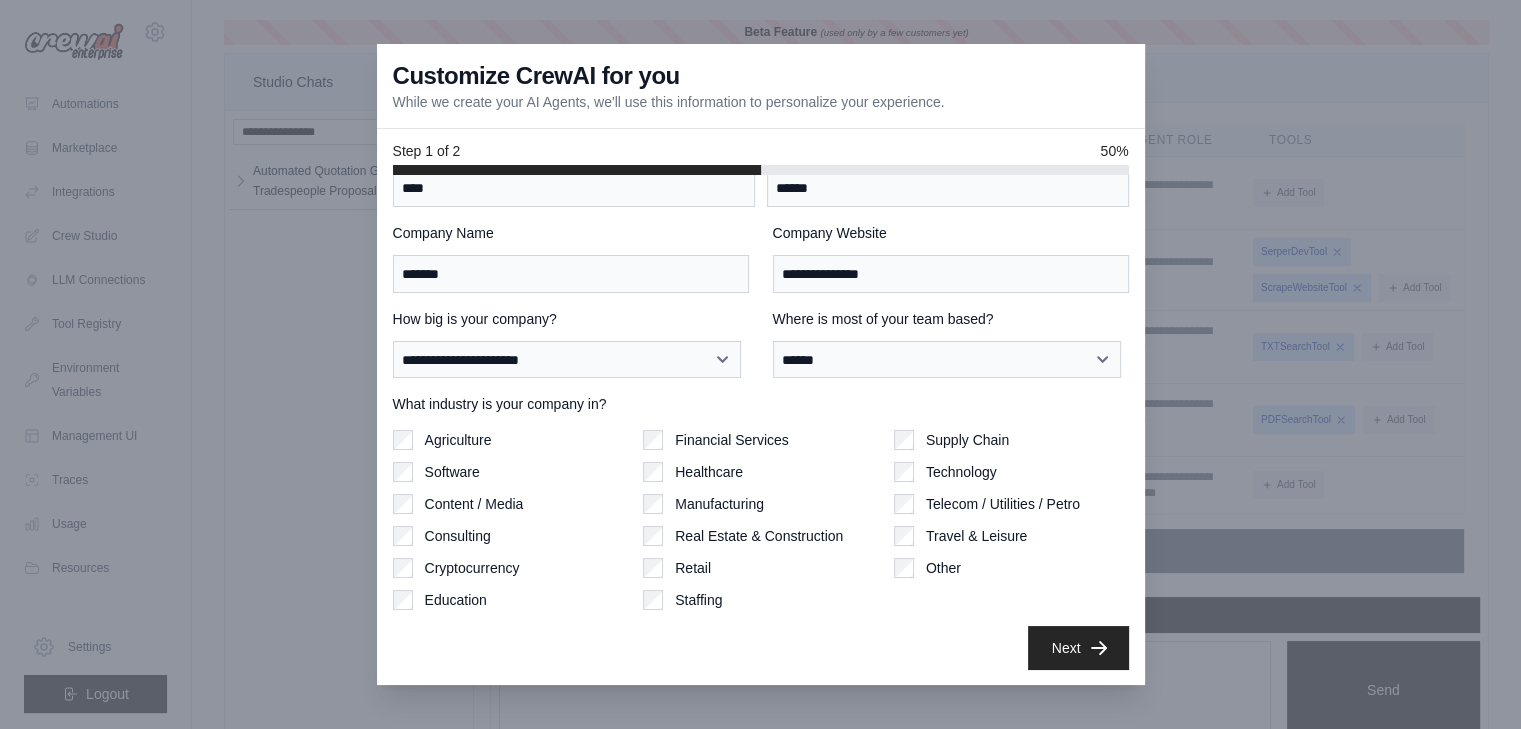 scroll, scrollTop: 0, scrollLeft: 0, axis: both 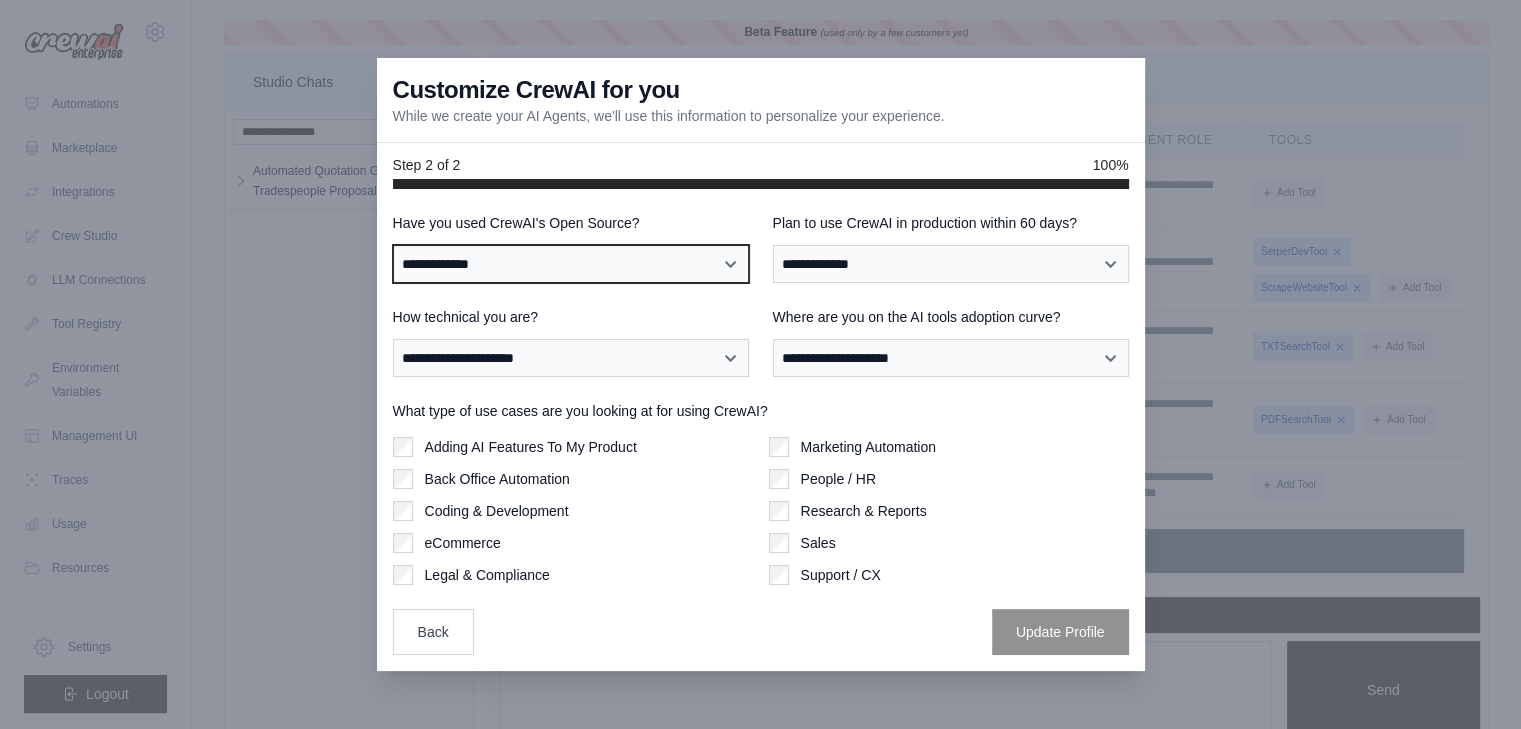 click on "**********" at bounding box center (571, 264) 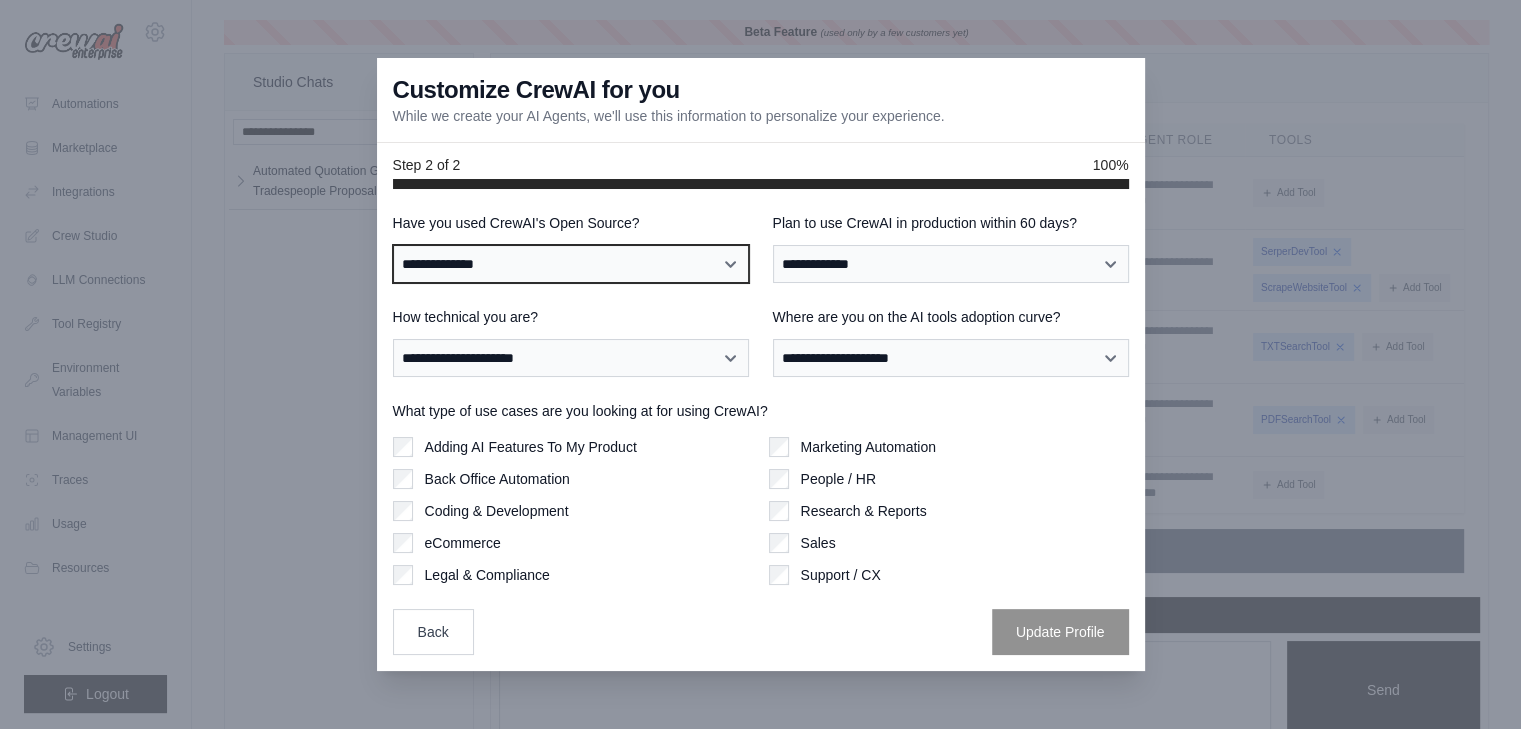 click on "**********" at bounding box center (571, 264) 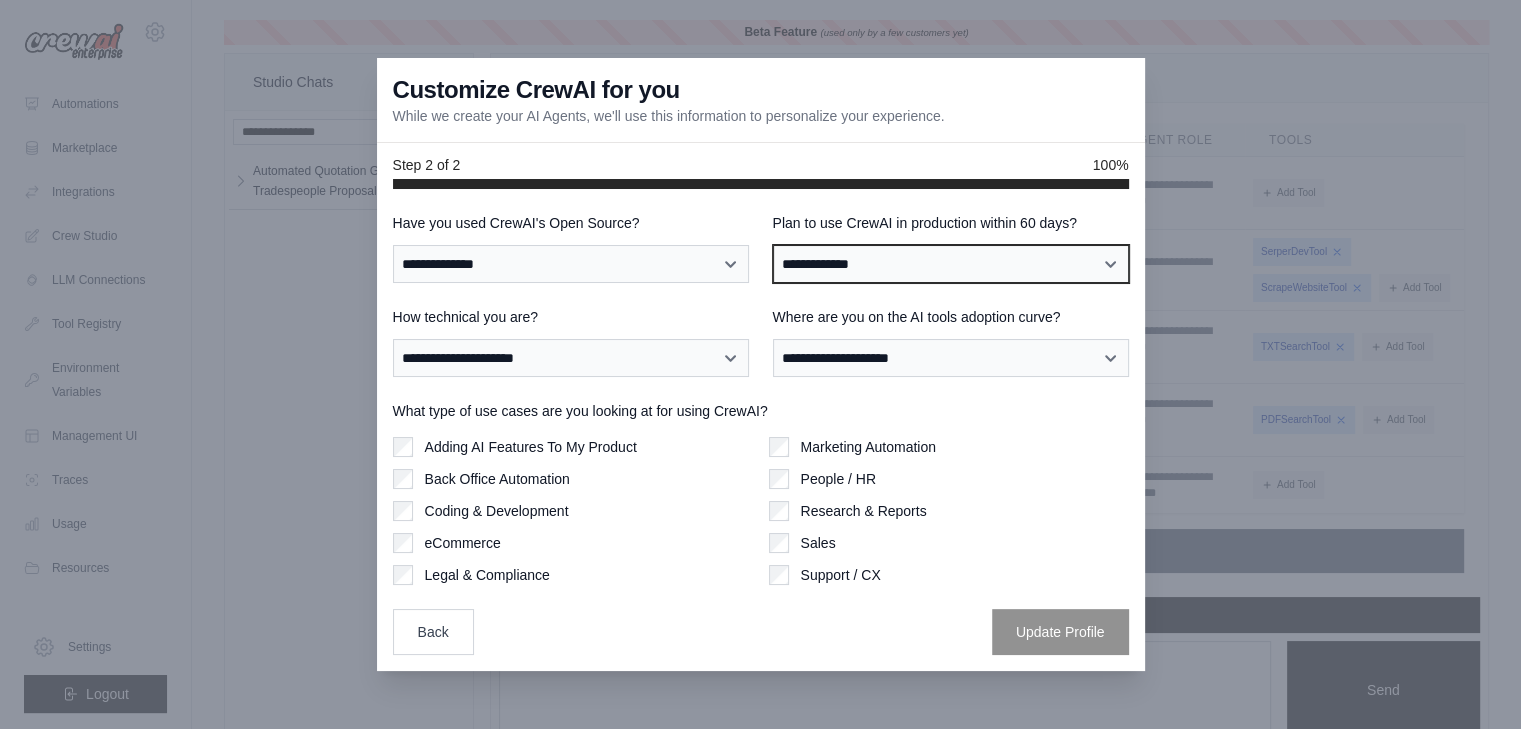 click on "**********" at bounding box center (951, 264) 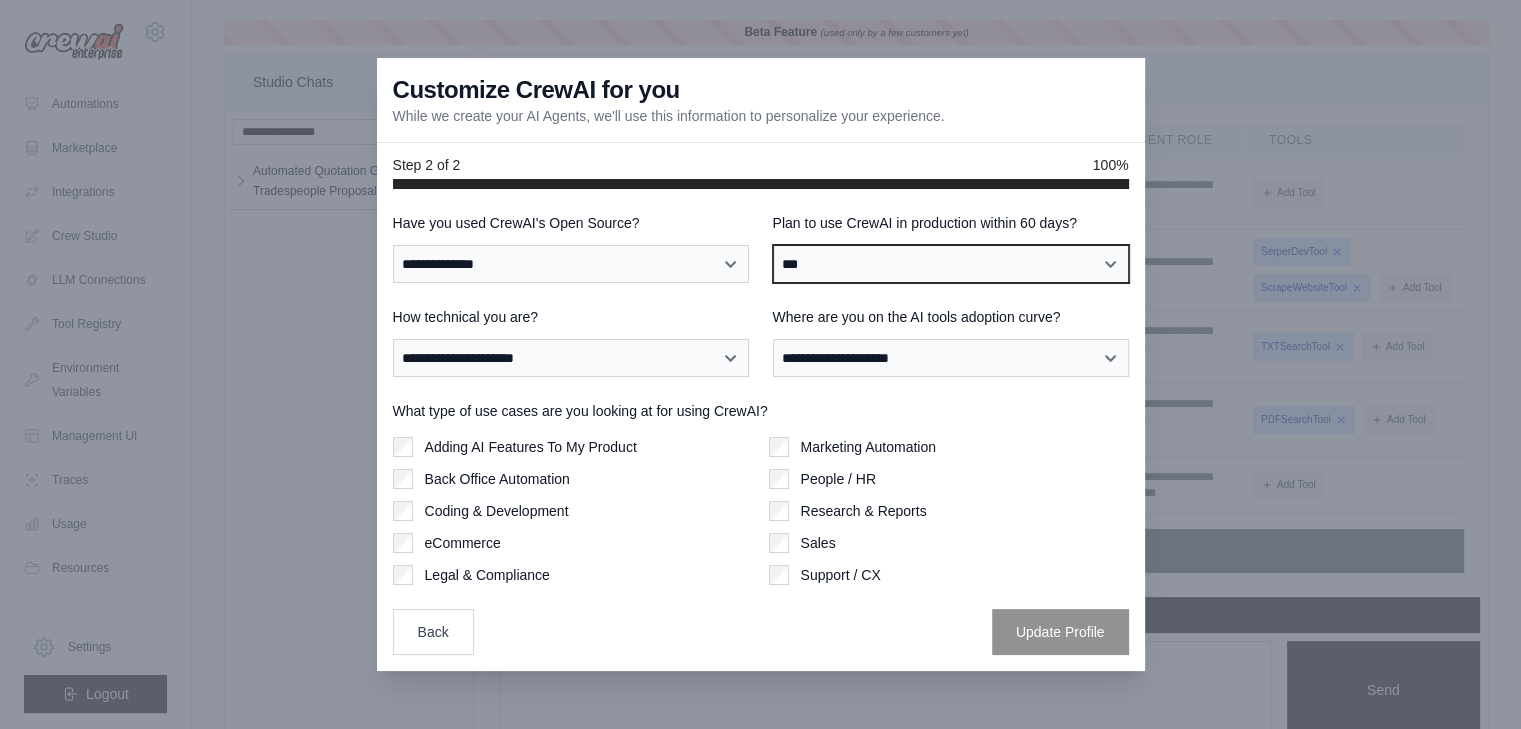 click on "**********" at bounding box center [951, 264] 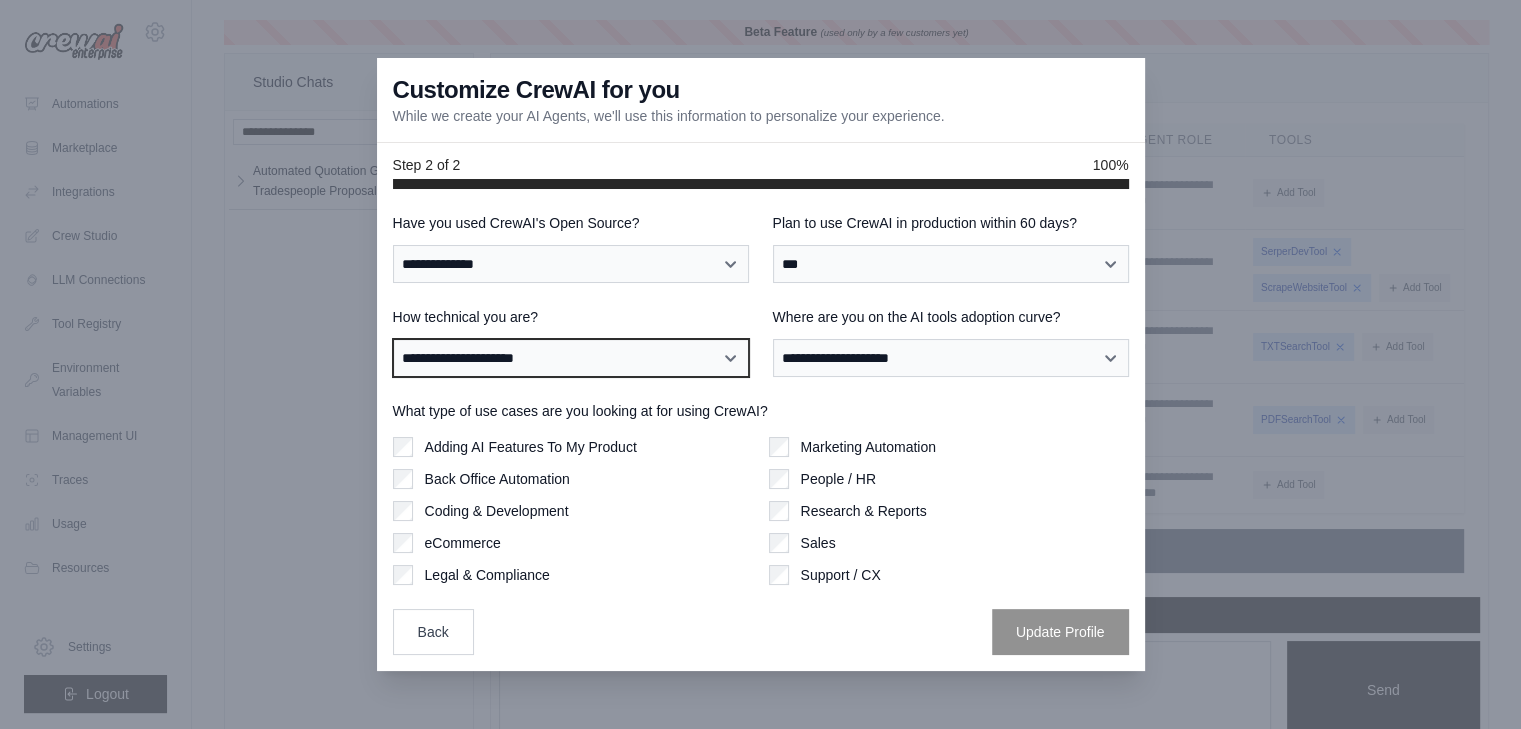 click on "**********" at bounding box center [571, 358] 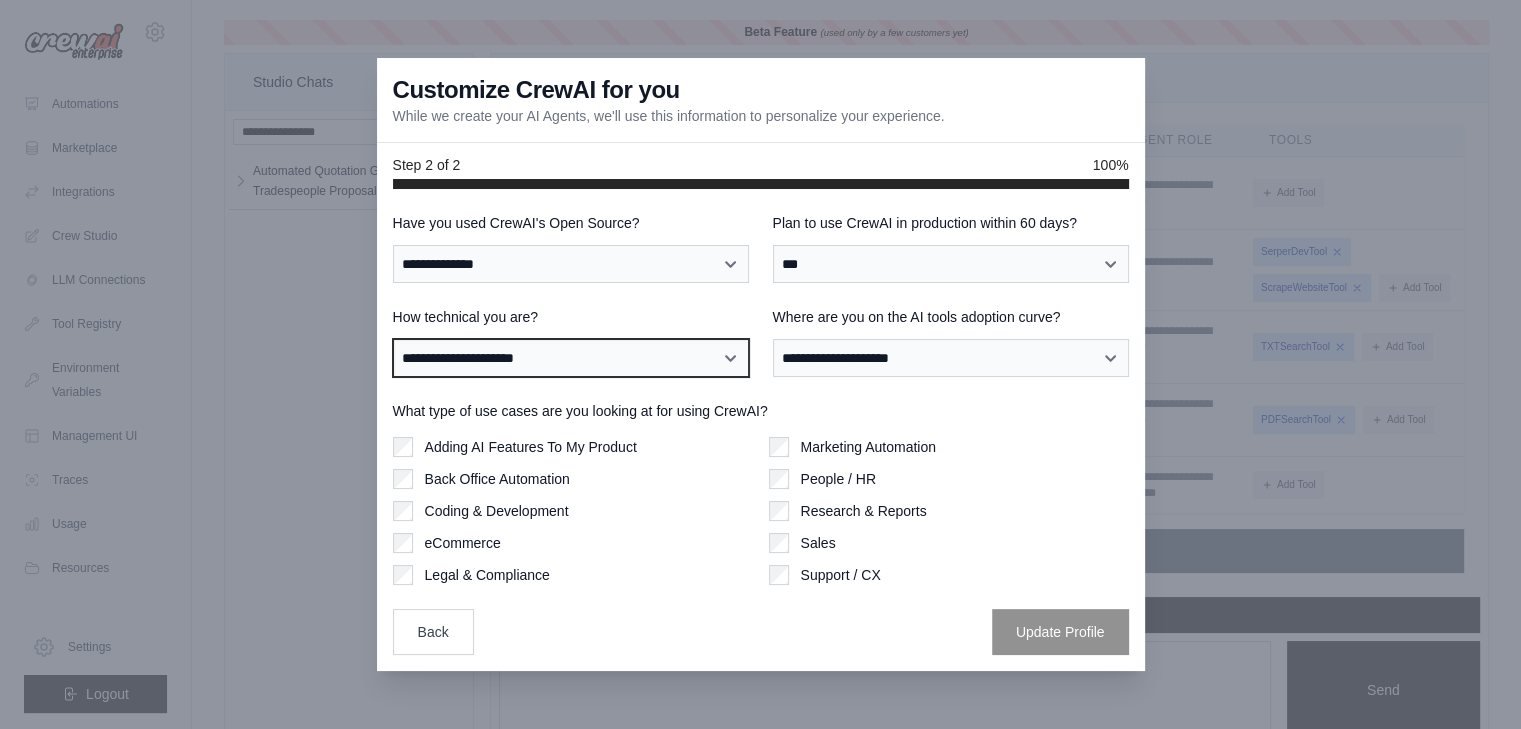 select on "**********" 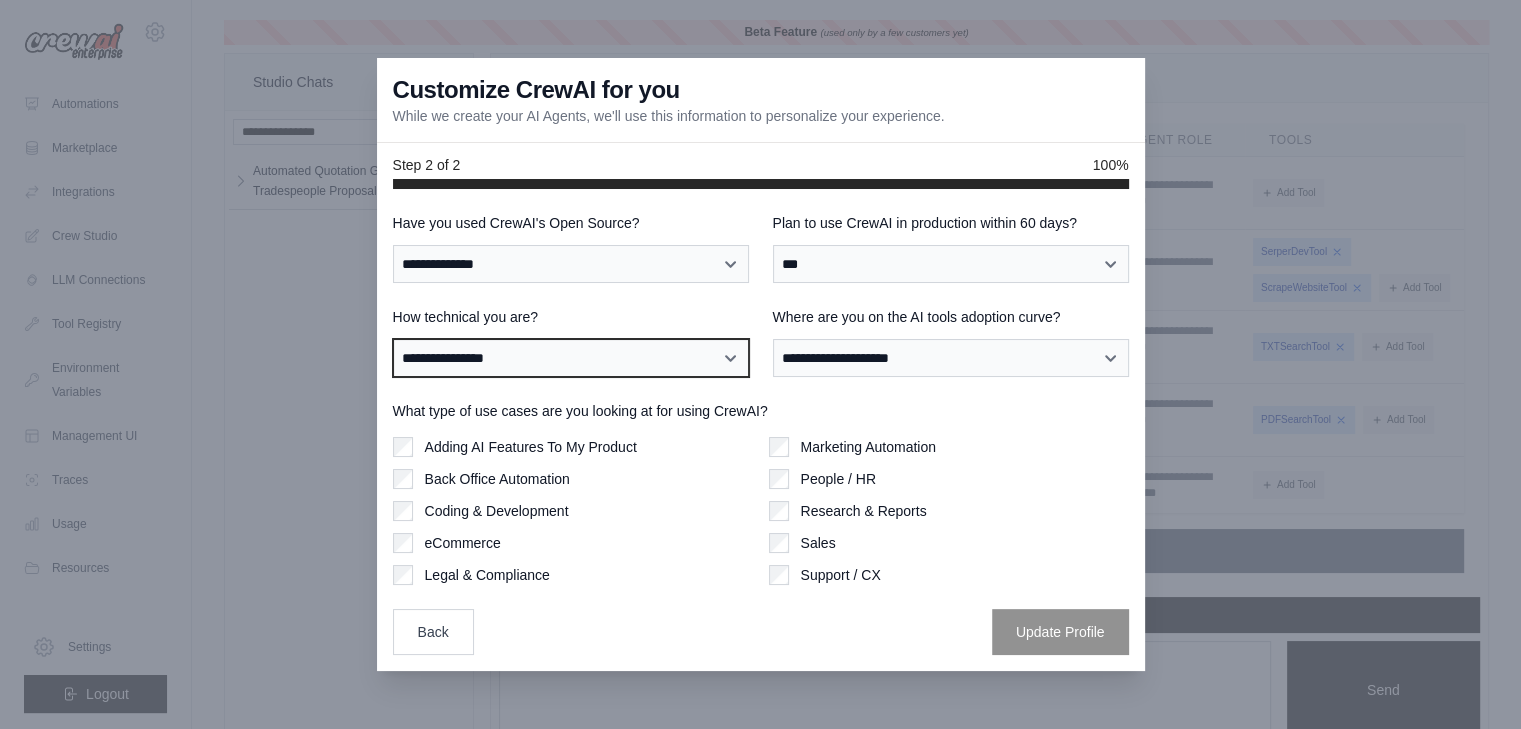 click on "**********" at bounding box center [571, 358] 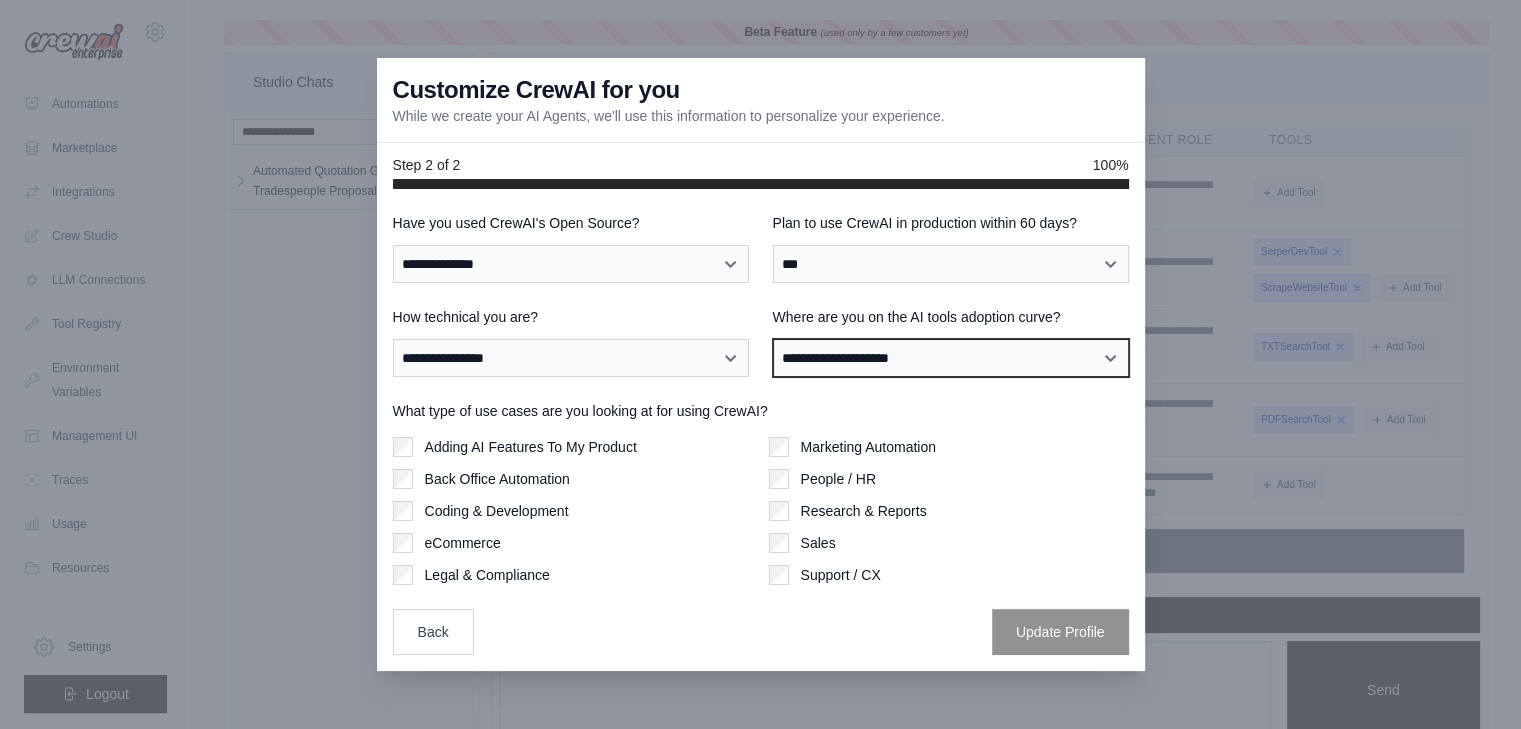 click on "**********" at bounding box center (951, 358) 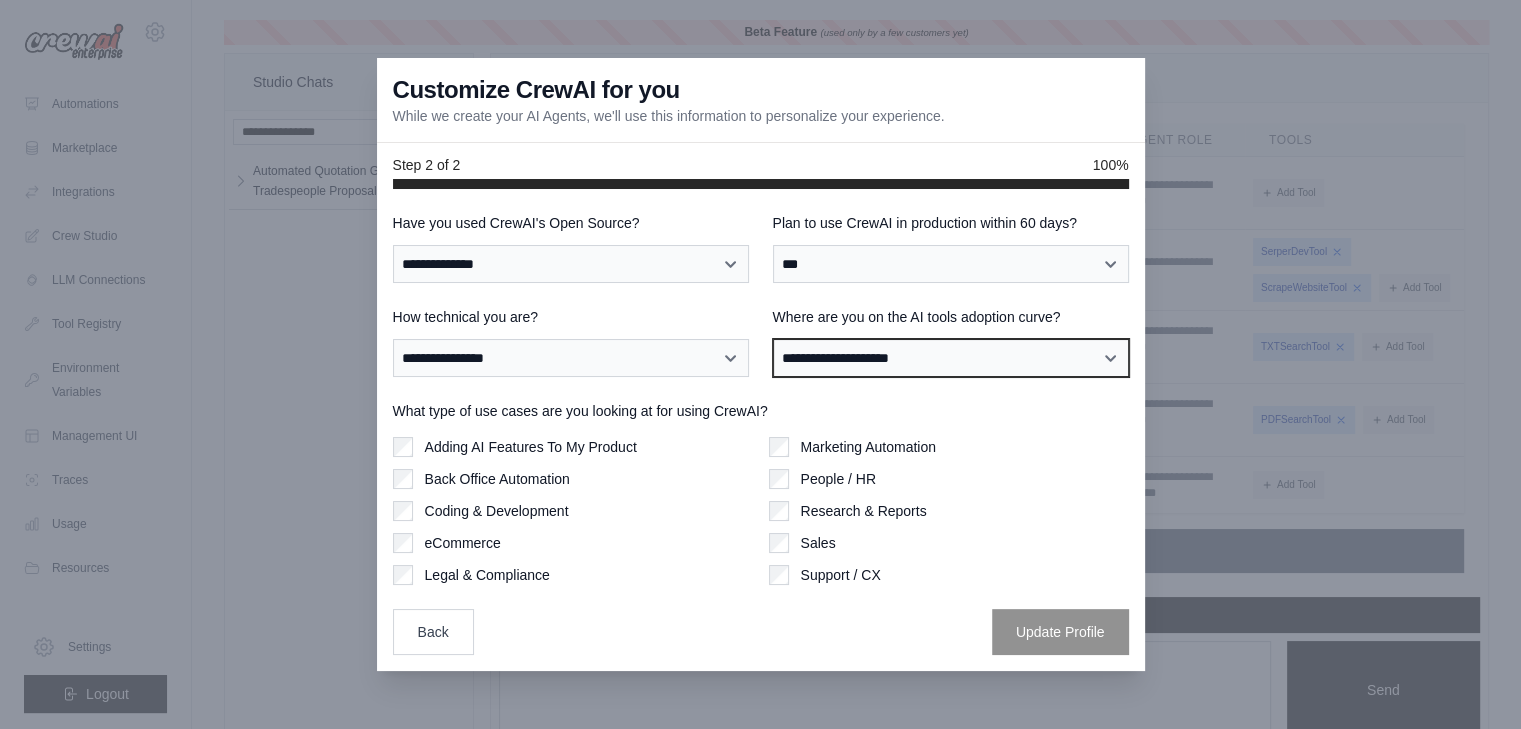 select on "**********" 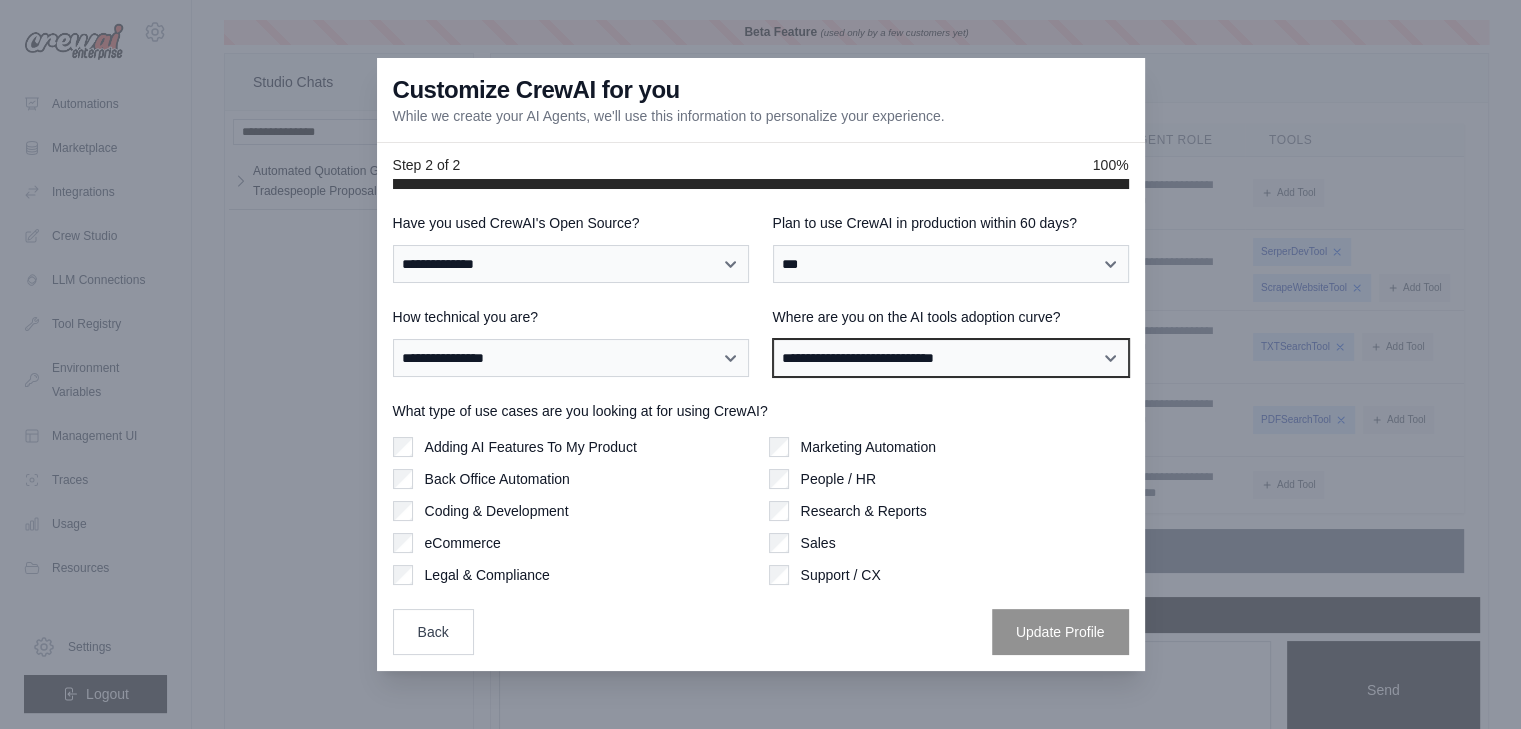 click on "**********" at bounding box center [951, 358] 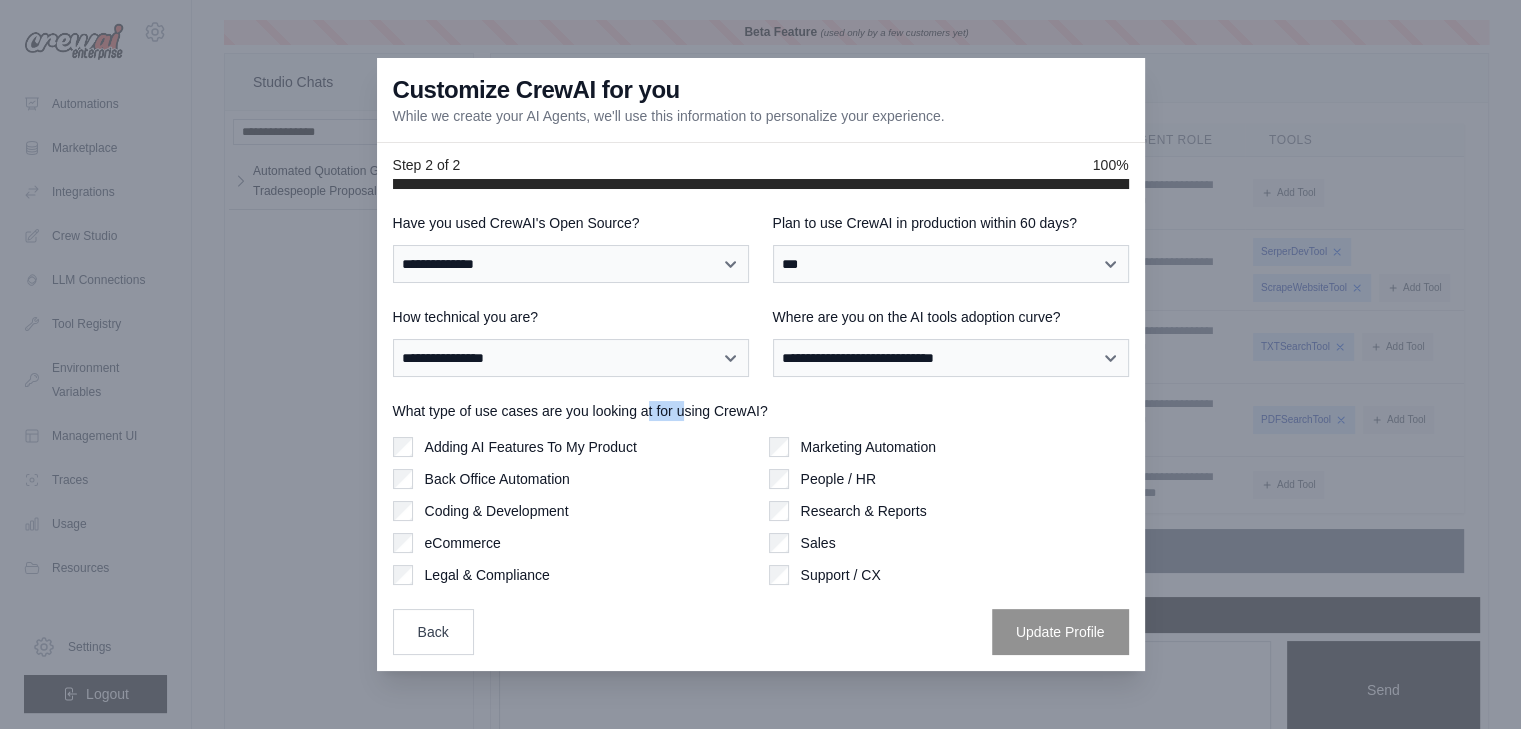 drag, startPoint x: 650, startPoint y: 415, endPoint x: 682, endPoint y: 414, distance: 32.01562 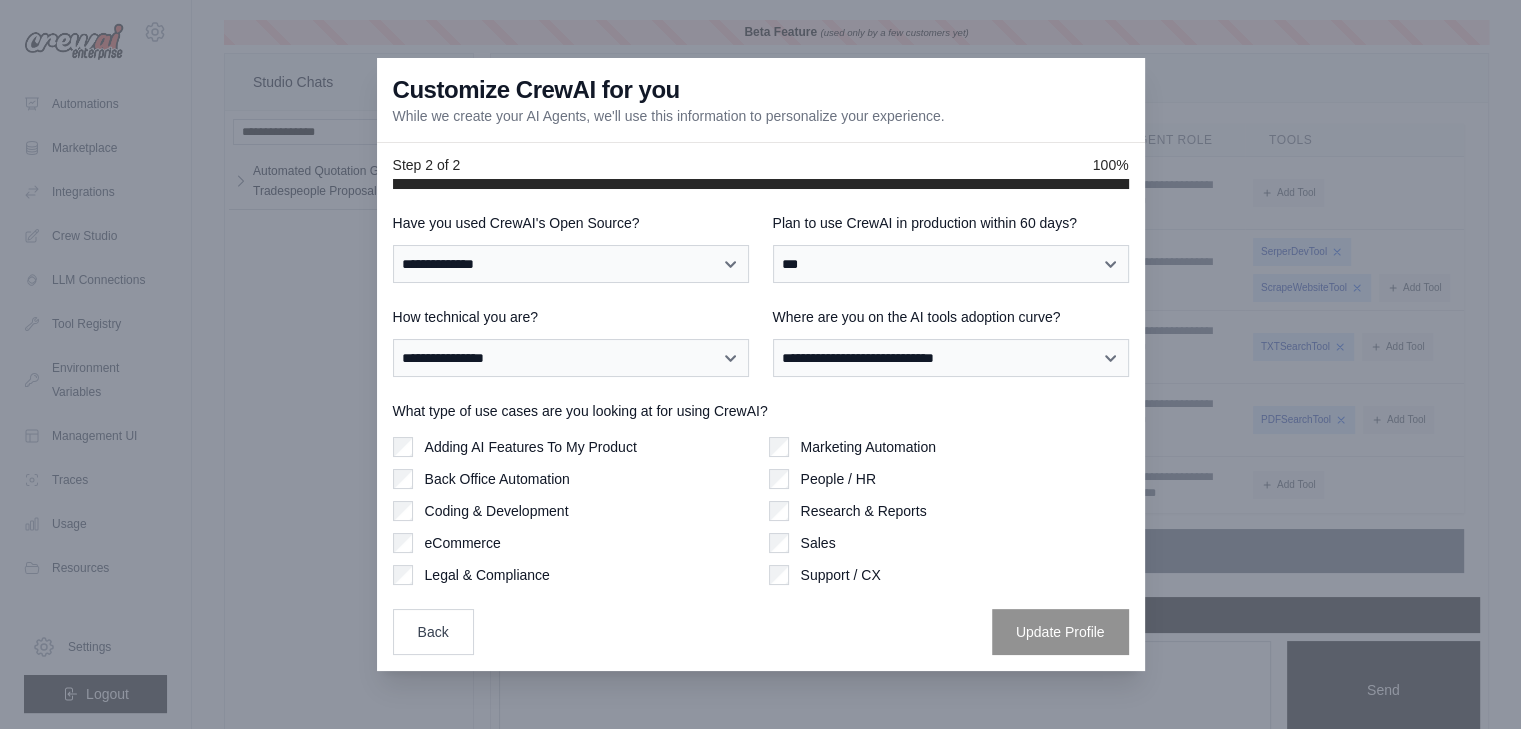 click on "What type of use cases are you looking at for using CrewAI?
Adding AI Features To My Product
Back Office Automation
Coding & Development
eCommerce
Legal & Compliance
Marketing Automation
People / HR
Sales" at bounding box center (761, 493) 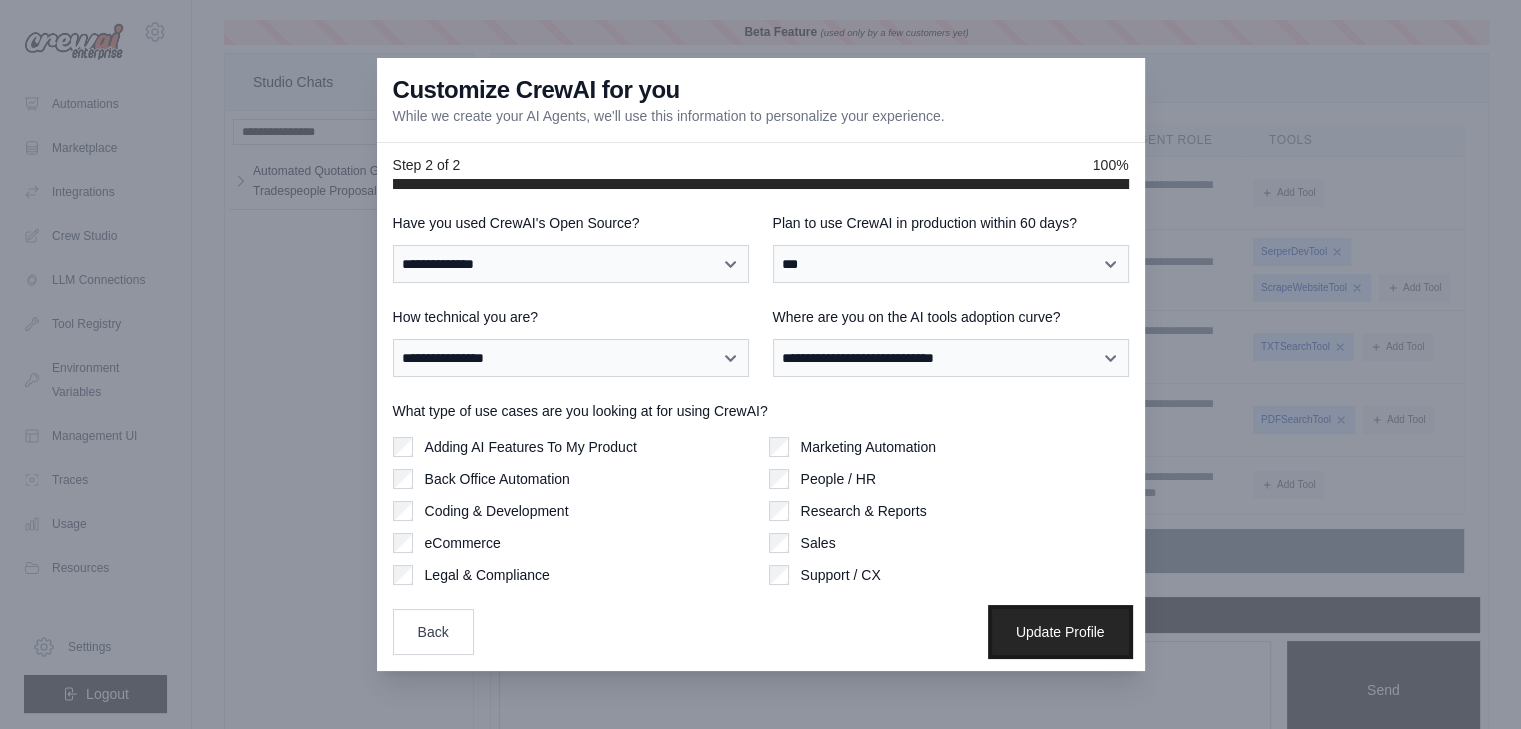 click on "Update Profile" at bounding box center (1060, 632) 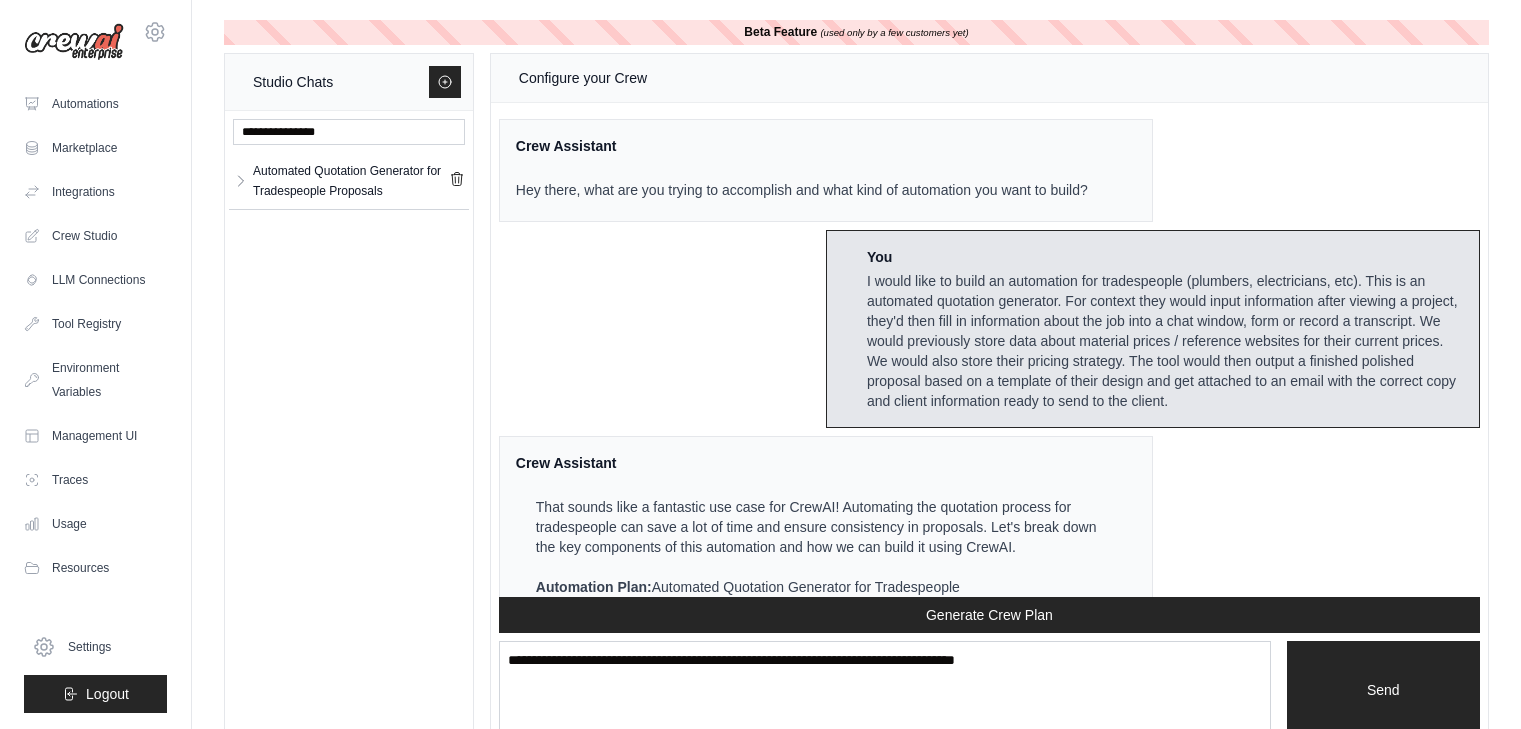 scroll, scrollTop: 0, scrollLeft: 0, axis: both 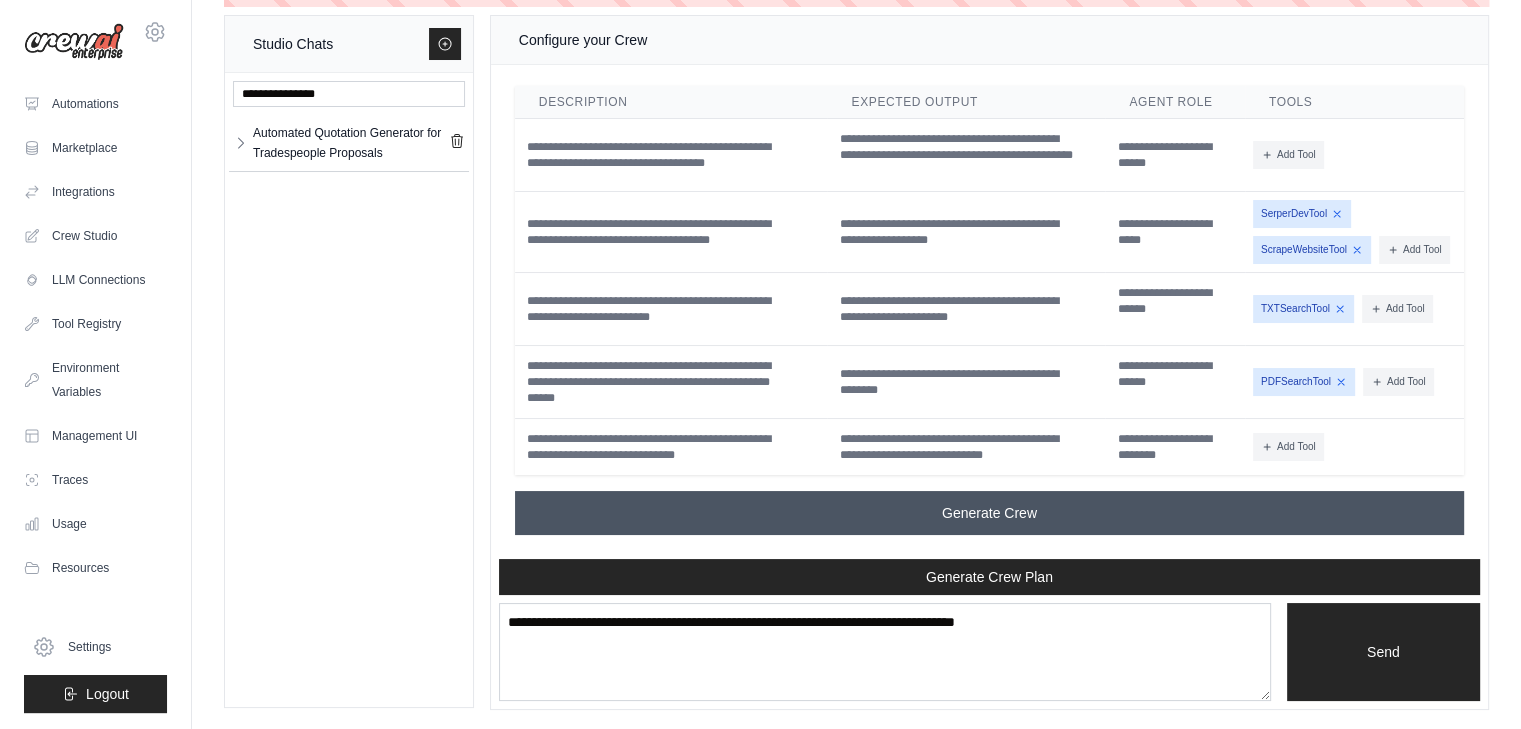 click on "Generate Crew" at bounding box center [989, 513] 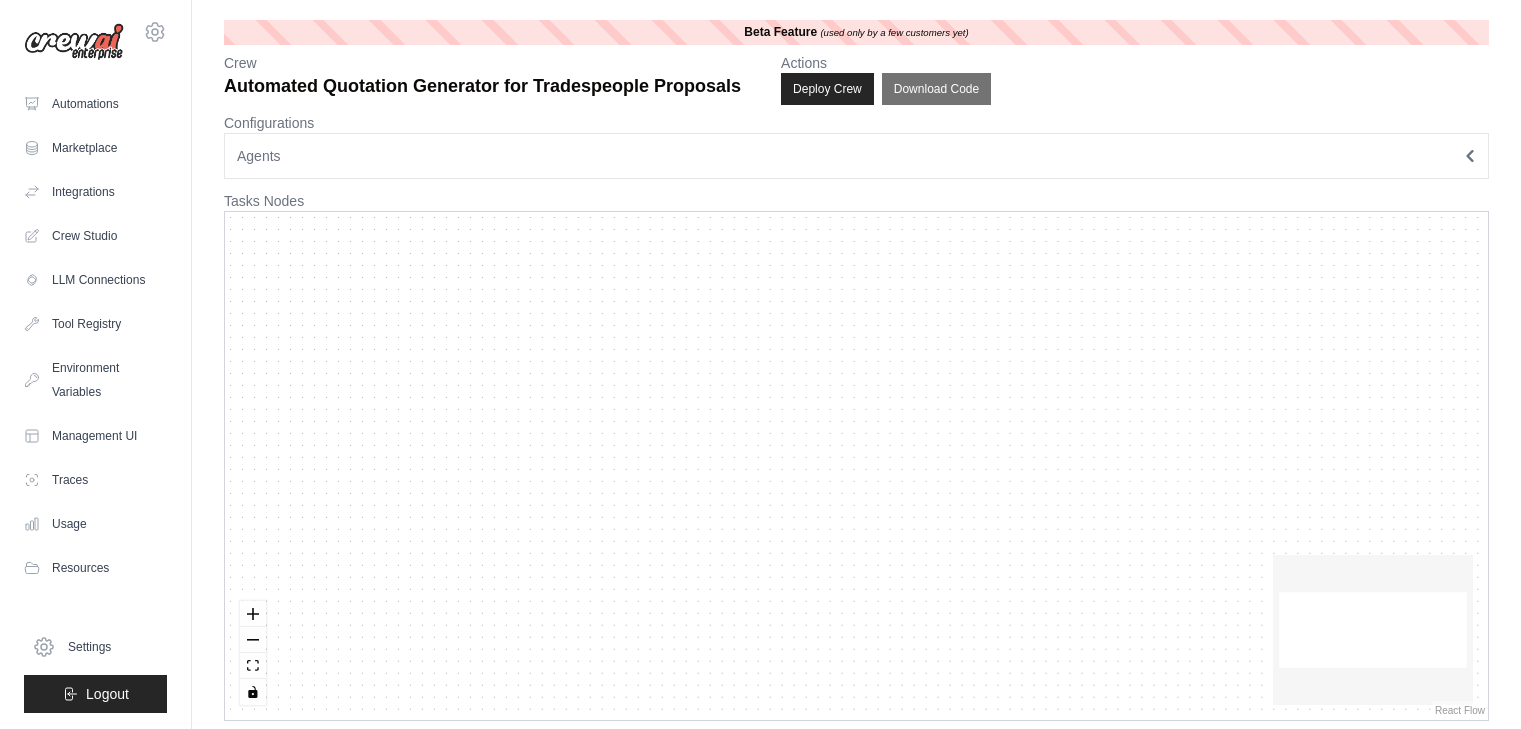 scroll, scrollTop: 0, scrollLeft: 0, axis: both 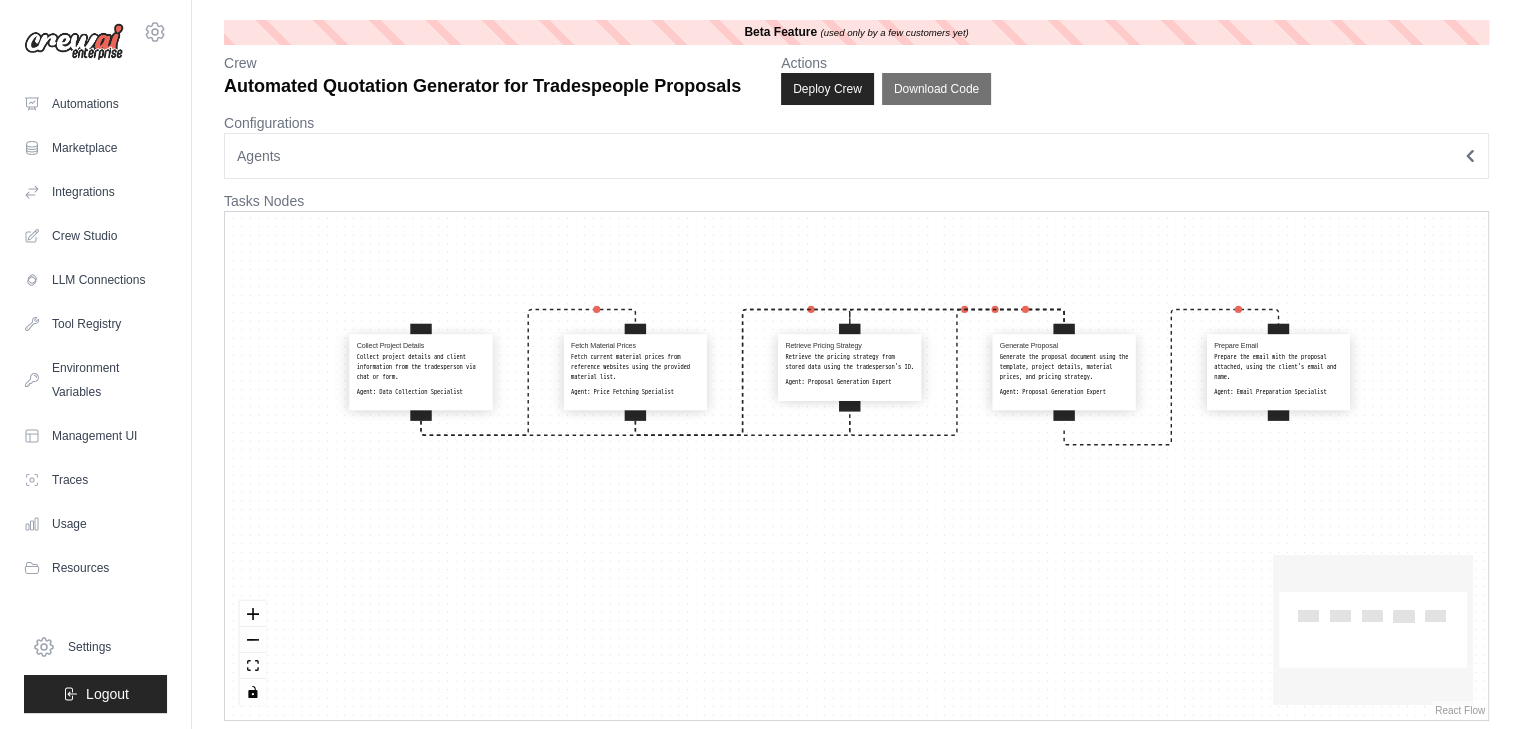 drag, startPoint x: 654, startPoint y: 571, endPoint x: 677, endPoint y: 479, distance: 94.83143 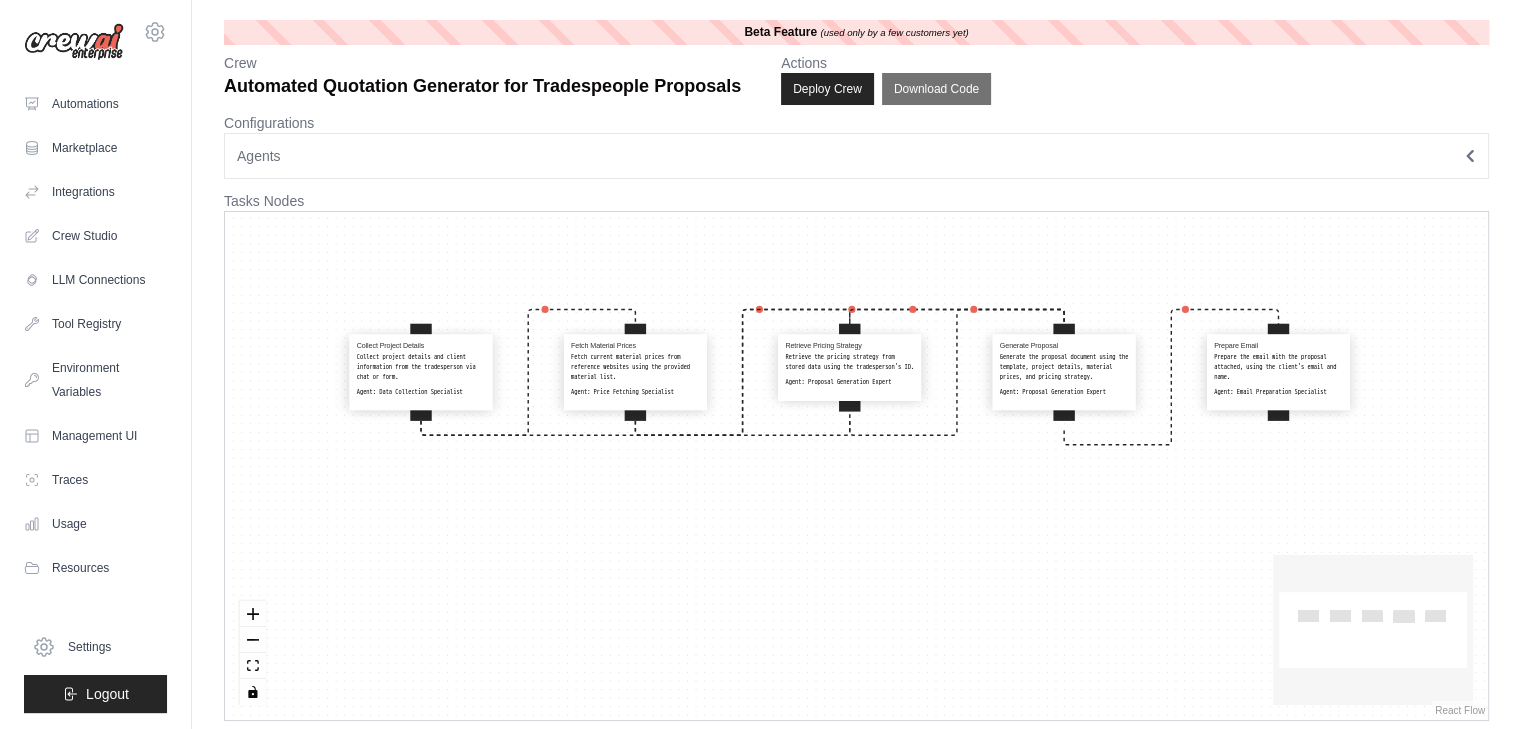 click on "Fetch current material prices from reference websites using the provided material list." at bounding box center [635, 367] 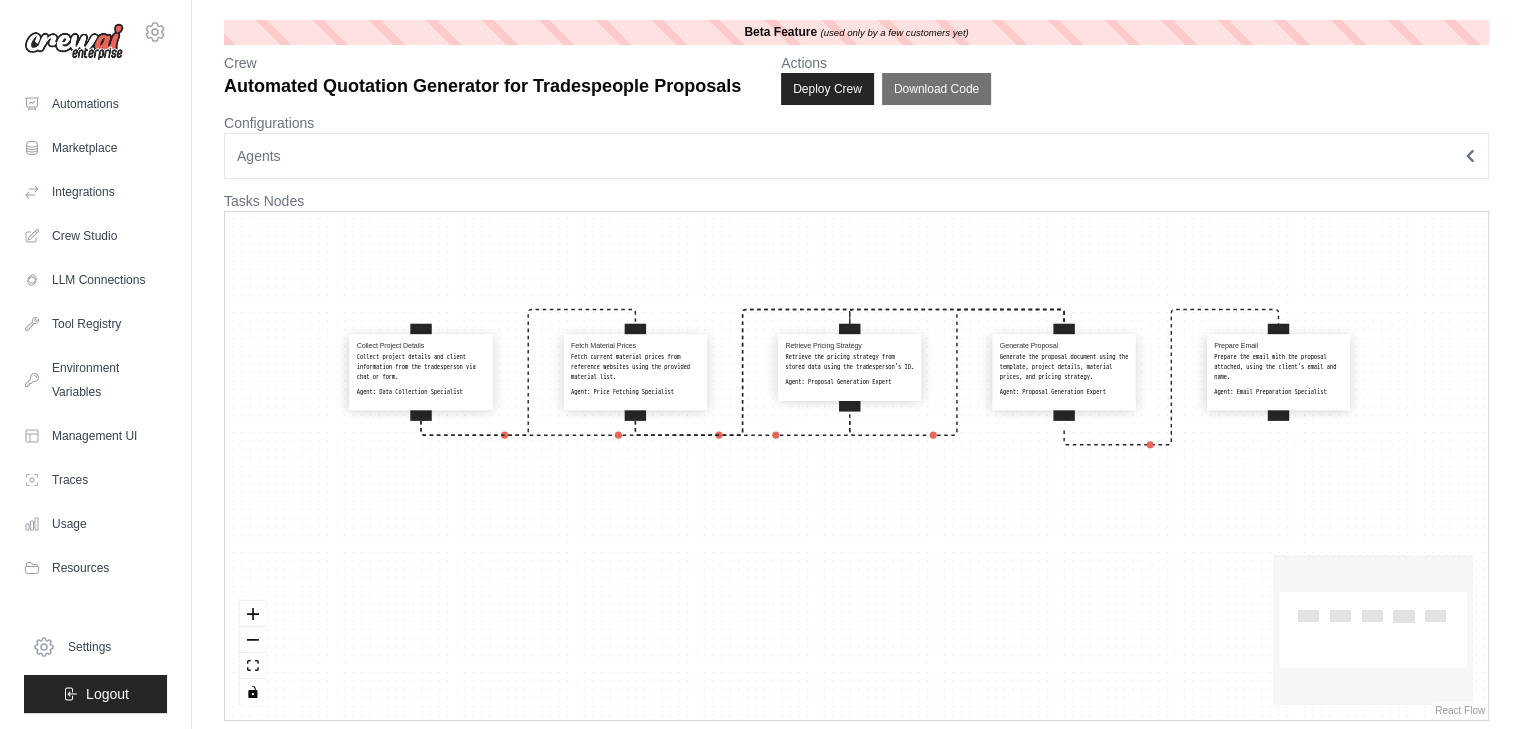 select on "**********" 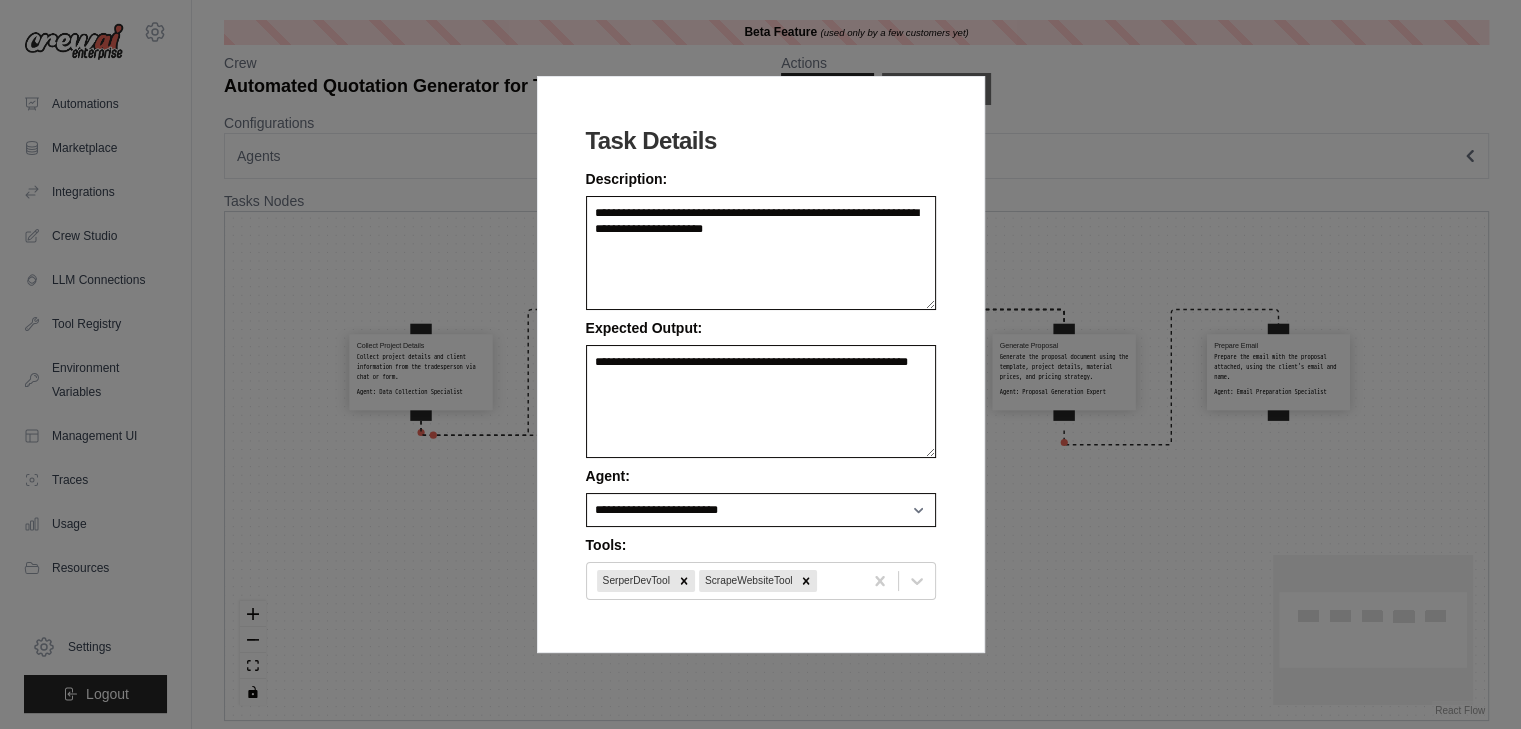 click on "**********" at bounding box center (760, 364) 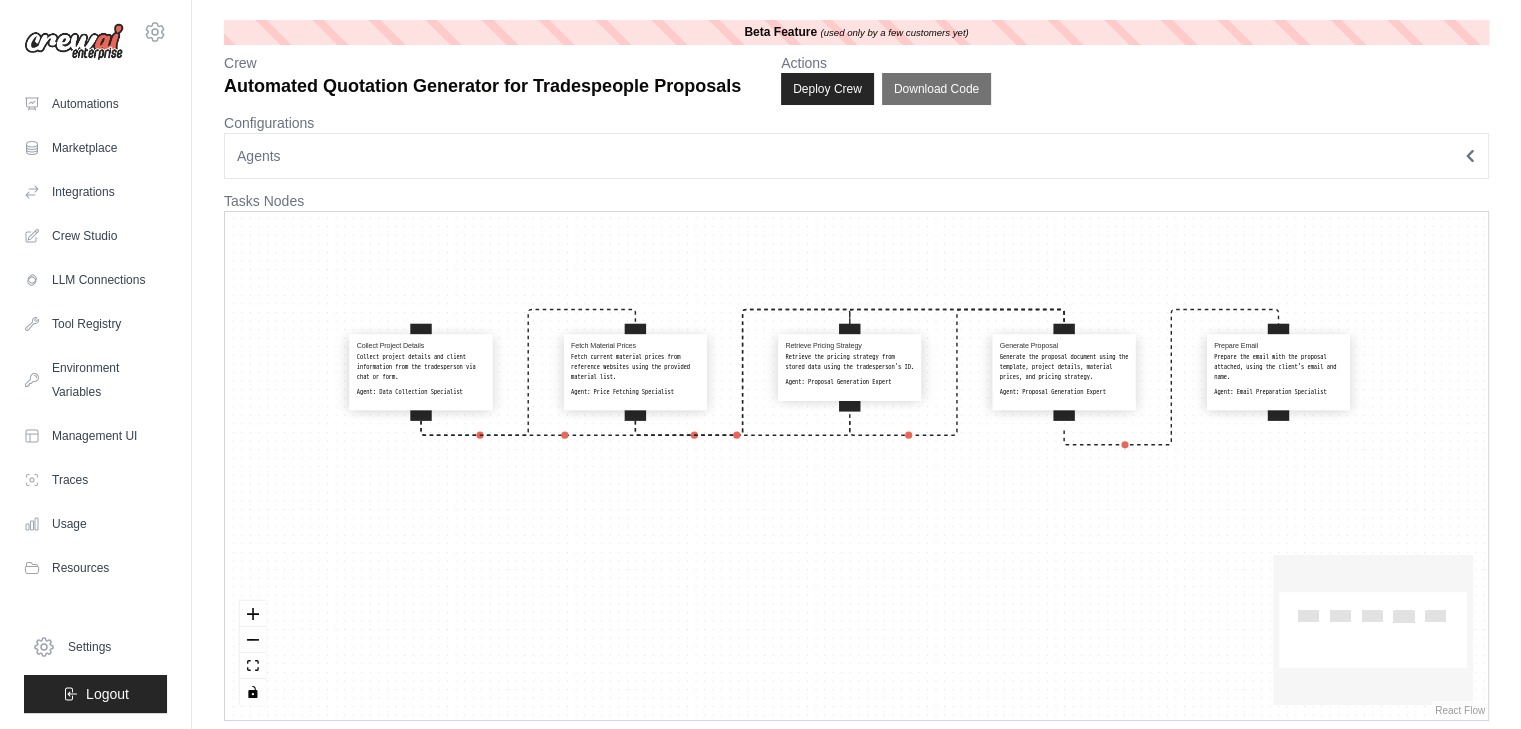 click on "Collect project details and client information from the tradesperson via chat or form." at bounding box center (421, 367) 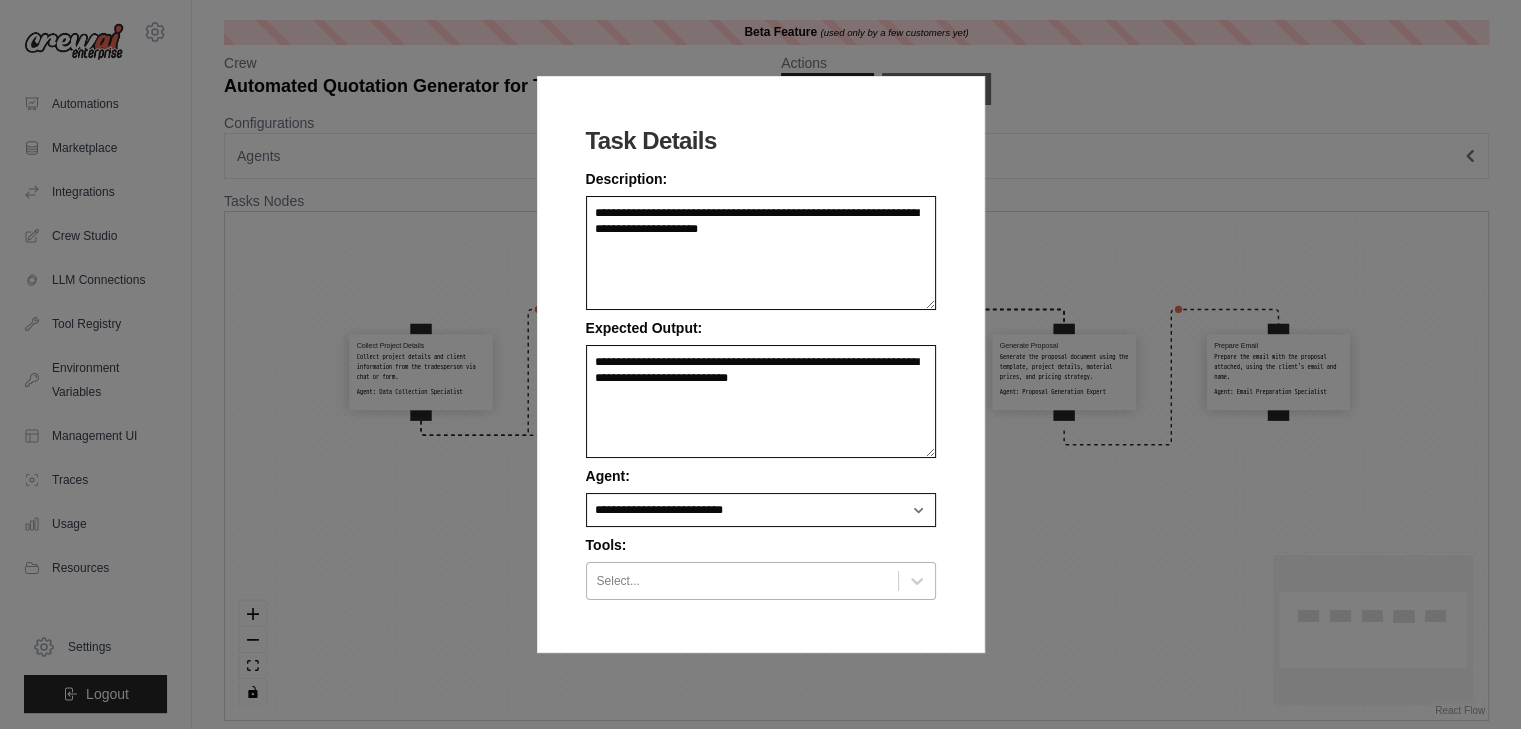 click on "Select..." at bounding box center [742, 581] 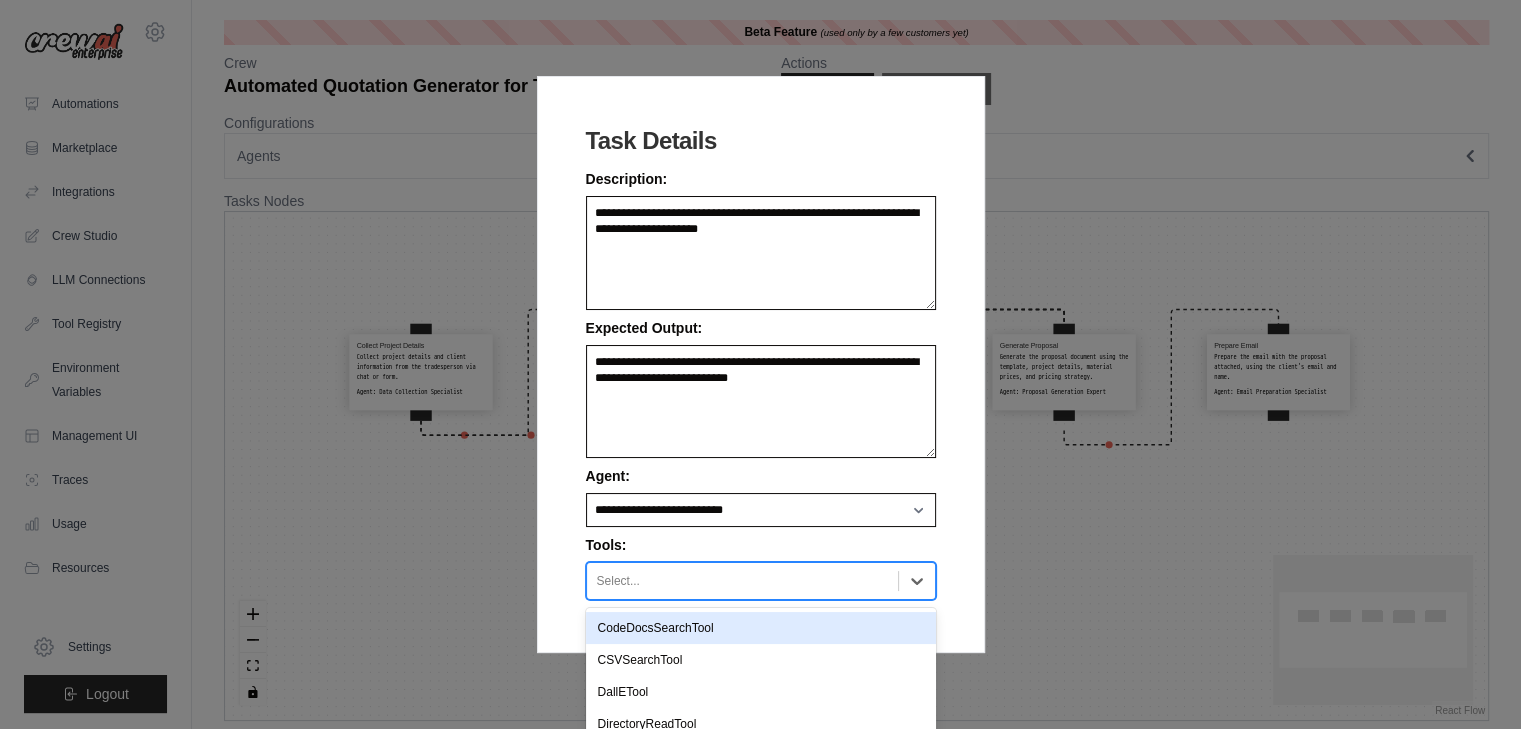 scroll, scrollTop: 11, scrollLeft: 0, axis: vertical 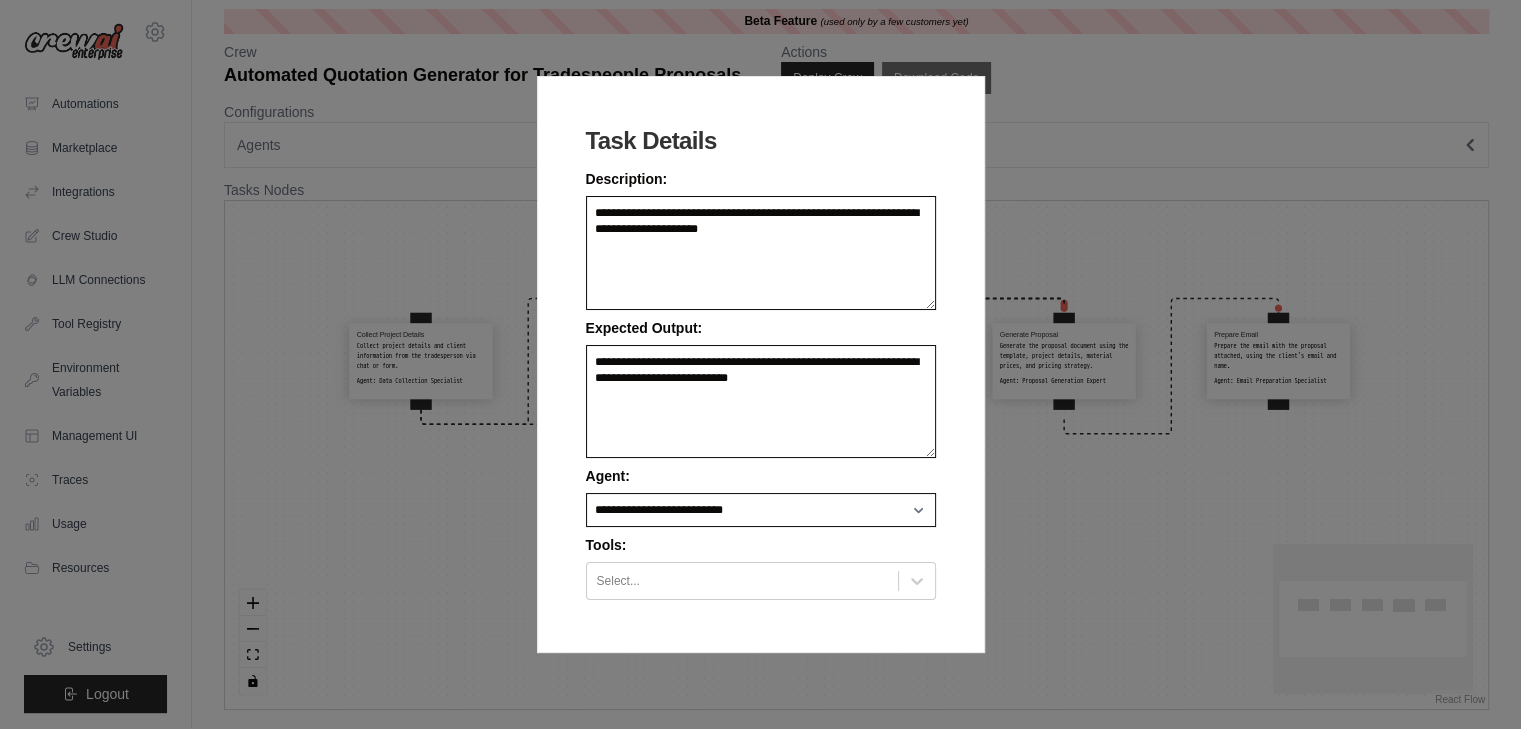 click on "**********" at bounding box center (761, 364) 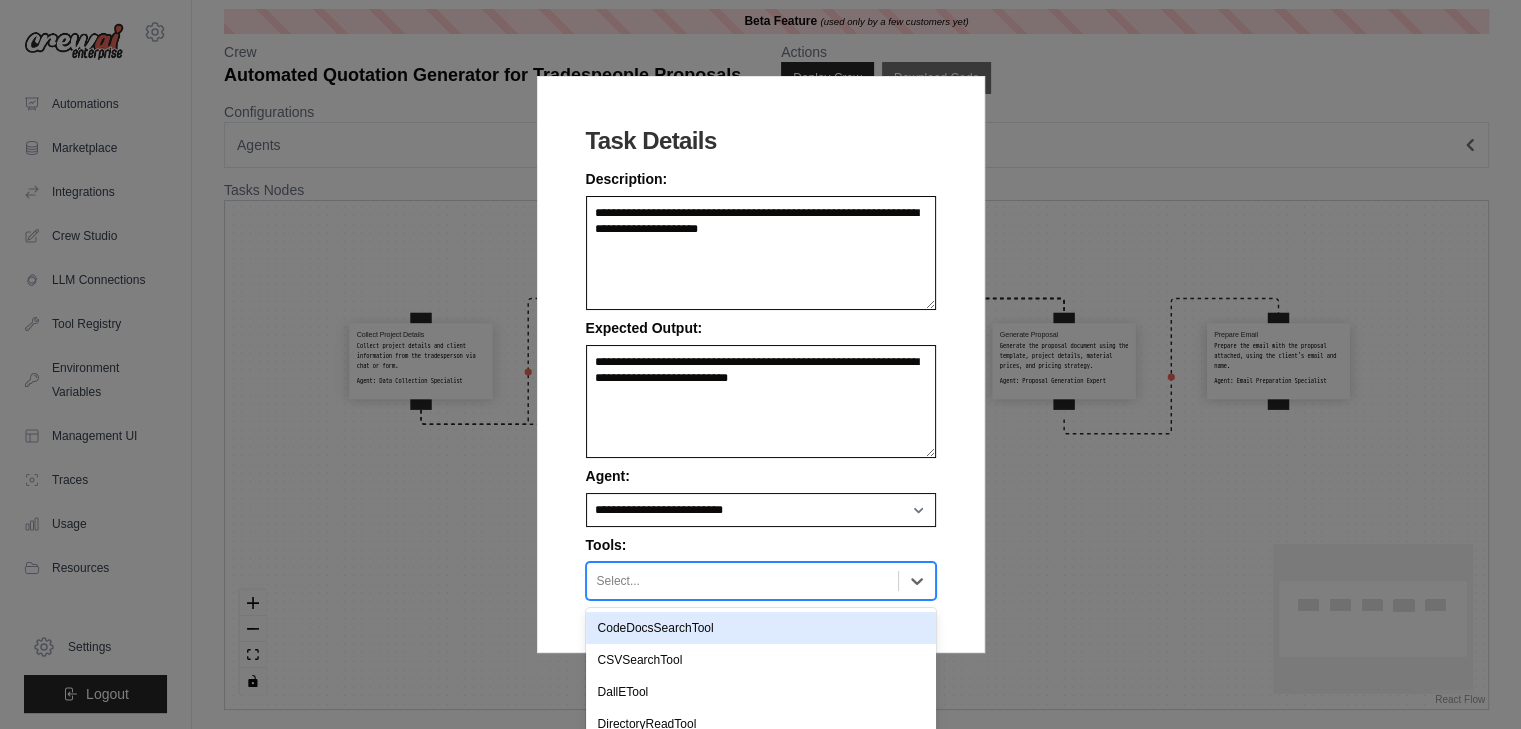 click on "Select..." at bounding box center [761, 581] 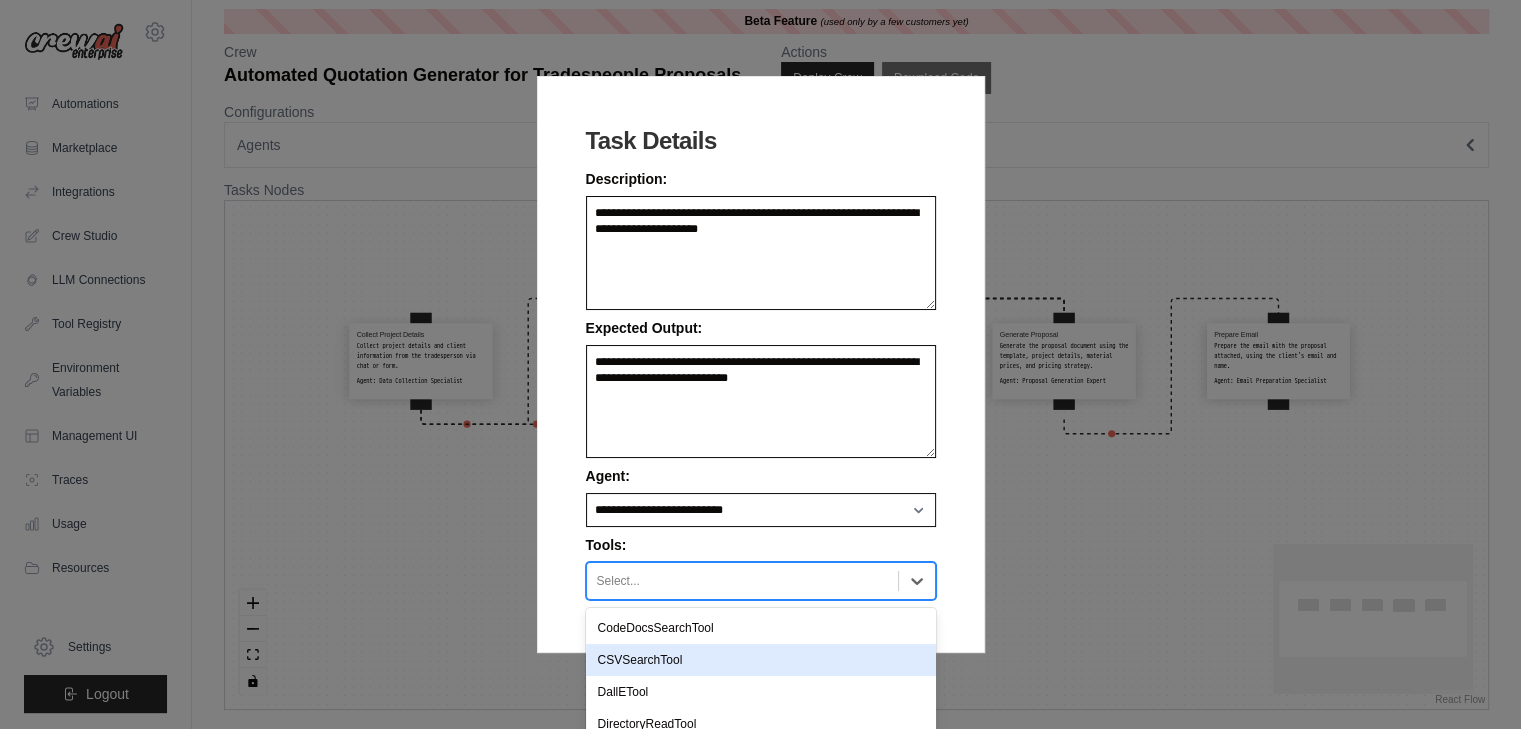 scroll, scrollTop: 100, scrollLeft: 0, axis: vertical 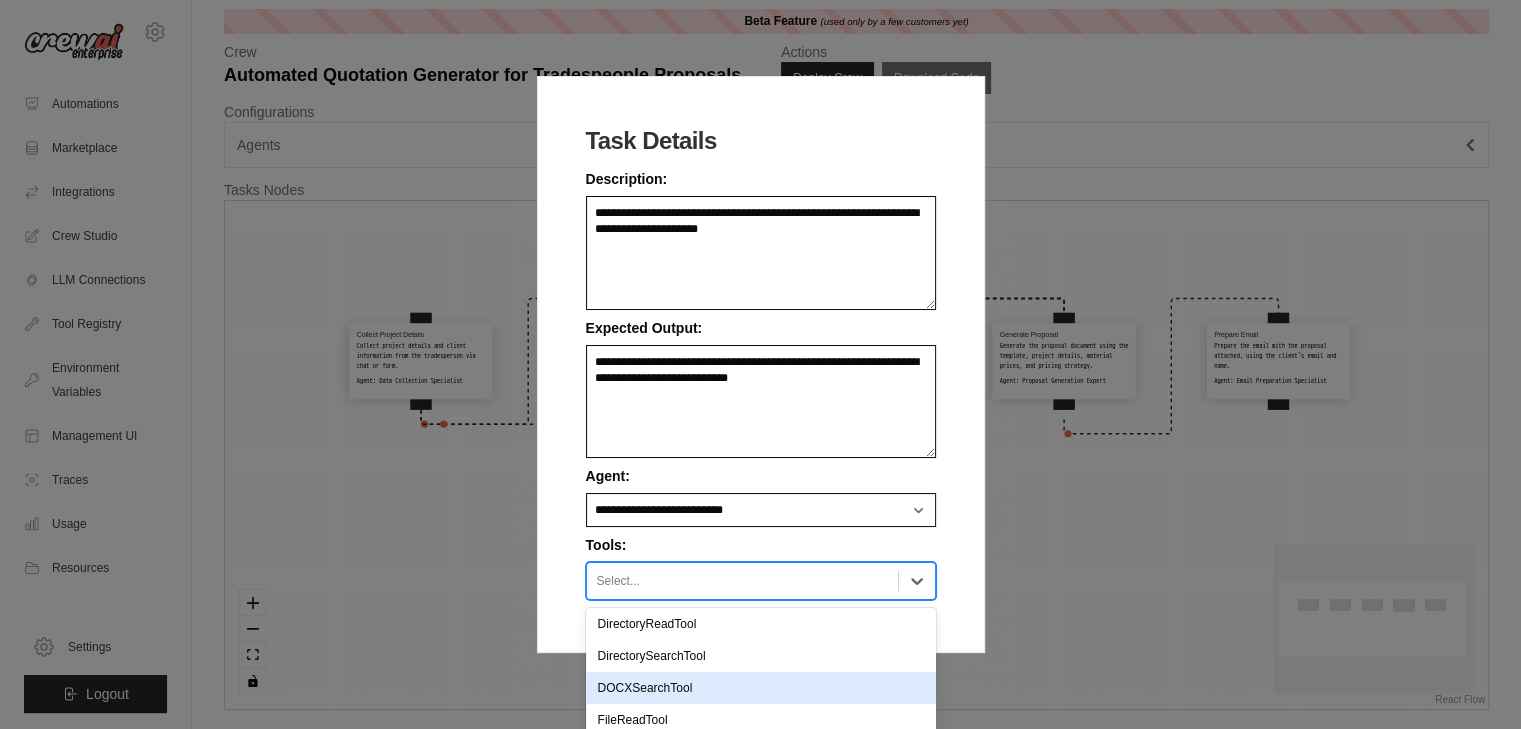 click on "**********" at bounding box center (760, 364) 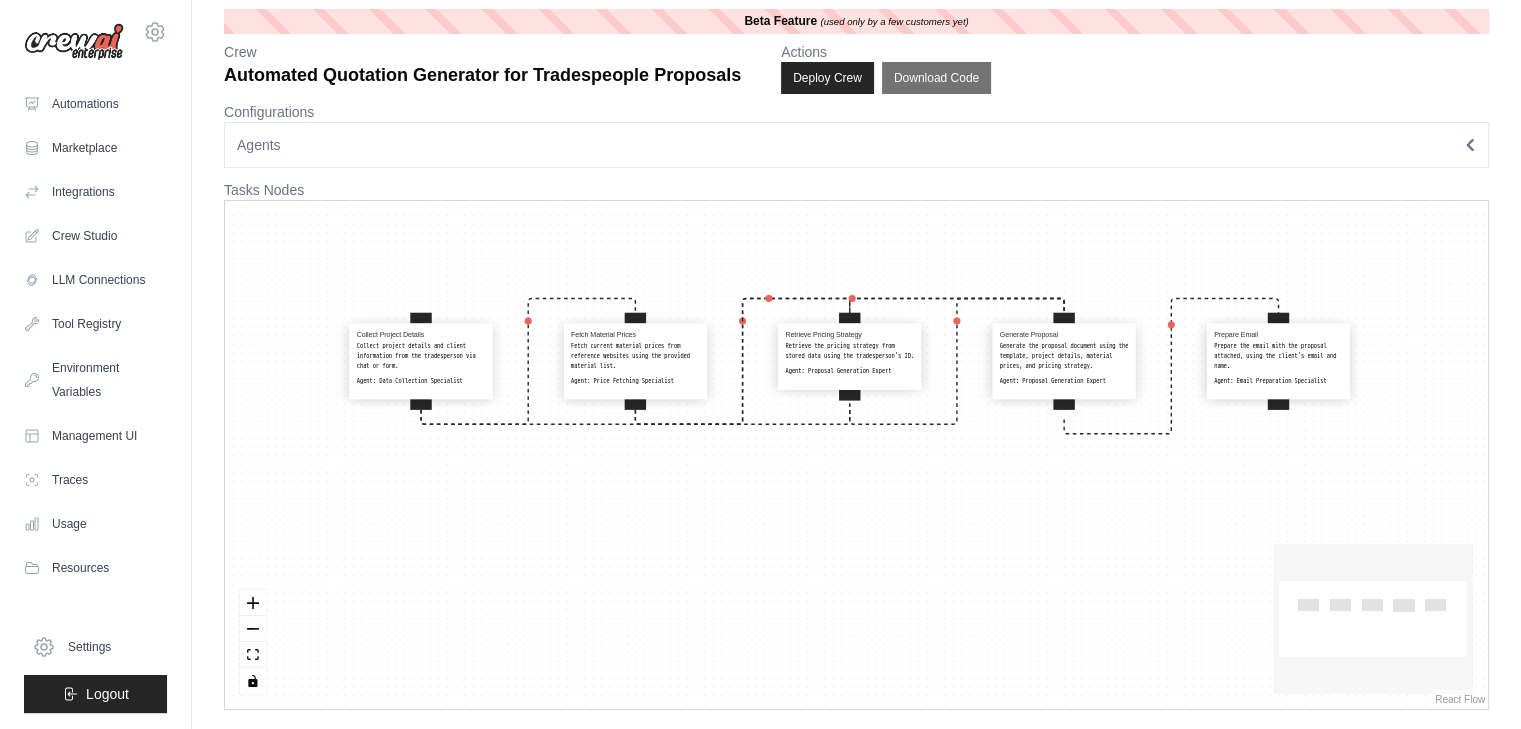 click on "Fetch current material prices from reference websites using the provided material list." at bounding box center [635, 356] 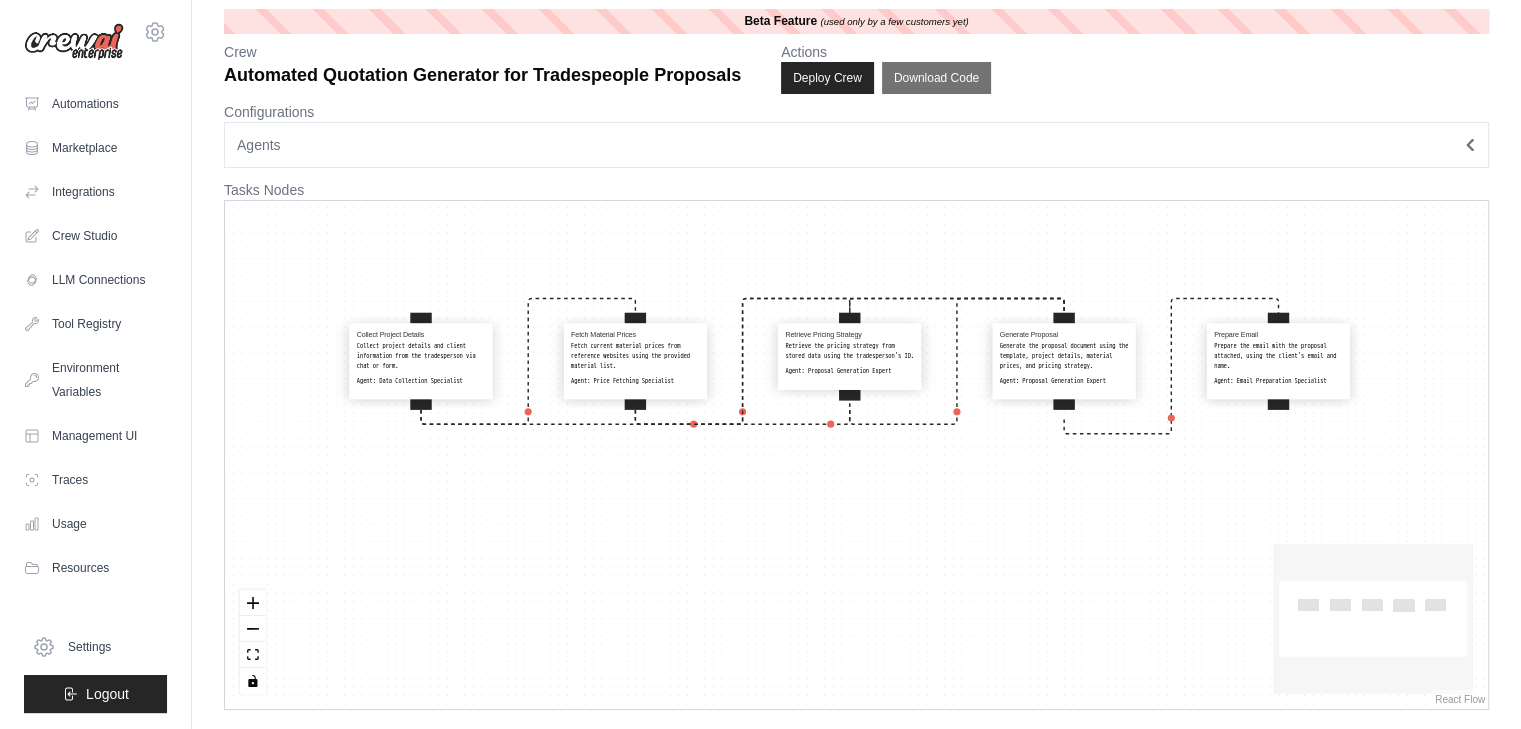 select on "**********" 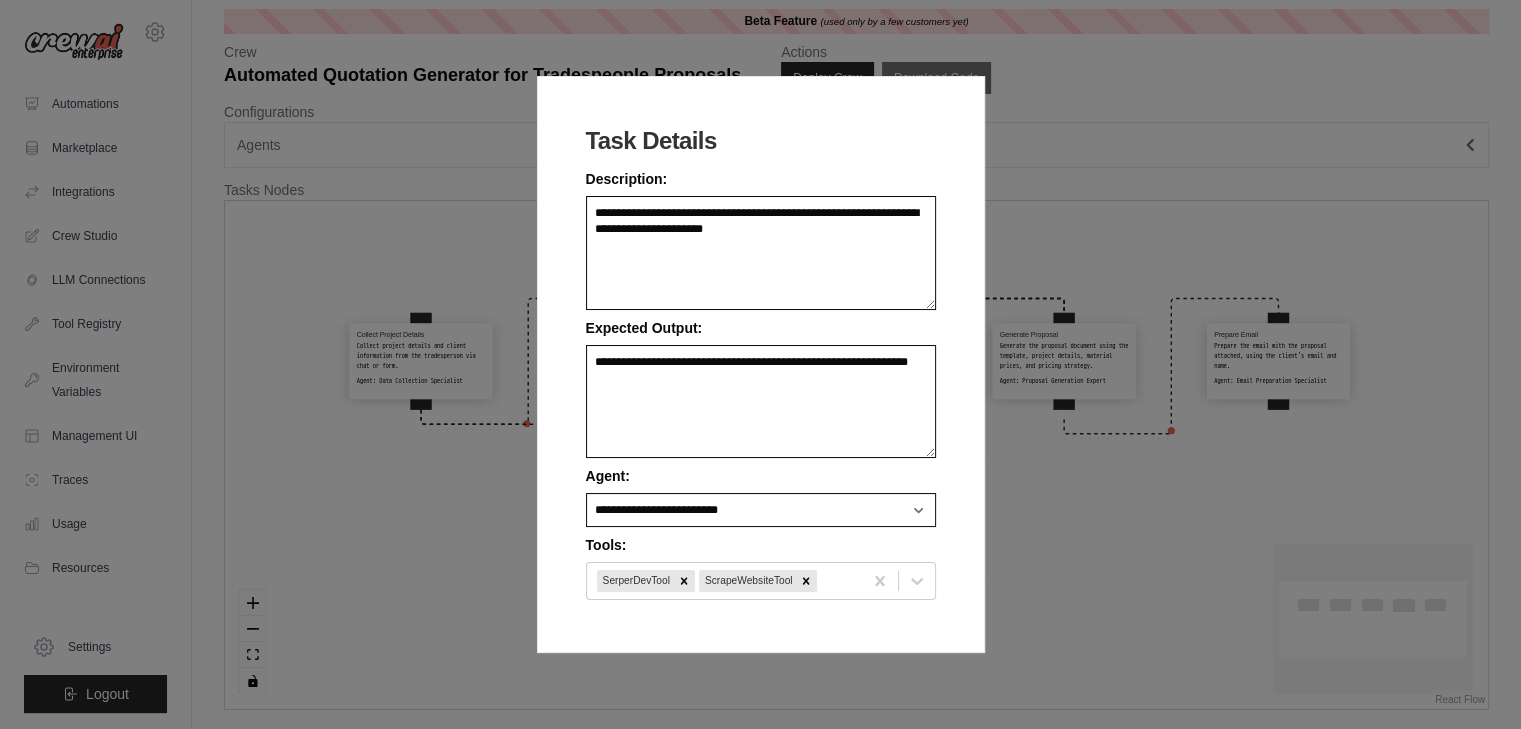 click on "**********" at bounding box center (761, 364) 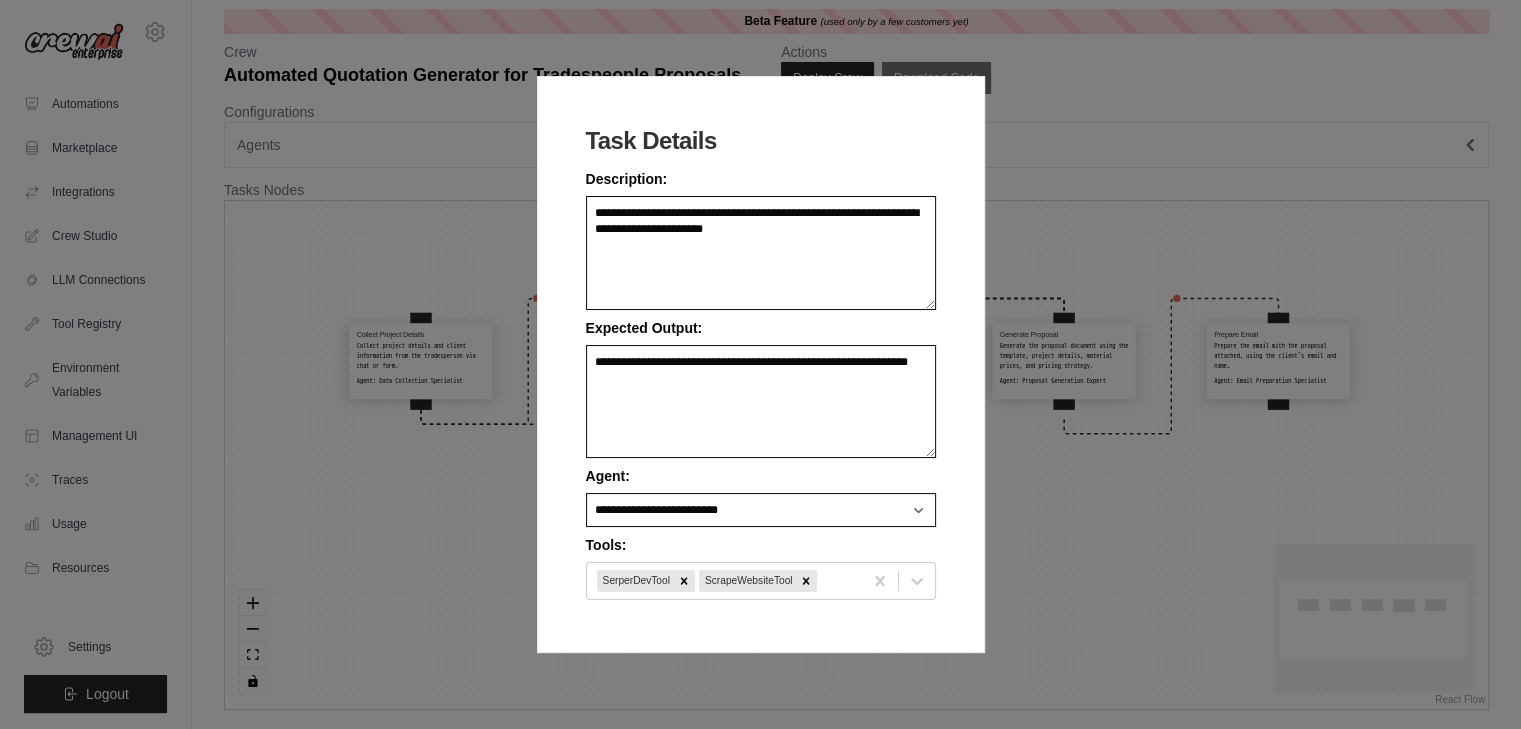 click on "**********" at bounding box center (760, 364) 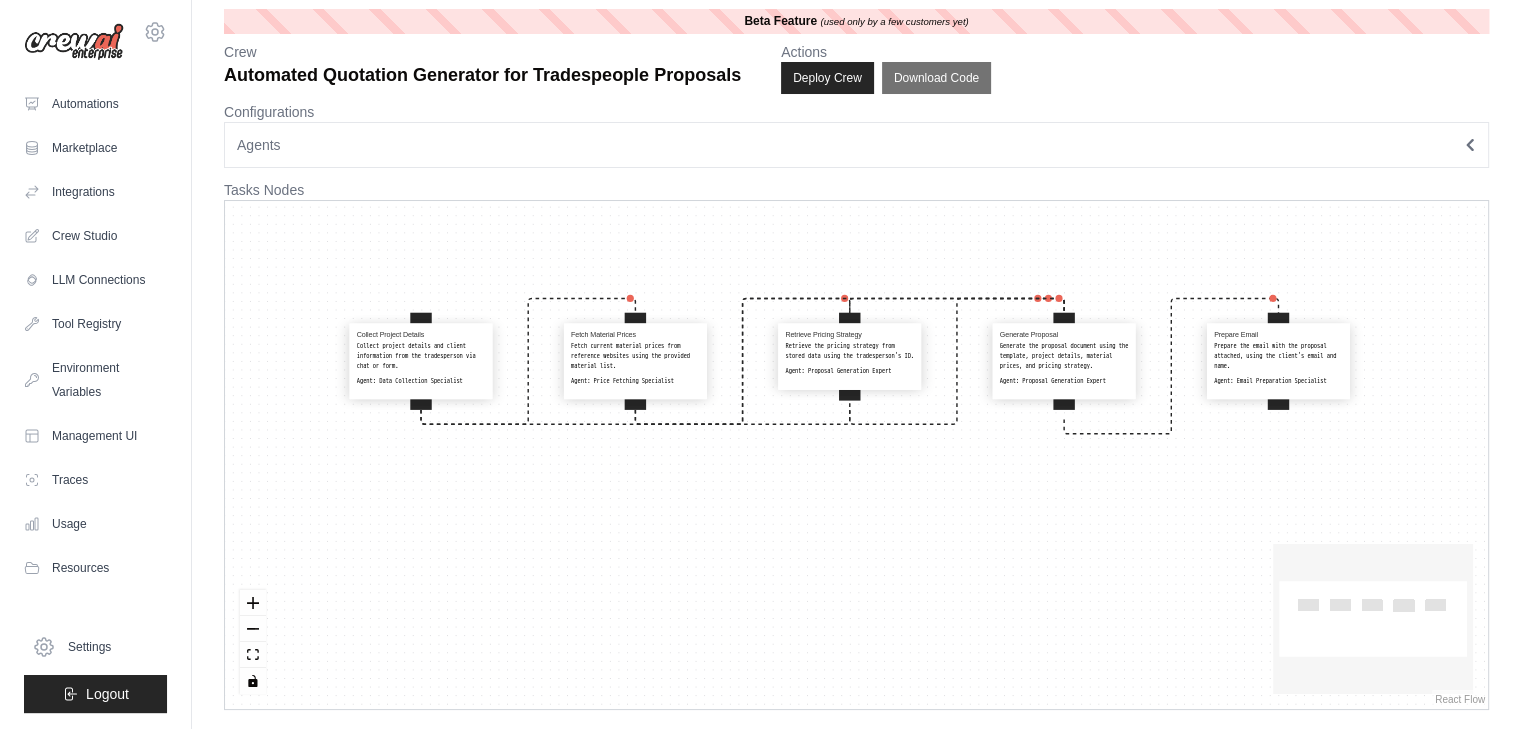 click on "Beta Feature" at bounding box center [780, 21] 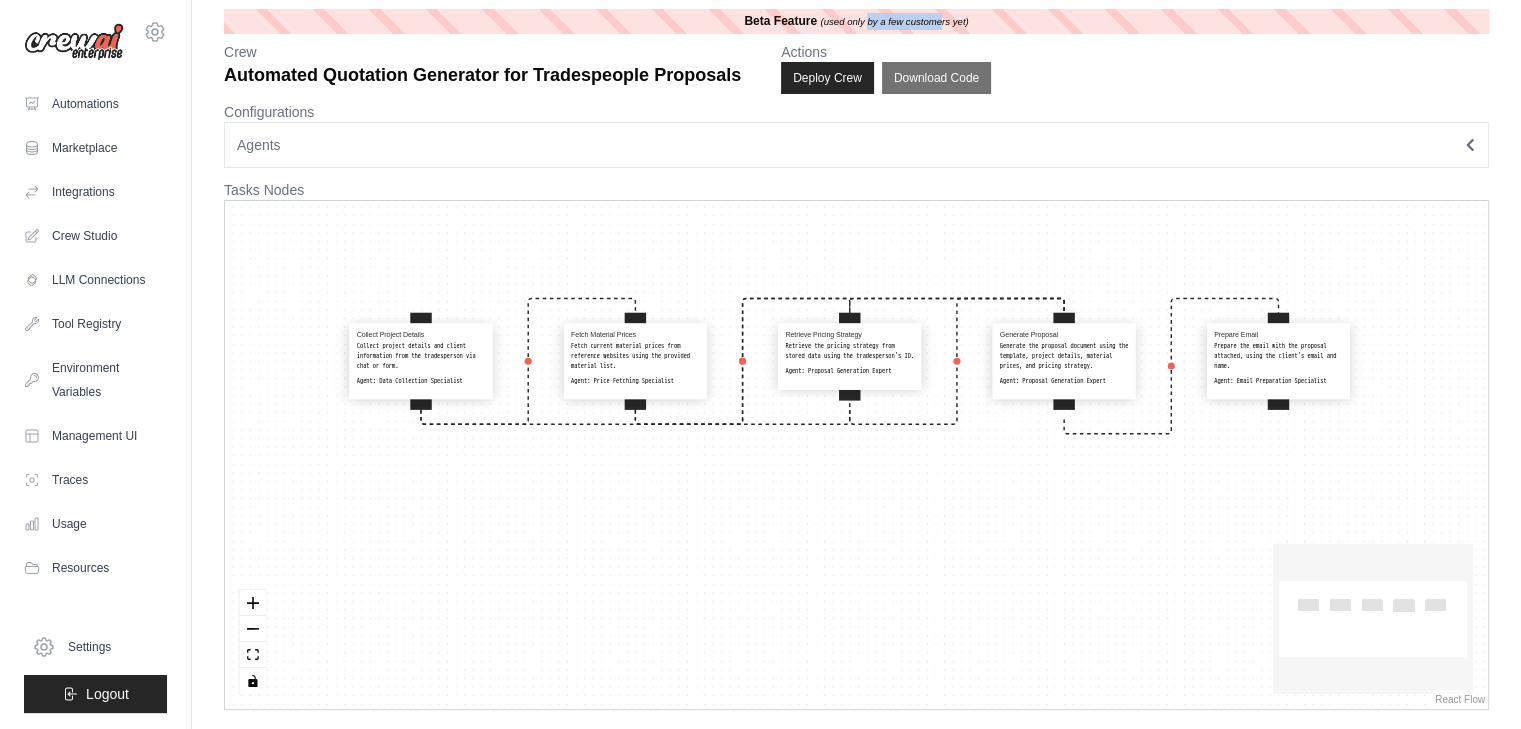 drag, startPoint x: 871, startPoint y: 21, endPoint x: 940, endPoint y: 20, distance: 69.00725 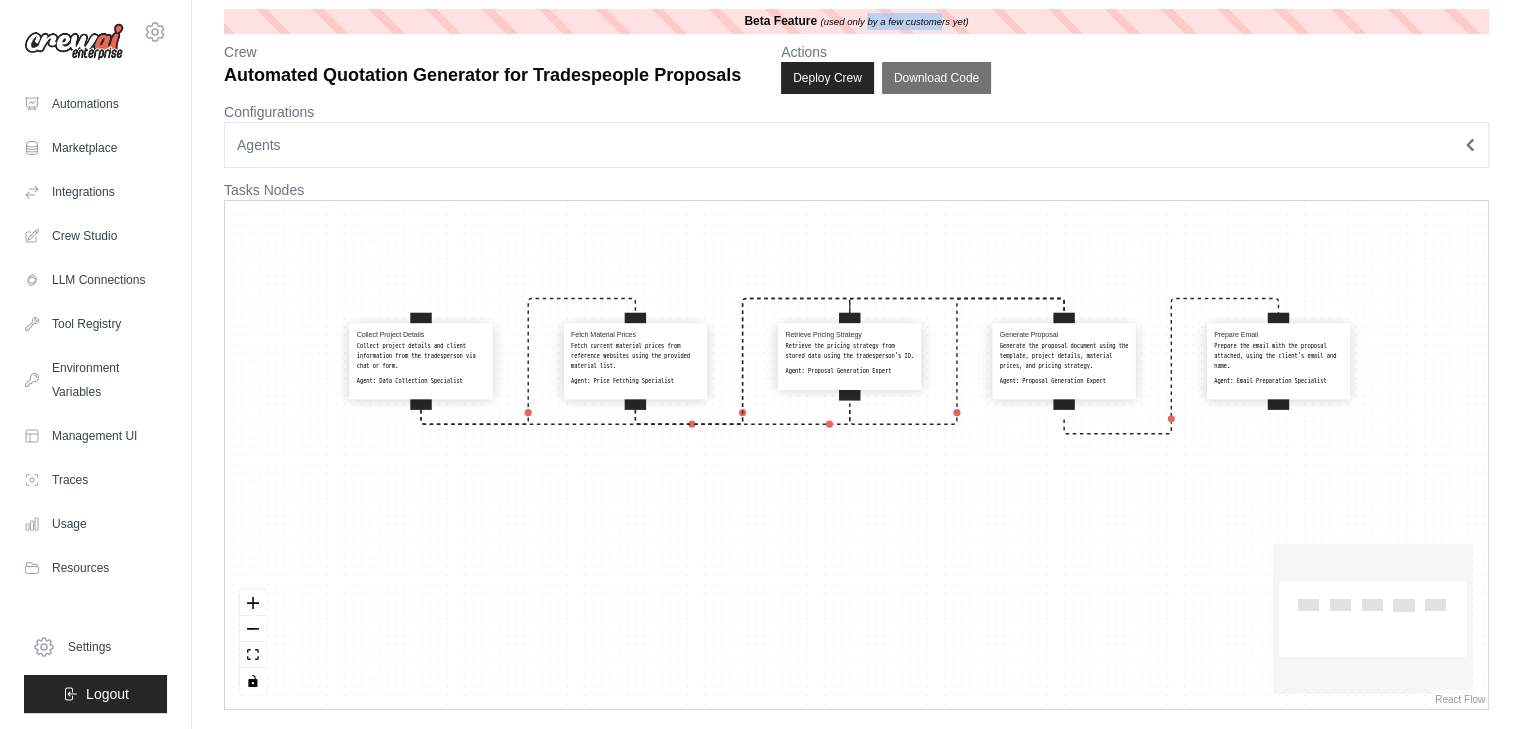 click on "(used only by a few customers yet)" at bounding box center (894, 21) 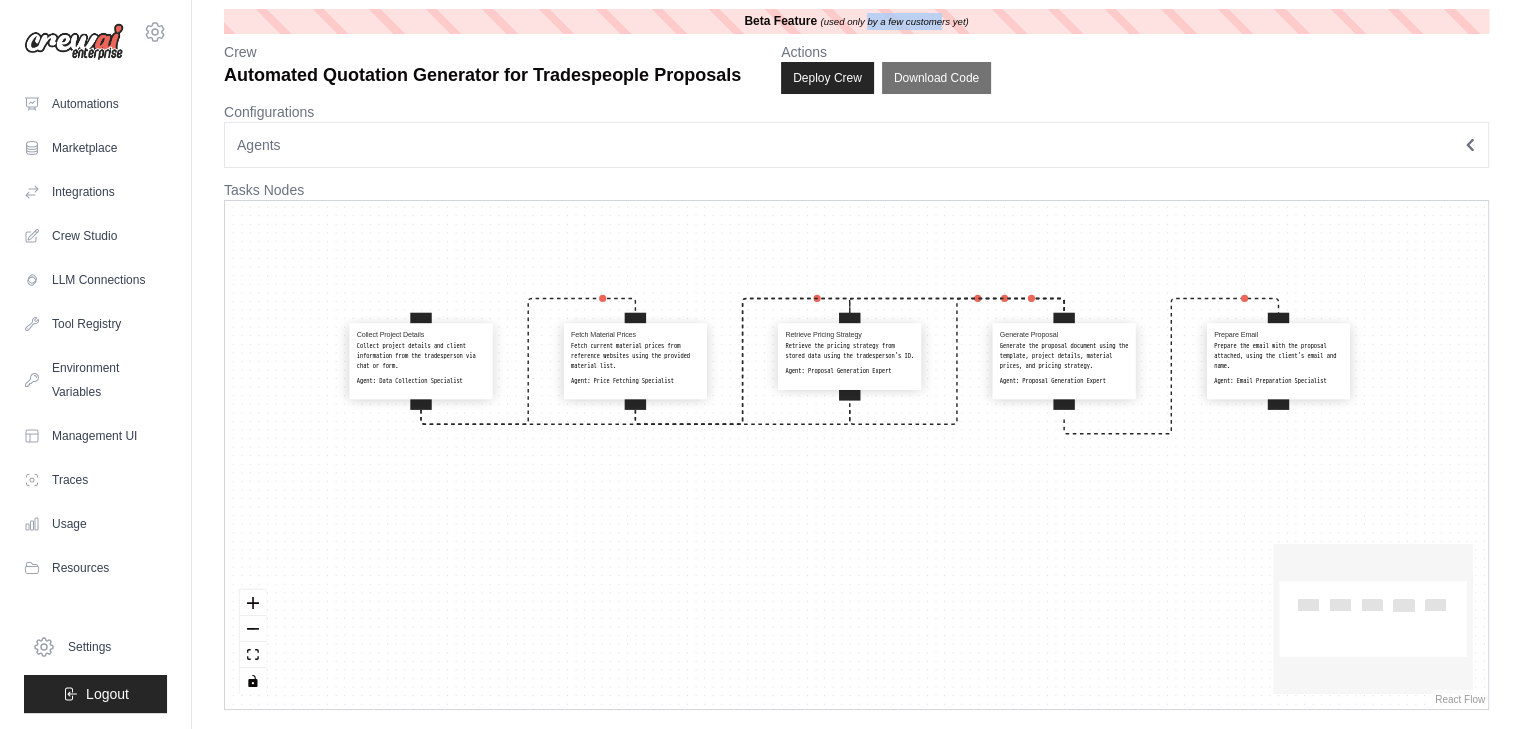 click on "Collect Project Details Collect project details and client information from the tradesperson via chat or form. Agent:   Data Collection Specialist Fetch Material Prices Fetch current material prices from reference websites using the provided material list. Agent:   Price Fetching Specialist Retrieve Pricing Strategy Retrieve the pricing strategy from stored data using the tradesperson's ID. Agent:   Proposal Generation Expert Generate Proposal Generate the proposal document using the template, project details, material prices, and pricing strategy. Agent:   Proposal Generation Expert Prepare Email Prepare the email with the proposal attached, using the client's email and name. Agent:   Email Preparation Specialist" at bounding box center [856, 455] 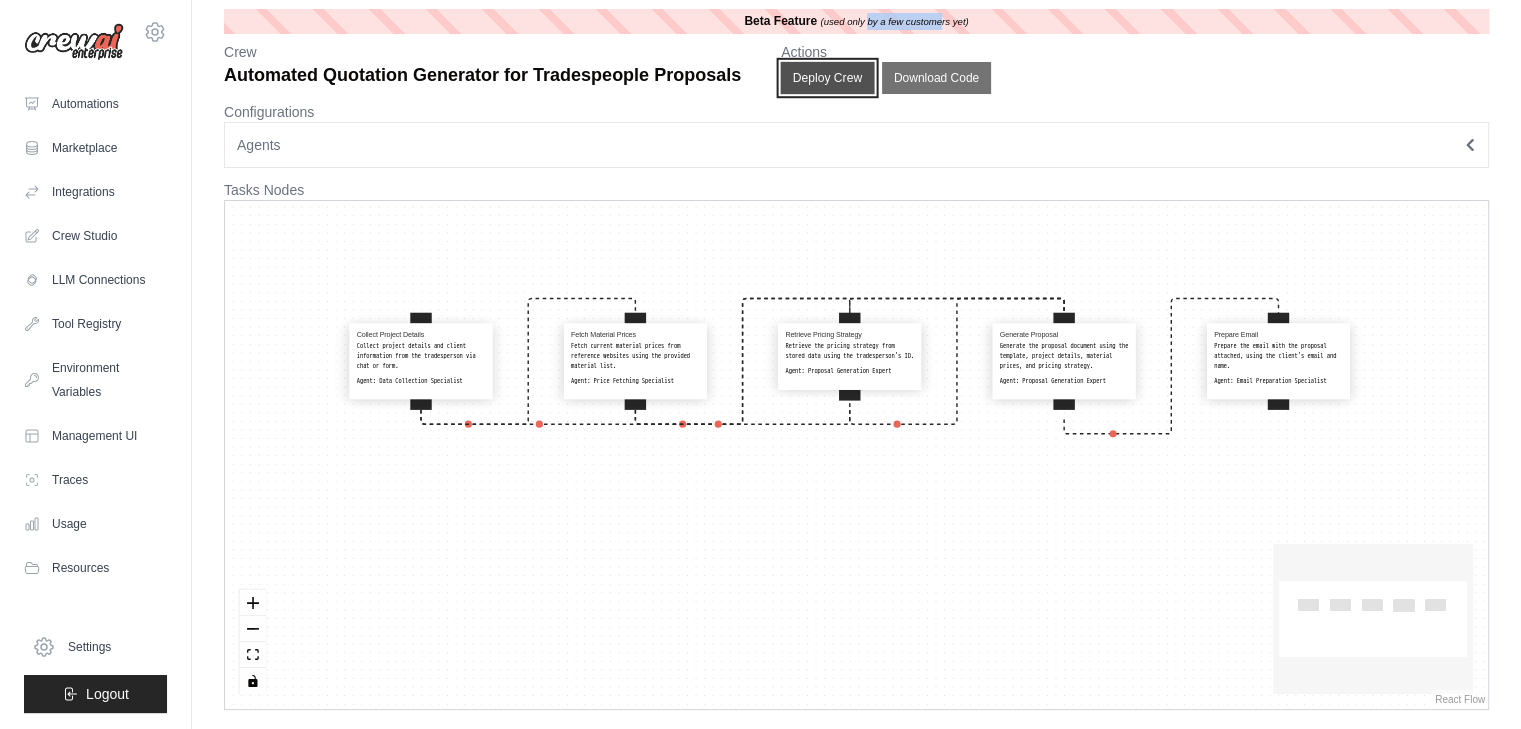 click on "Deploy Crew" at bounding box center [828, 78] 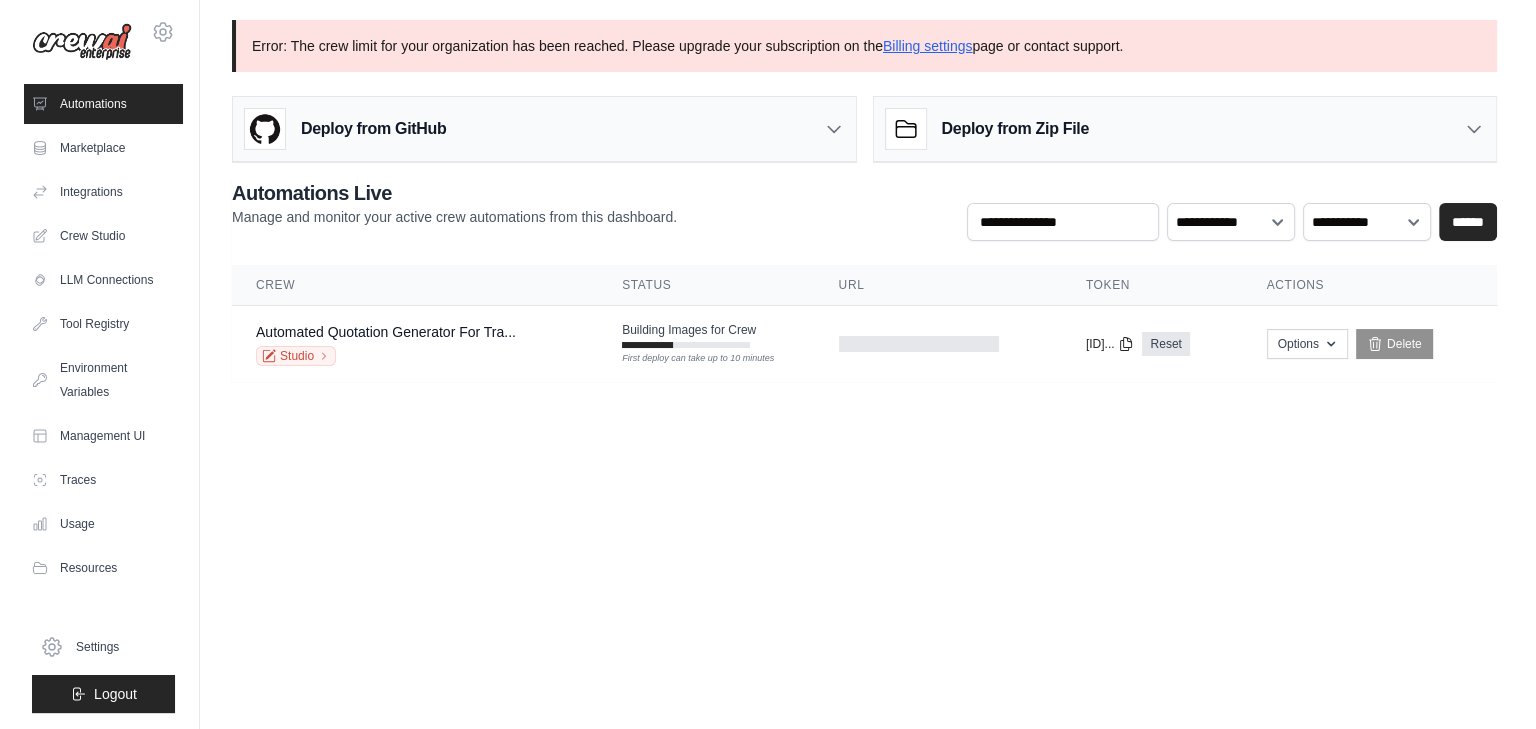 scroll, scrollTop: 0, scrollLeft: 0, axis: both 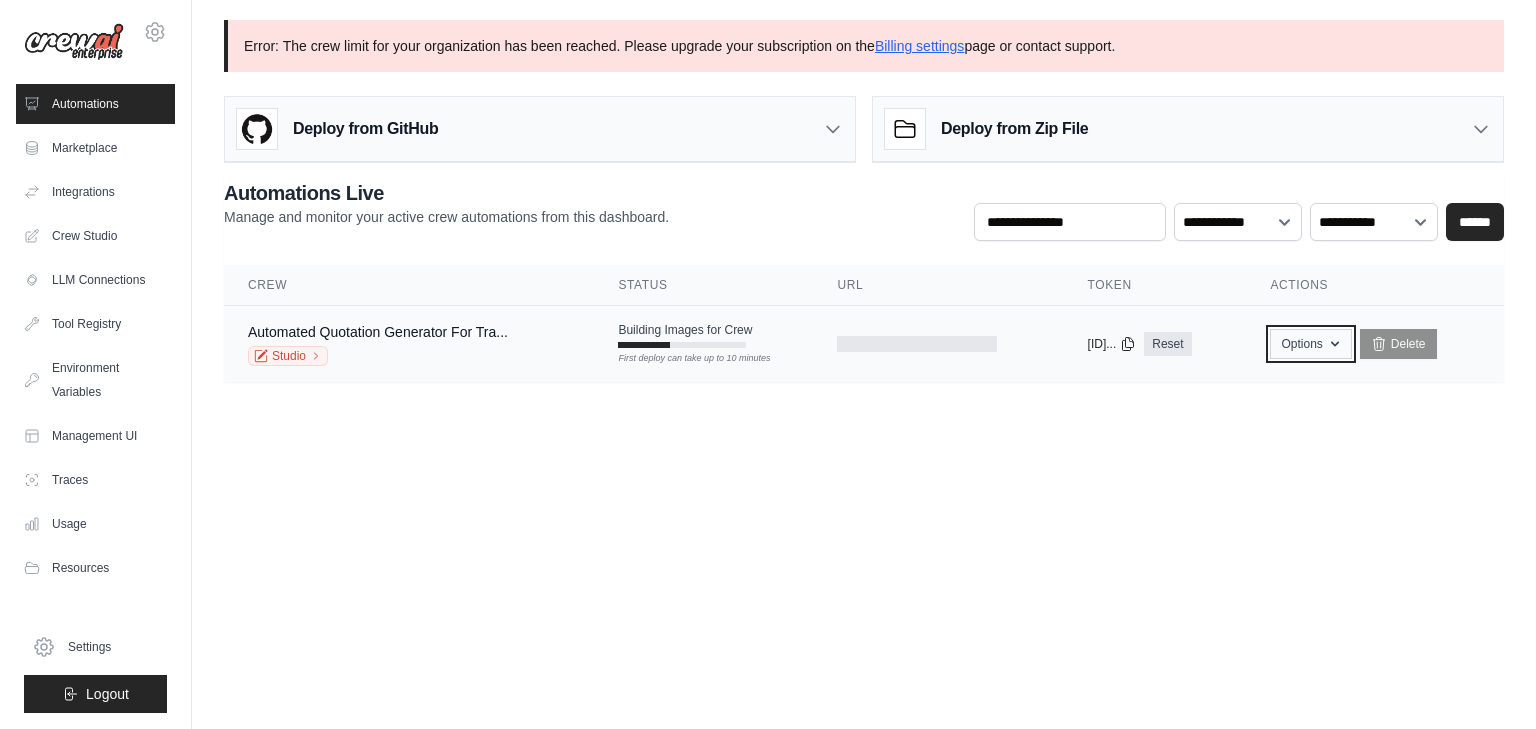 click 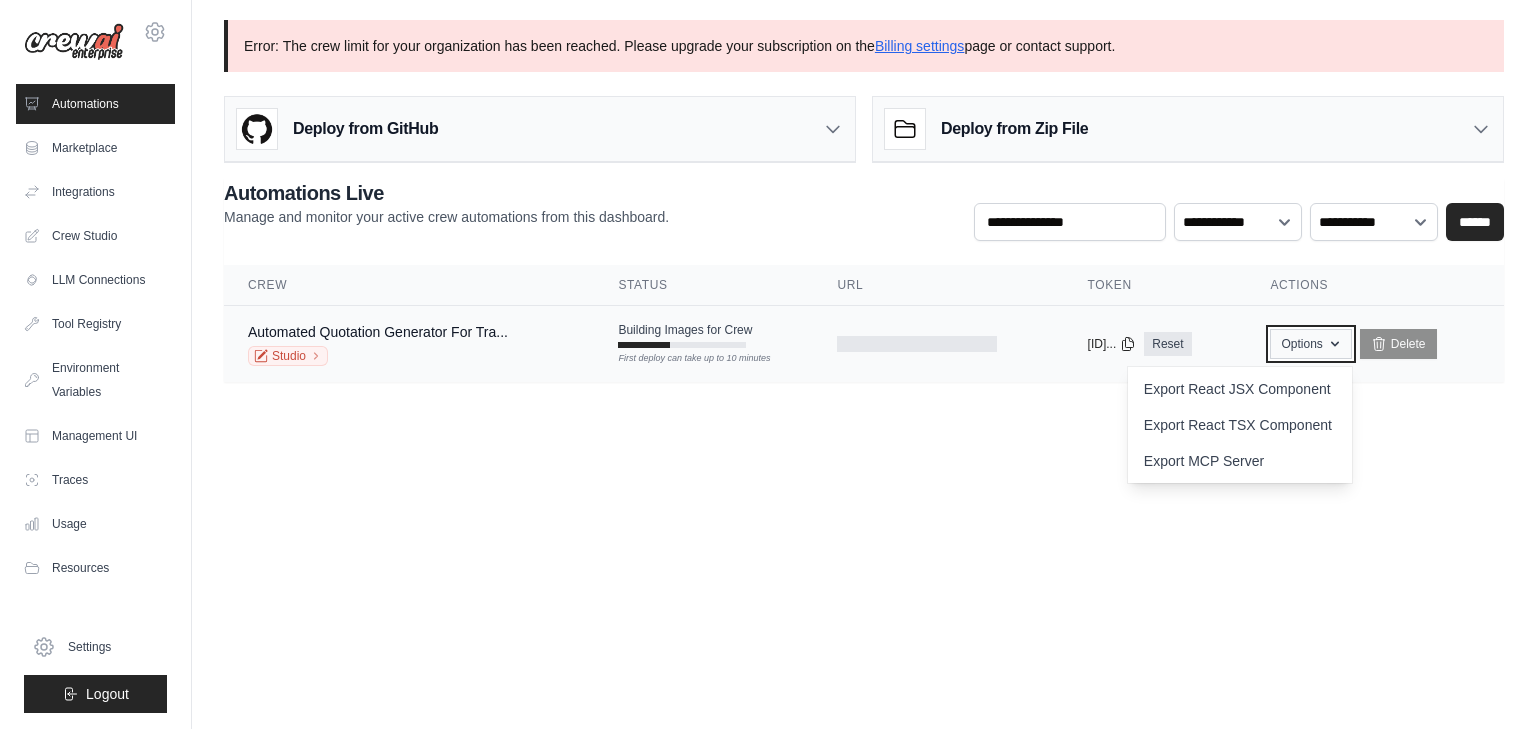click 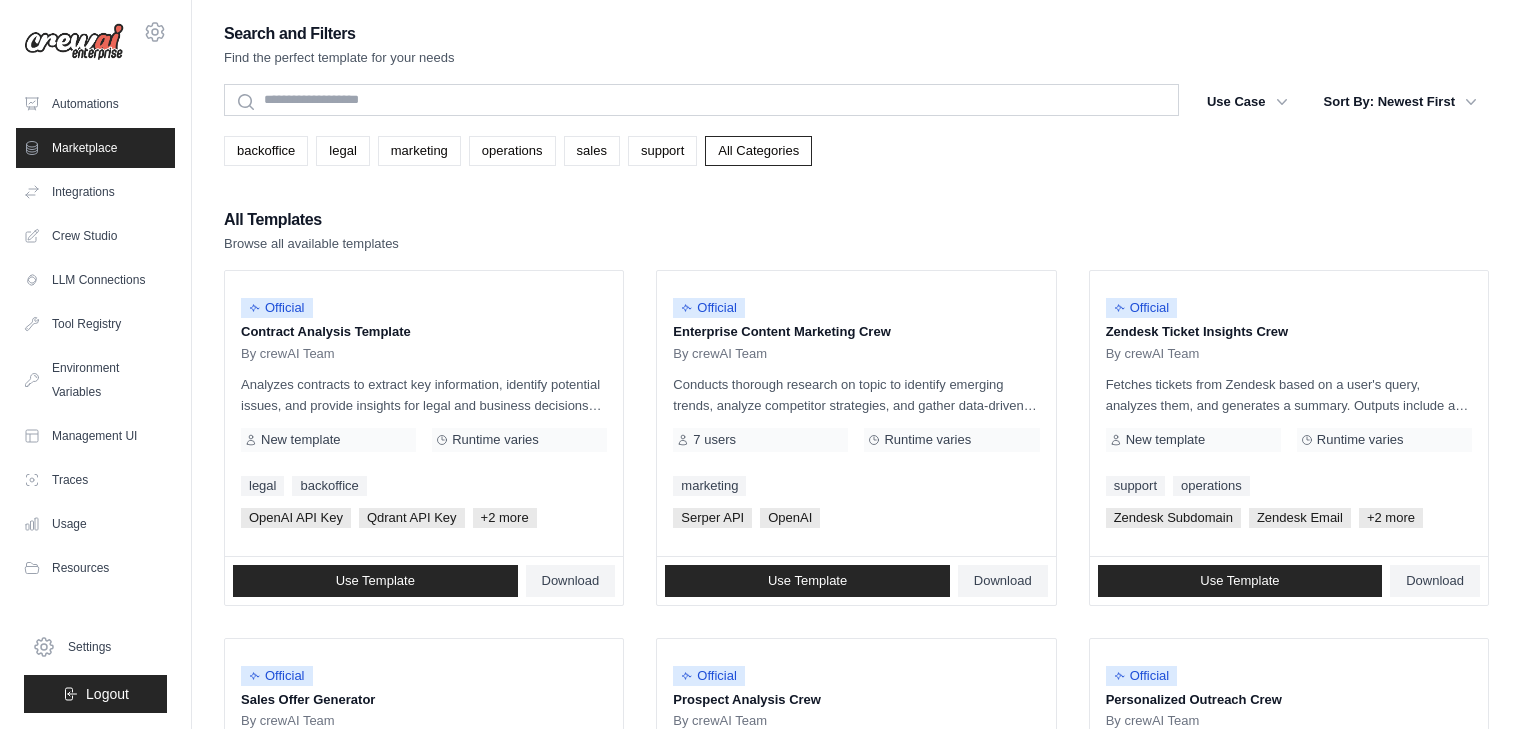 scroll, scrollTop: 0, scrollLeft: 0, axis: both 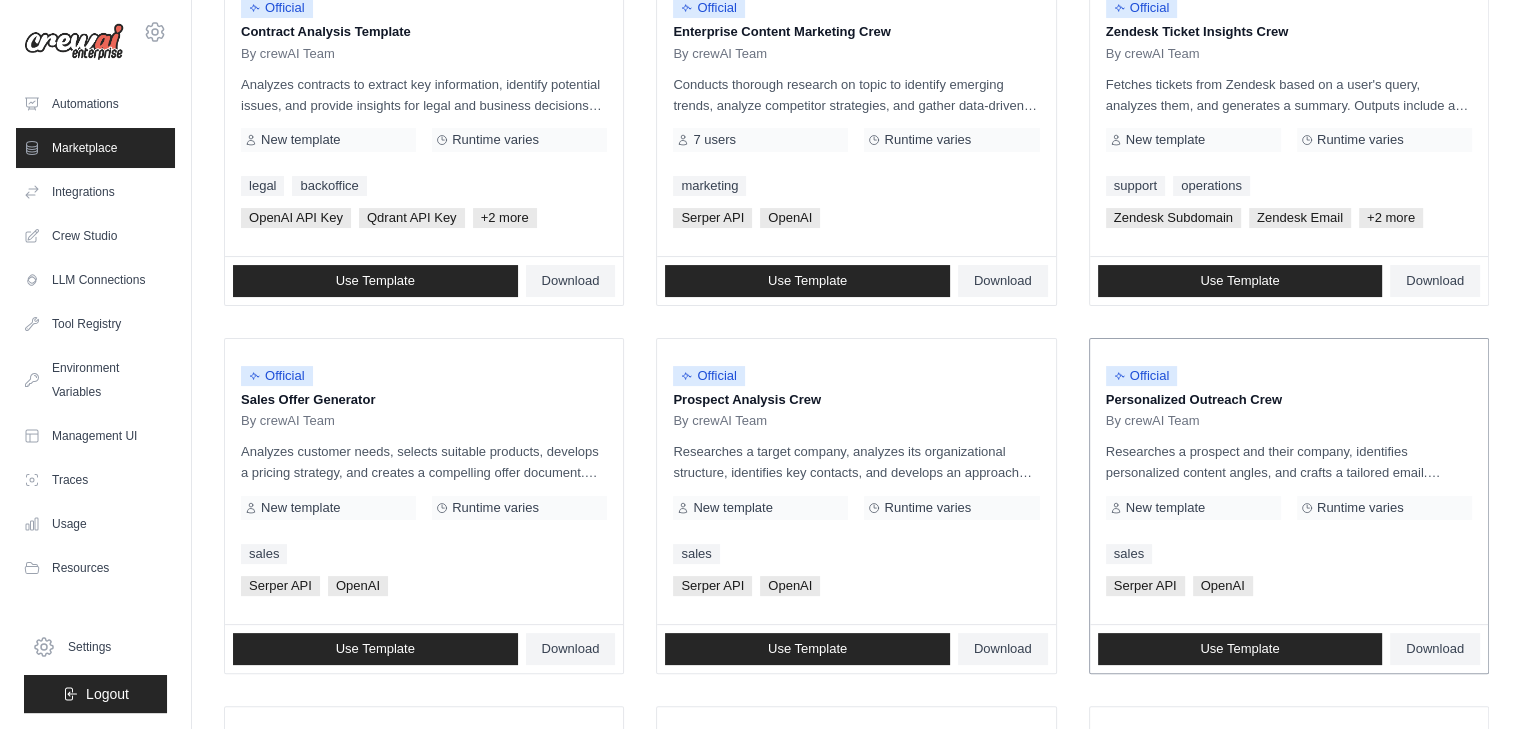 click on "By
crewAI Team" at bounding box center [1289, 421] 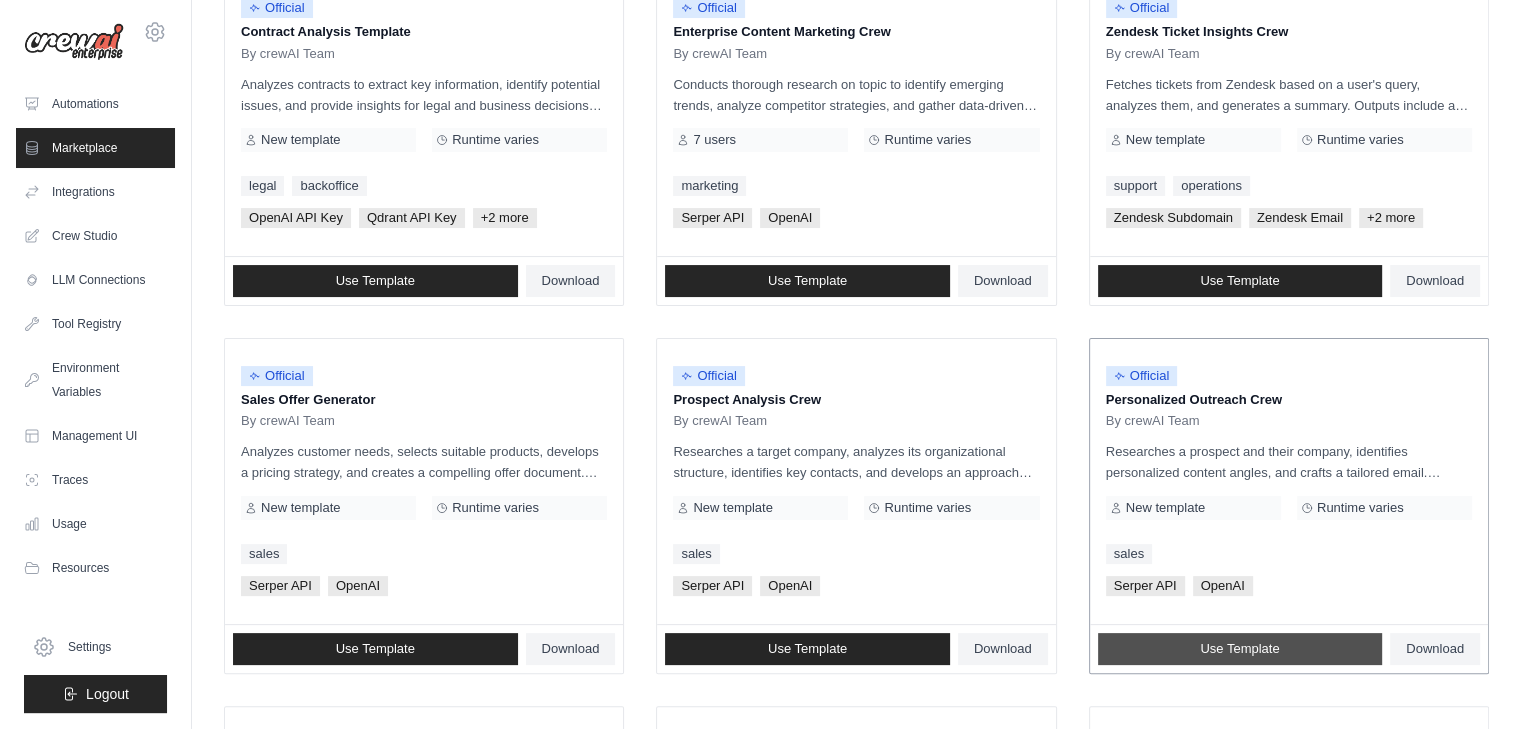 click on "Use Template" at bounding box center (1239, 649) 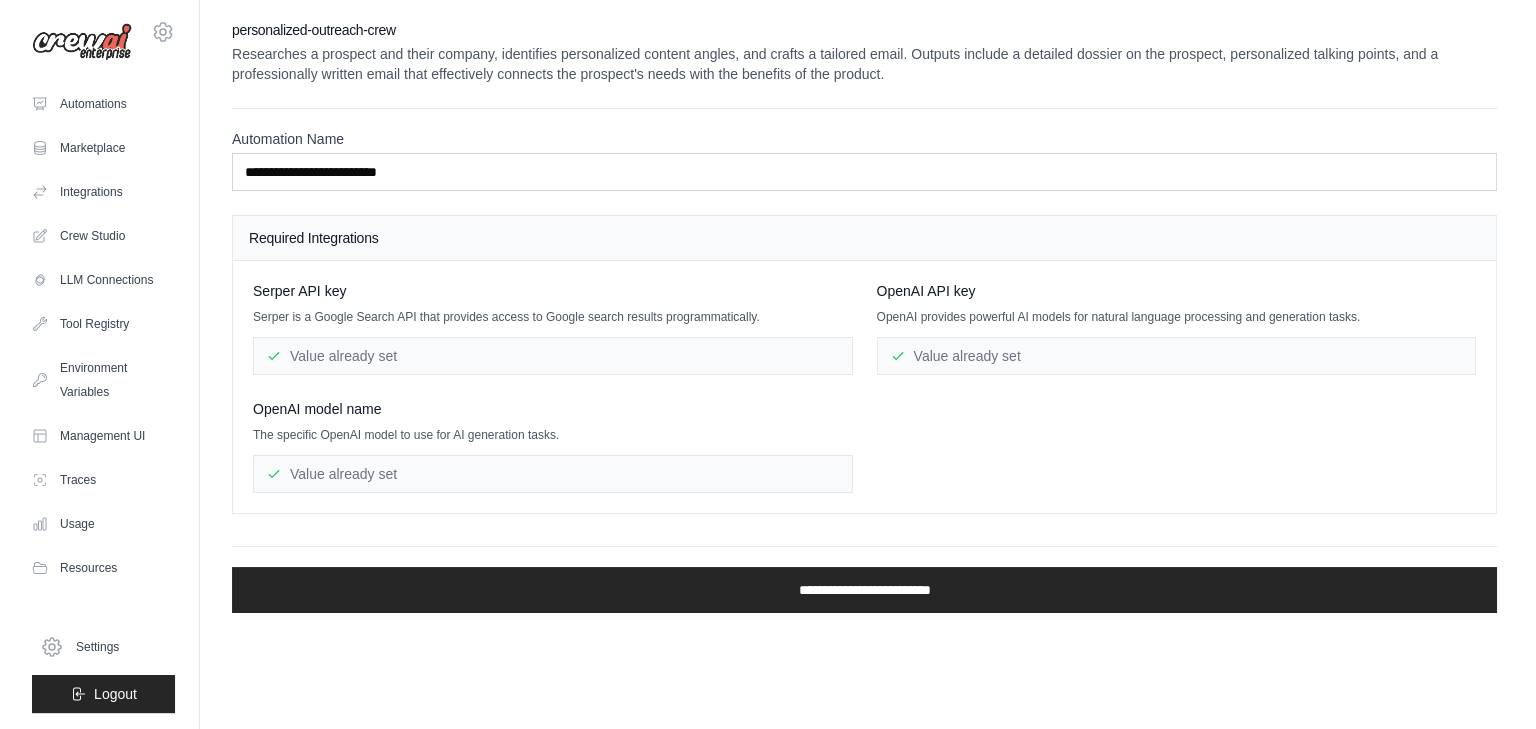 scroll, scrollTop: 0, scrollLeft: 0, axis: both 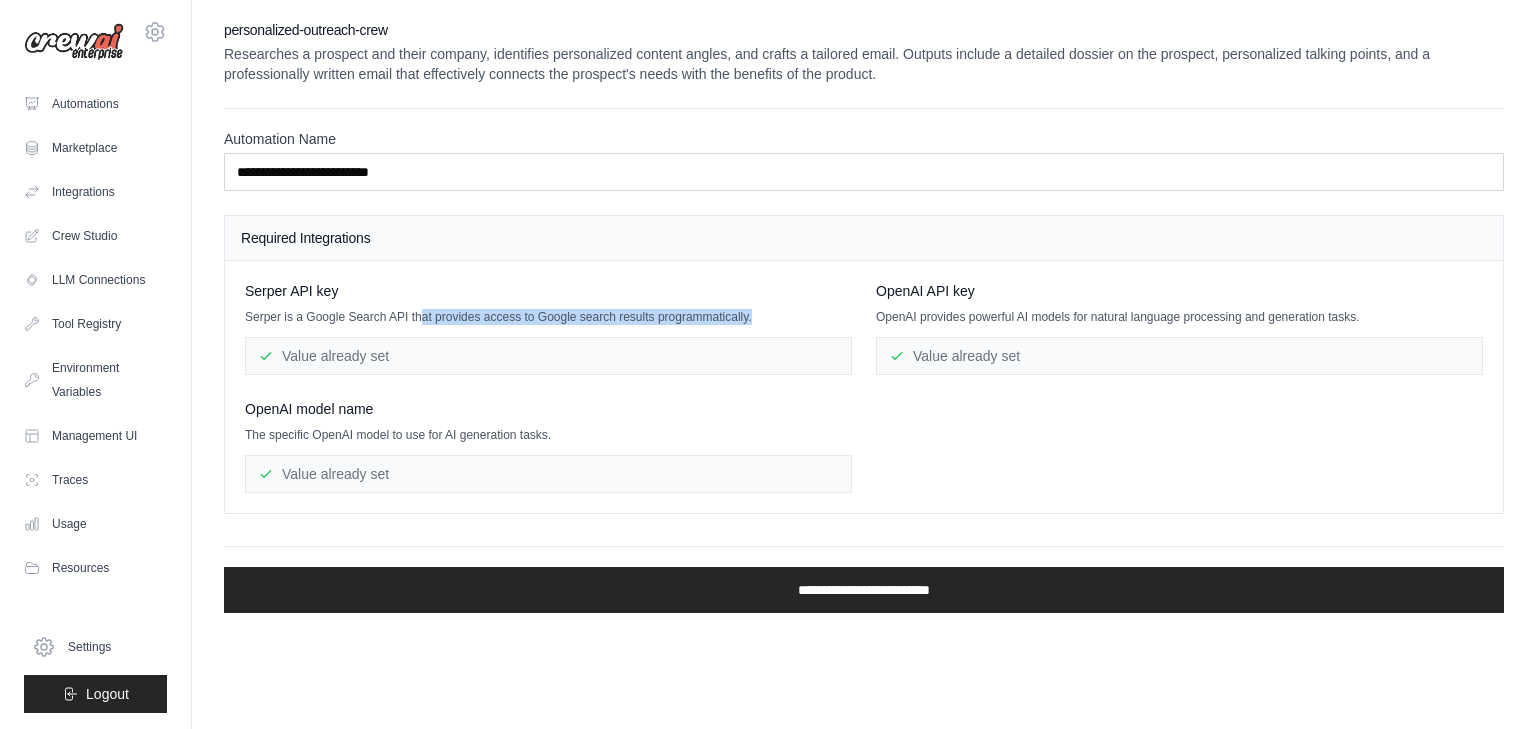 drag, startPoint x: 435, startPoint y: 313, endPoint x: 882, endPoint y: 304, distance: 447.0906 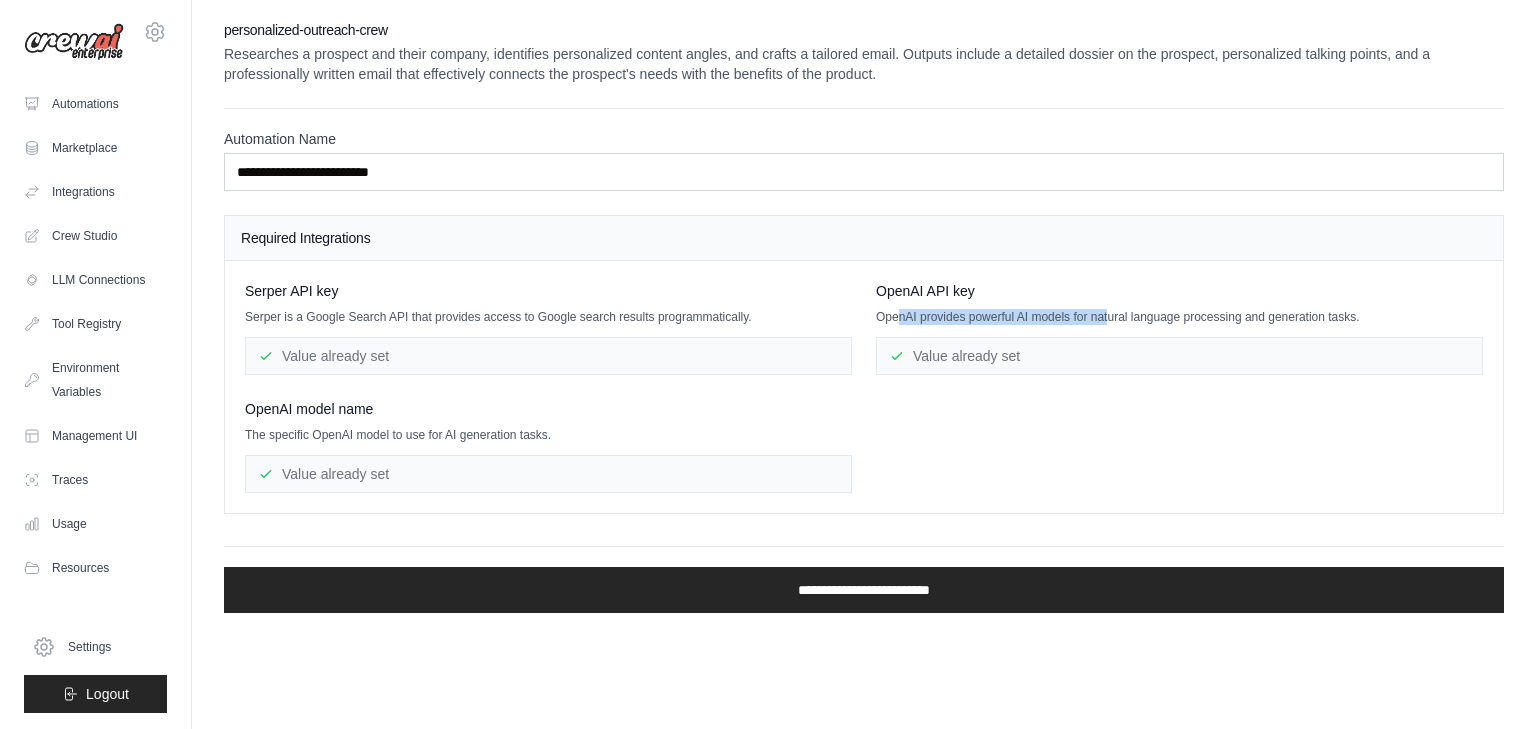 drag, startPoint x: 908, startPoint y: 303, endPoint x: 1110, endPoint y: 305, distance: 202.0099 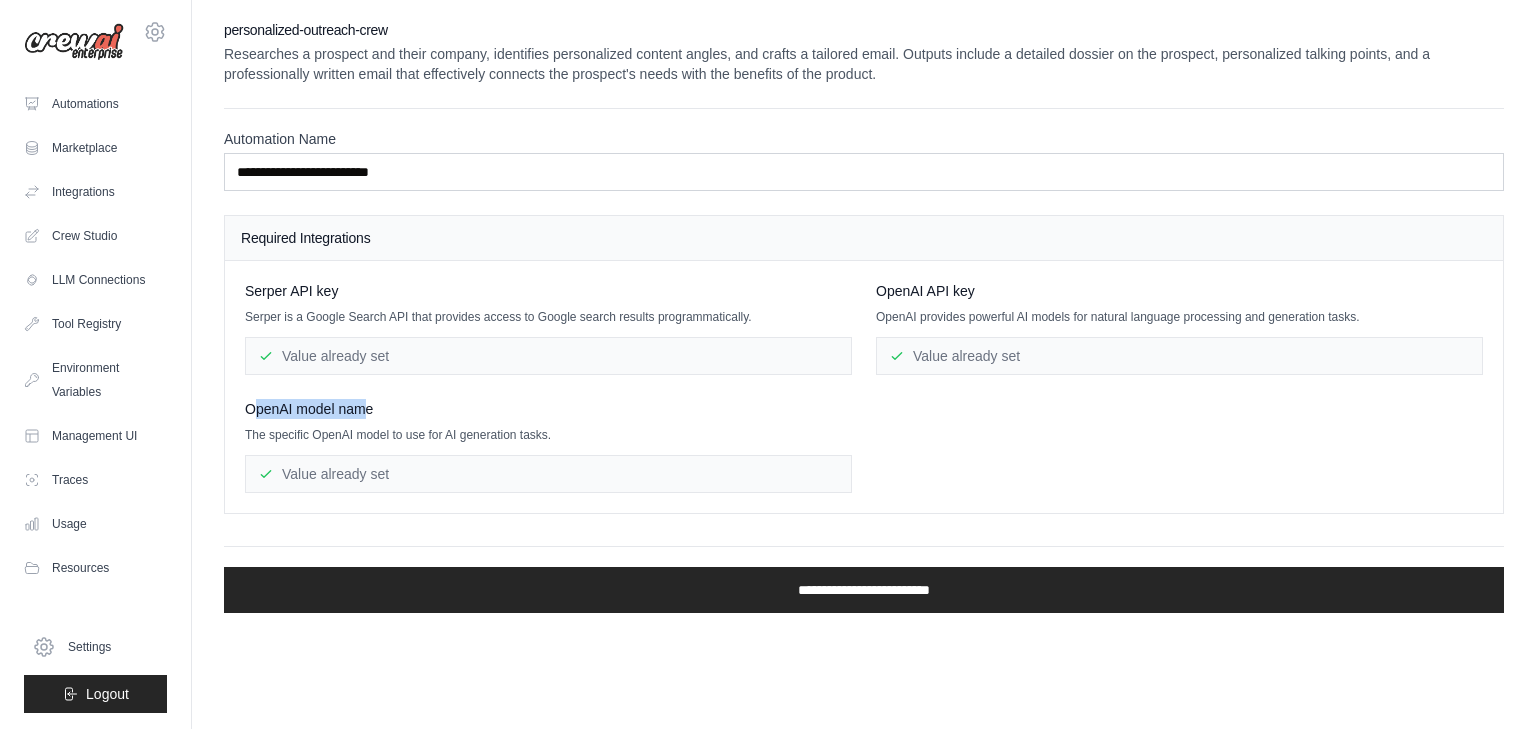 drag, startPoint x: 364, startPoint y: 410, endPoint x: 251, endPoint y: 409, distance: 113.004425 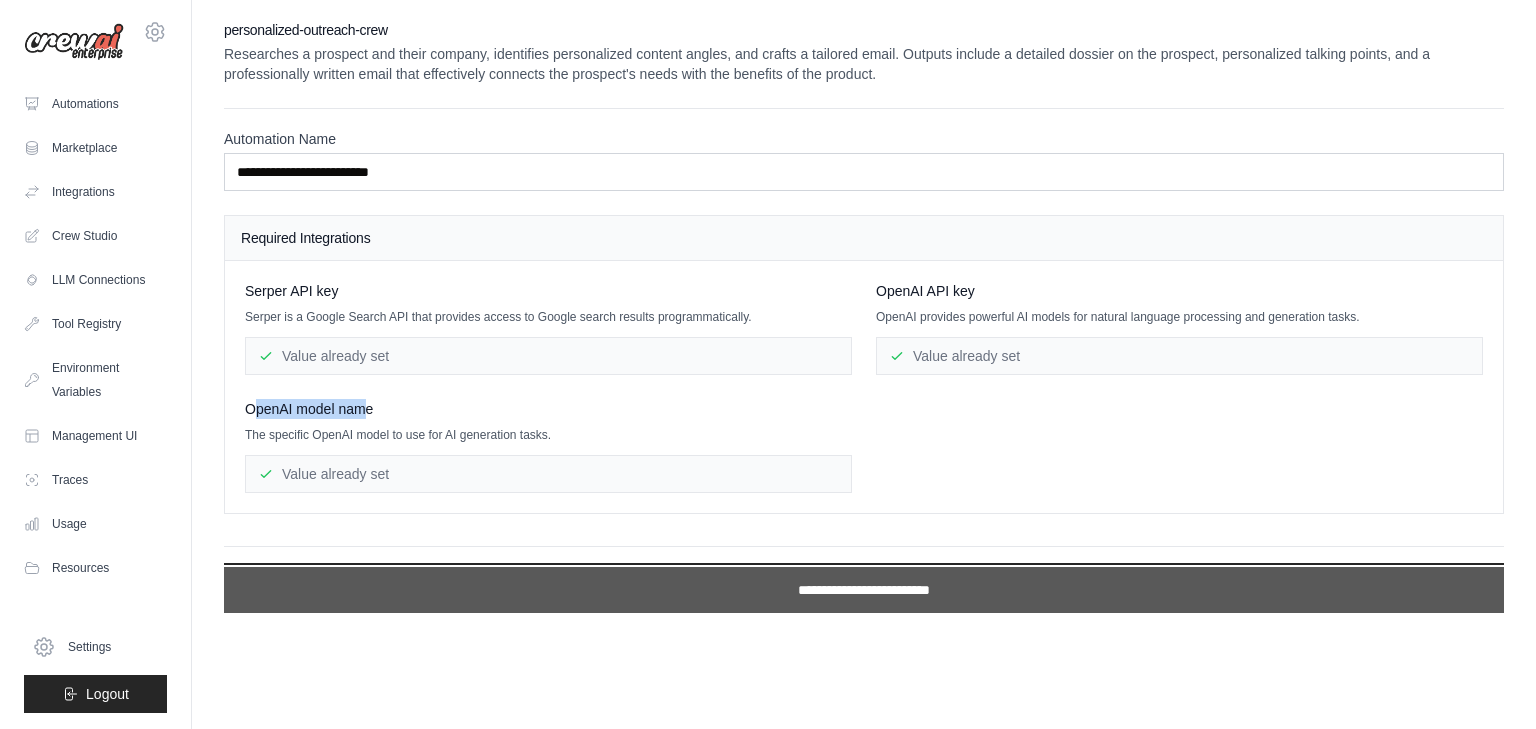 click on "**********" at bounding box center (864, 590) 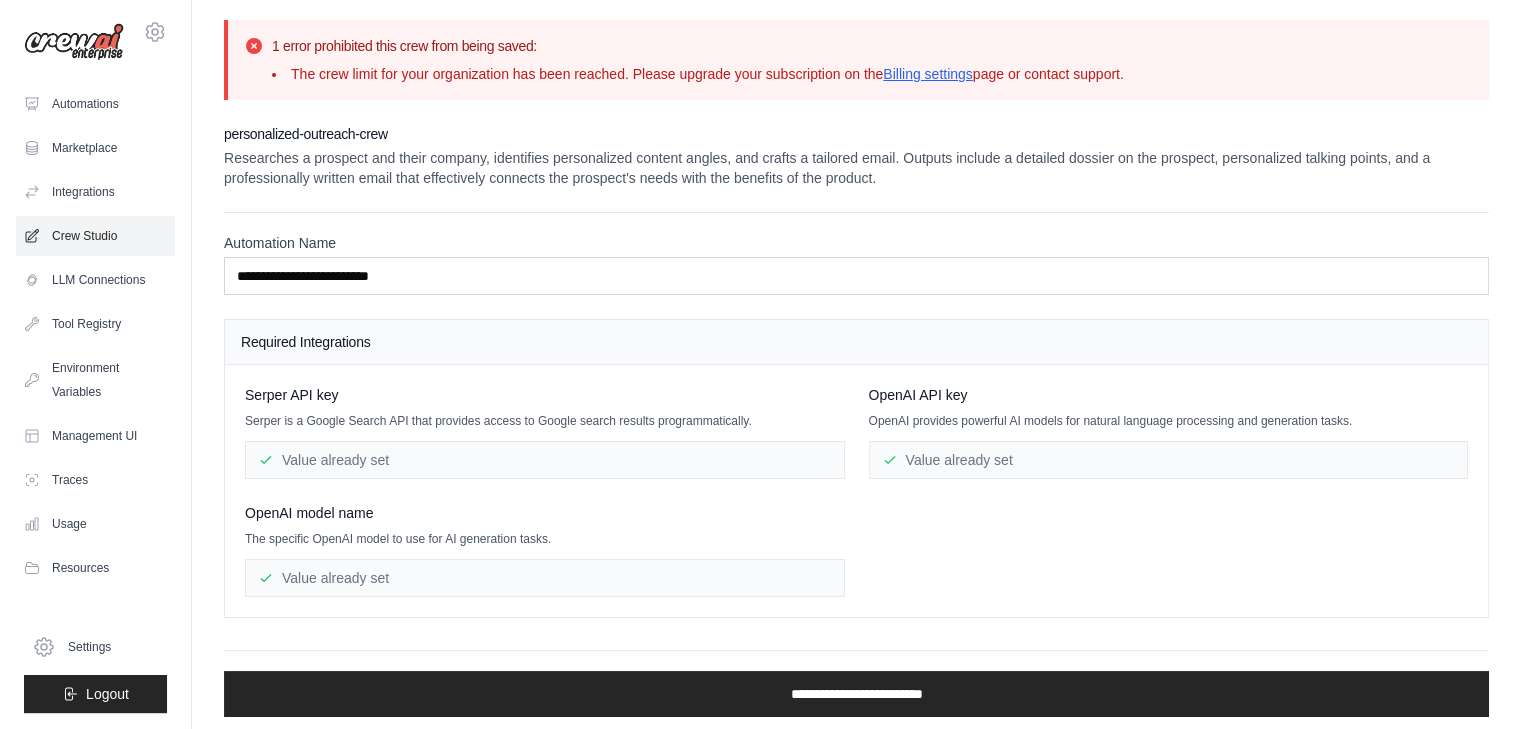 click on "Crew Studio" at bounding box center [95, 236] 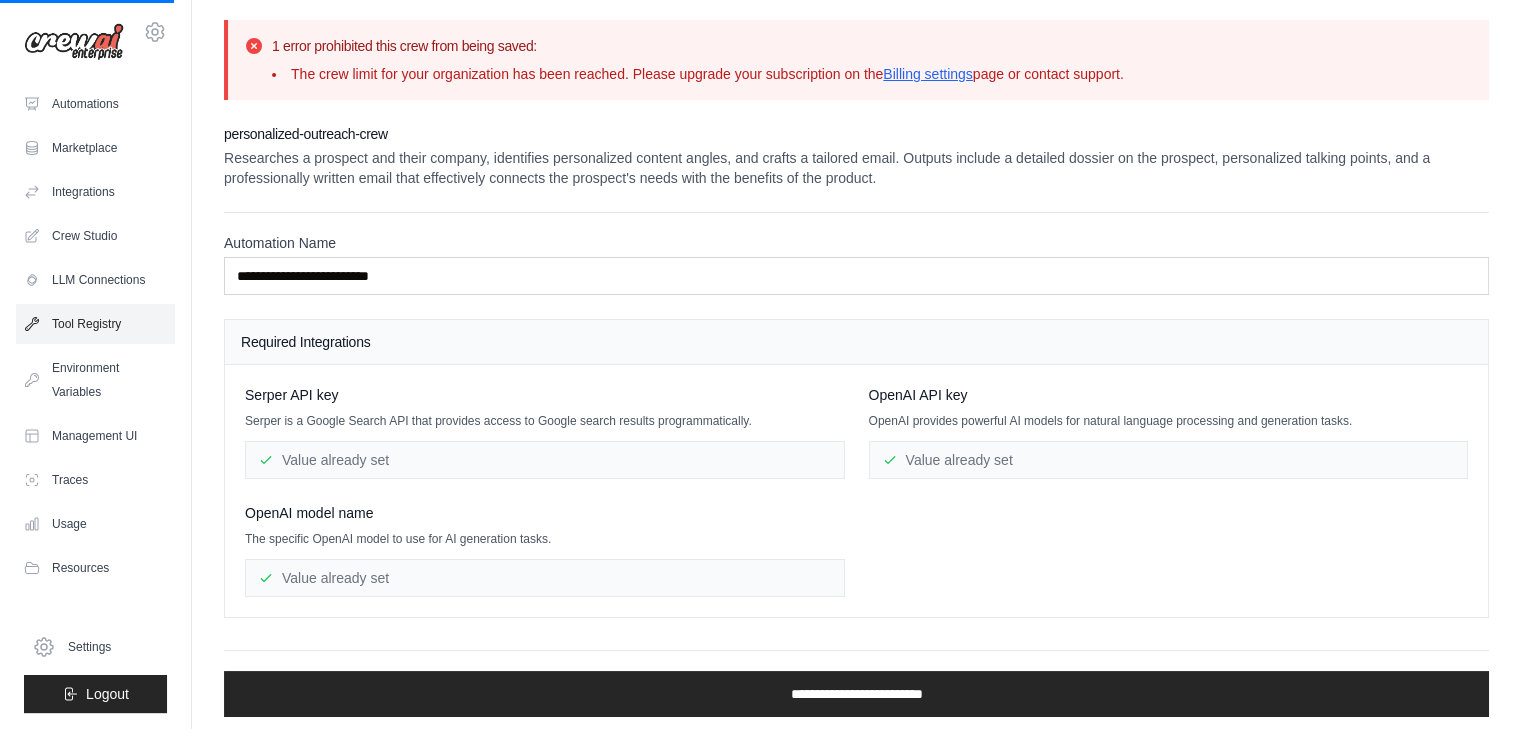 click on "Tool Registry" at bounding box center [95, 324] 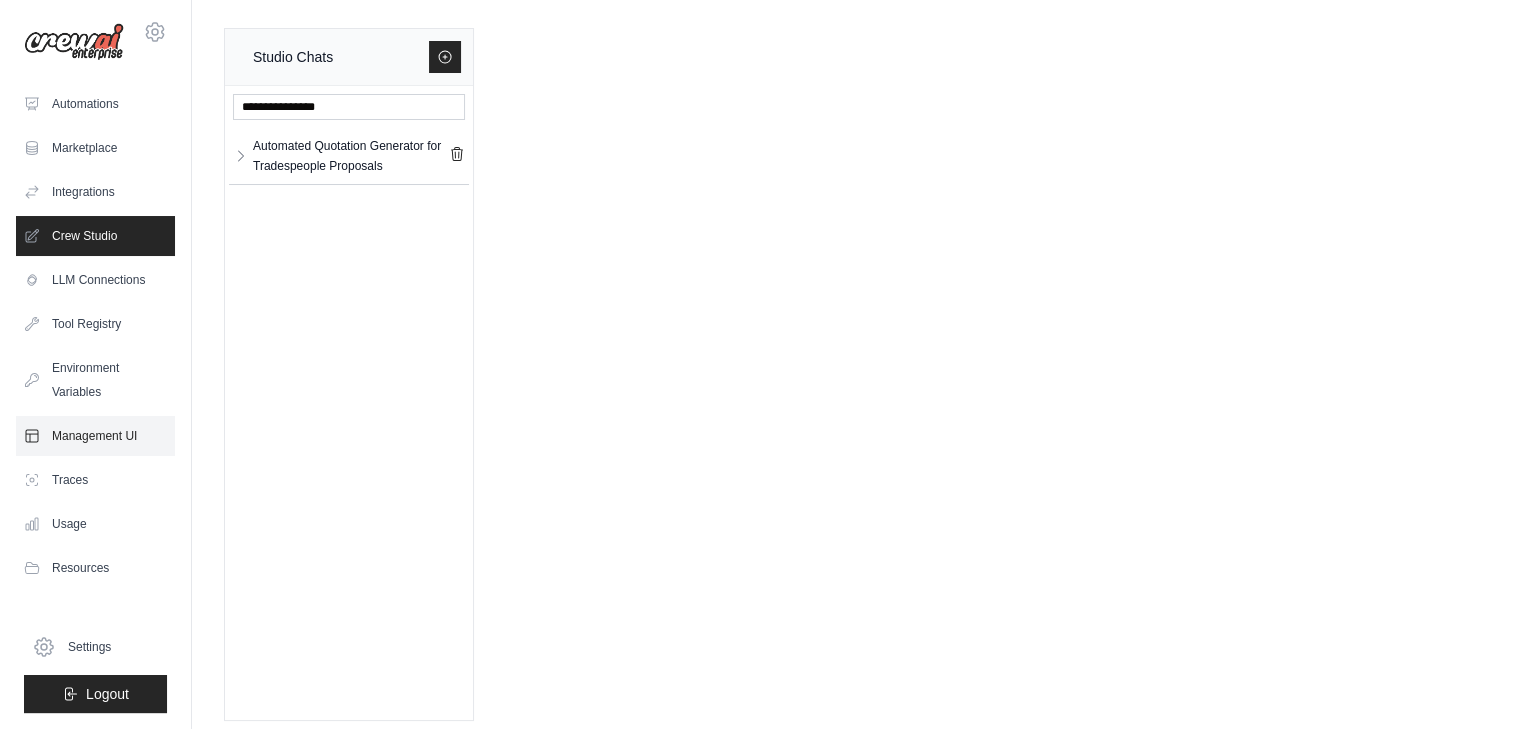 click on "Management UI" at bounding box center (95, 436) 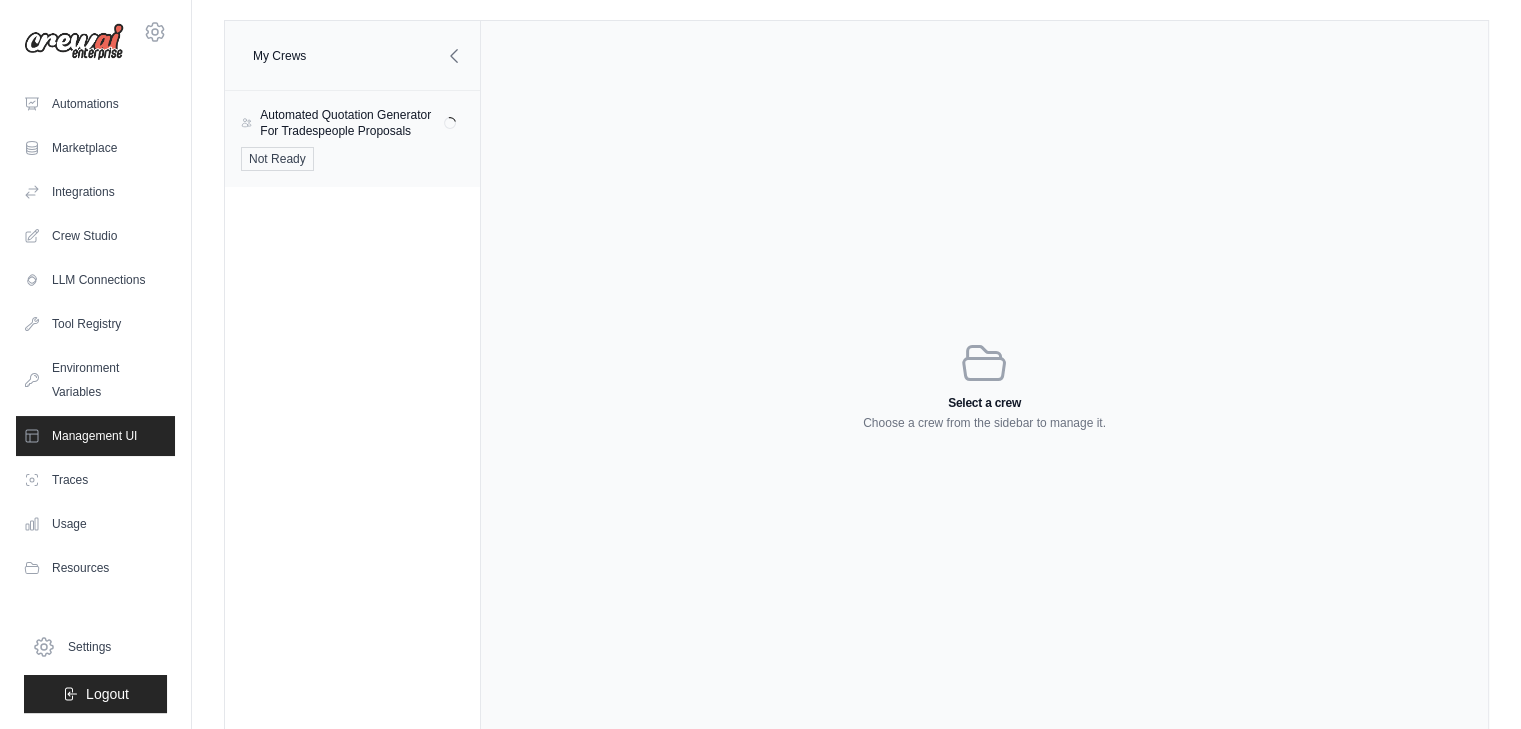 click on "Automated Quotation Generator For Tradespeople Proposals" at bounding box center (352, 123) 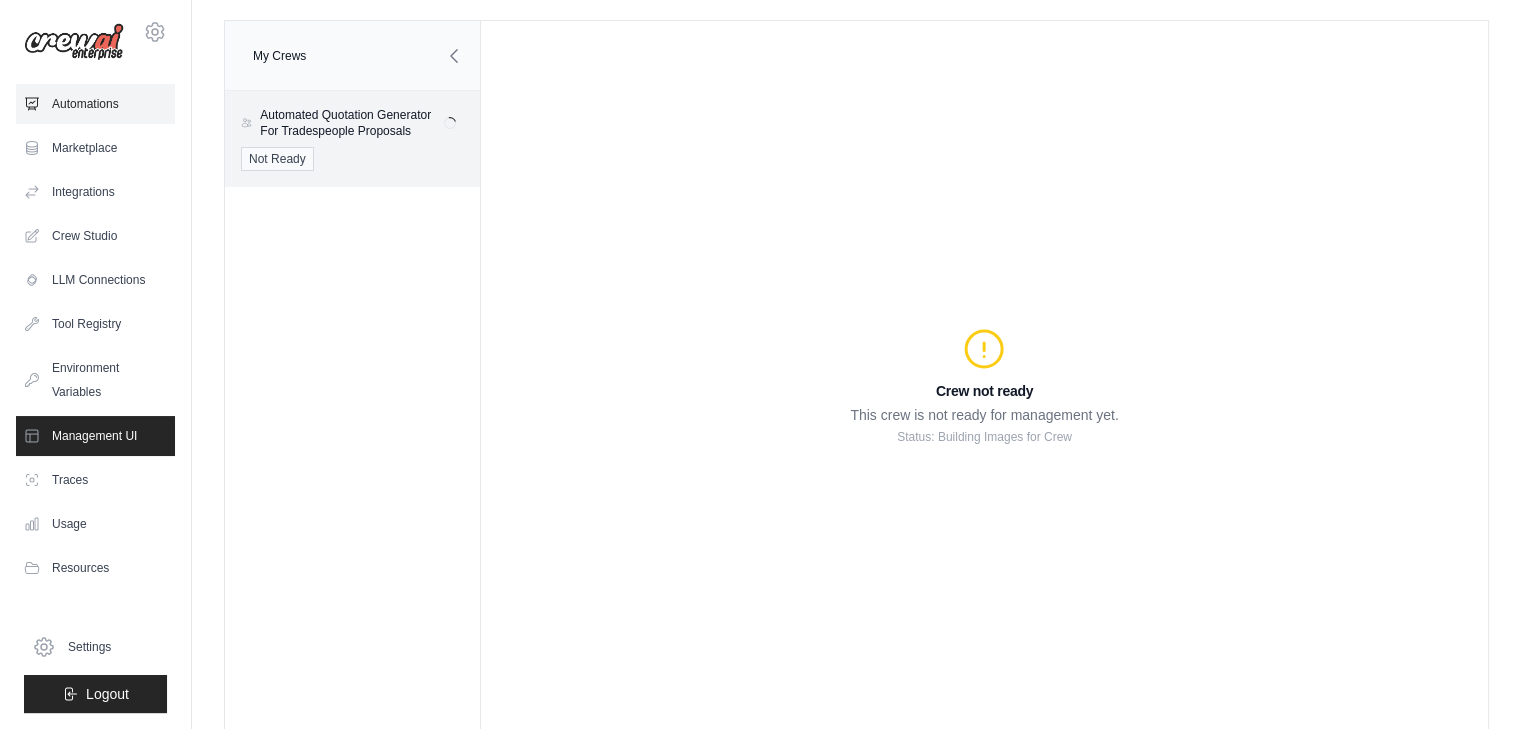 click on "Automations" at bounding box center (95, 104) 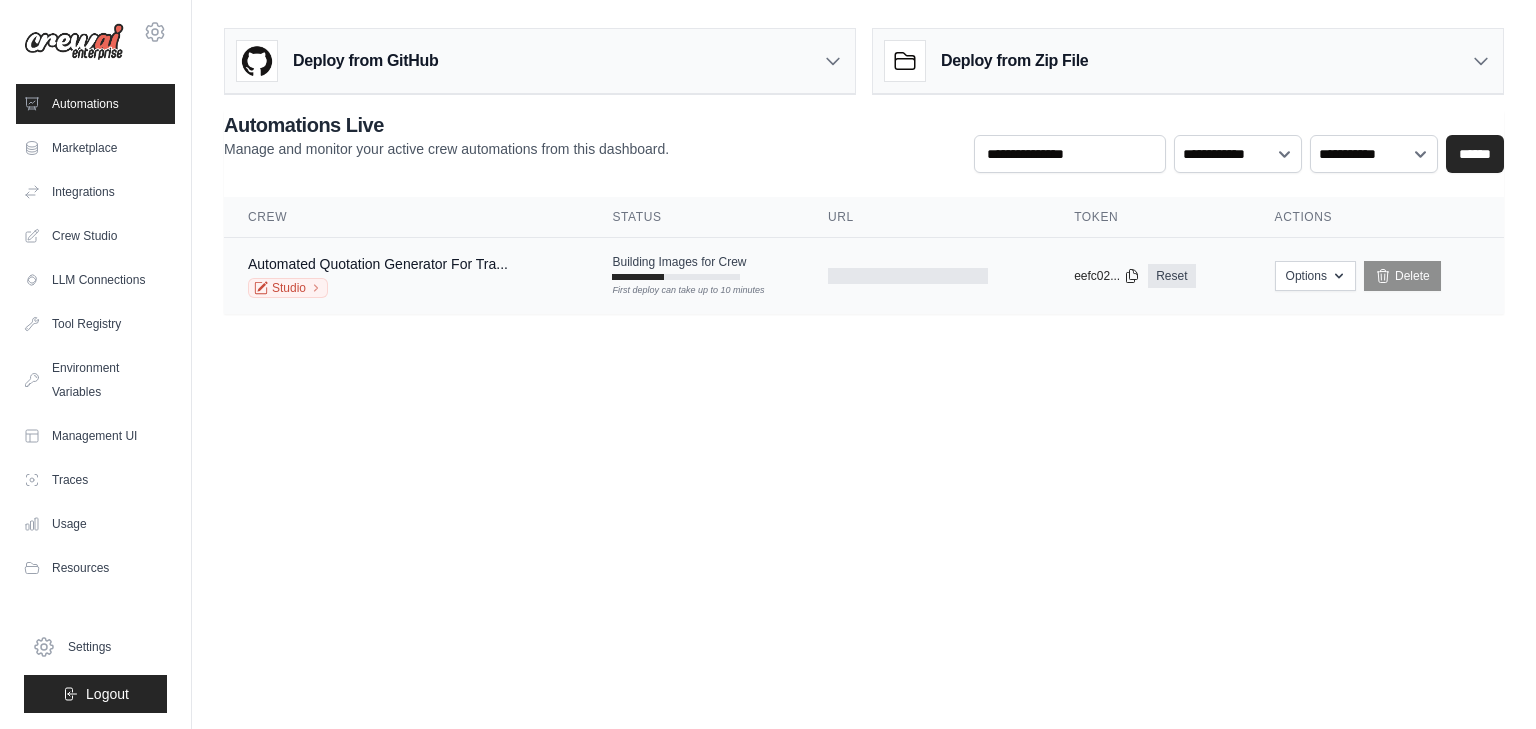 click on "Building Images for Crew
First deploy can take up to 10 minutes" at bounding box center [695, 267] 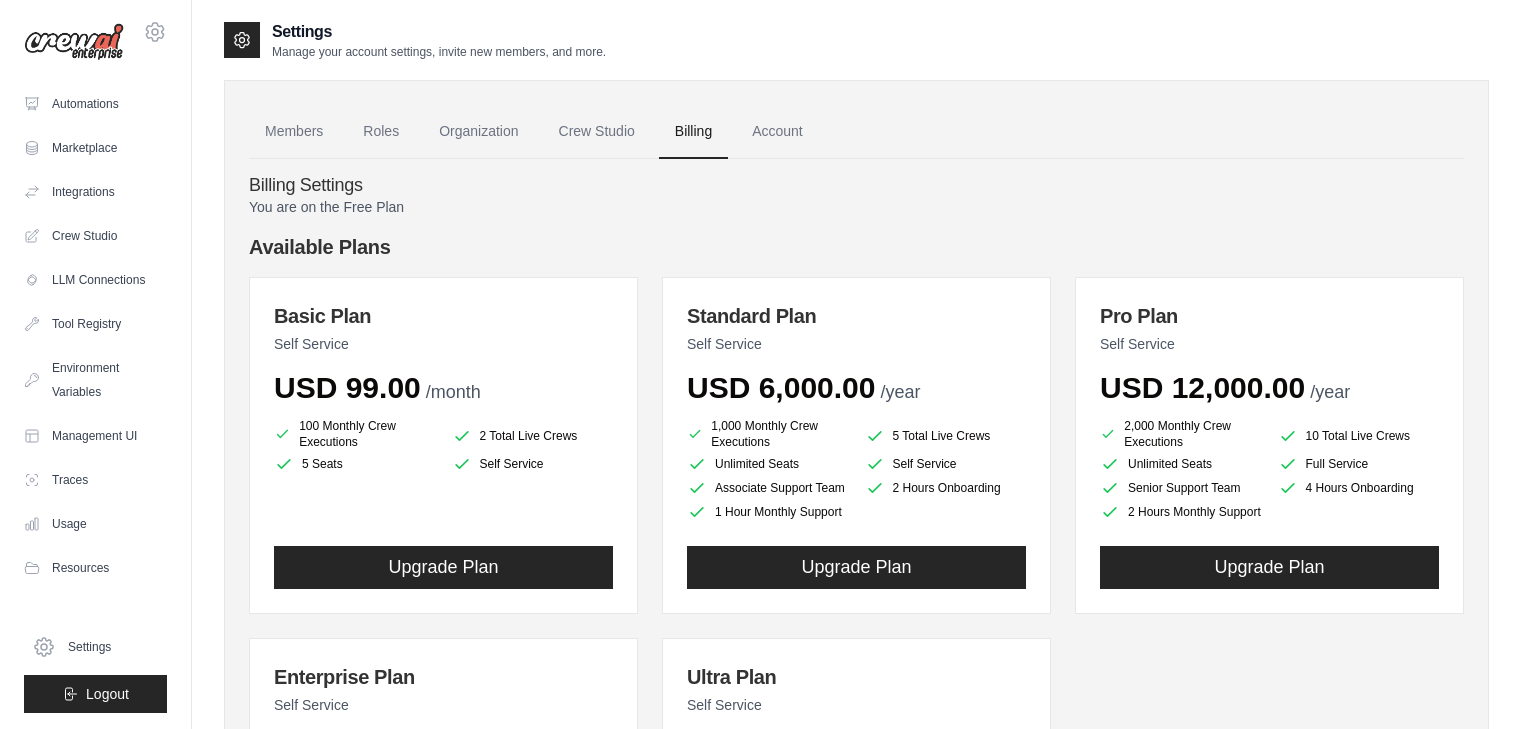scroll, scrollTop: 0, scrollLeft: 0, axis: both 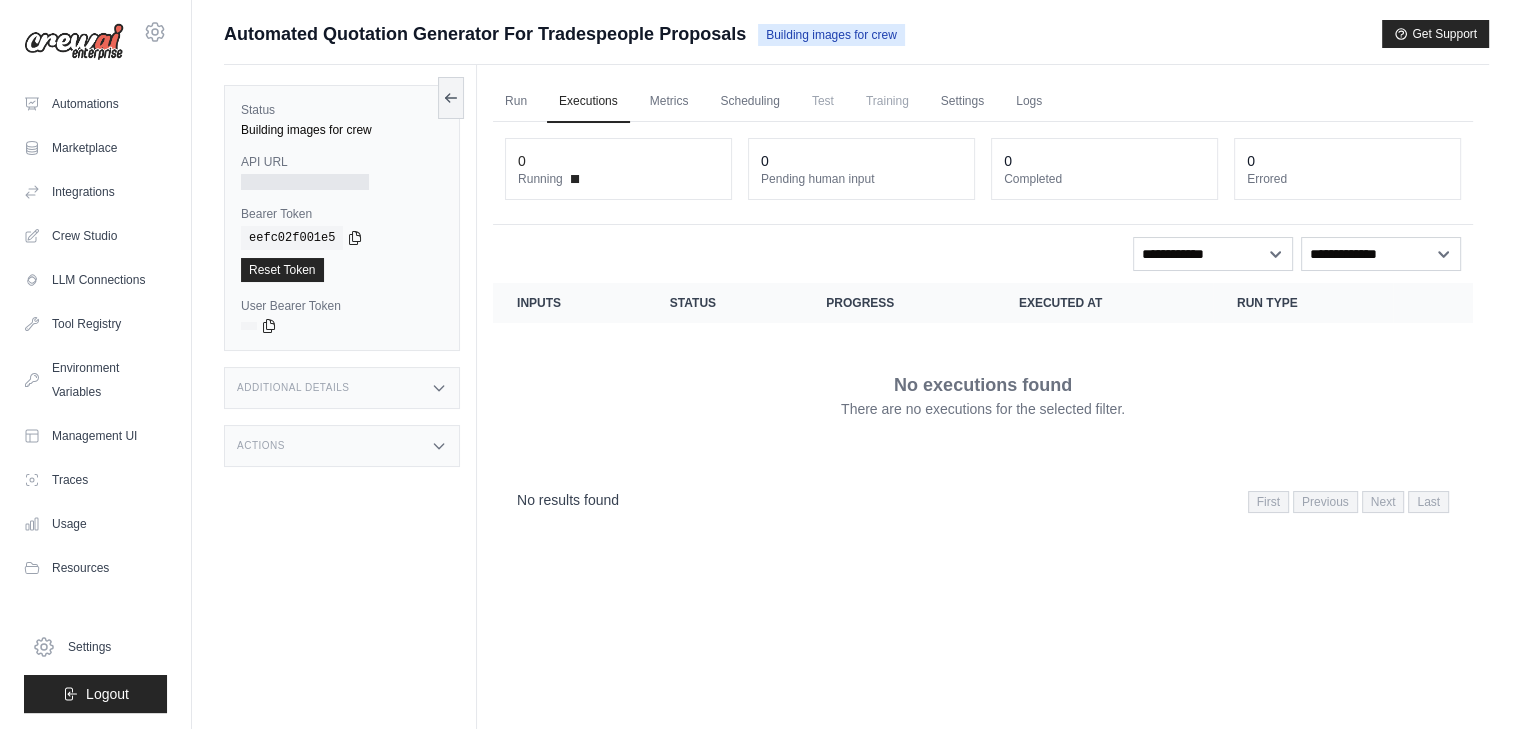 click at bounding box center [305, 182] 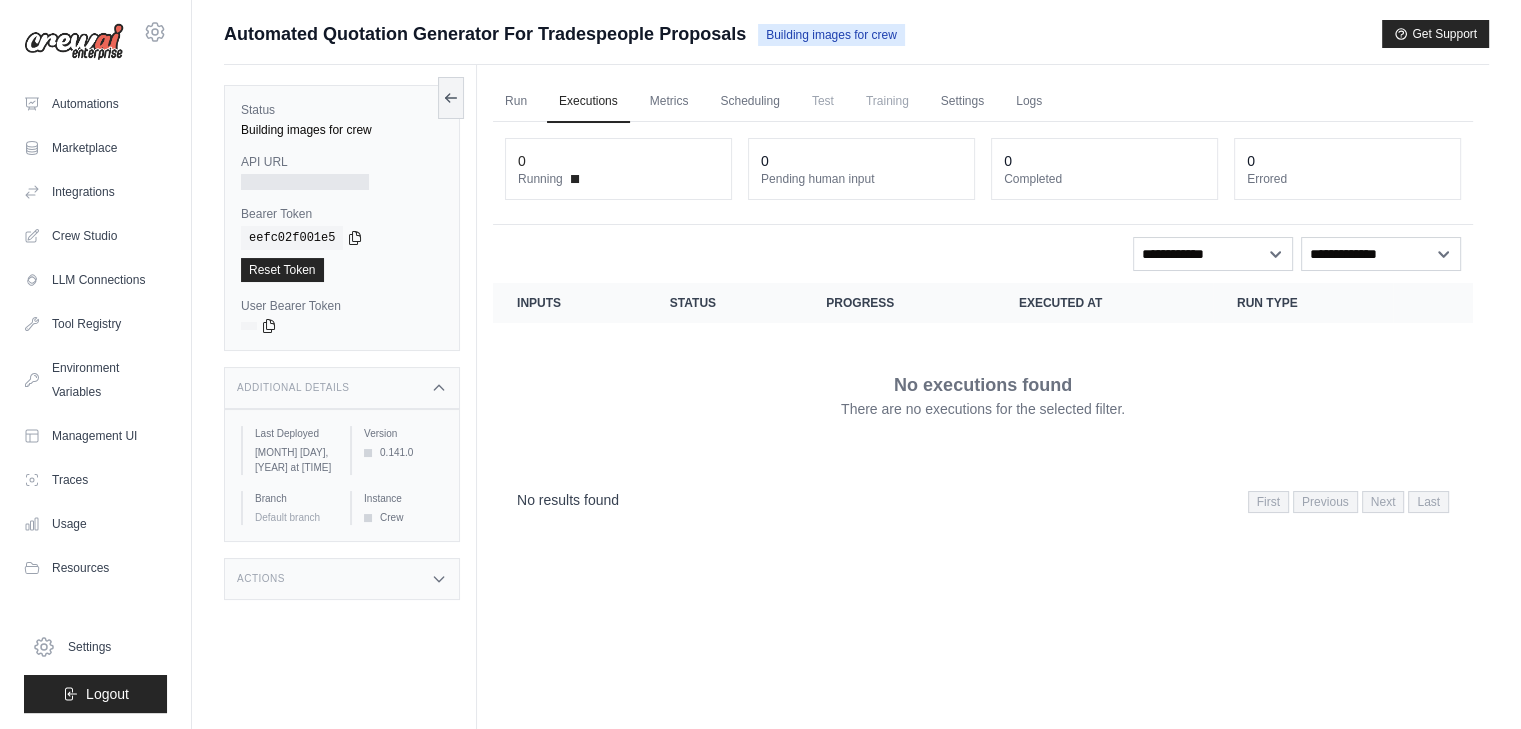 click 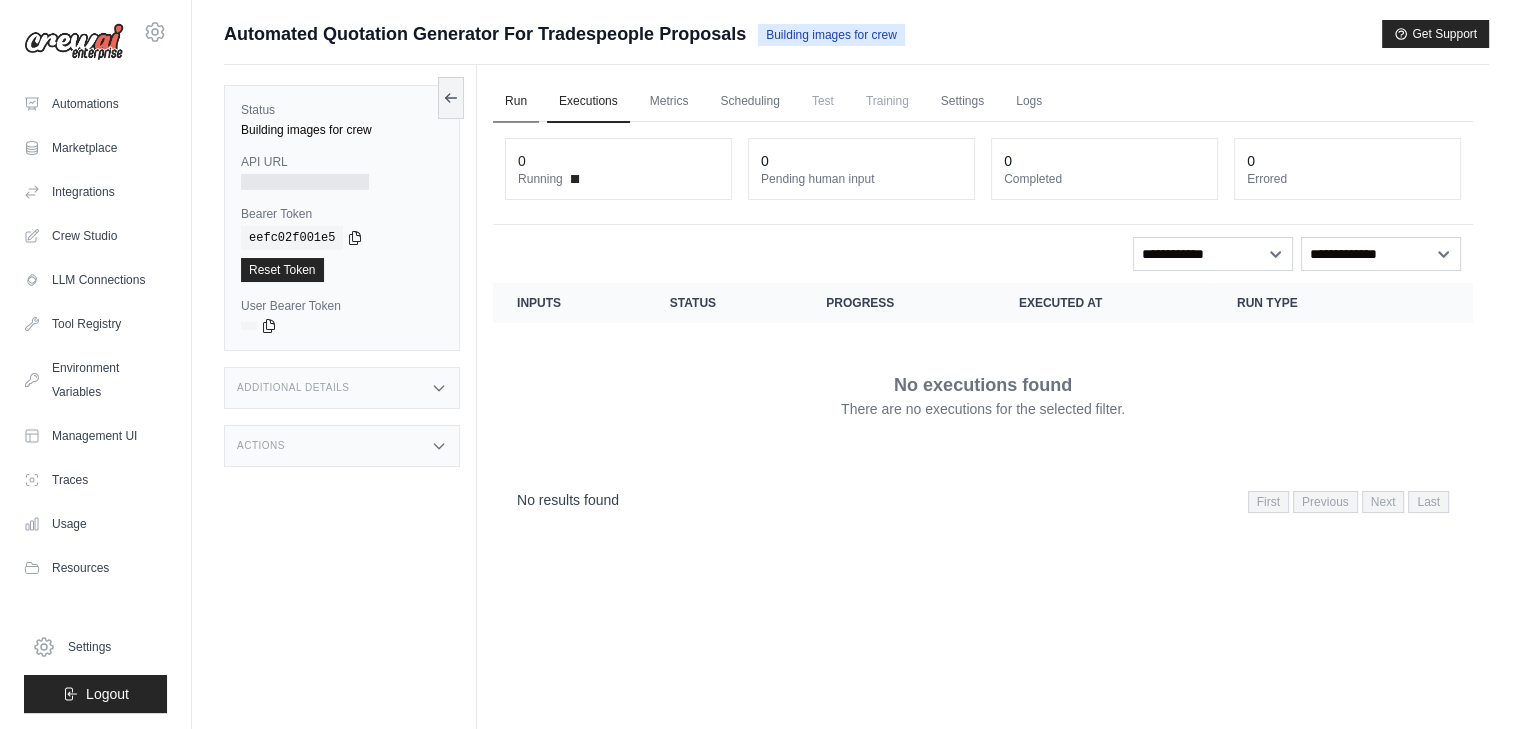 click on "Run" at bounding box center [516, 102] 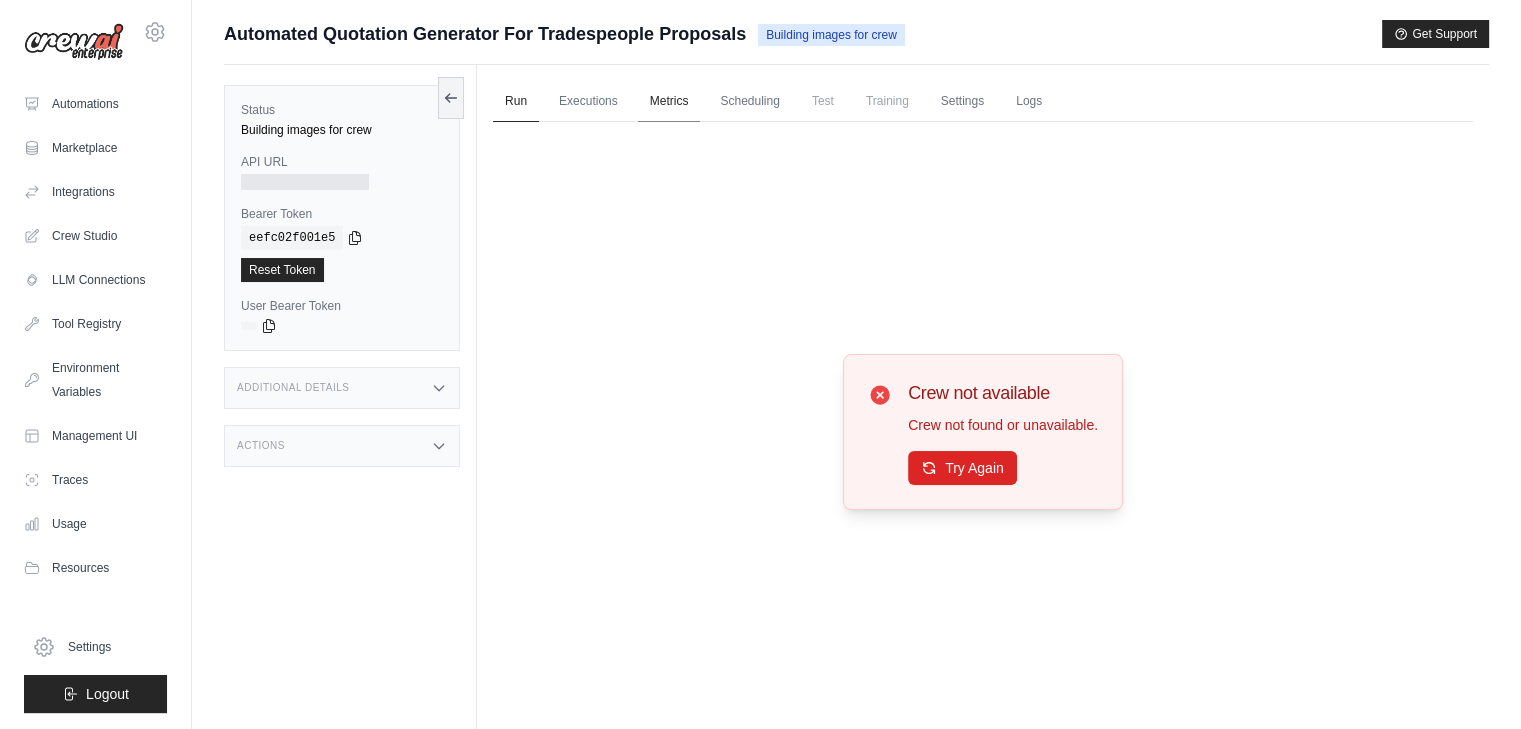 click on "Metrics" at bounding box center [669, 102] 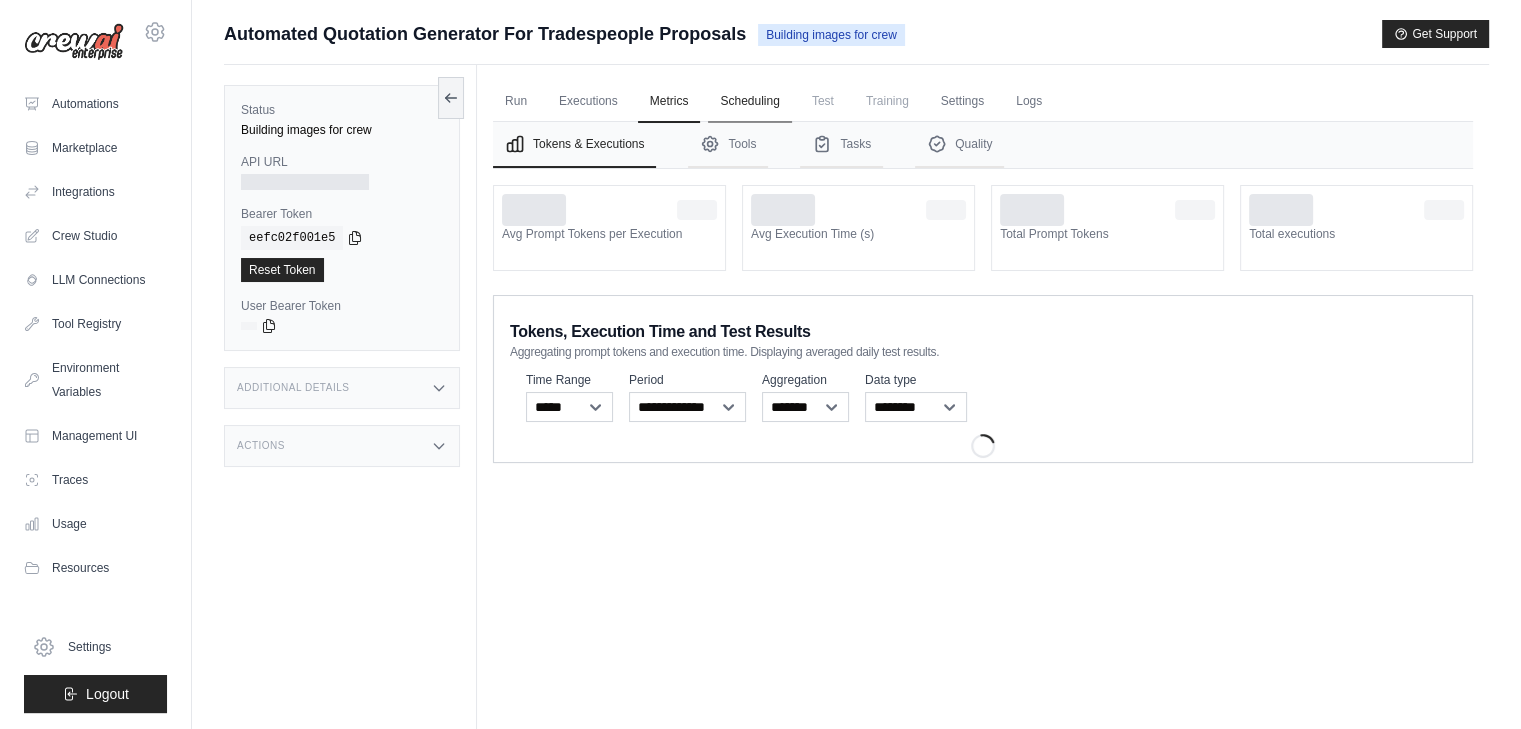 click on "Scheduling" at bounding box center (749, 102) 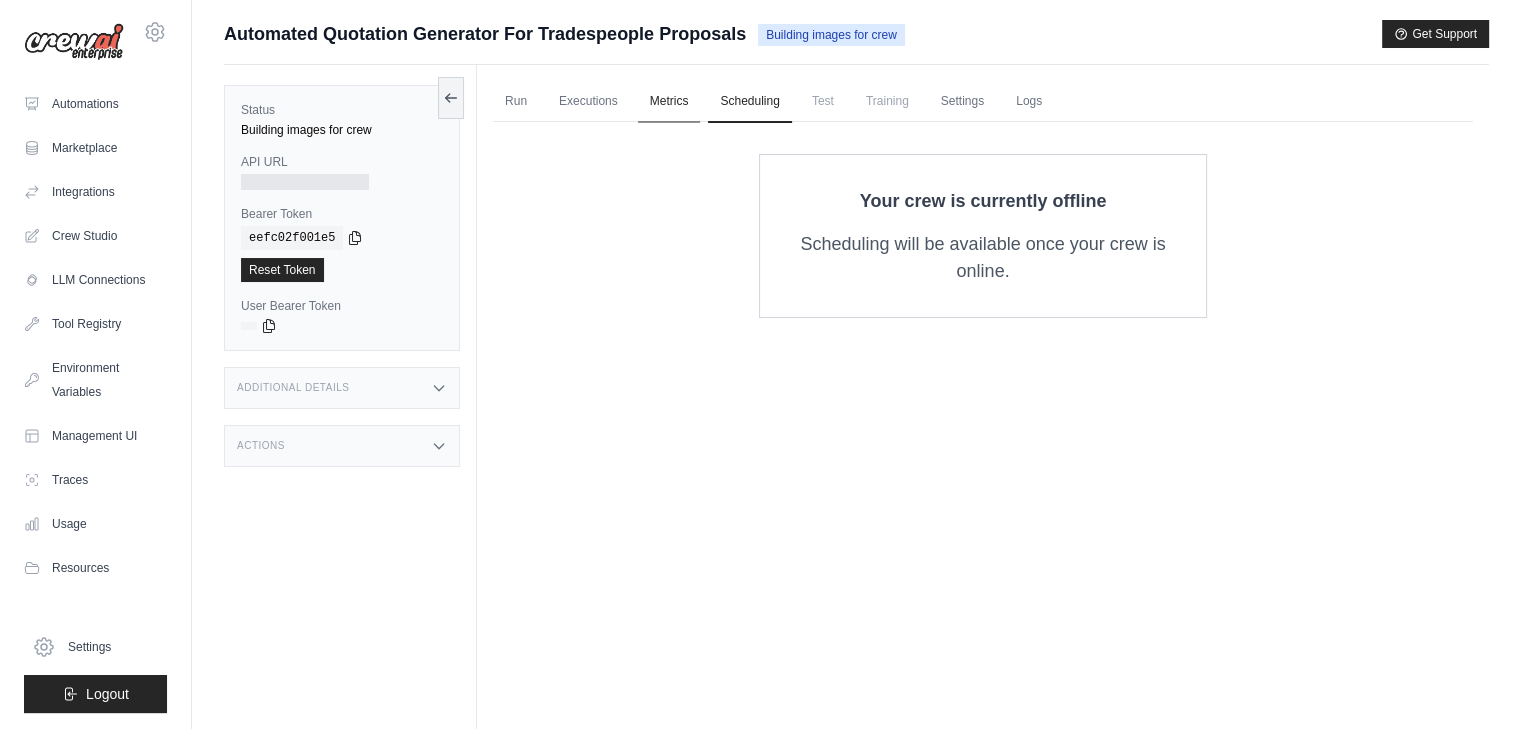 click on "Metrics" at bounding box center [669, 102] 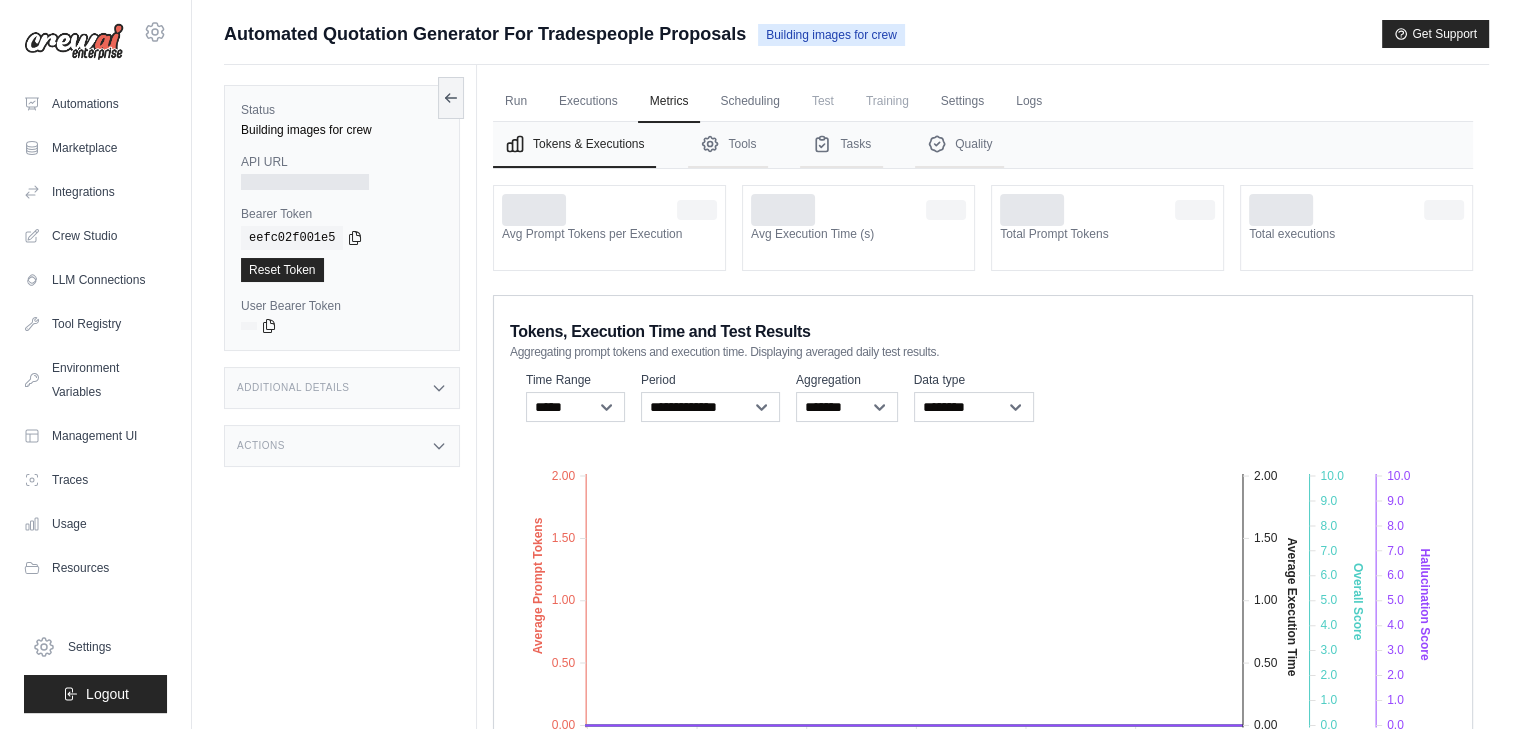 click on "Test" at bounding box center [823, 101] 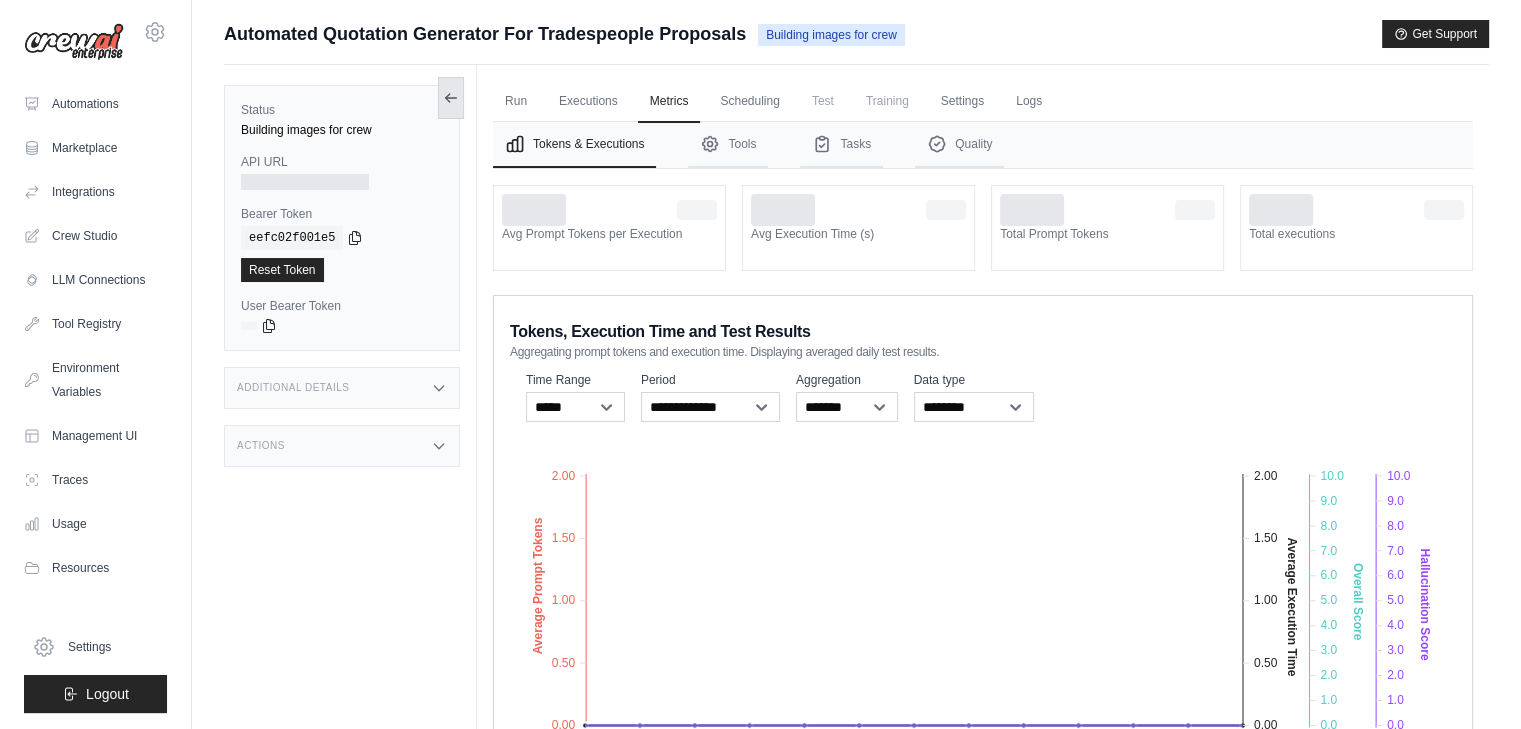 click 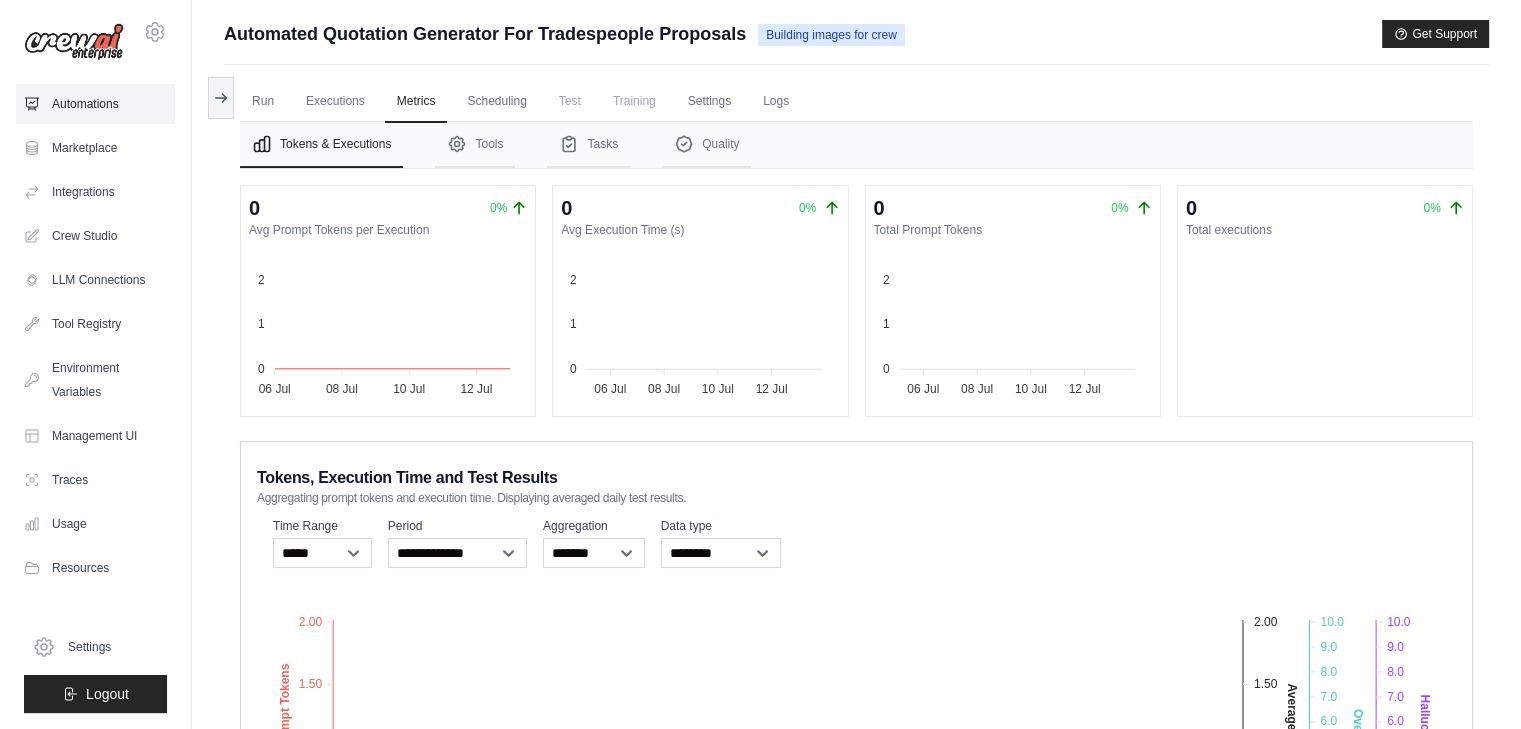 click on "Automations" at bounding box center (95, 104) 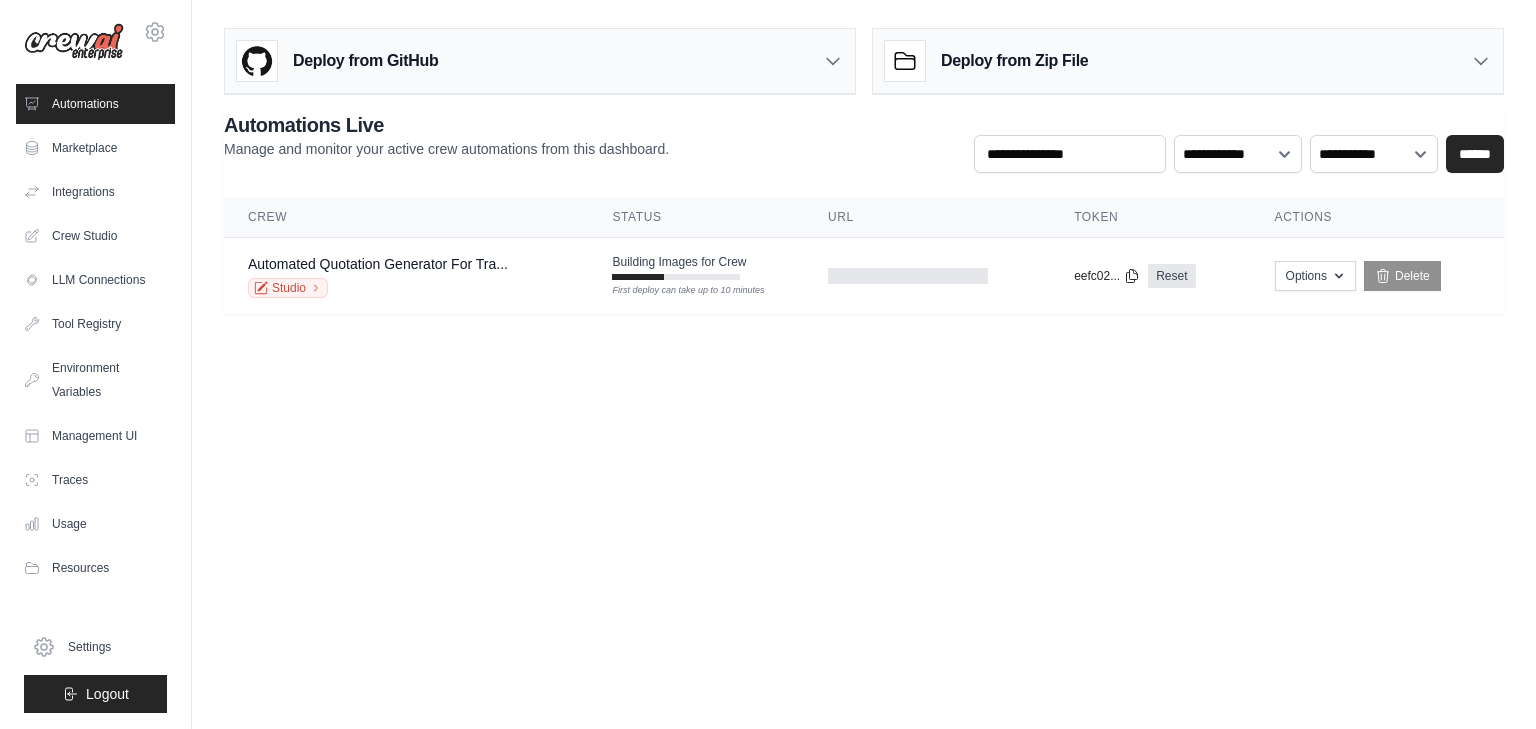 click on "luke@tradieflows.com
Settings
Automations
Marketplace
Integrations" at bounding box center [768, 364] 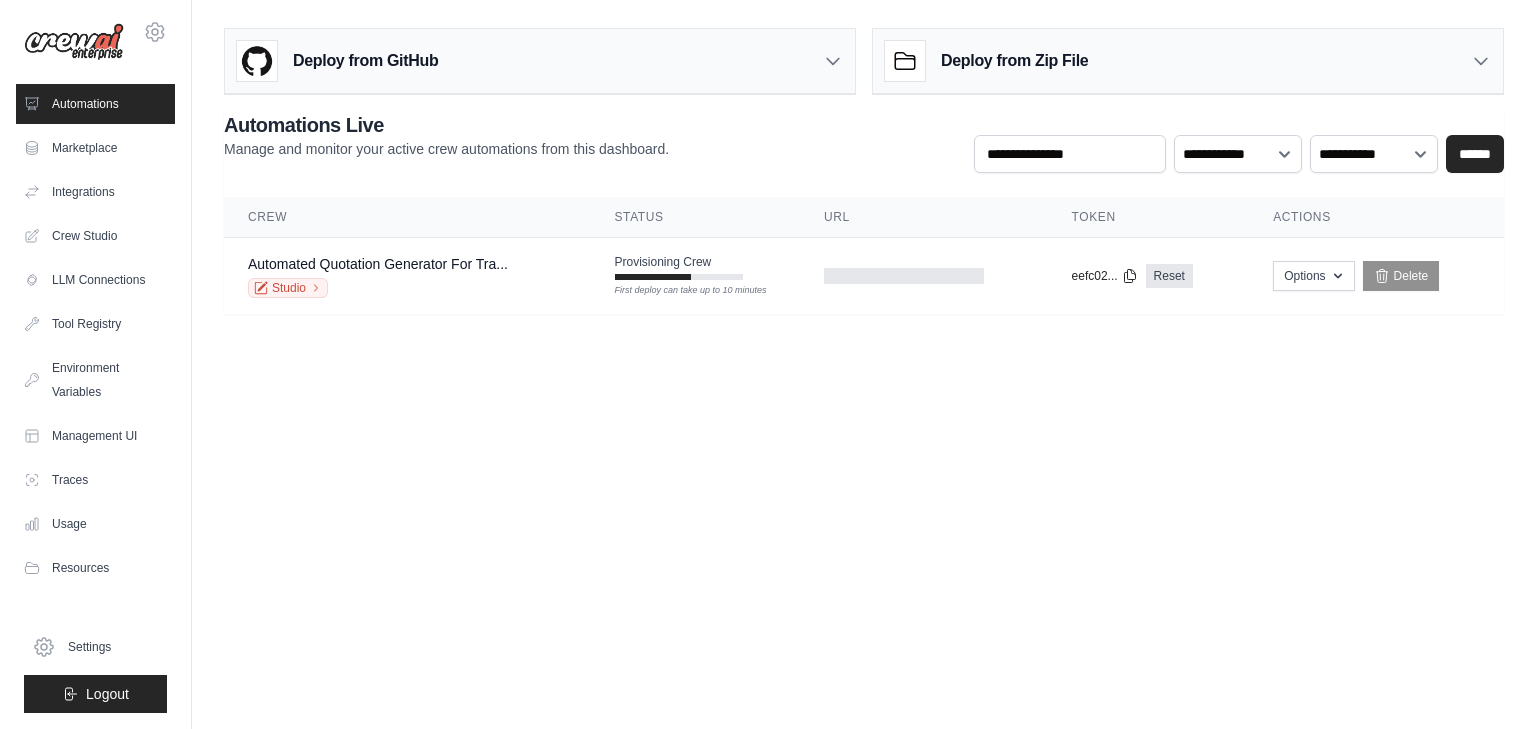 scroll, scrollTop: 0, scrollLeft: 0, axis: both 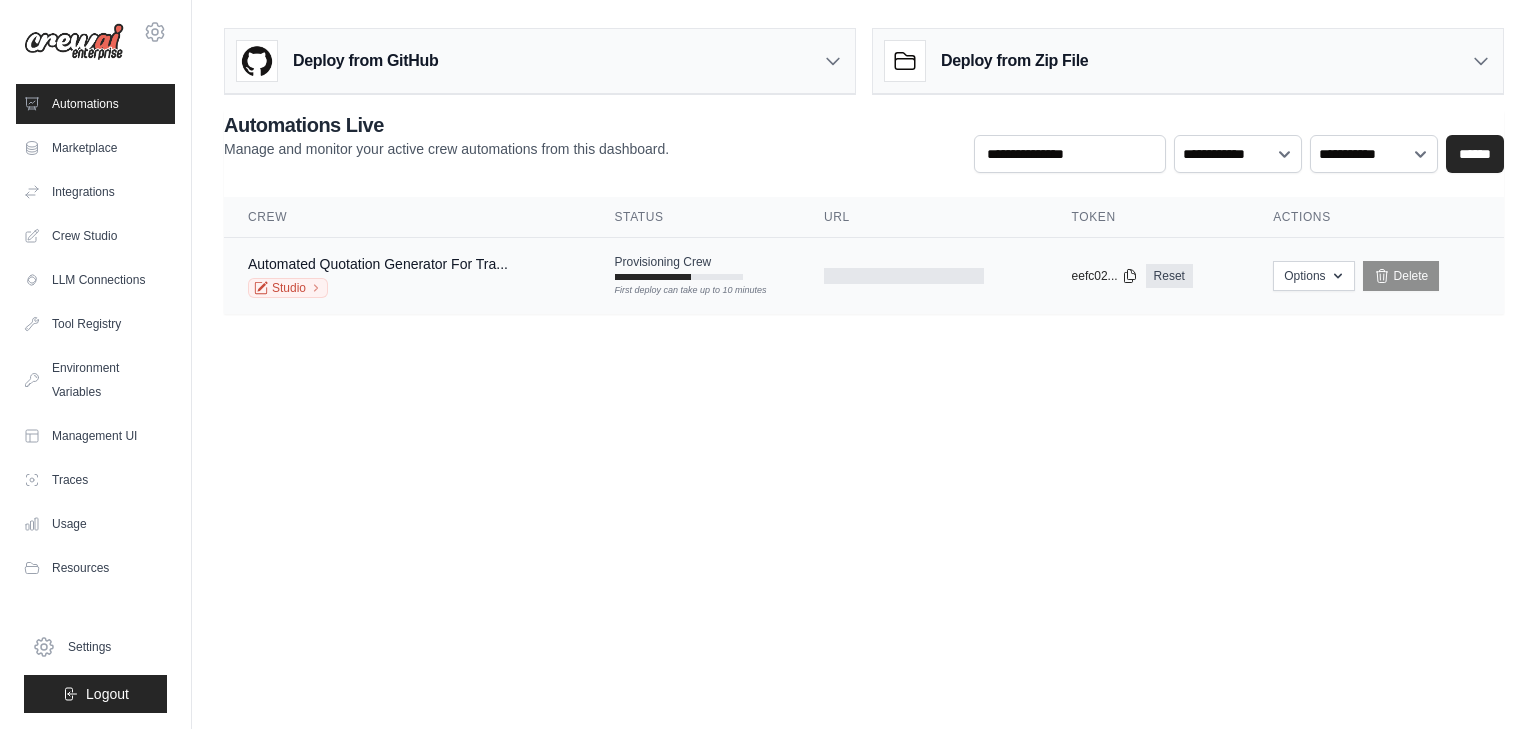 click on "Provisioning Crew
First deploy can take up to 10 minutes" at bounding box center (679, 267) 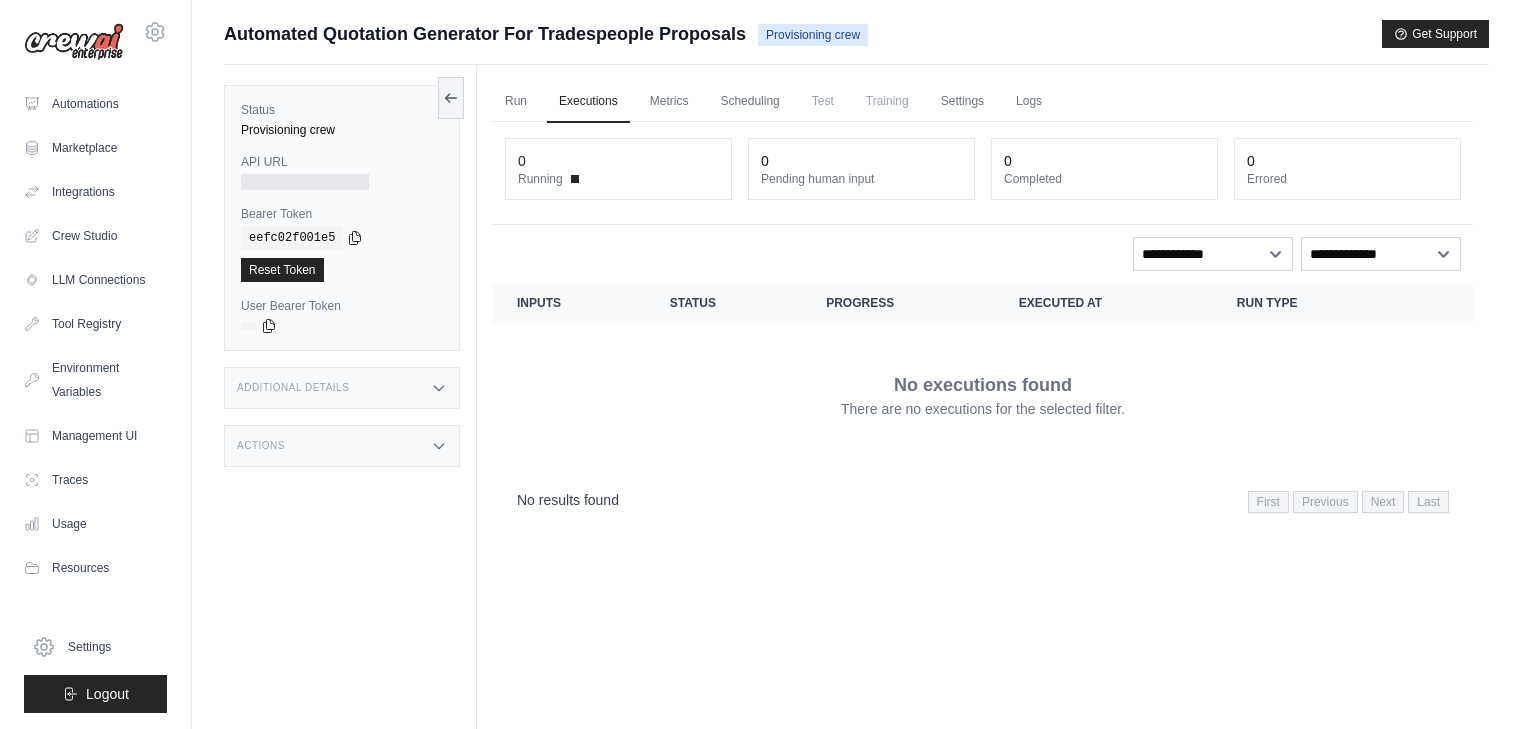 scroll, scrollTop: 0, scrollLeft: 0, axis: both 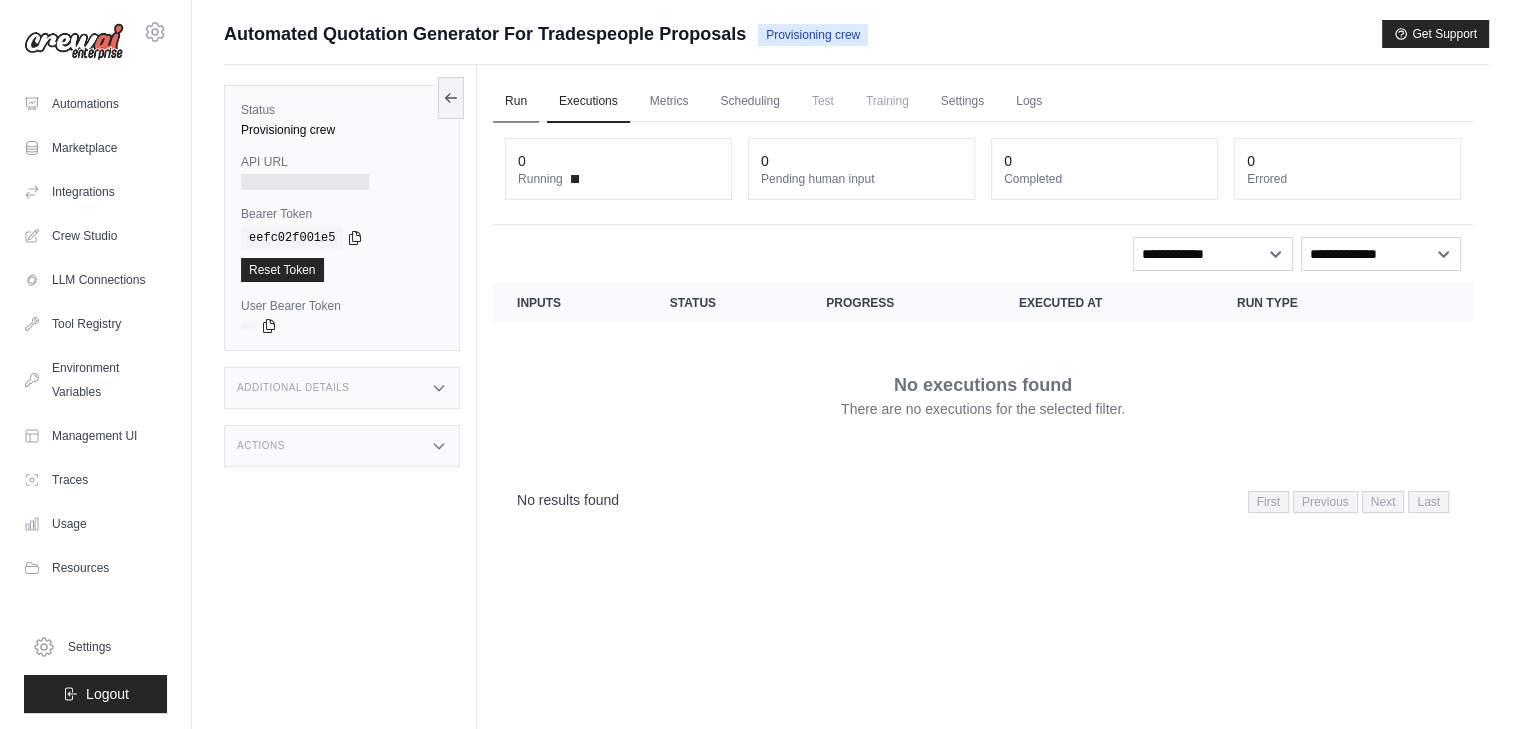 click on "Run" at bounding box center (516, 102) 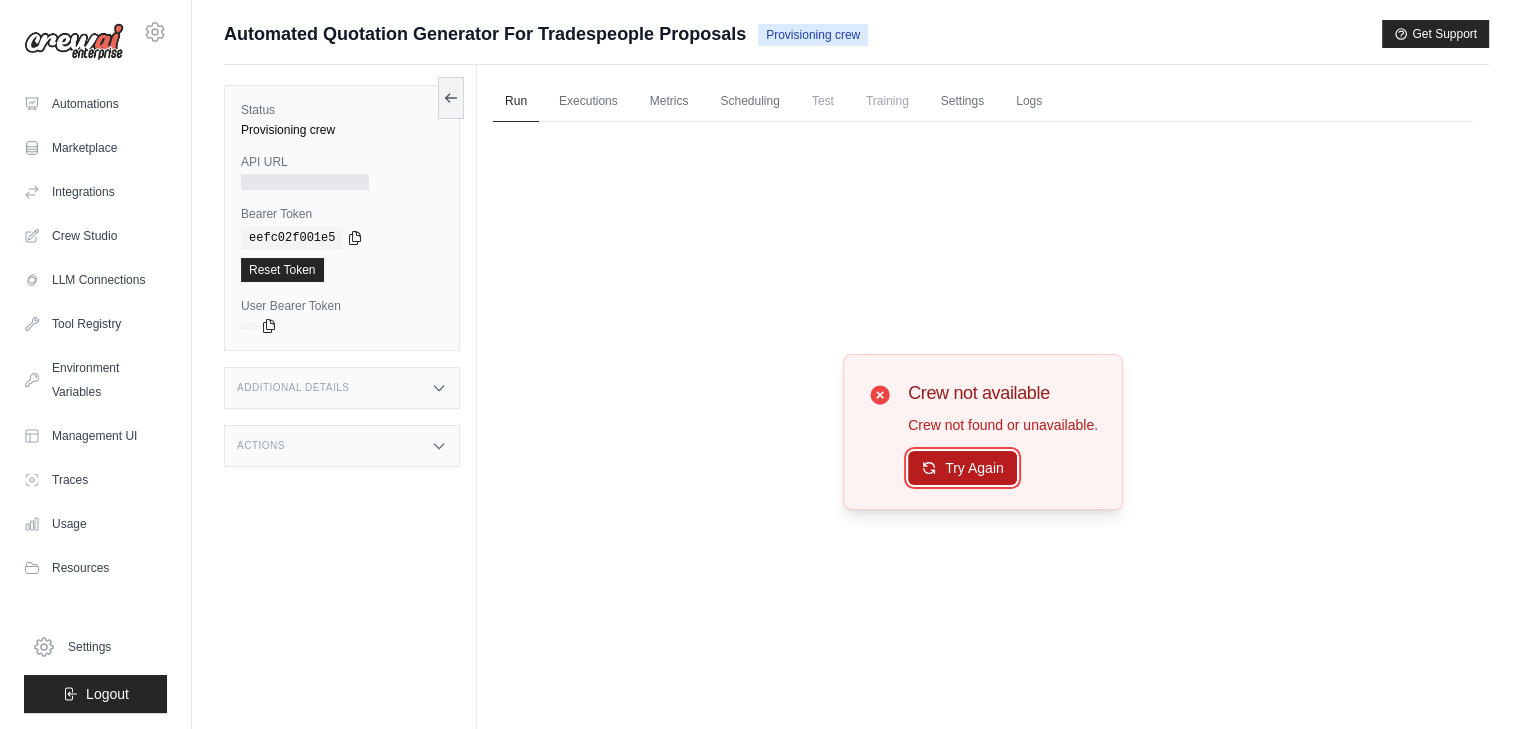 click on "Try Again" at bounding box center [962, 468] 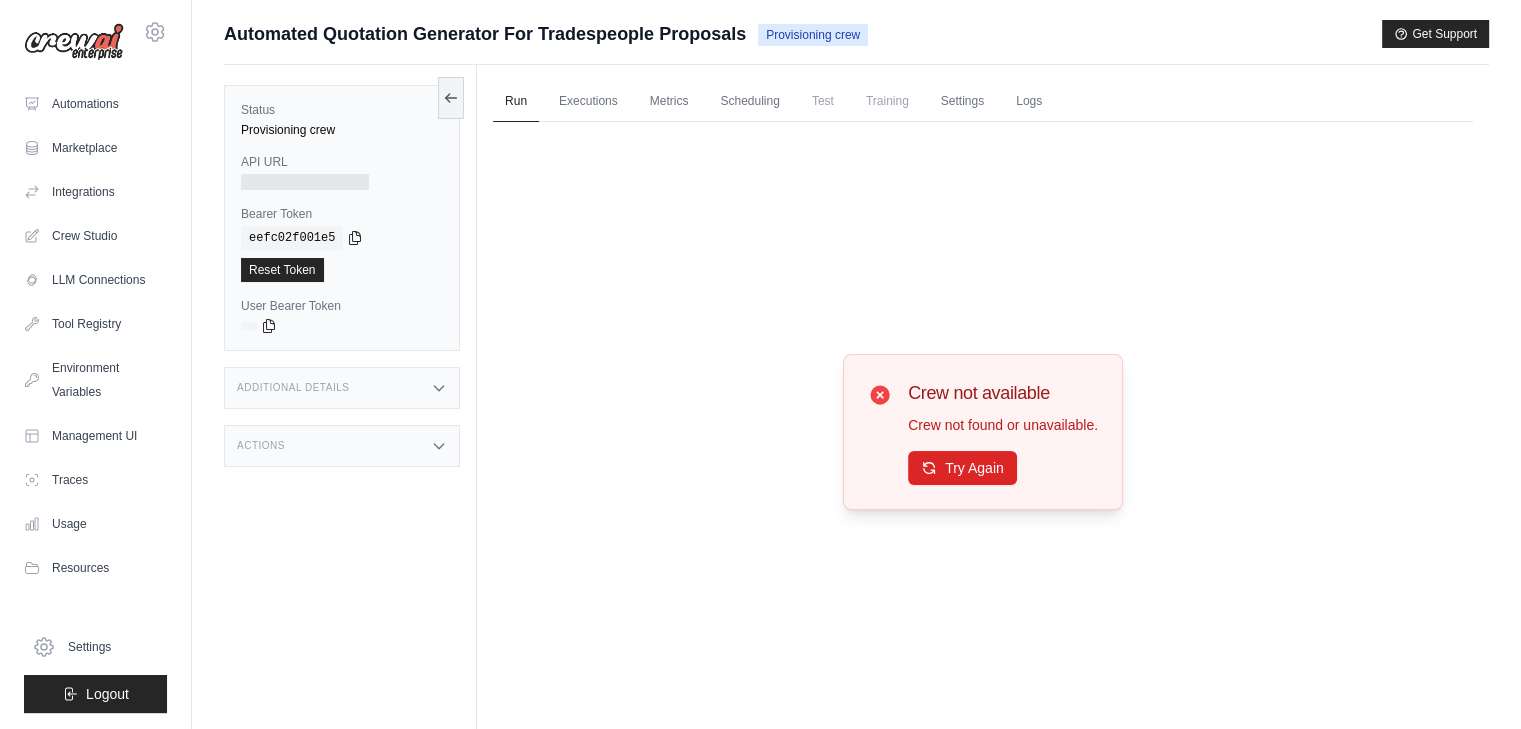 click on "Additional Details" at bounding box center [293, 388] 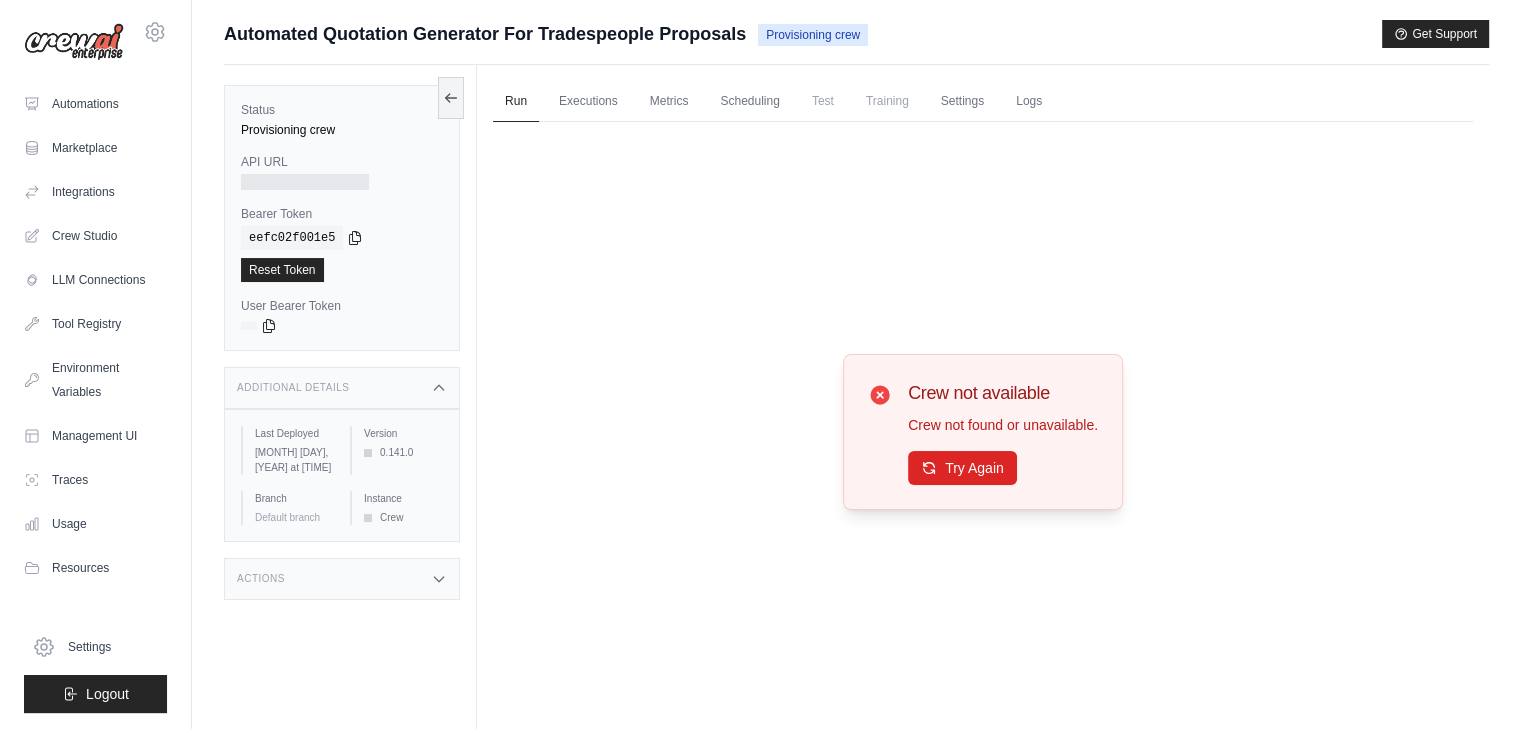 click on "Additional Details" at bounding box center [293, 388] 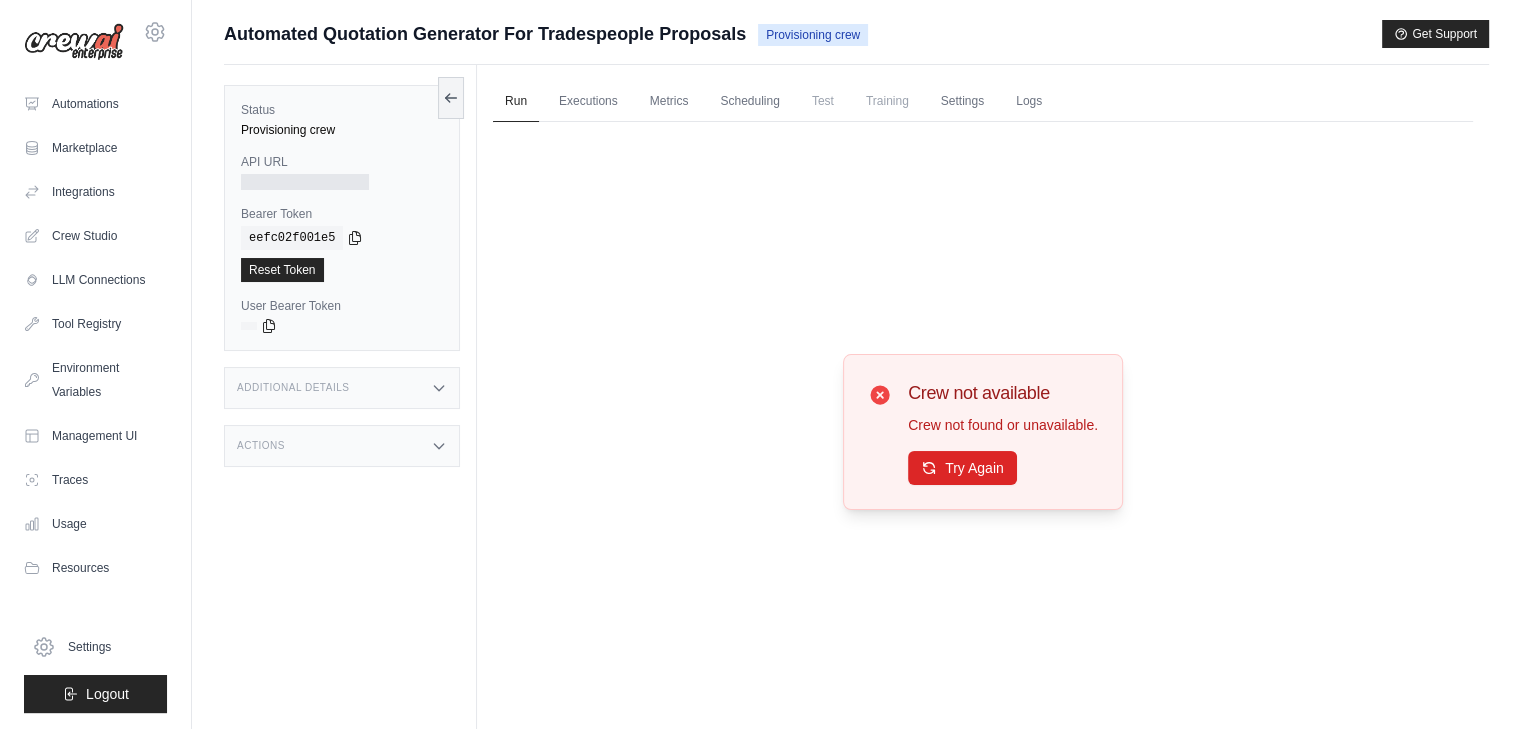 click on "Actions" at bounding box center [342, 446] 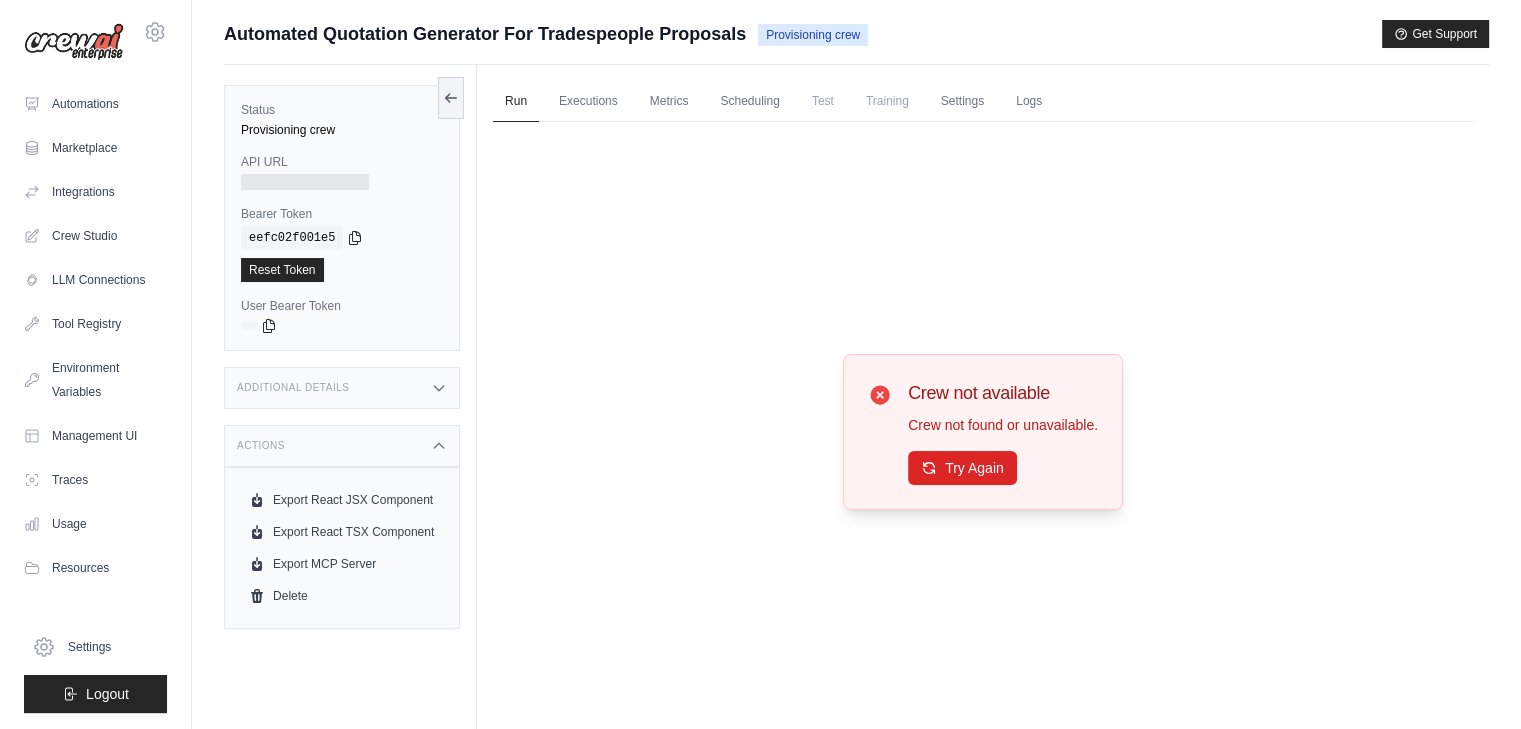 click on "Actions" at bounding box center (342, 446) 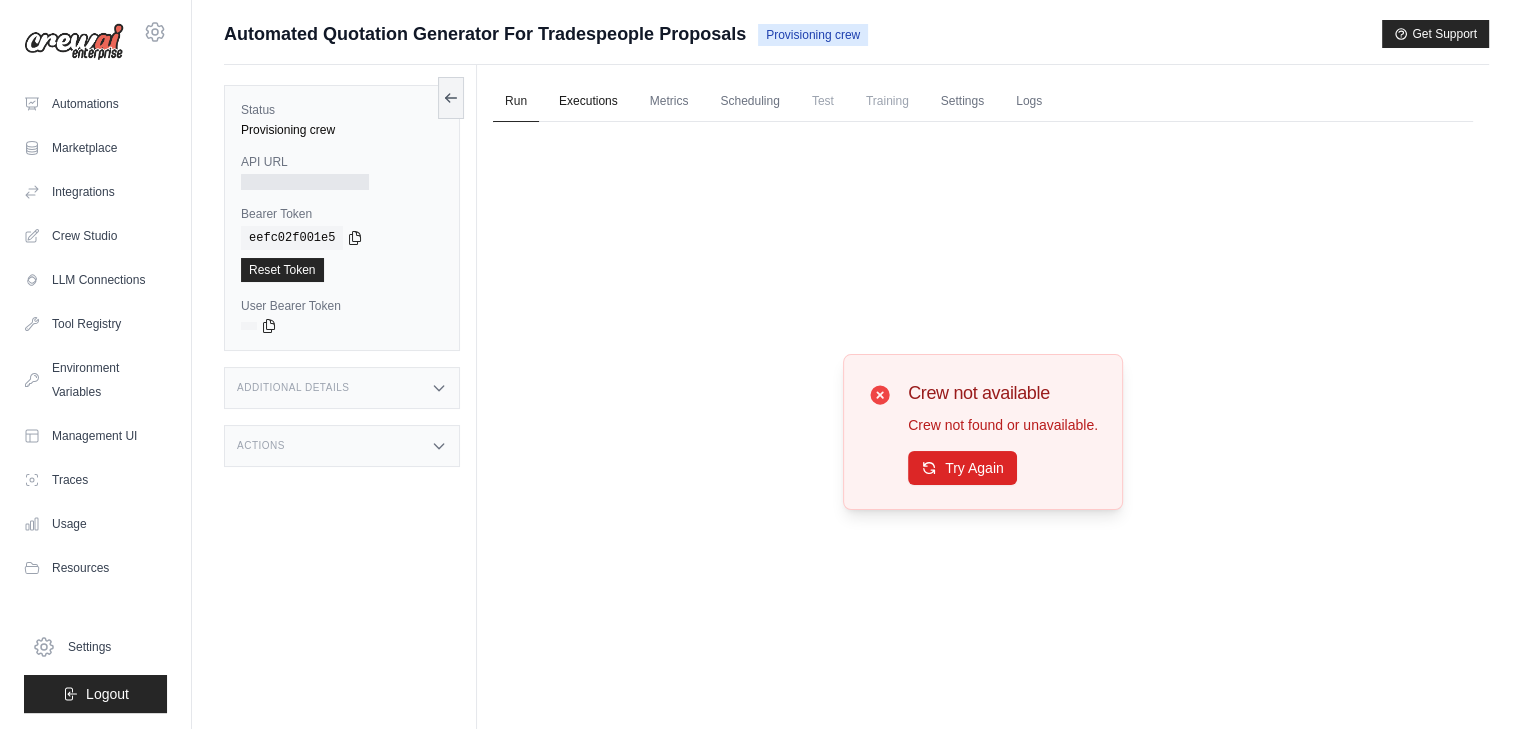 click on "Executions" at bounding box center [588, 102] 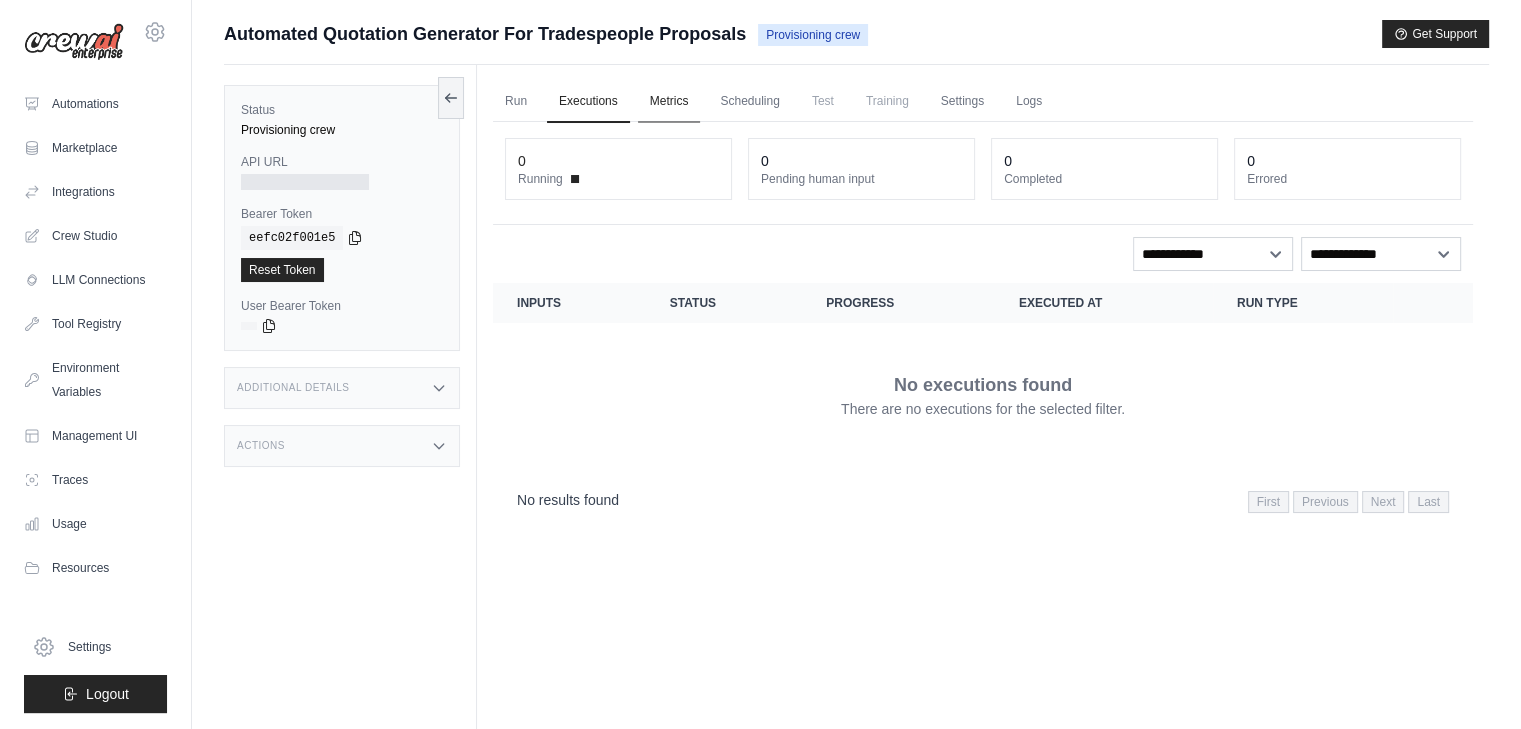 click on "Metrics" at bounding box center (669, 102) 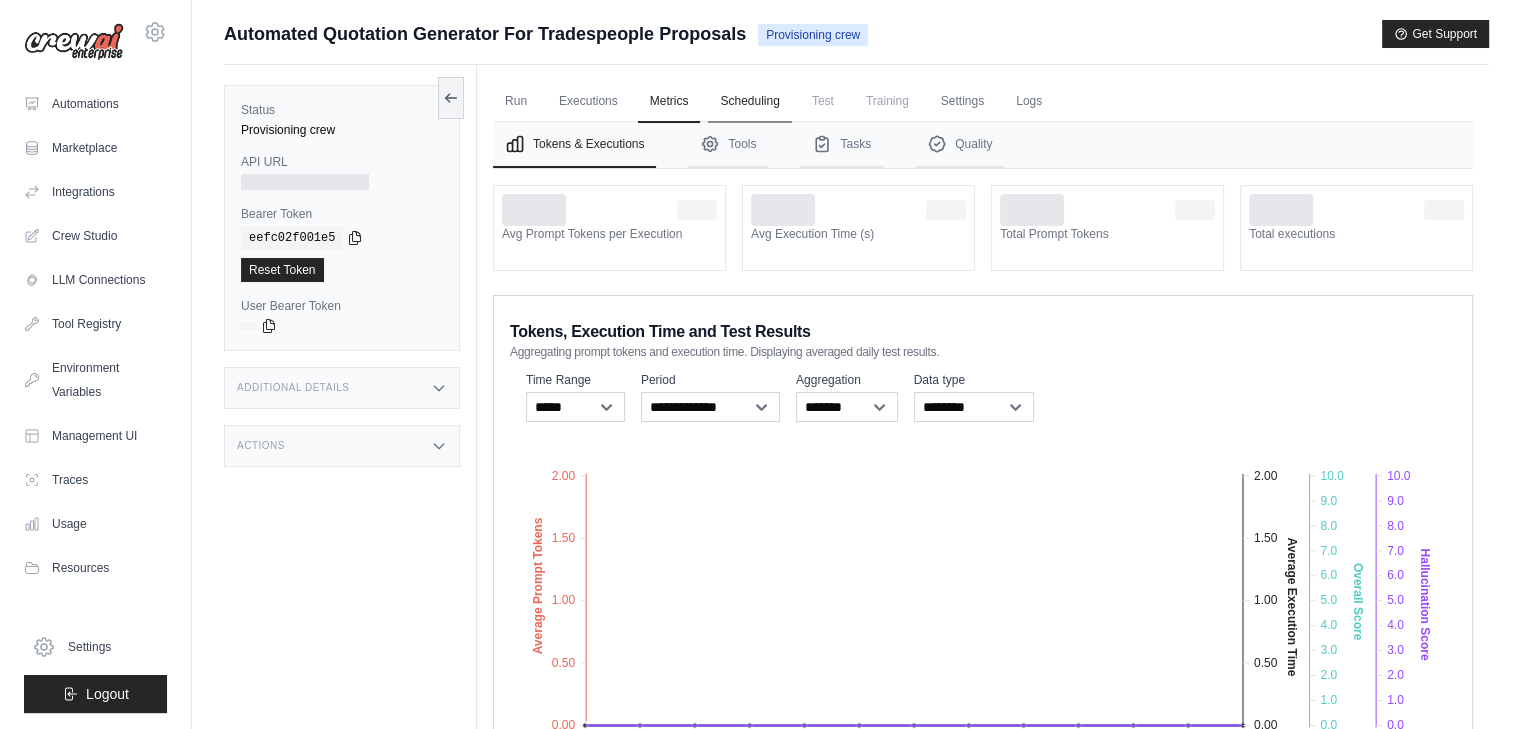 click on "Scheduling" at bounding box center (749, 102) 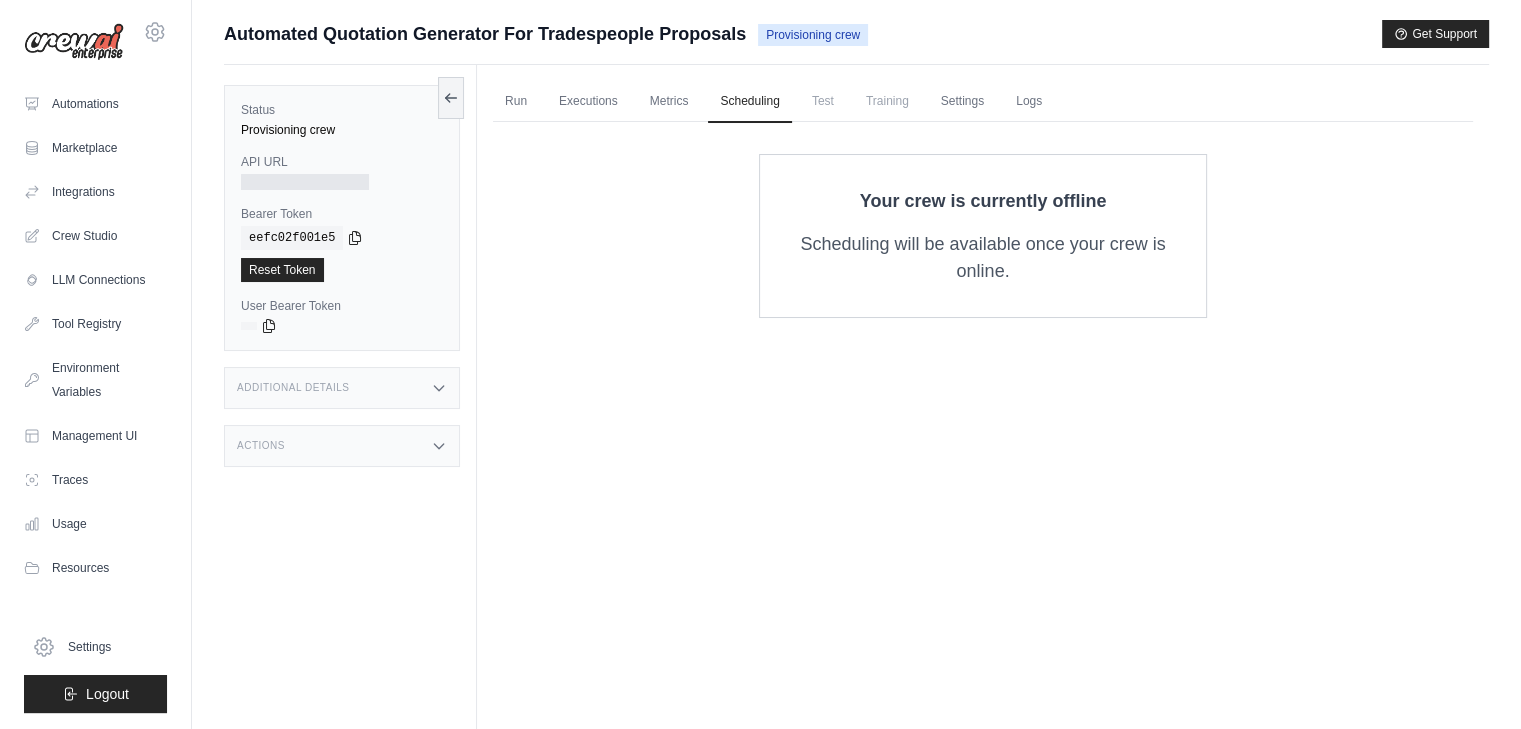 click on "Test" at bounding box center [823, 101] 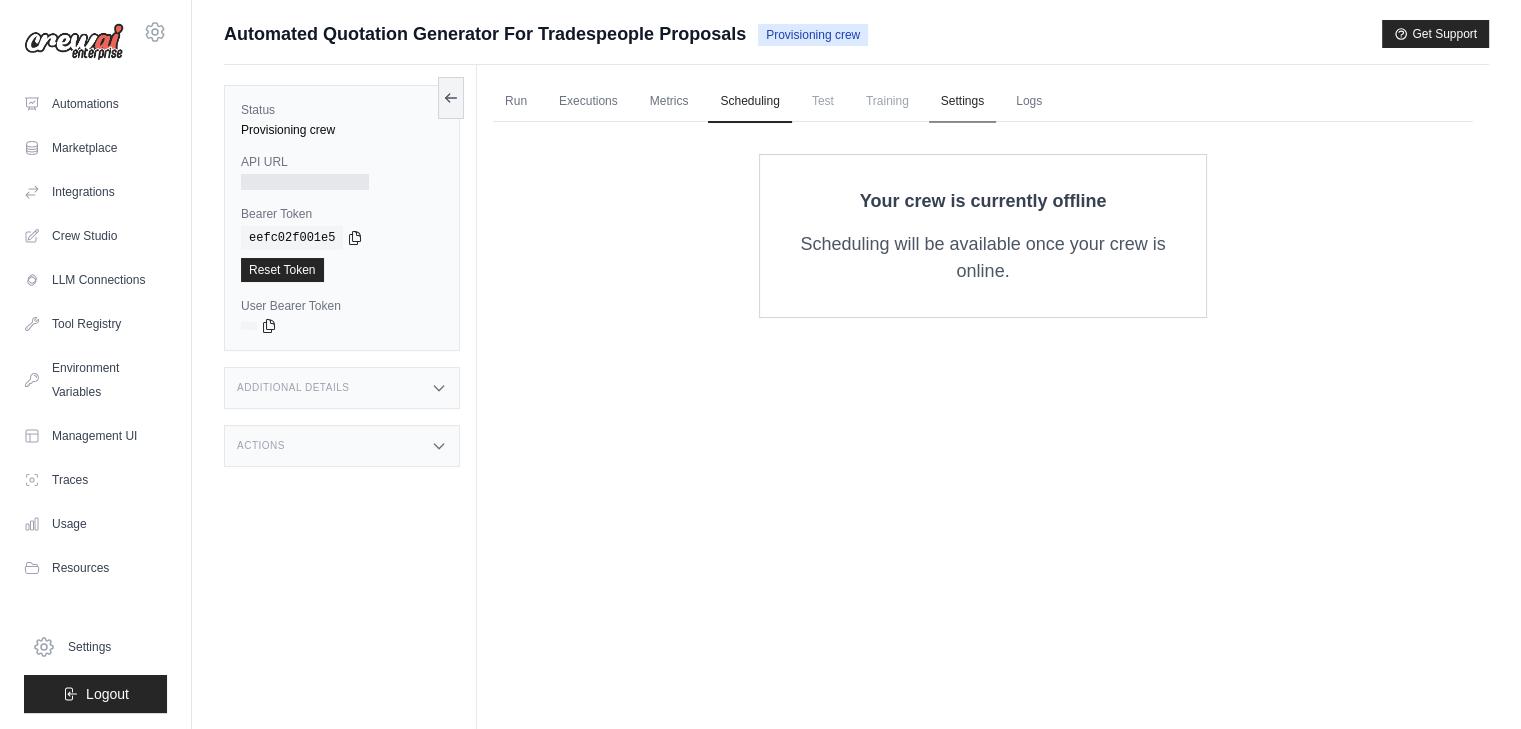 click on "Settings" at bounding box center (962, 102) 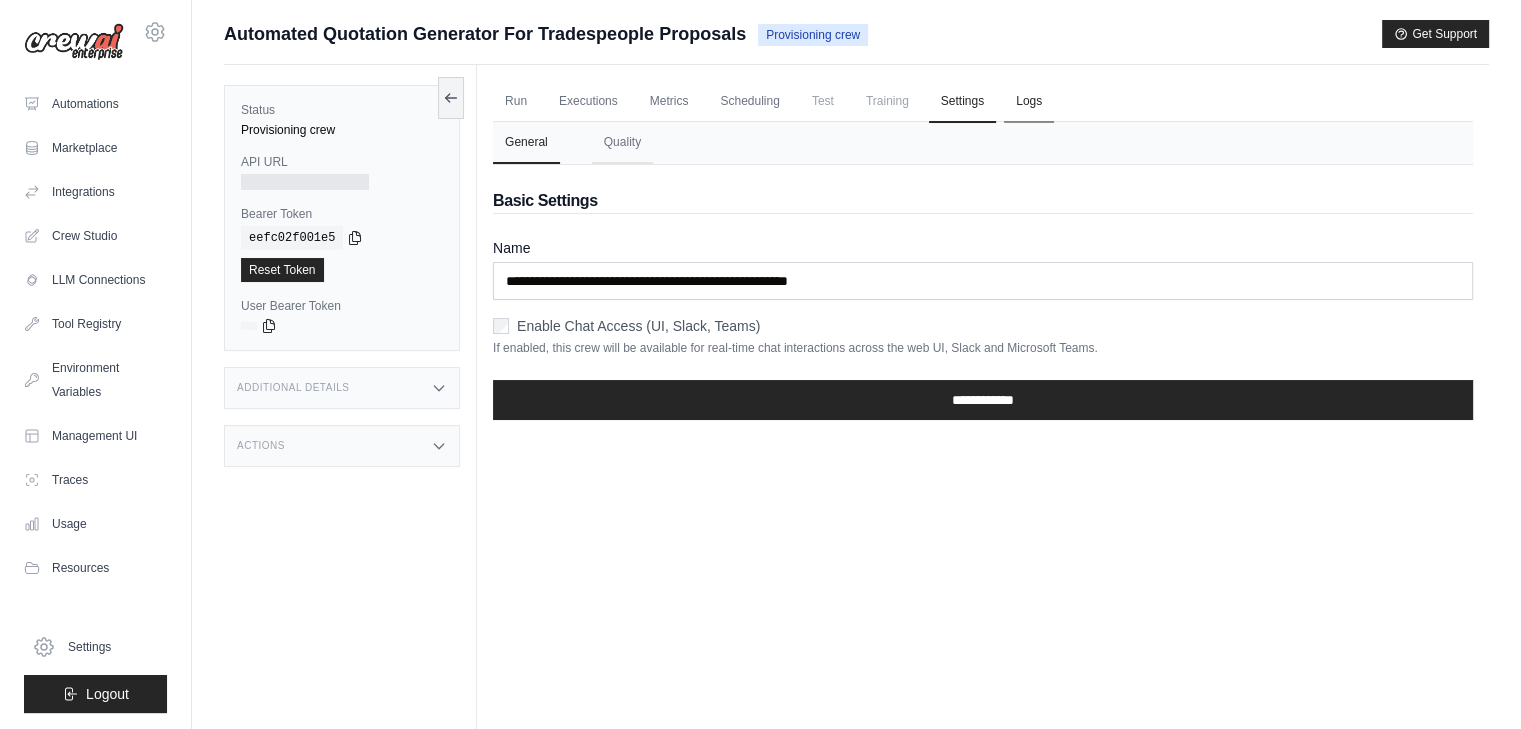 click on "Logs" at bounding box center (1029, 102) 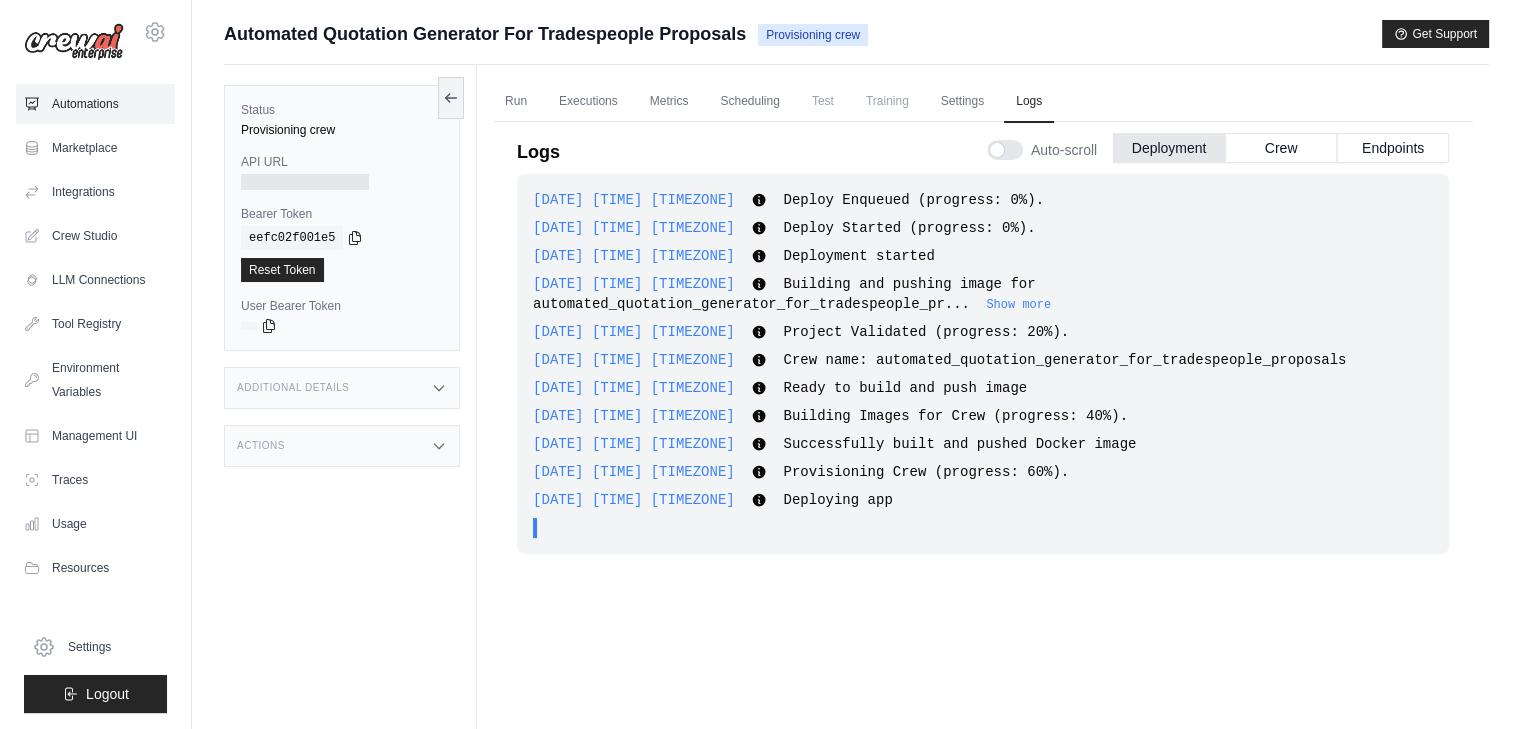 click on "Automations" at bounding box center [95, 104] 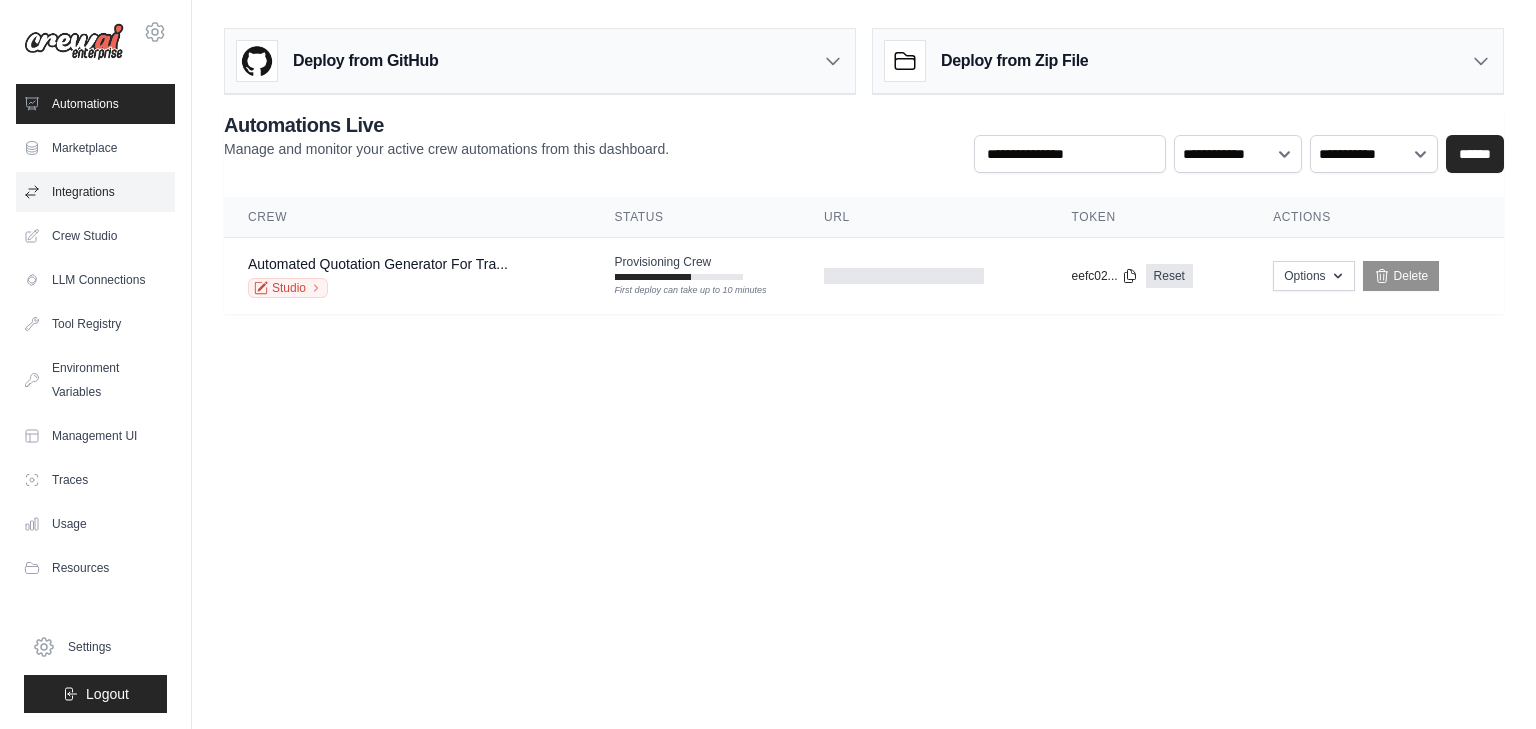 click on "Integrations" at bounding box center [95, 192] 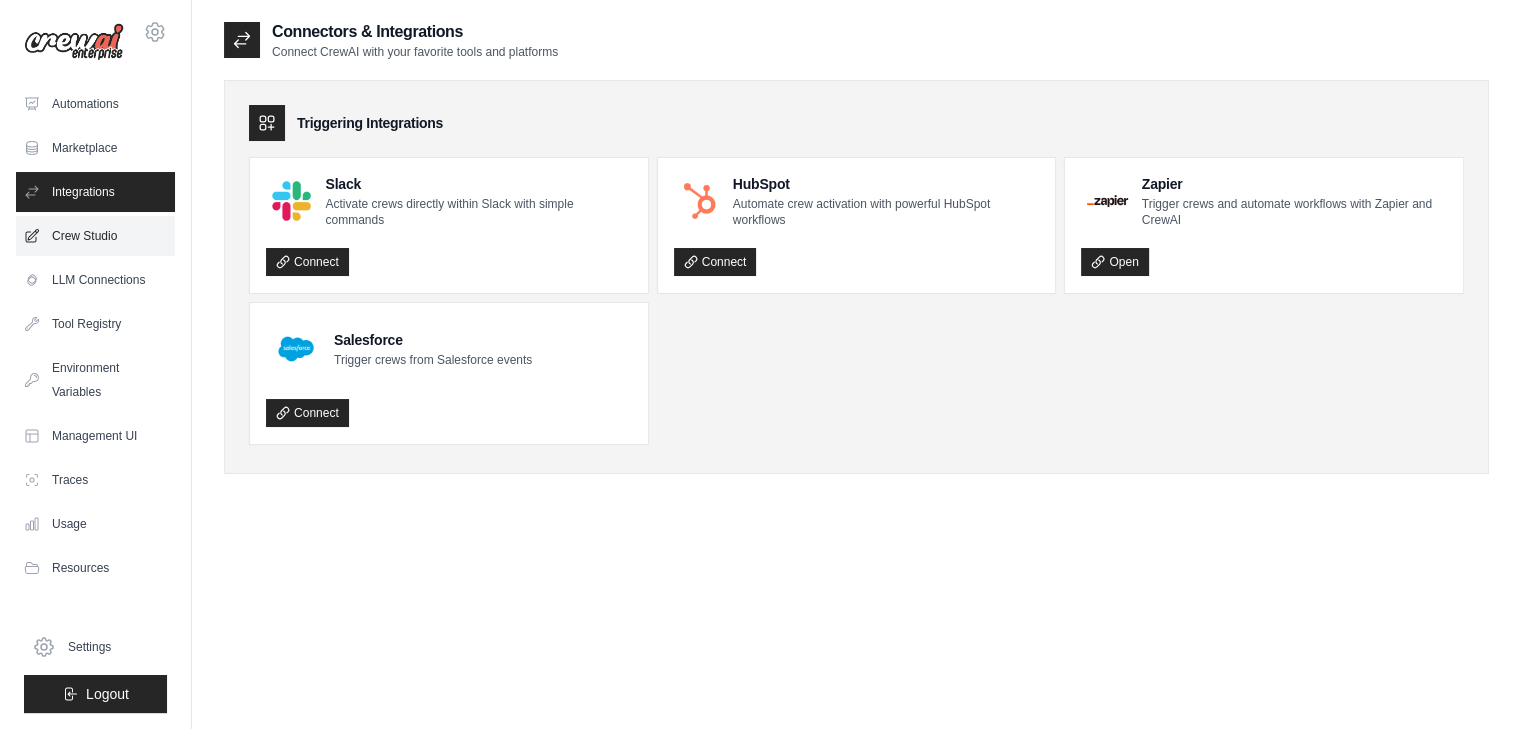click on "Crew Studio" at bounding box center (95, 236) 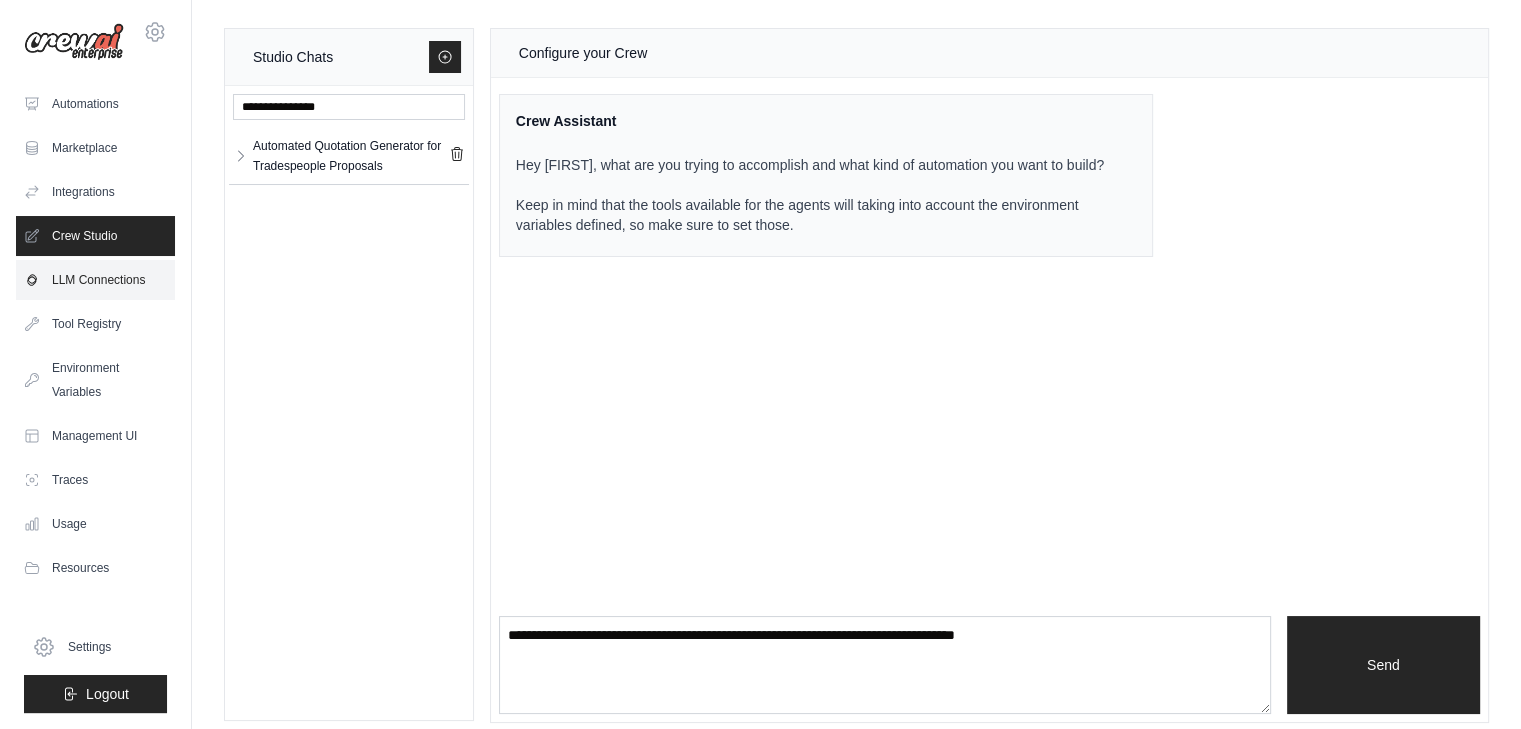 click on "LLM Connections" at bounding box center (95, 280) 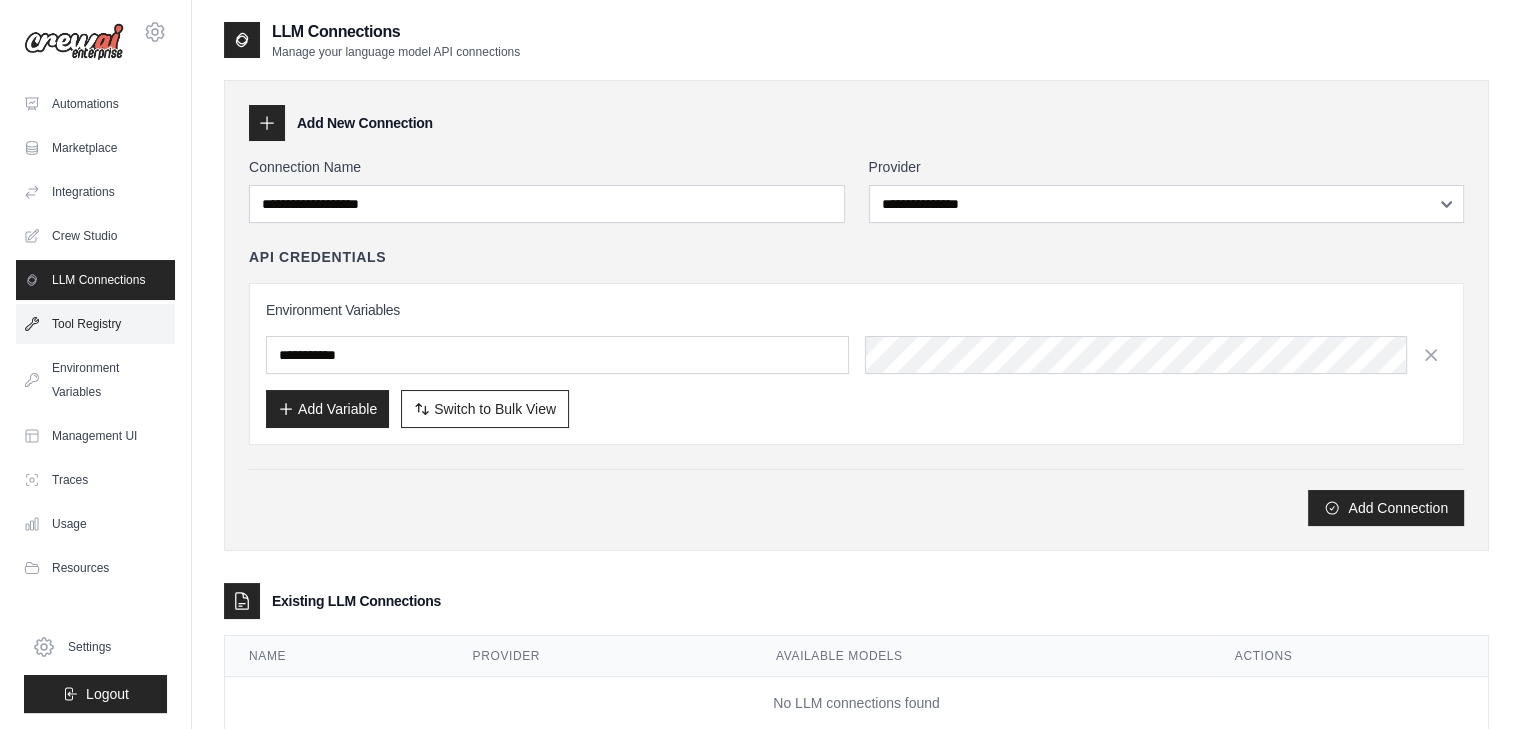 click on "Tool Registry" at bounding box center [95, 324] 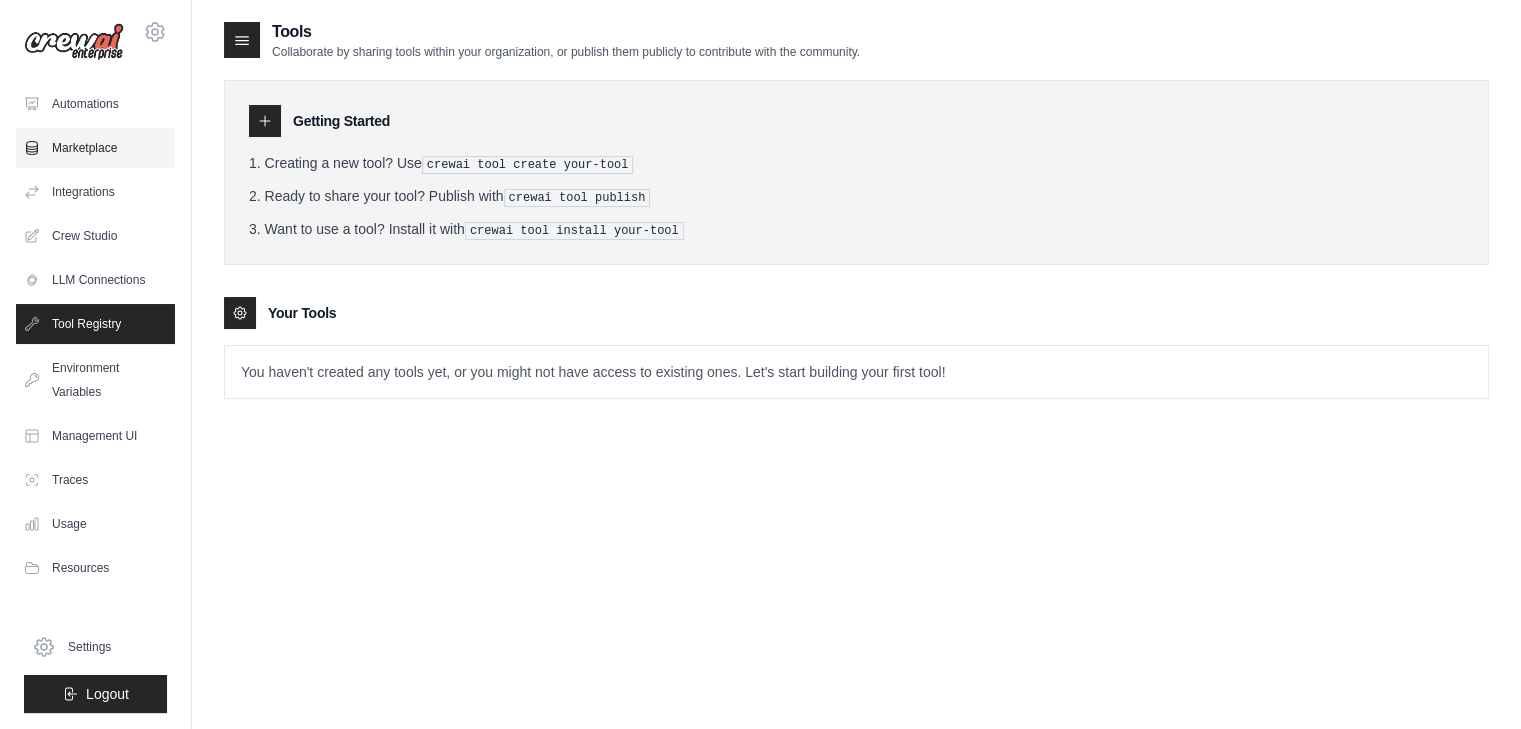 click on "Marketplace" at bounding box center [95, 148] 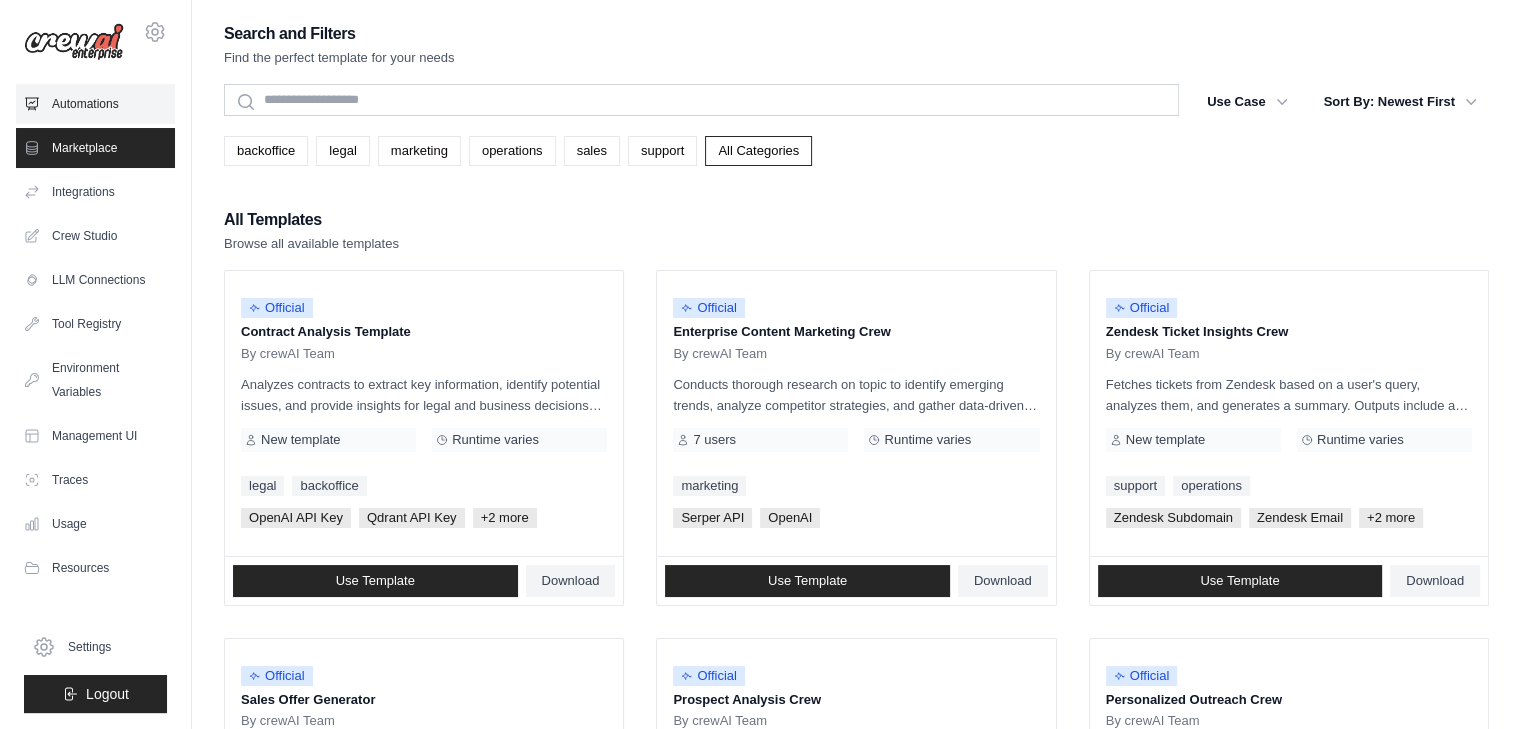 click on "Automations" at bounding box center [95, 104] 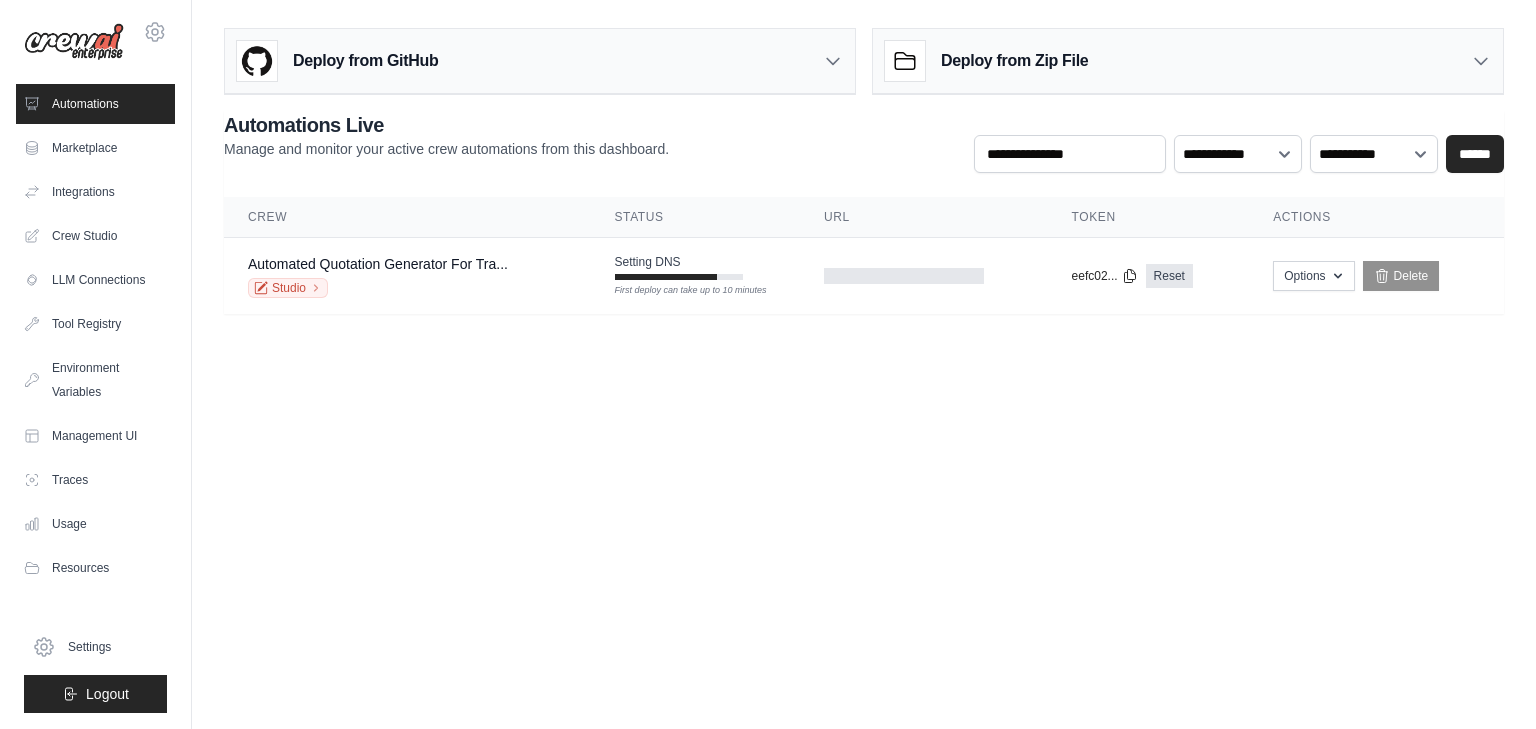 scroll, scrollTop: 0, scrollLeft: 0, axis: both 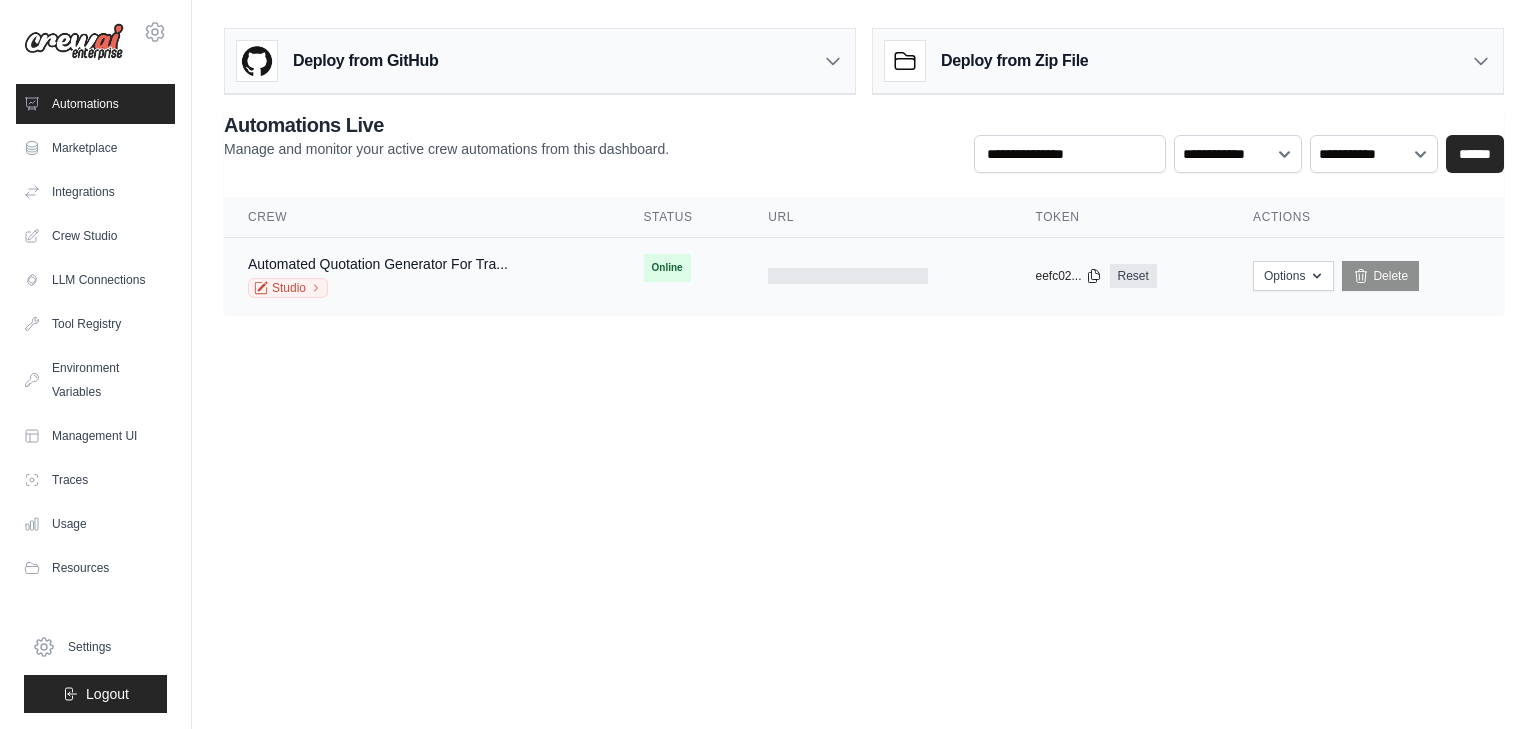 click on "Automated Quotation Generator For Tra...
Studio" at bounding box center [422, 276] 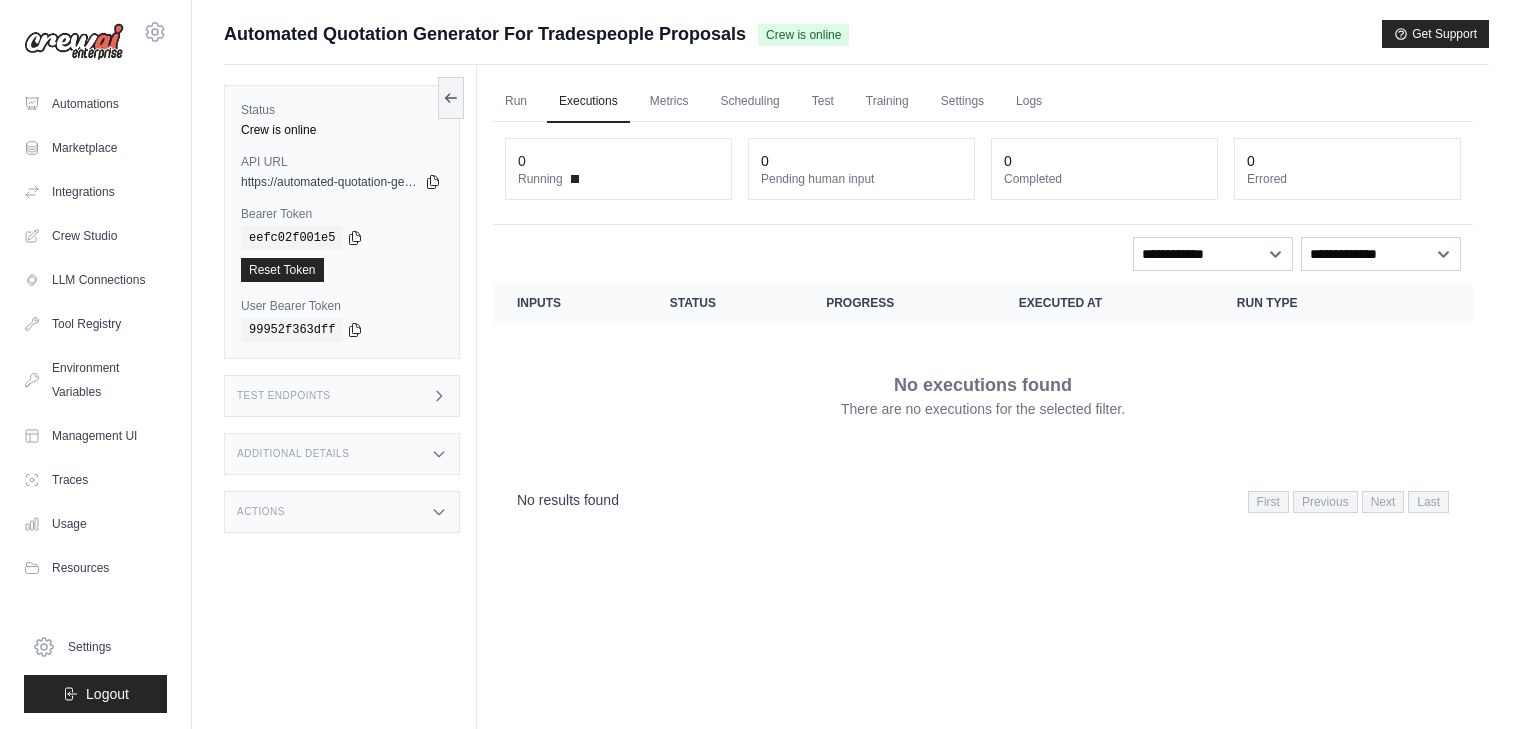 scroll, scrollTop: 0, scrollLeft: 0, axis: both 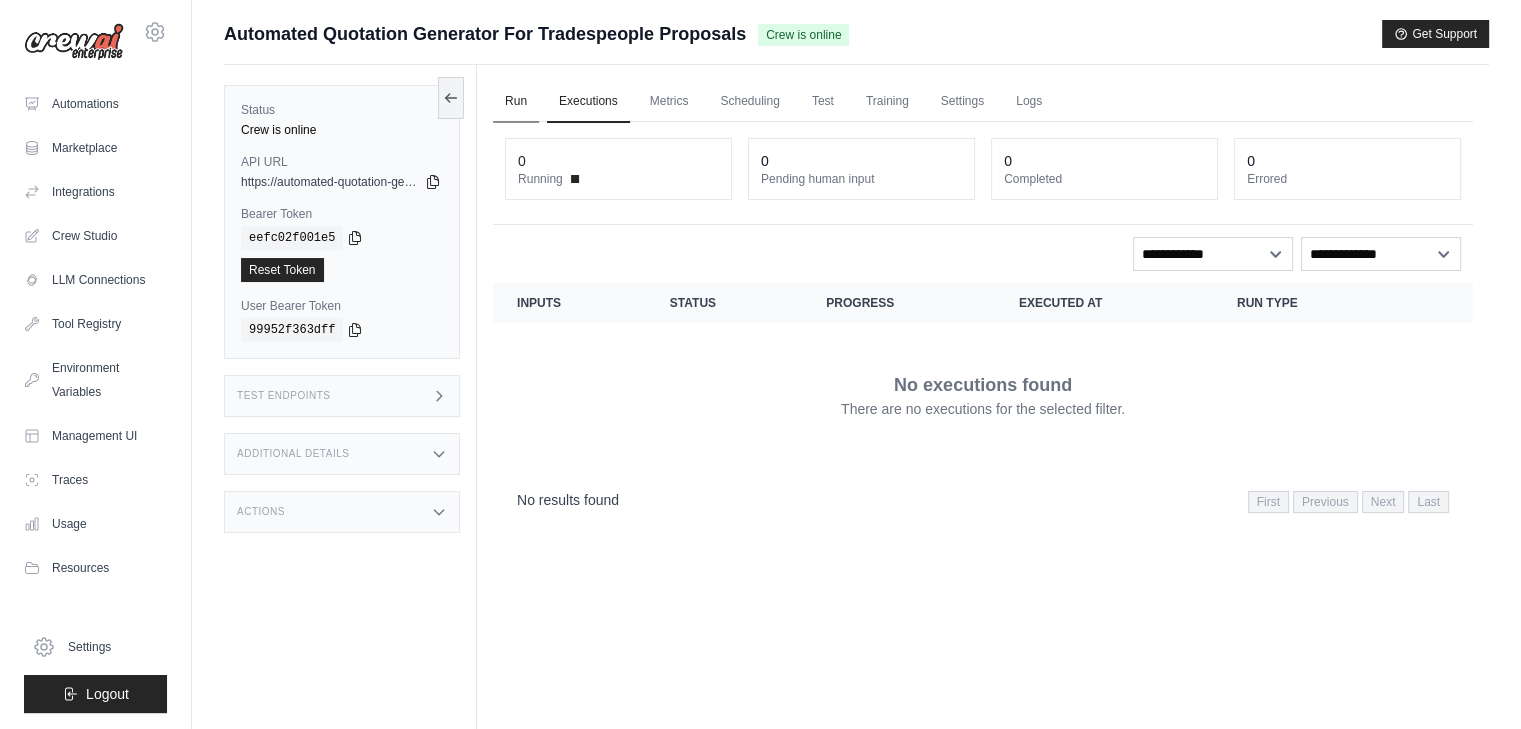 click on "Run" at bounding box center (516, 102) 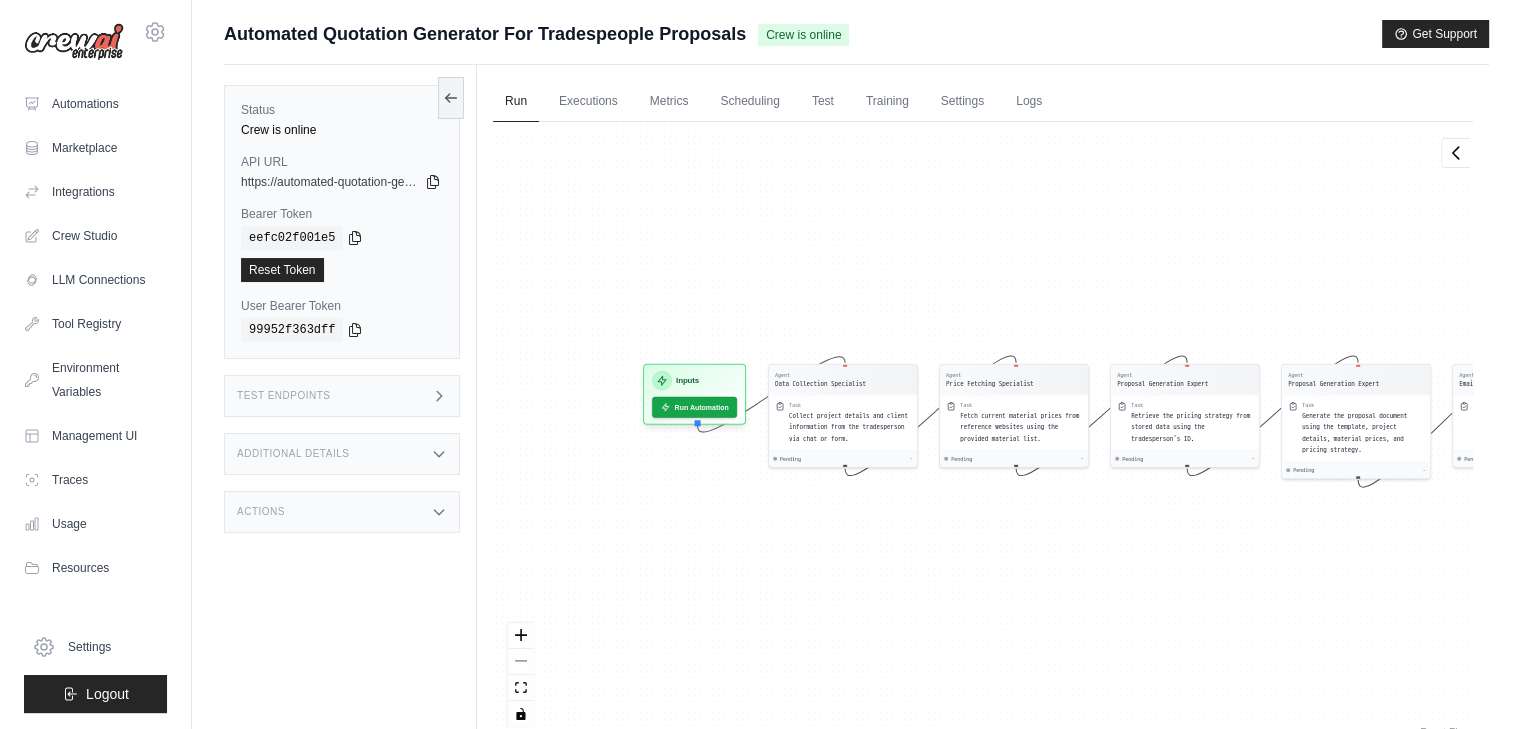 drag, startPoint x: 687, startPoint y: 517, endPoint x: 926, endPoint y: 496, distance: 239.92082 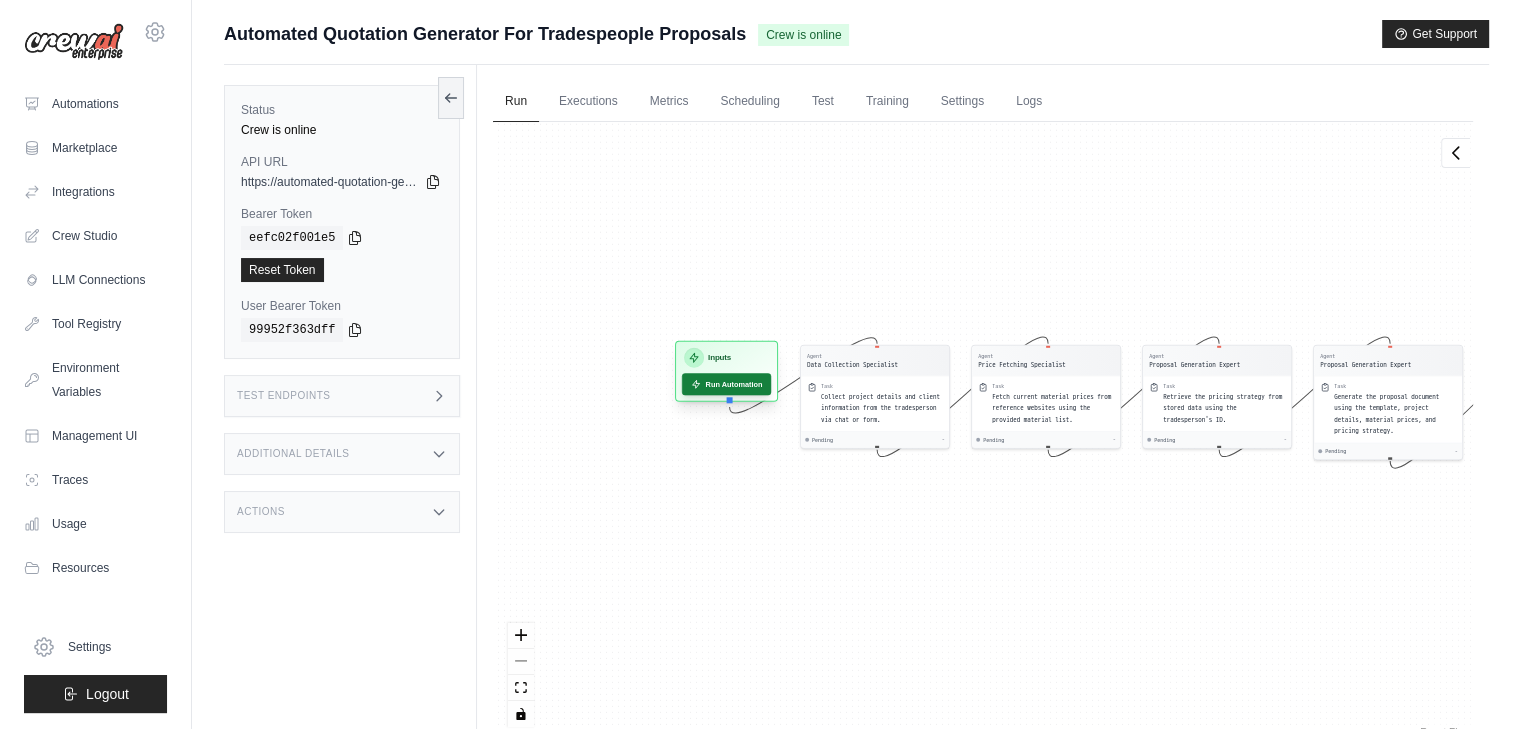 click on "Run Automation" at bounding box center [726, 384] 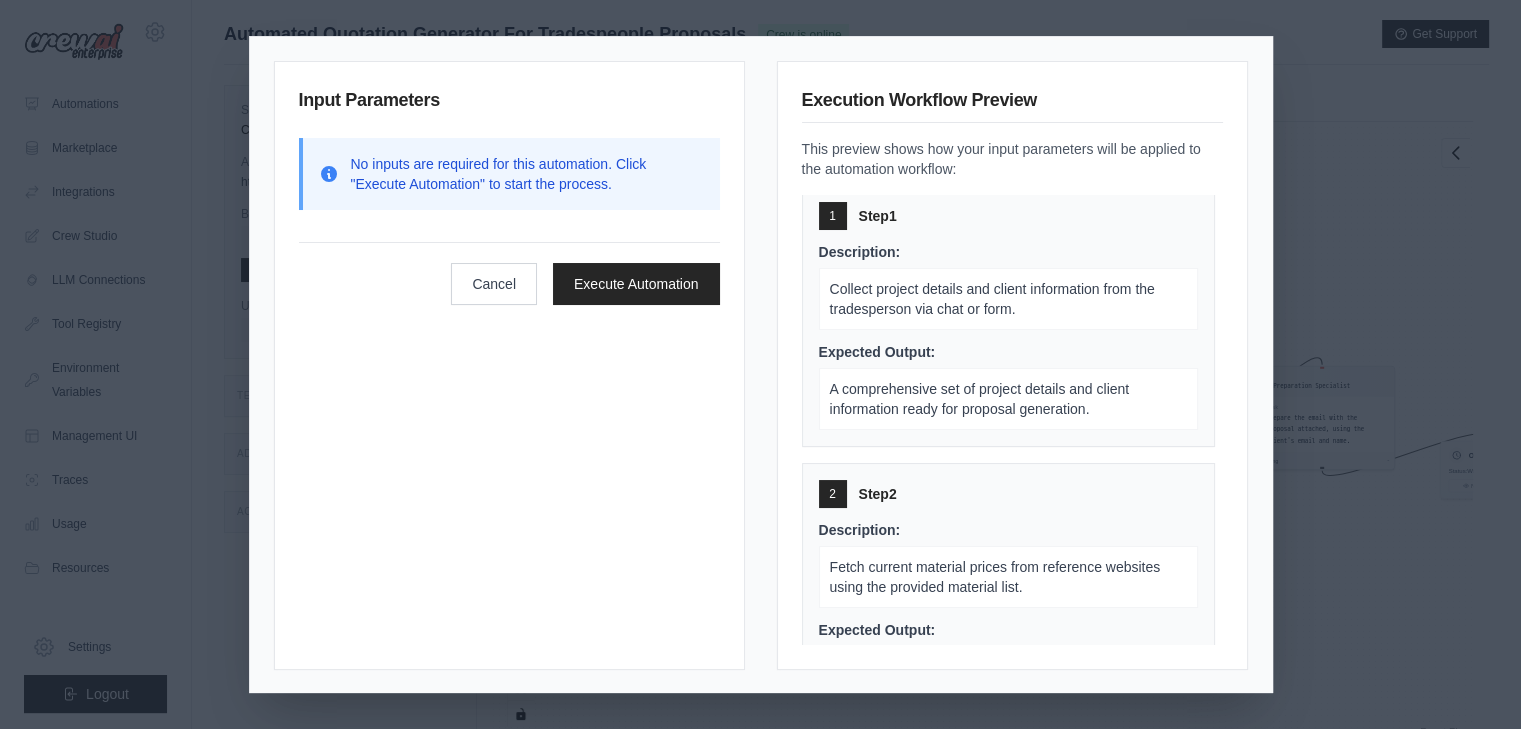 scroll, scrollTop: 0, scrollLeft: 0, axis: both 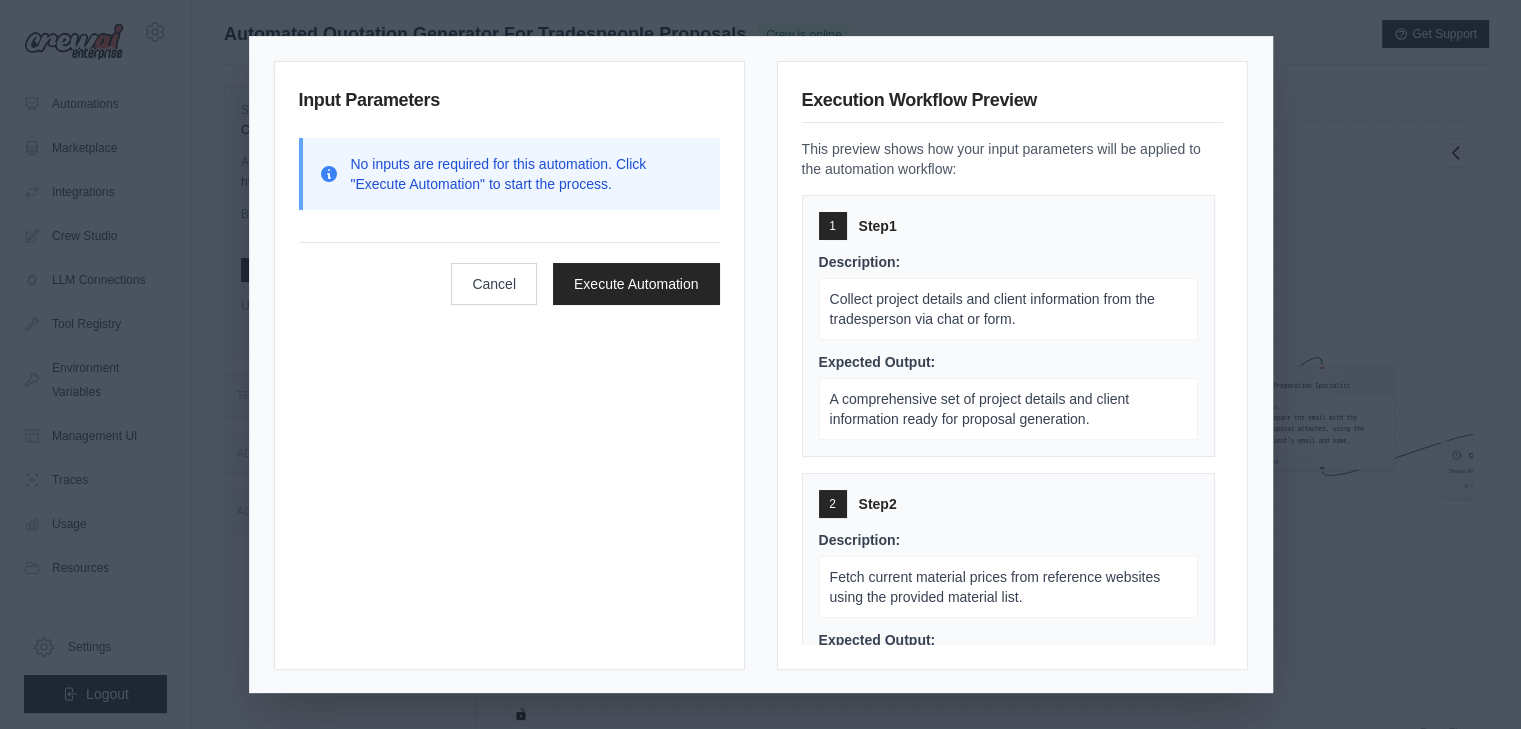 click on "Collect project details and client information from the tradesperson via chat or form." at bounding box center (1008, 309) 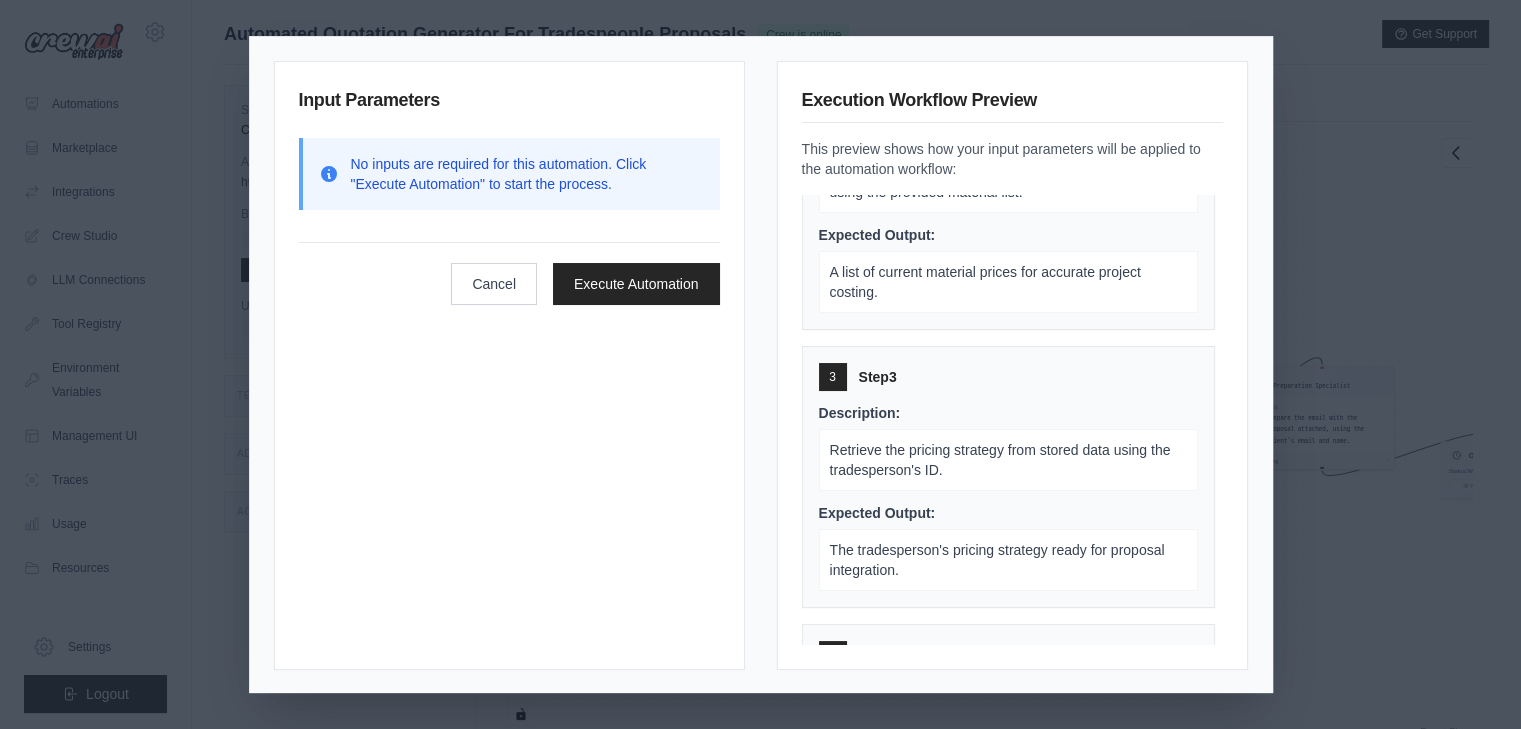 scroll, scrollTop: 0, scrollLeft: 0, axis: both 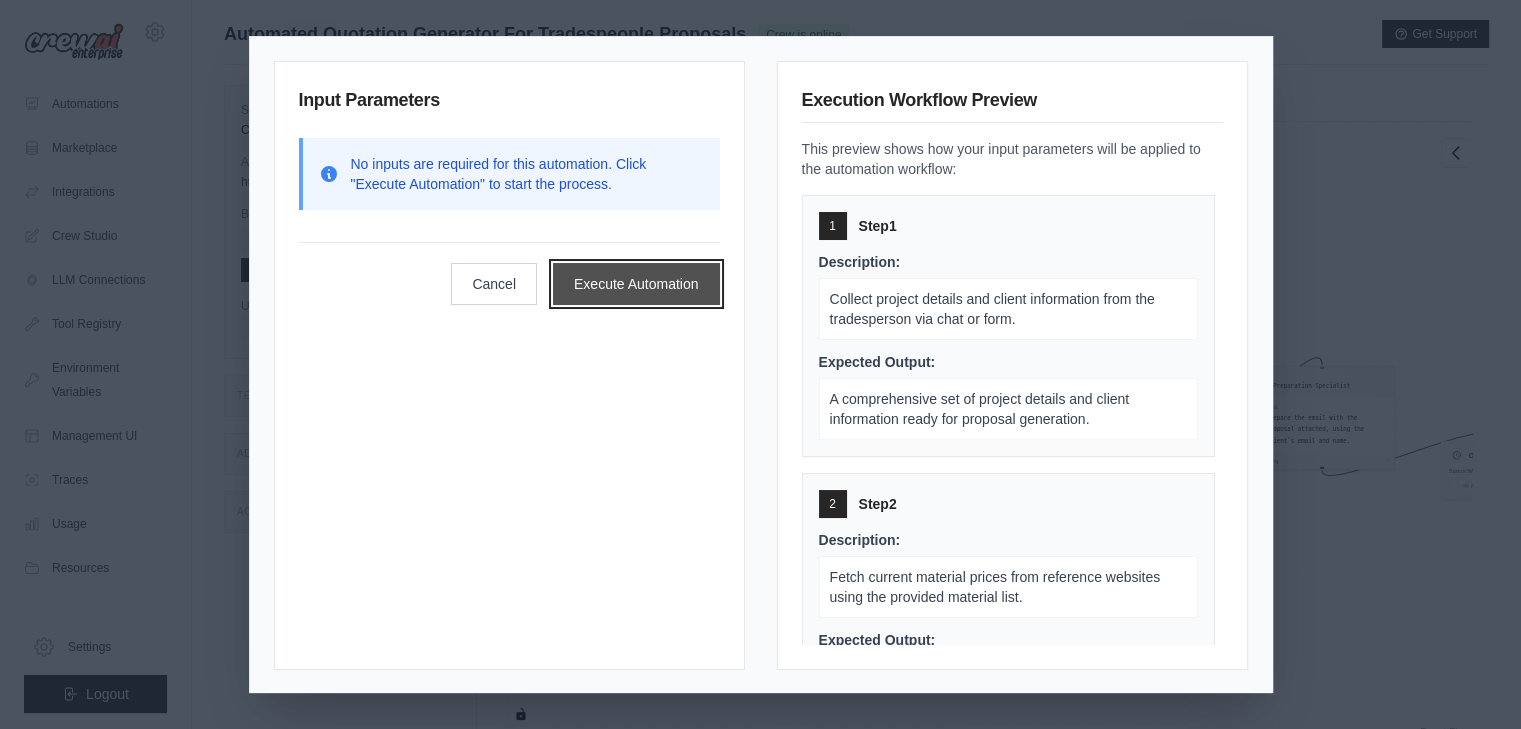 click on "Execute Automation" at bounding box center (636, 284) 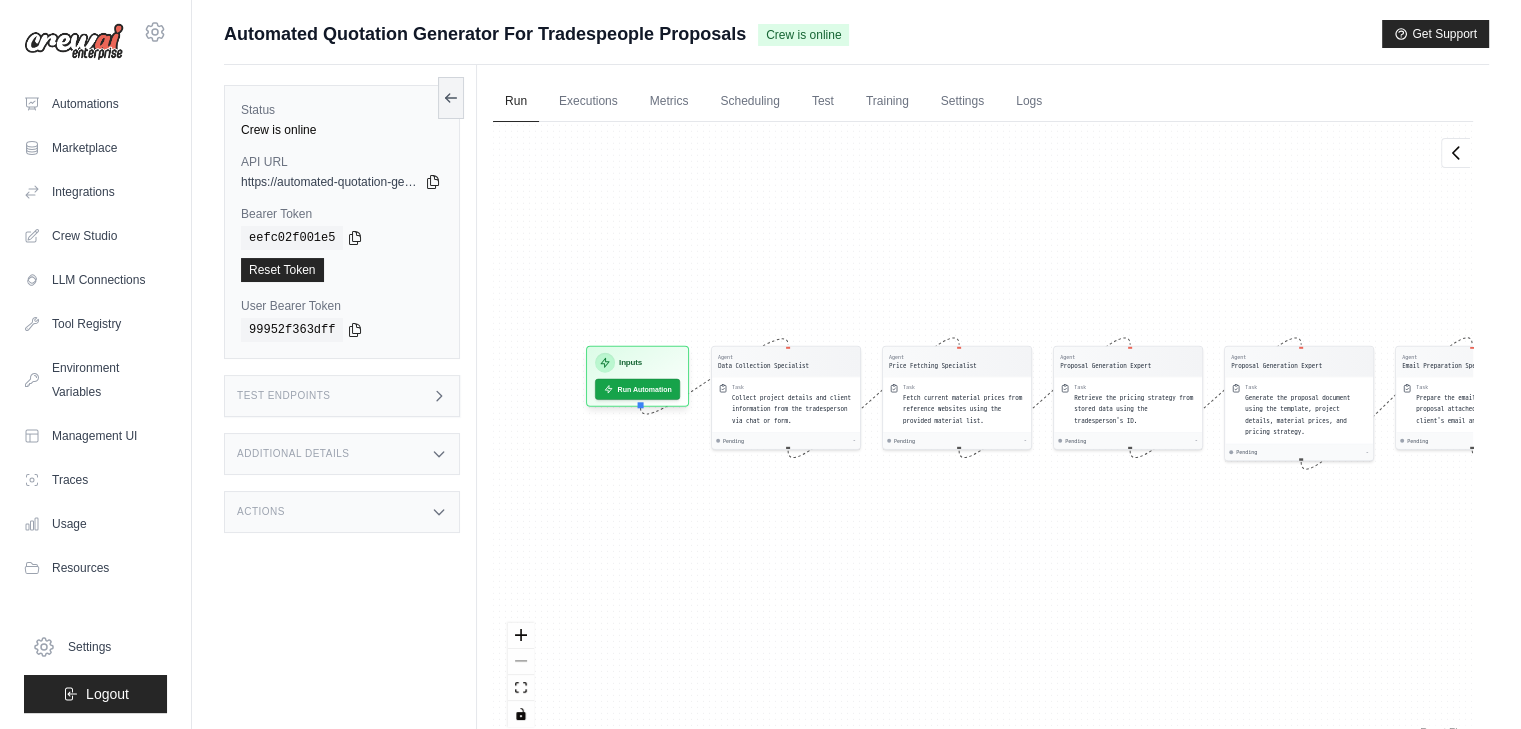 drag, startPoint x: 714, startPoint y: 321, endPoint x: 856, endPoint y: 300, distance: 143.54442 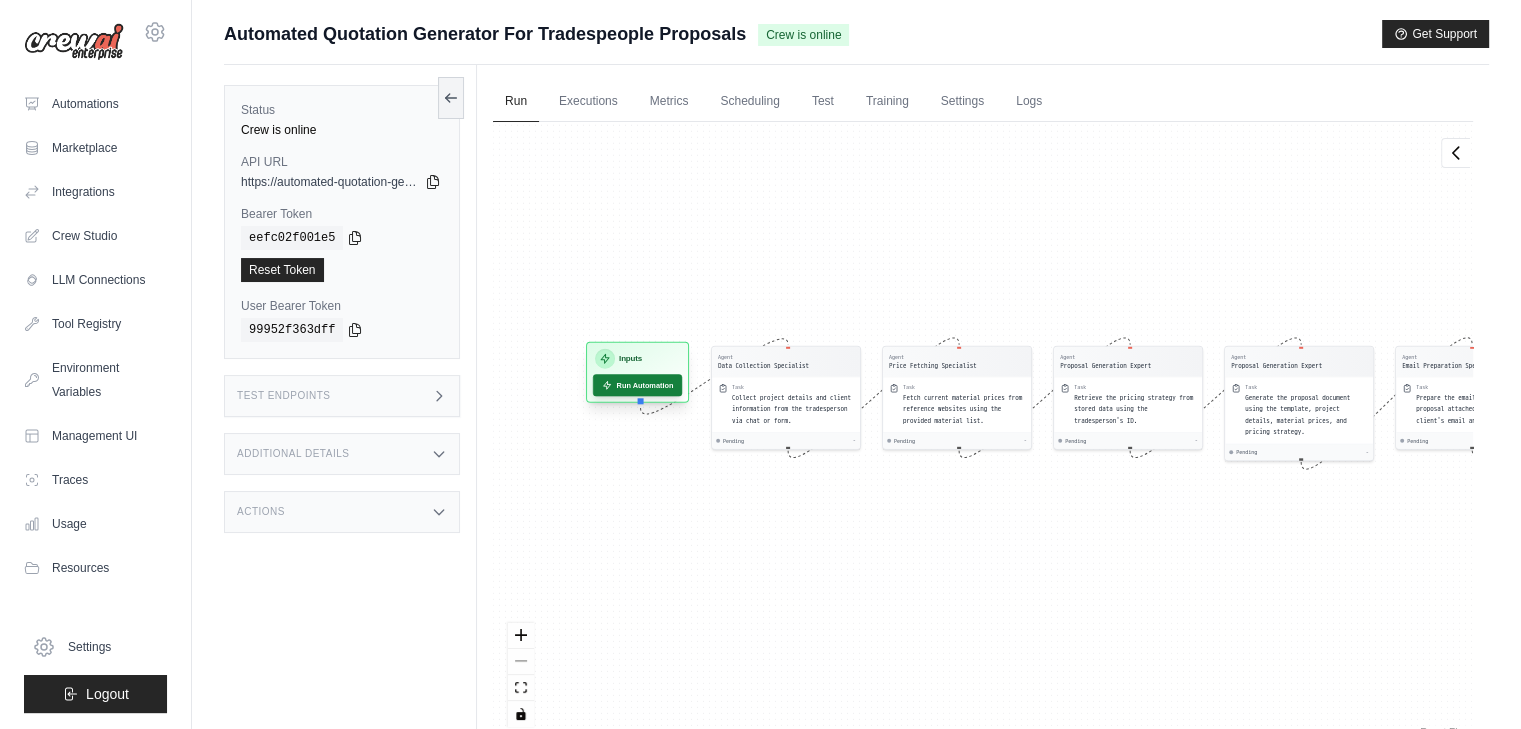 click on "Run Automation" at bounding box center [637, 385] 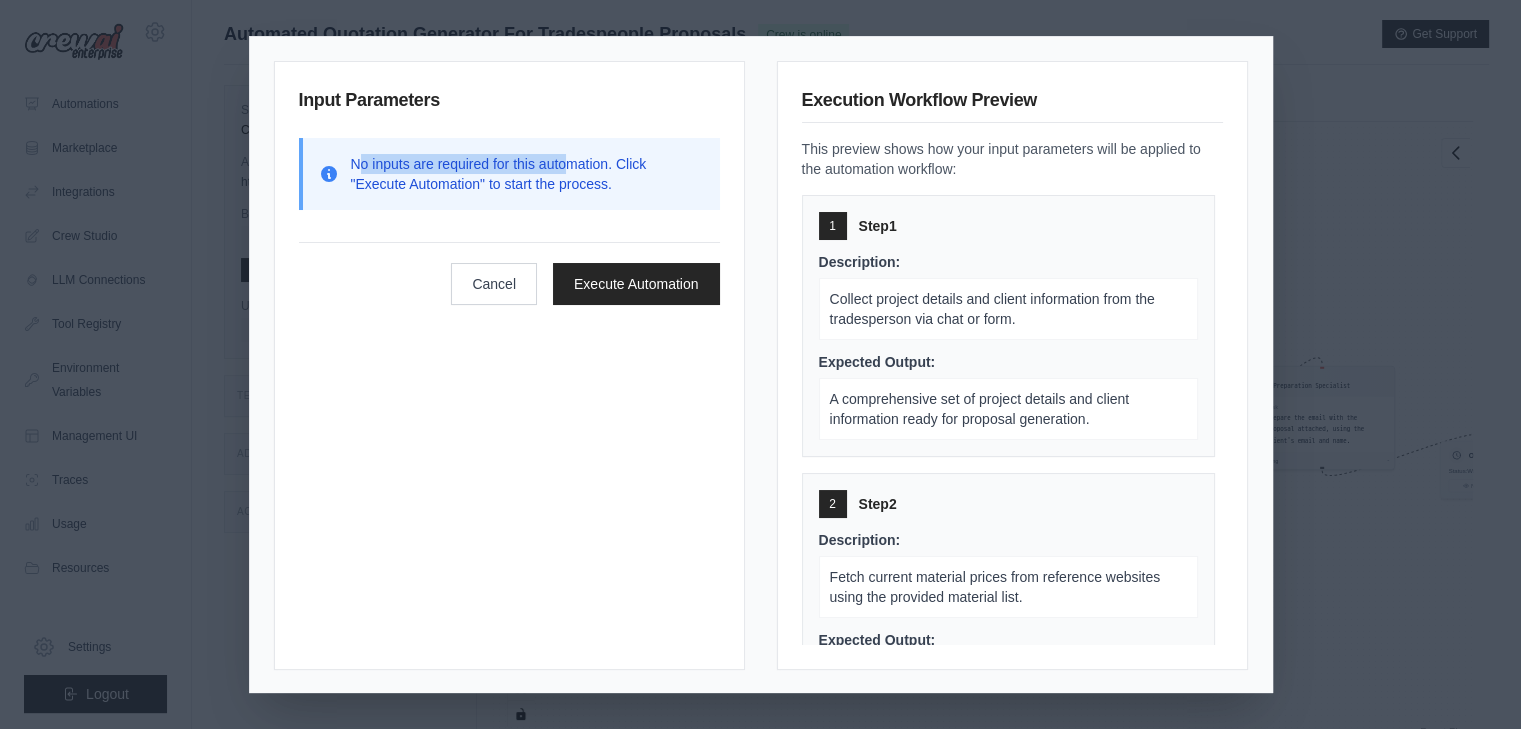 drag, startPoint x: 362, startPoint y: 167, endPoint x: 566, endPoint y: 171, distance: 204.03922 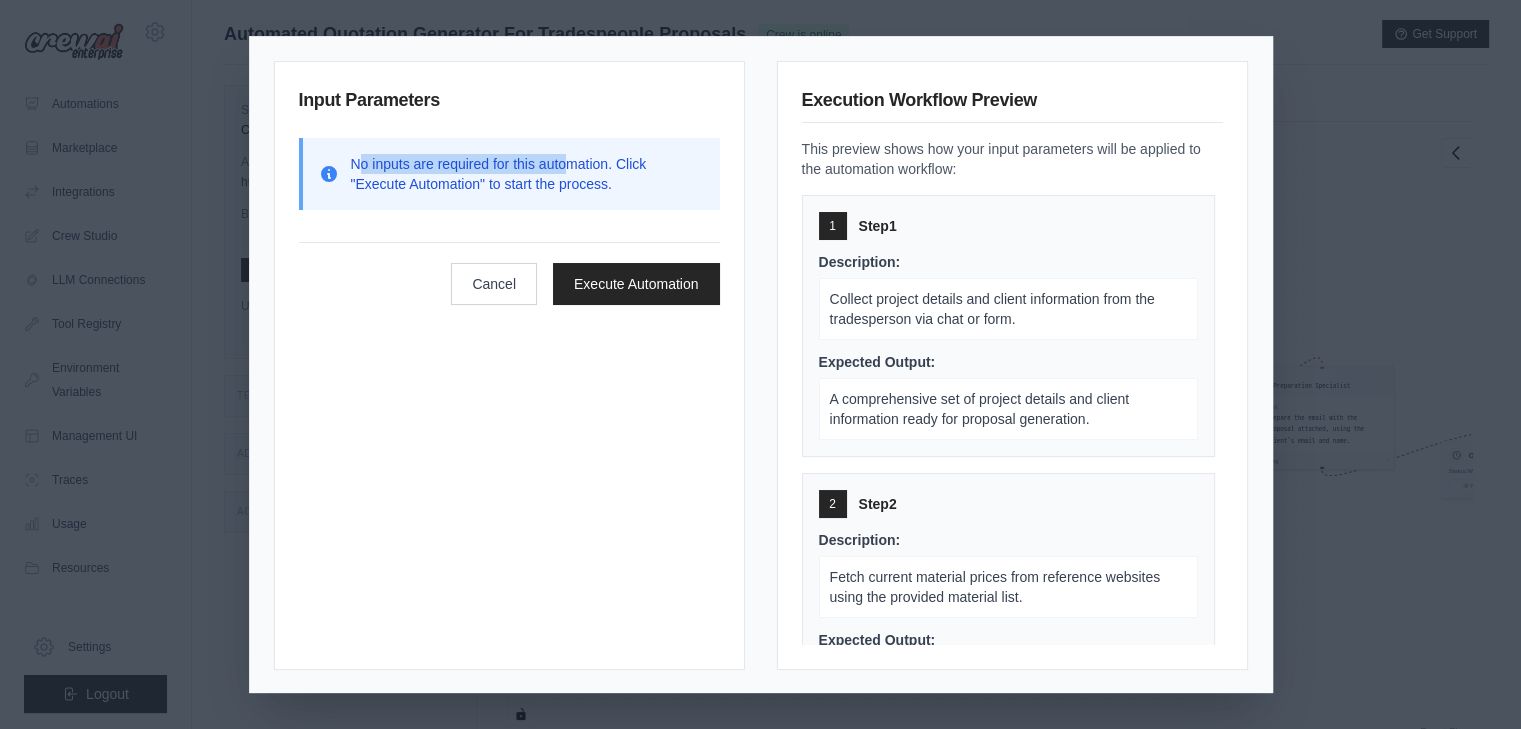 click on "No inputs are required for this automation. Click "Execute Automation" to start the process." at bounding box center [527, 174] 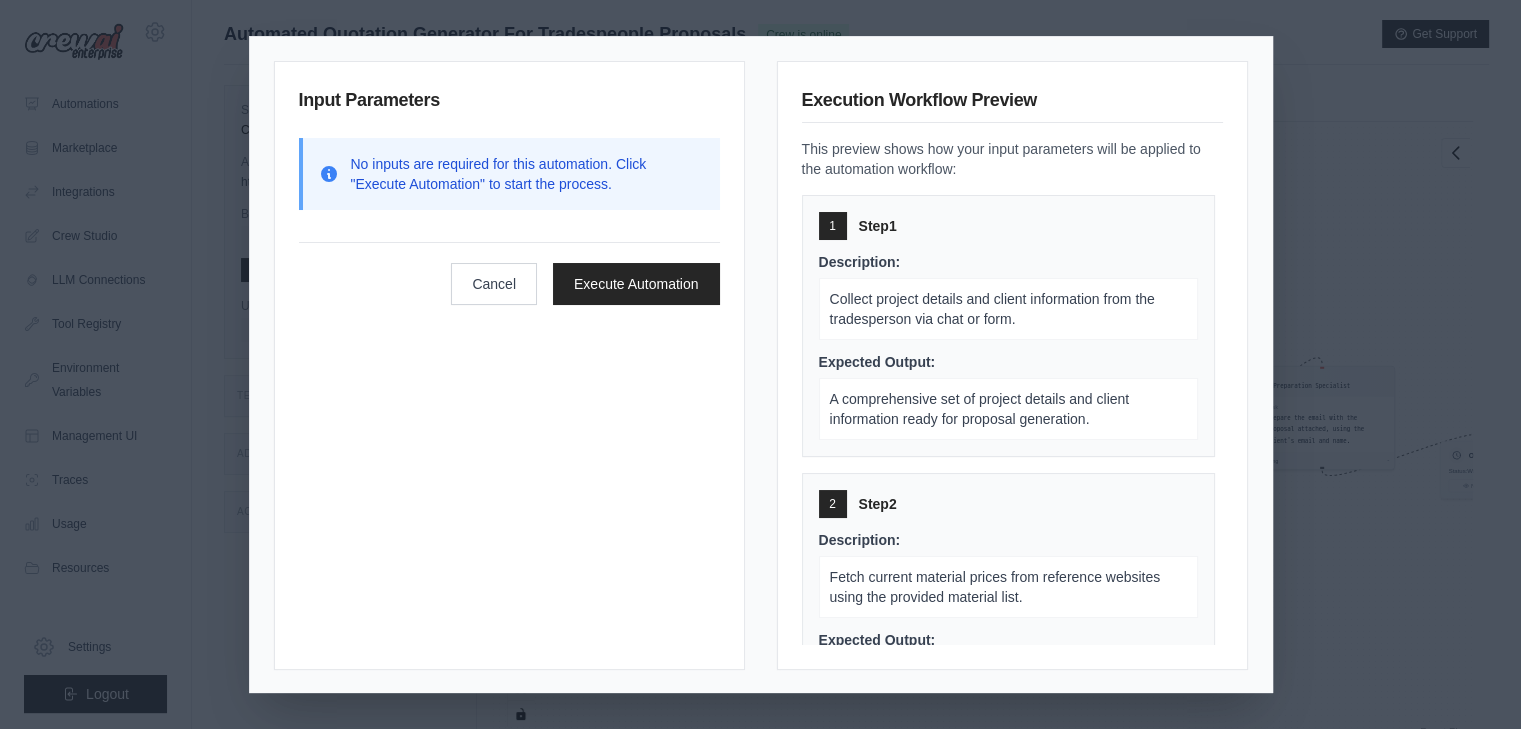 click on "No inputs are required for this automation. Click "Execute Automation" to start the process. Cancel Execute Automation" at bounding box center (509, 221) 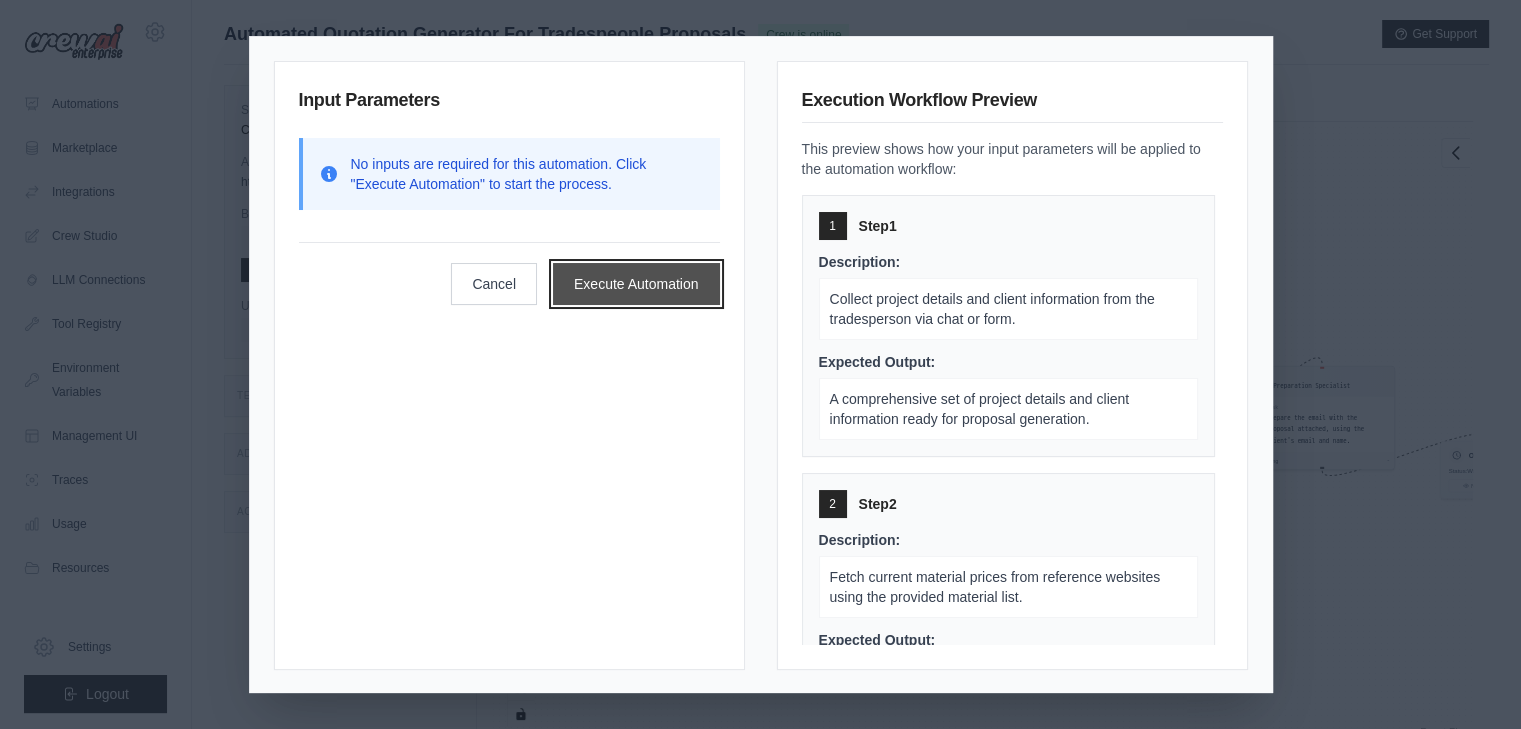 click on "Execute Automation" at bounding box center (636, 284) 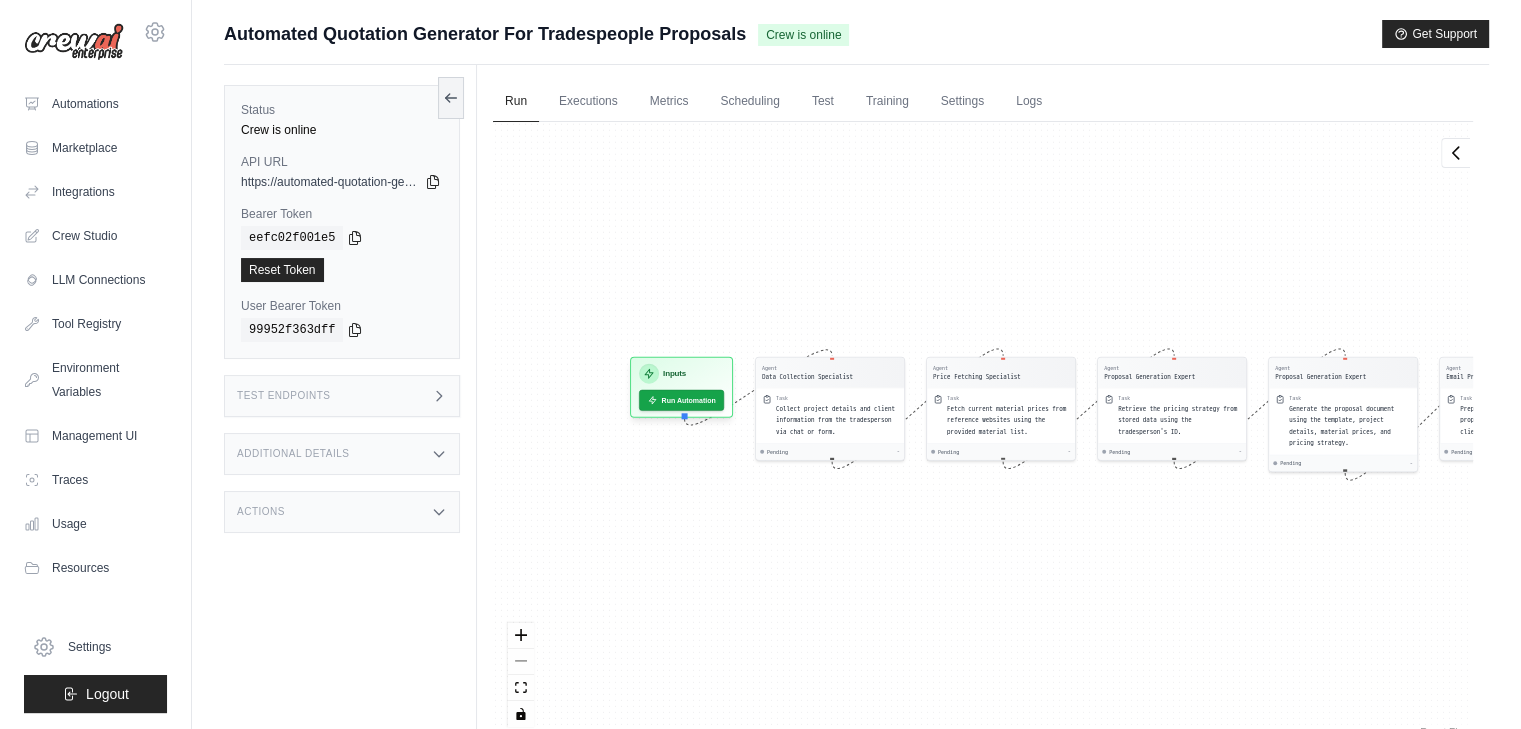 drag, startPoint x: 622, startPoint y: 294, endPoint x: 806, endPoint y: 283, distance: 184.3285 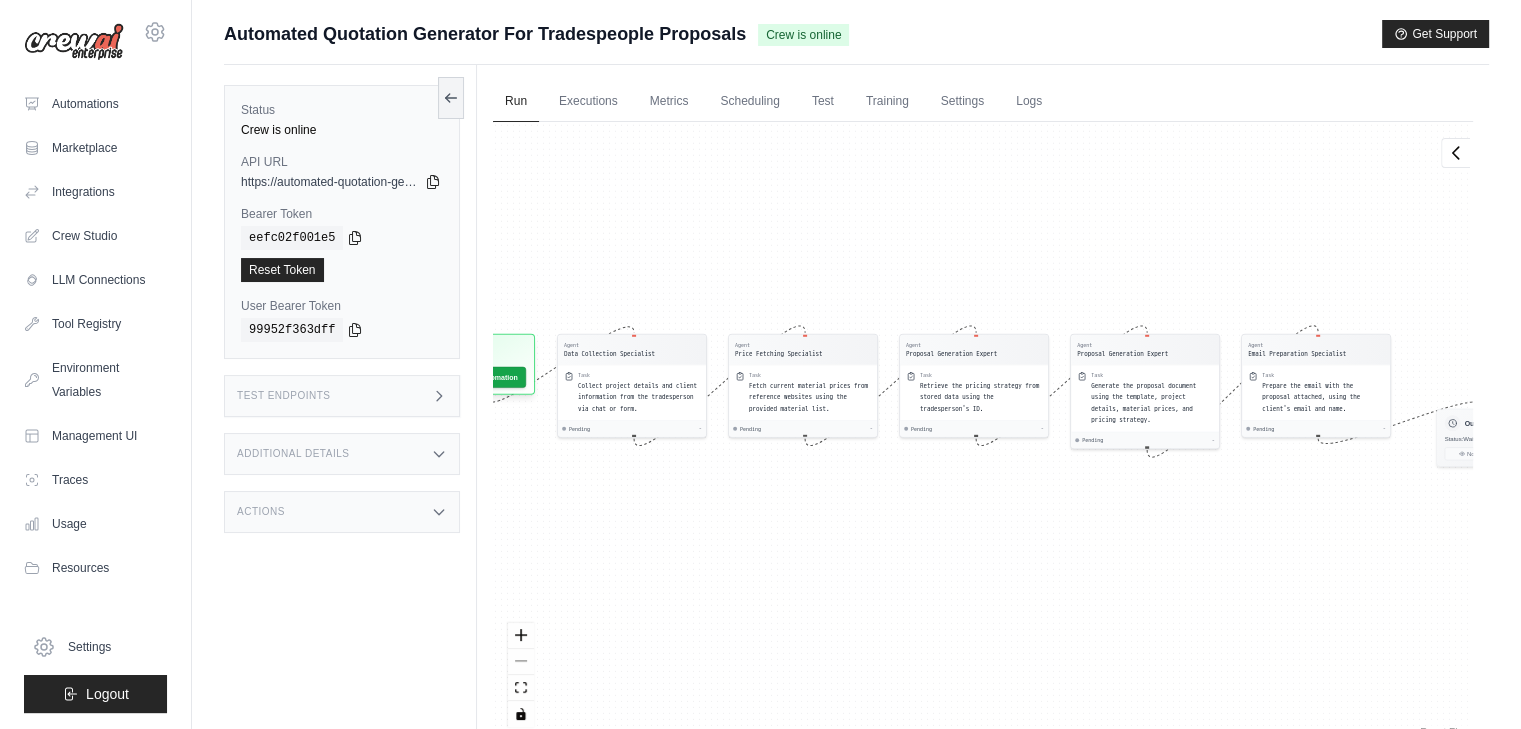 drag, startPoint x: 808, startPoint y: 298, endPoint x: 582, endPoint y: 275, distance: 227.16734 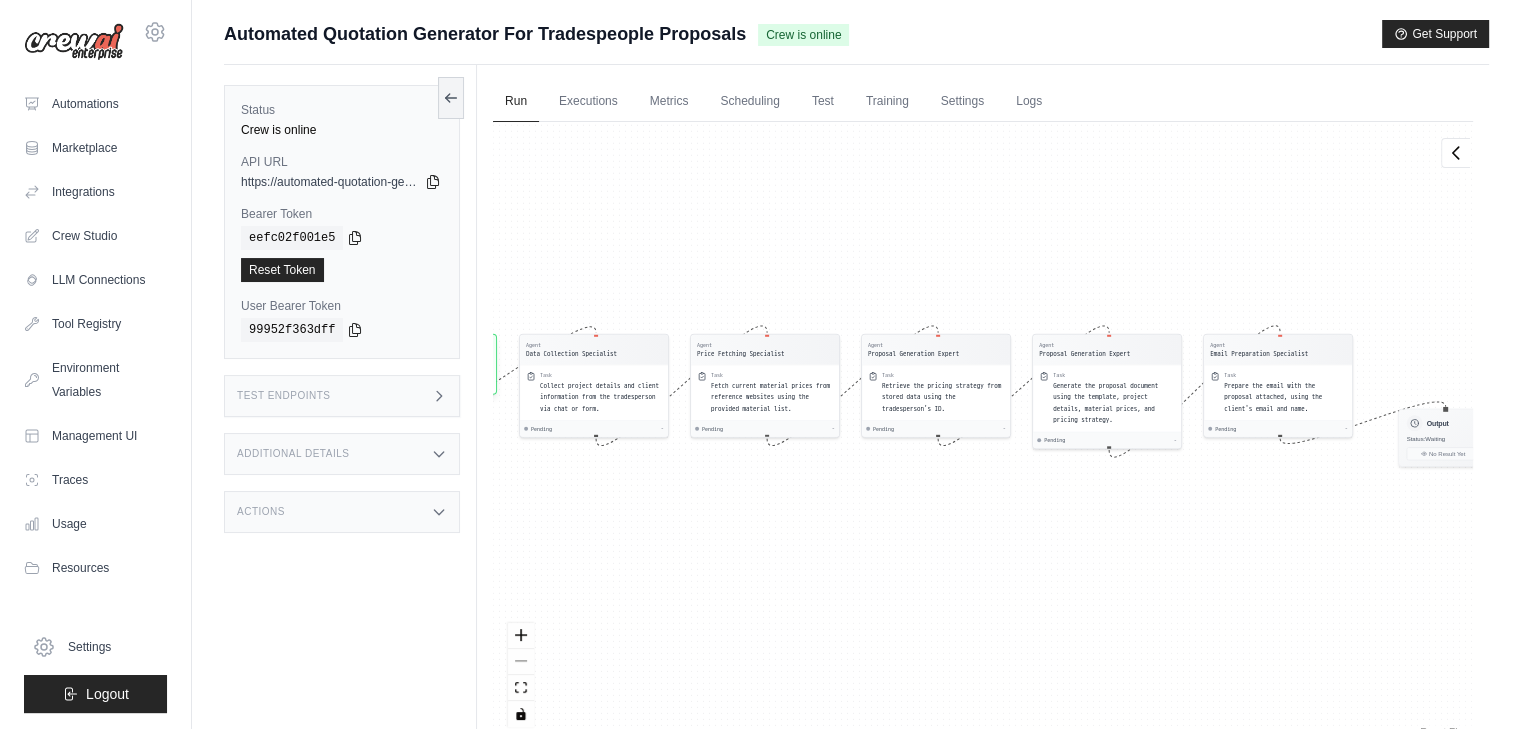 scroll, scrollTop: 38, scrollLeft: 0, axis: vertical 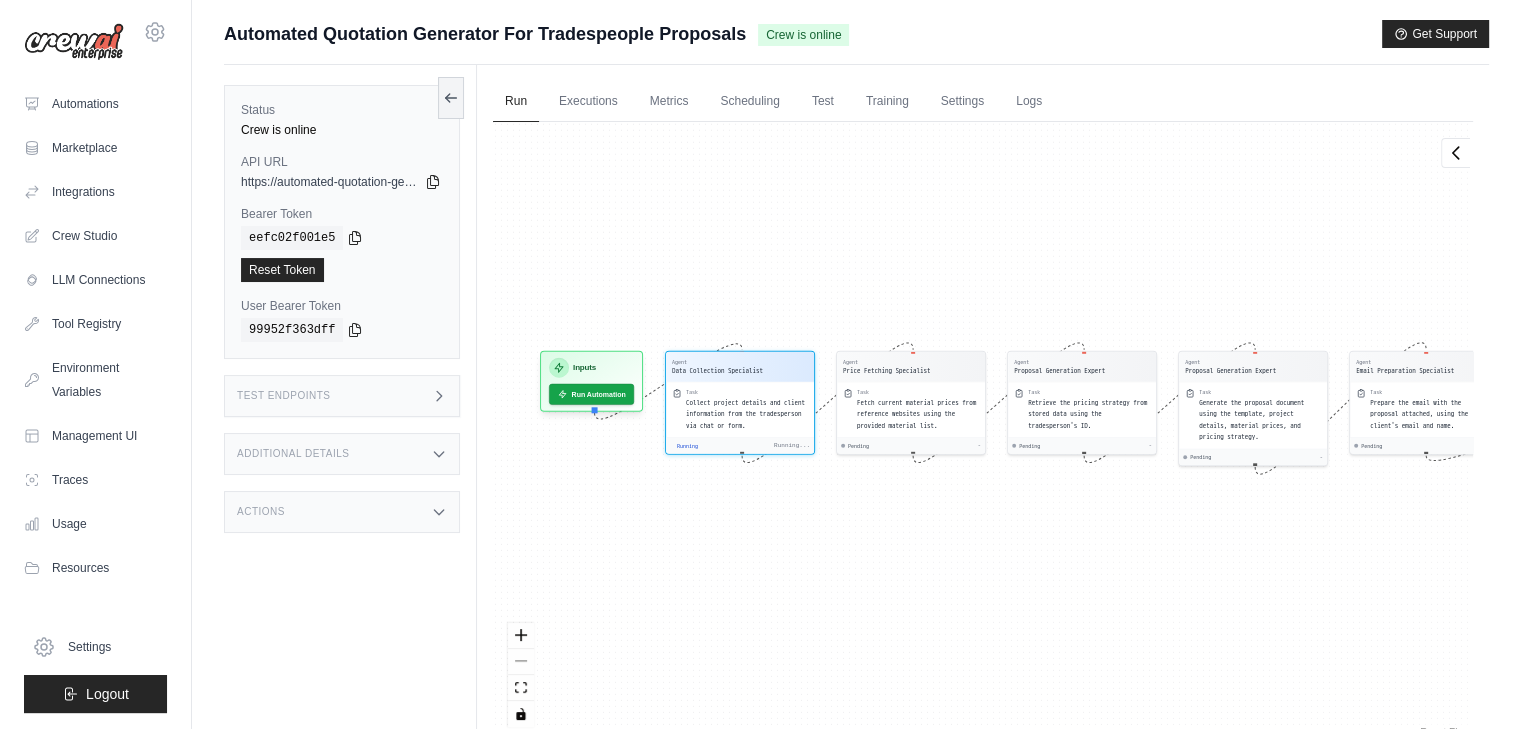 drag, startPoint x: 738, startPoint y: 289, endPoint x: 841, endPoint y: 274, distance: 104.0865 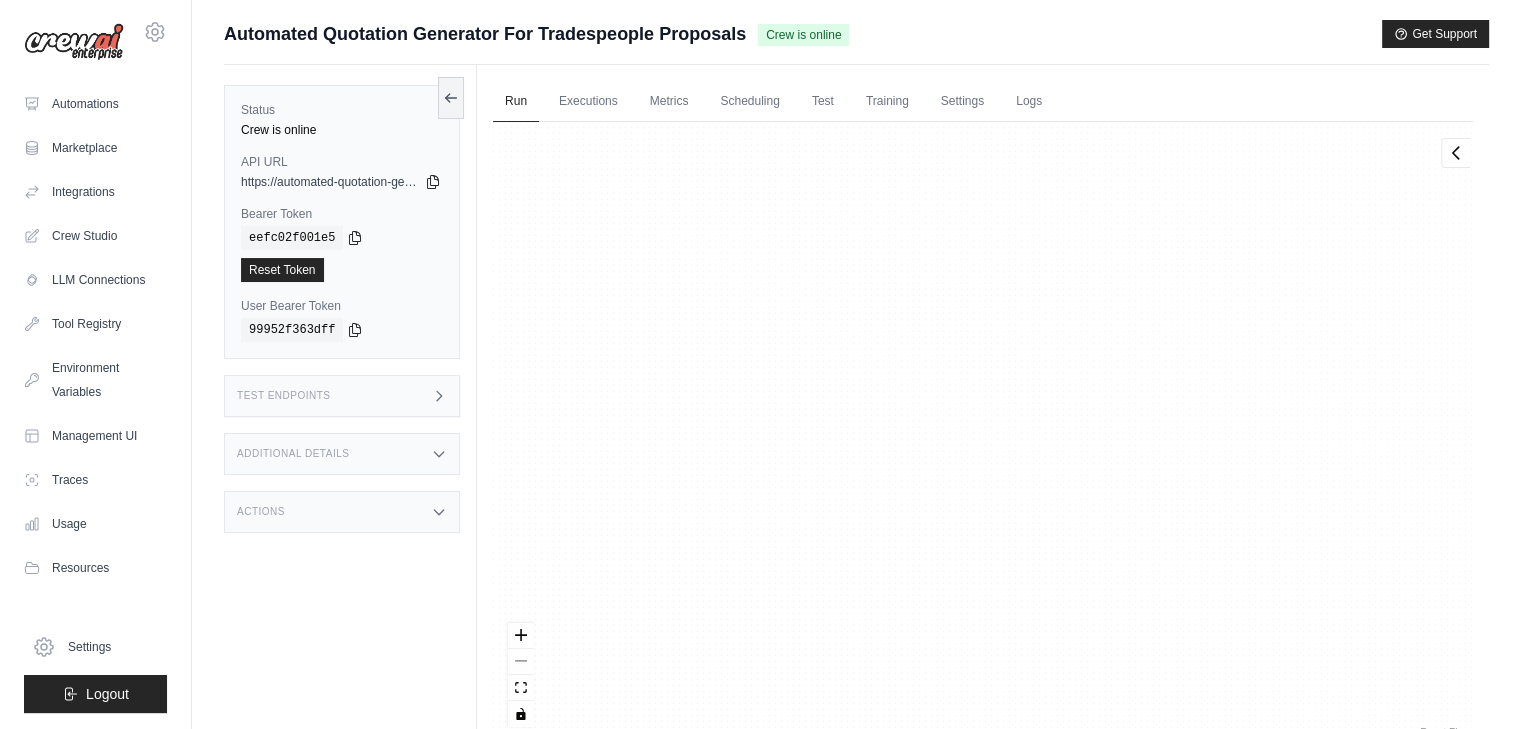scroll, scrollTop: 1154, scrollLeft: 0, axis: vertical 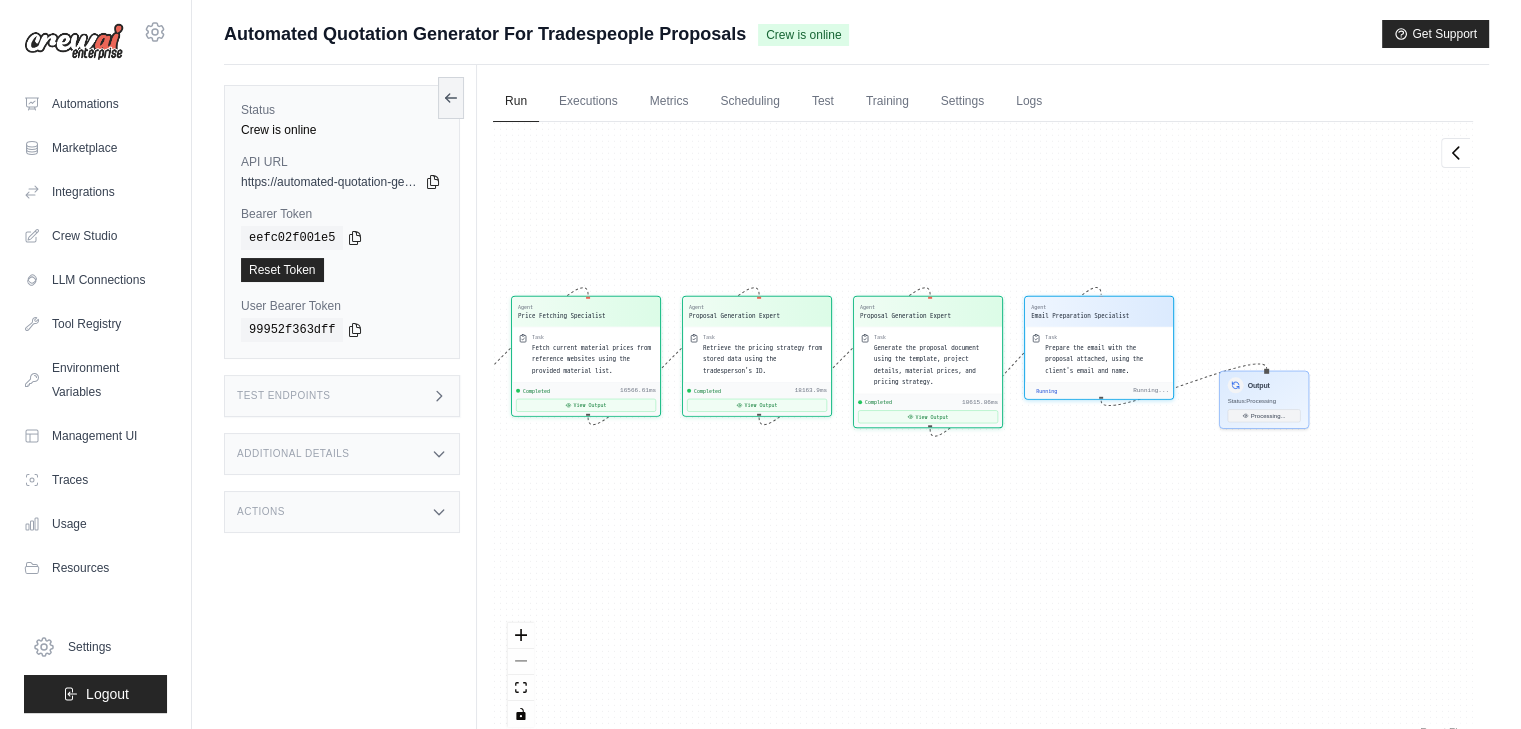 drag, startPoint x: 797, startPoint y: 237, endPoint x: 578, endPoint y: 165, distance: 230.532 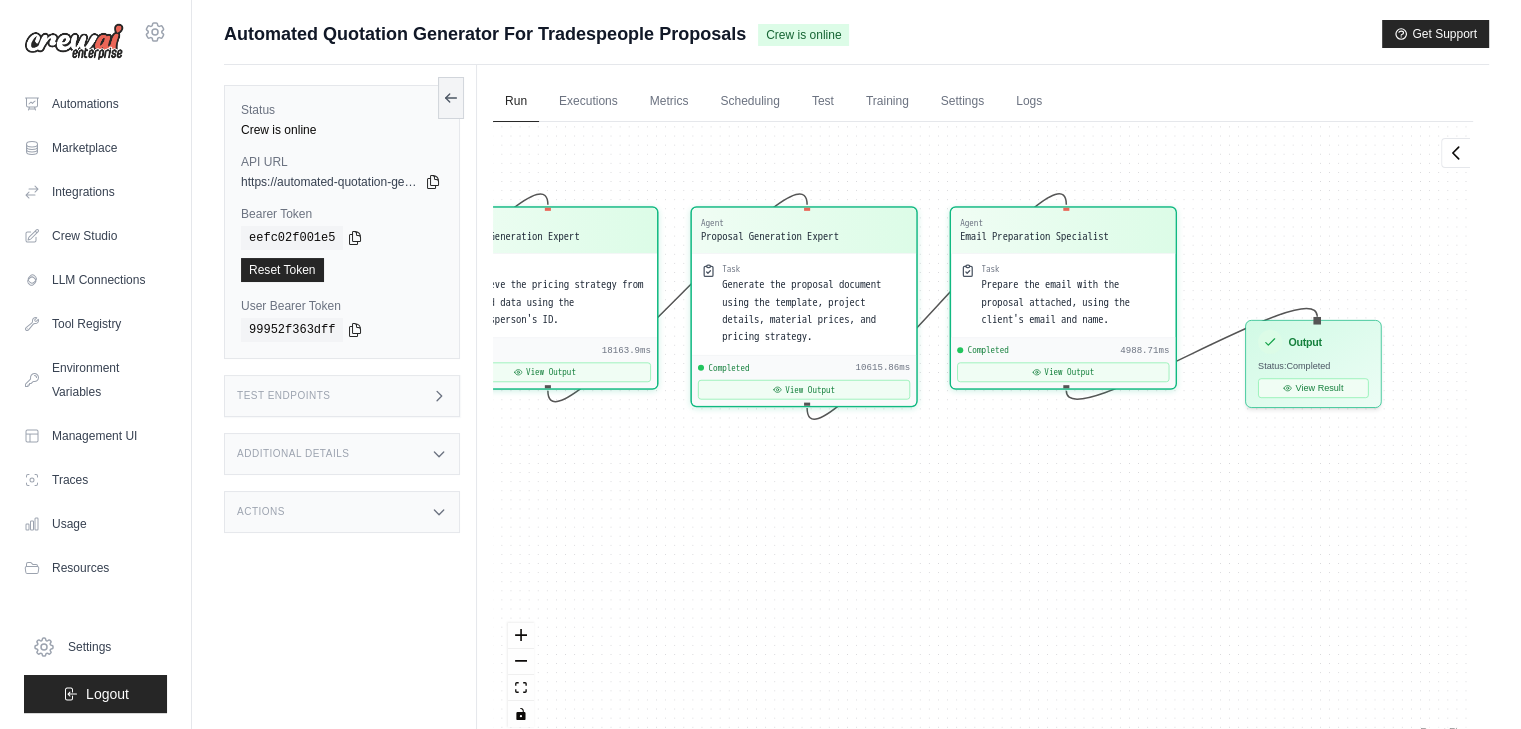 scroll, scrollTop: 6055, scrollLeft: 0, axis: vertical 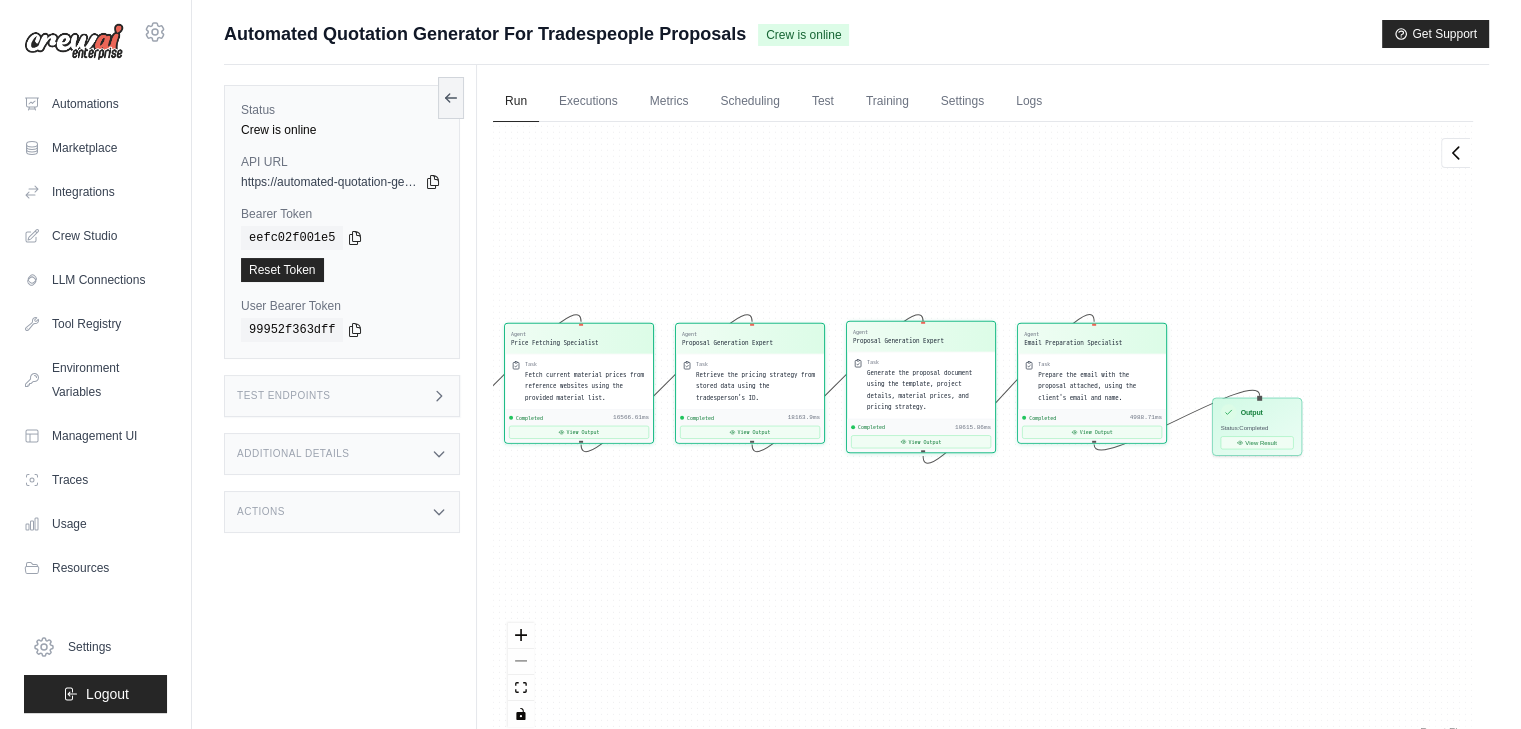 drag, startPoint x: 1161, startPoint y: 457, endPoint x: 896, endPoint y: 403, distance: 270.44592 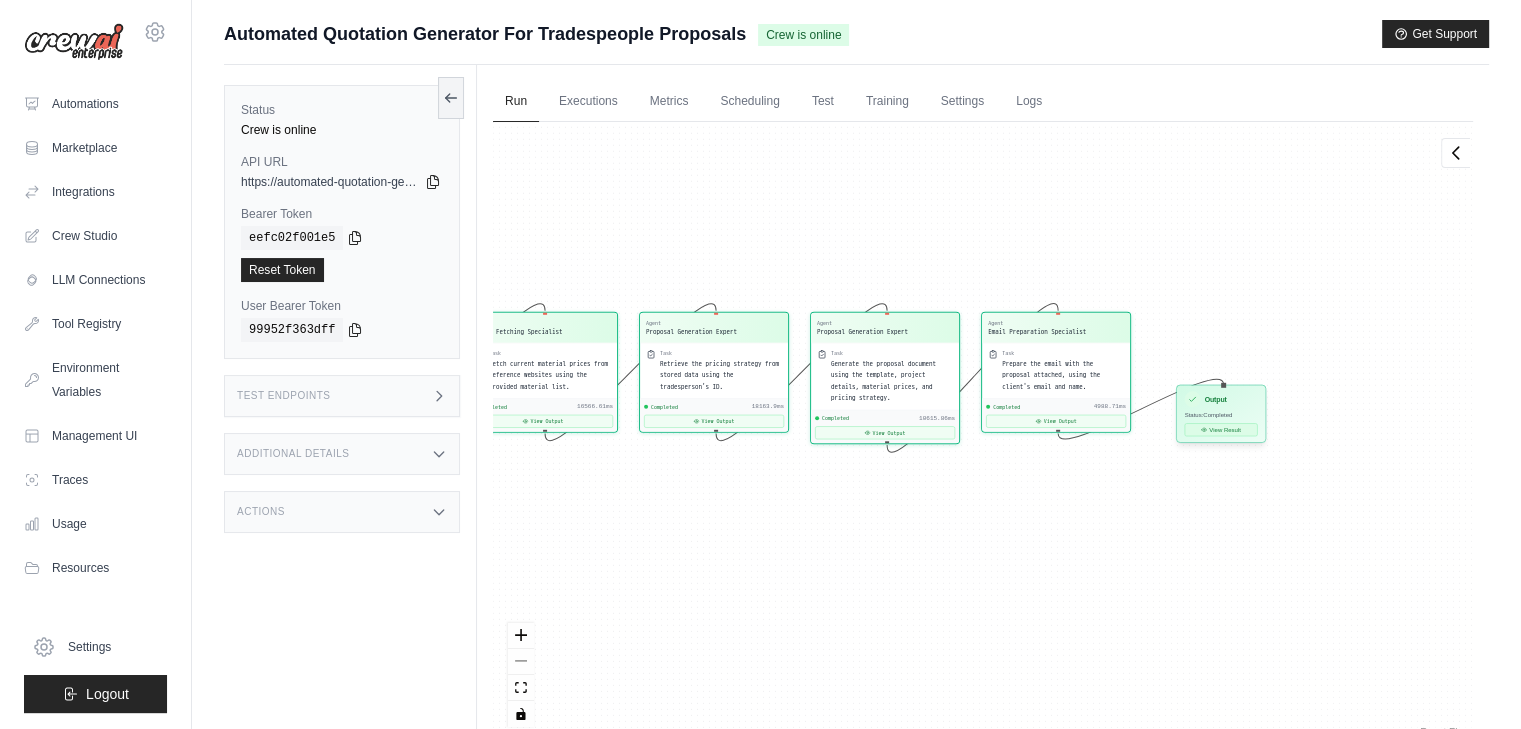 click on "View Result" at bounding box center (1221, 429) 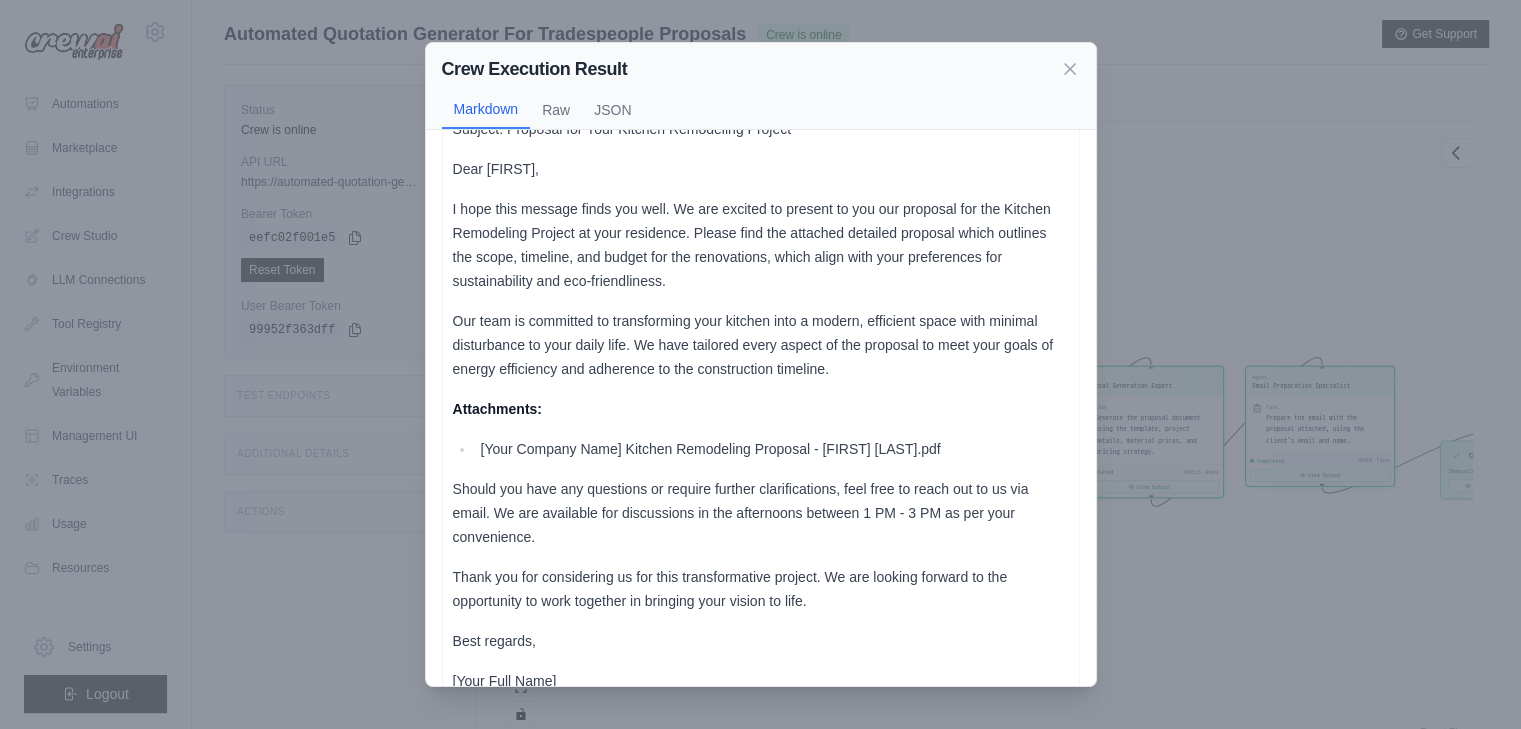 scroll, scrollTop: 38, scrollLeft: 0, axis: vertical 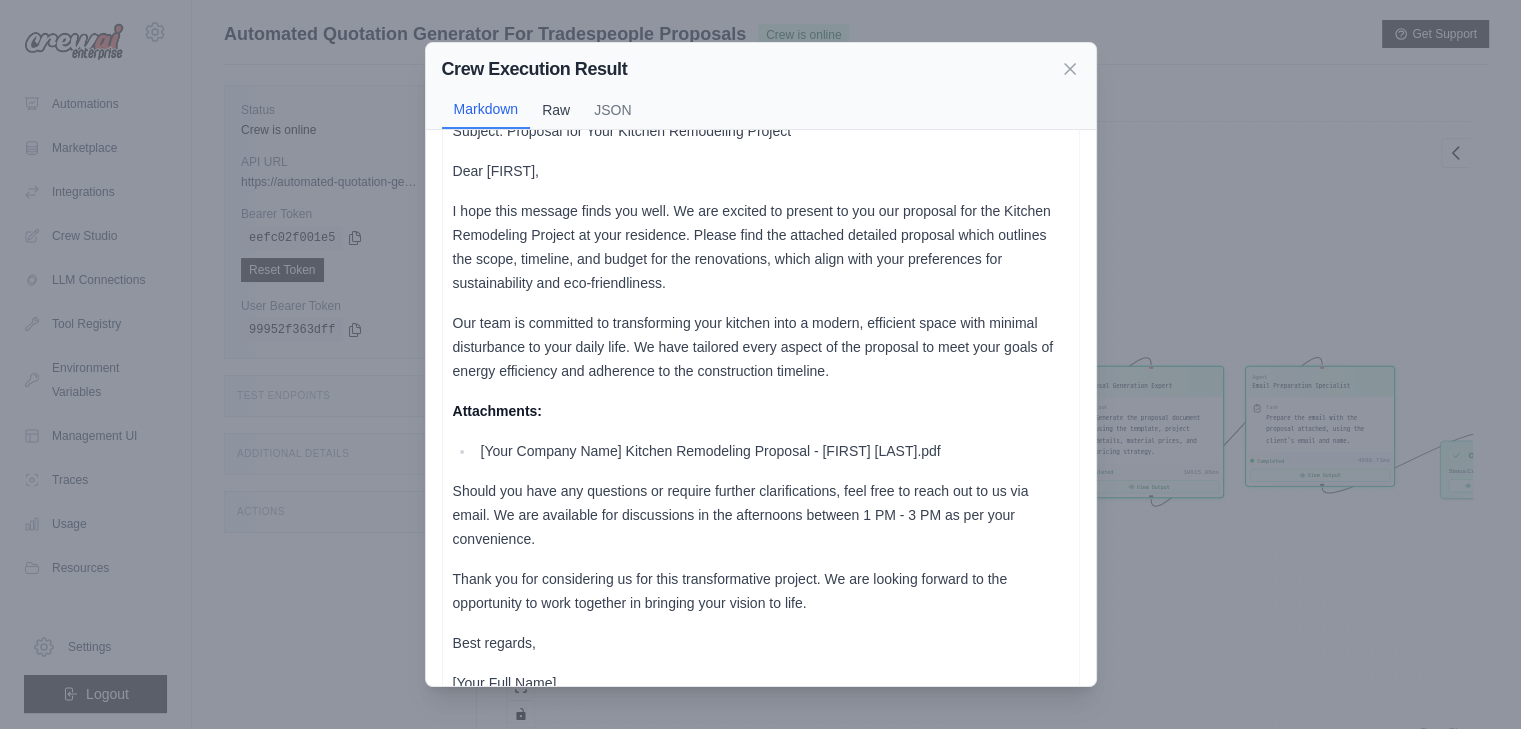 click on "Raw" at bounding box center [556, 110] 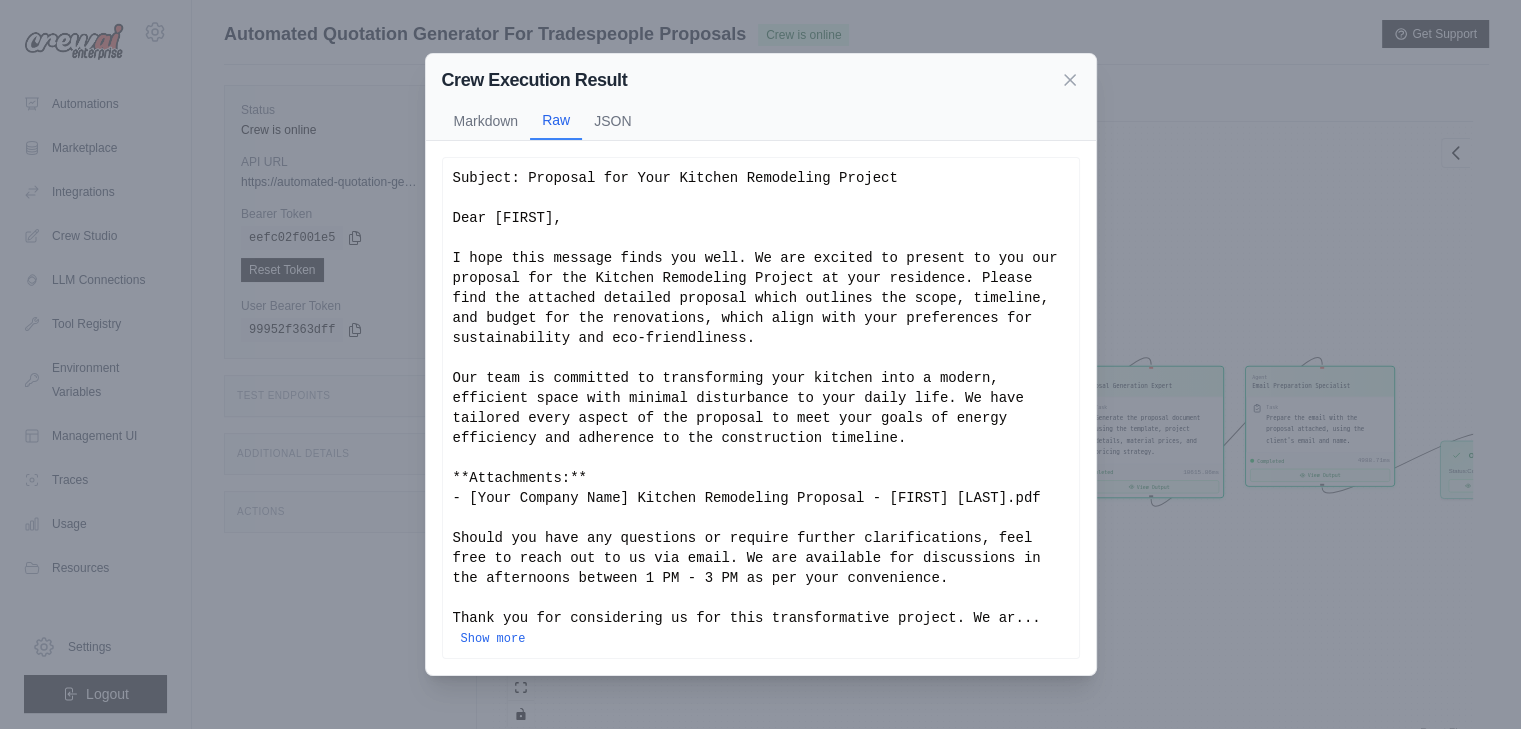 scroll, scrollTop: 0, scrollLeft: 0, axis: both 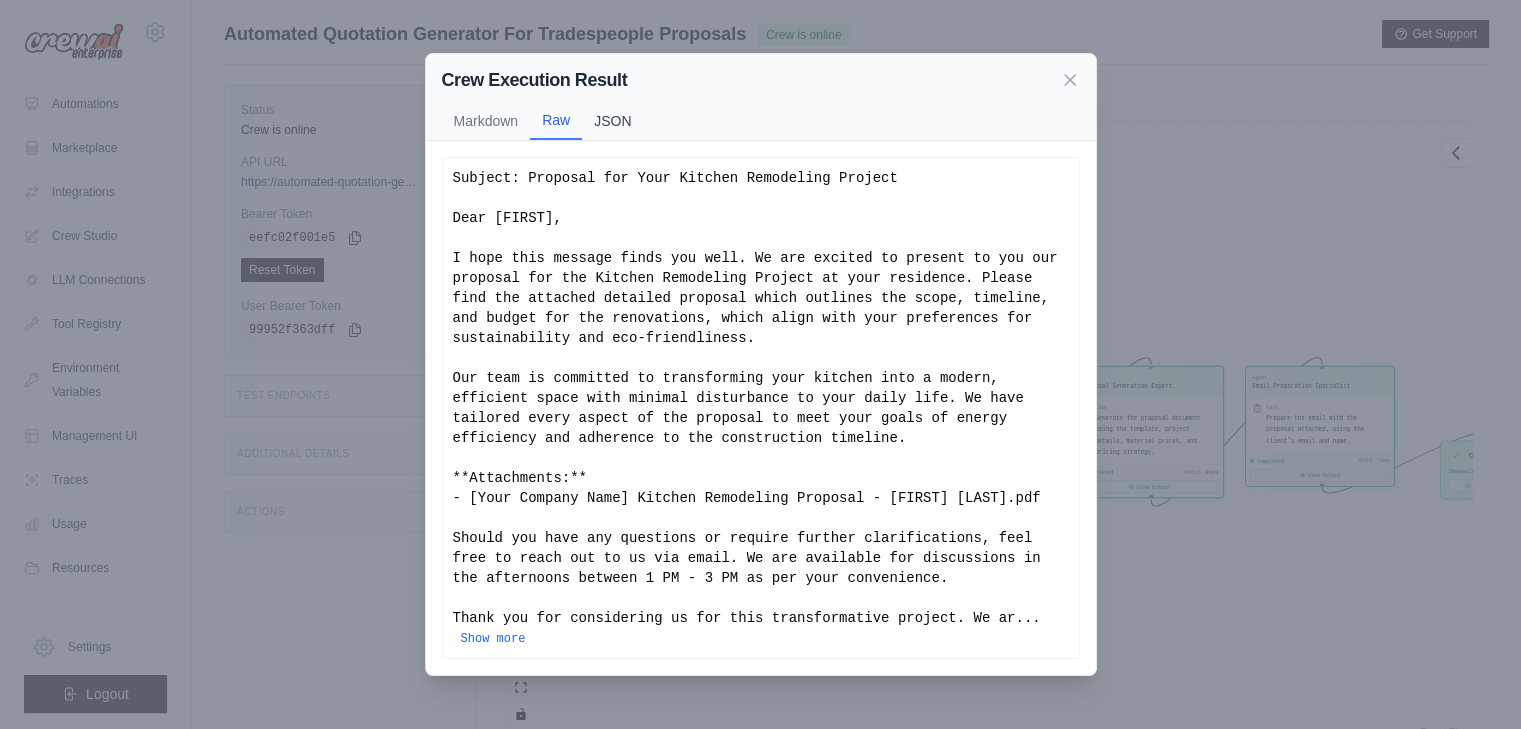 click on "JSON" at bounding box center (612, 121) 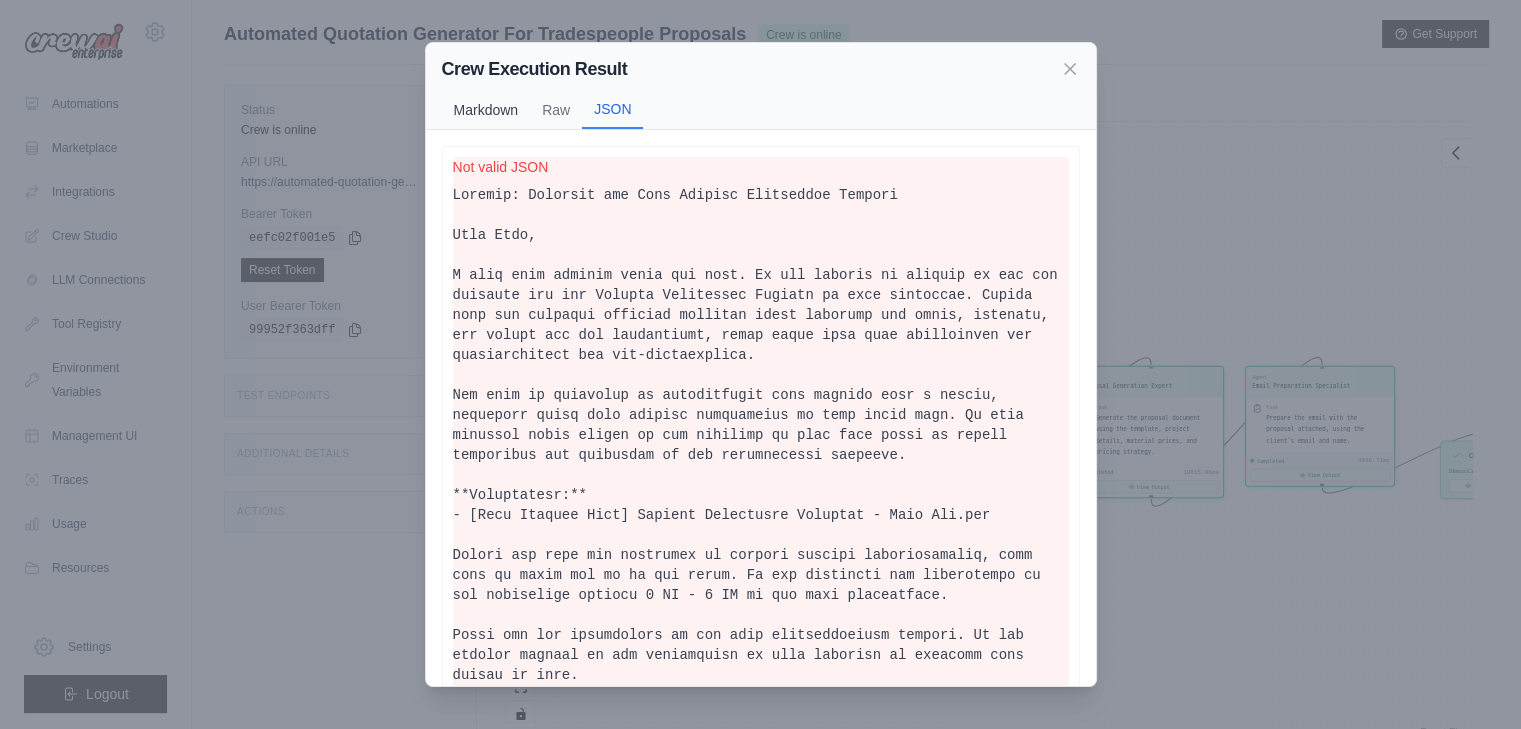 click on "Markdown" at bounding box center [486, 110] 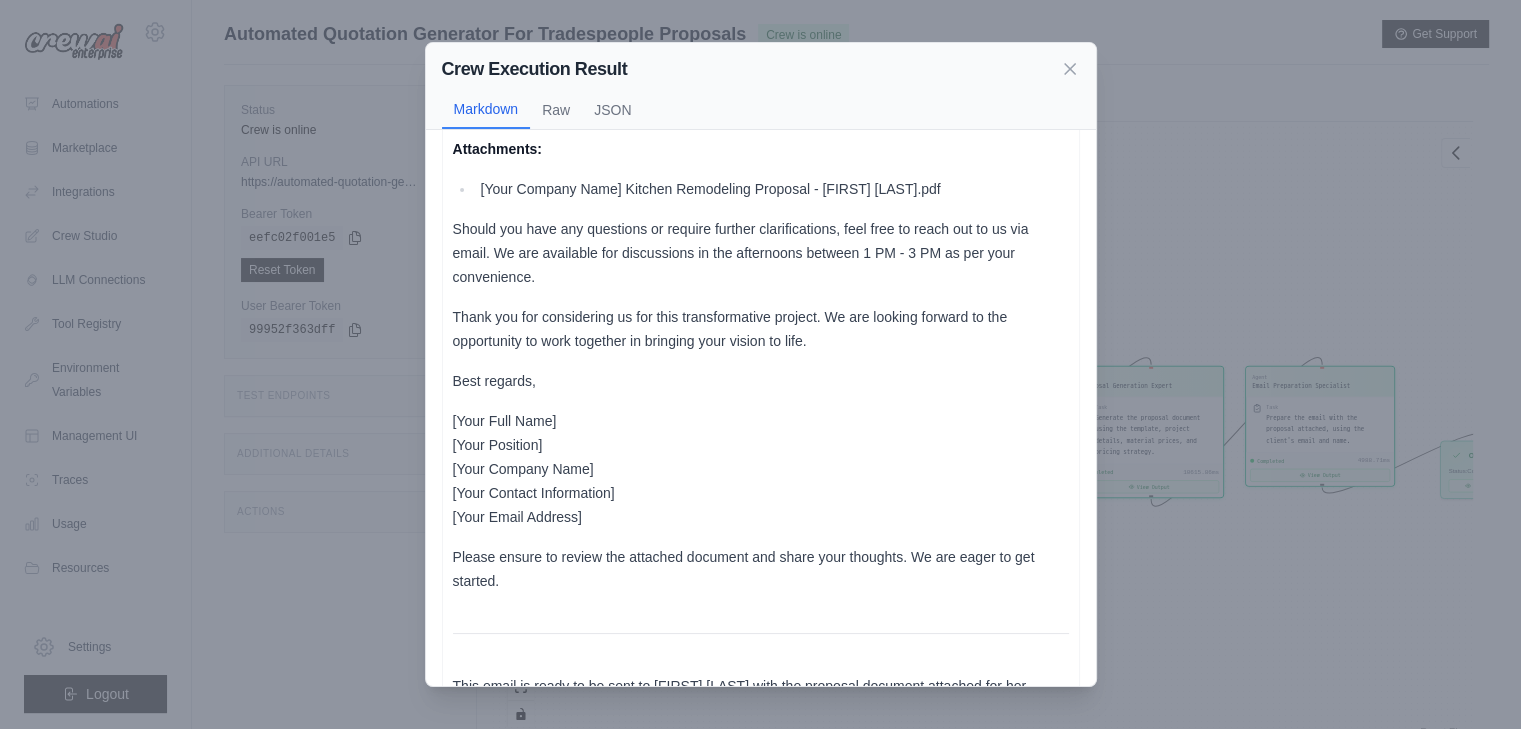 scroll, scrollTop: 338, scrollLeft: 0, axis: vertical 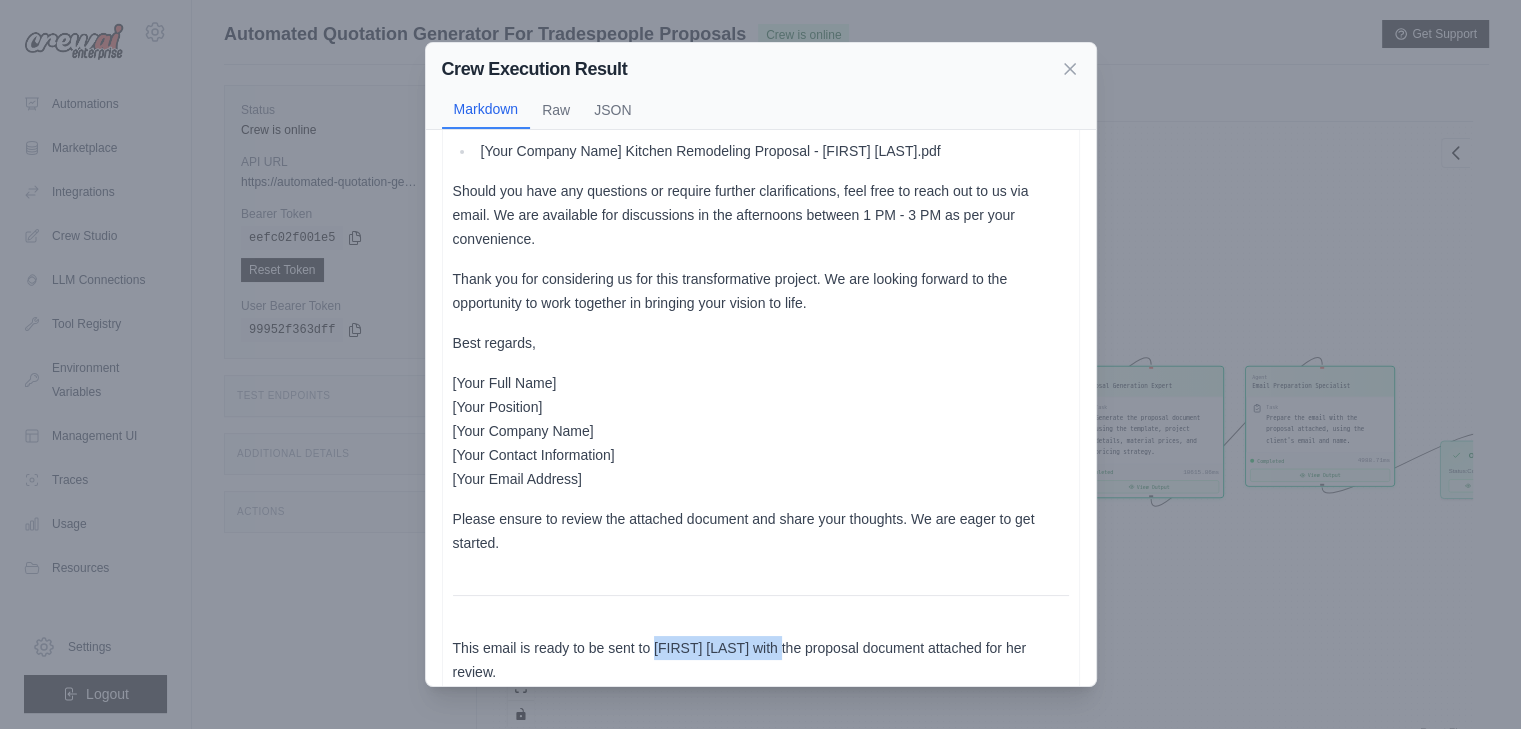 drag, startPoint x: 655, startPoint y: 641, endPoint x: 782, endPoint y: 650, distance: 127.3185 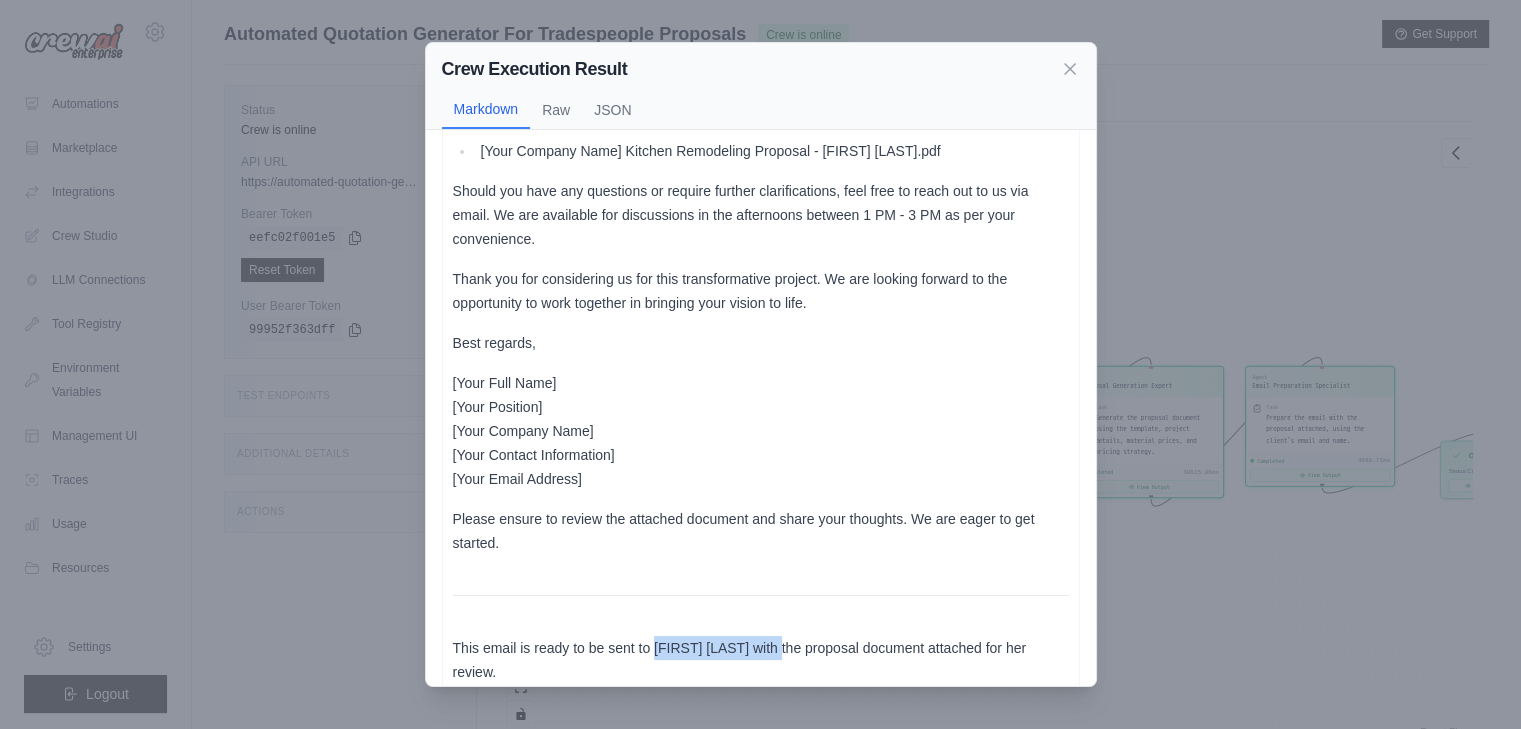 click on "This email is ready to be sent to [FIRST] [LAST] with the proposal document attached for her review." at bounding box center (761, 660) 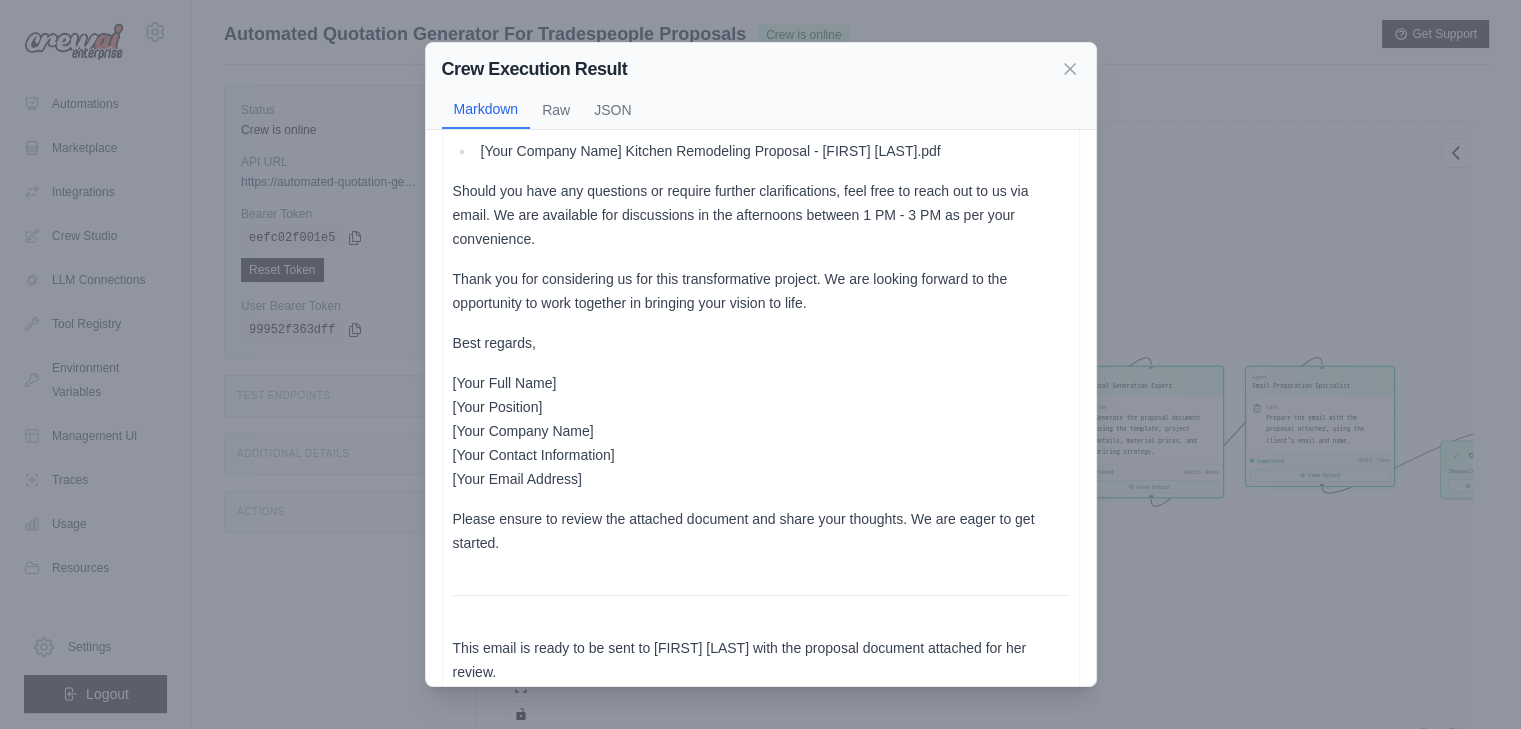 click on "Subject: Proposal for Your Kitchen Remodeling Project
Dear [FIRST],
I hope this message finds you well. We are excited to present to you our proposal for the Kitchen Remodeling Project at your residence. Please find the attached detailed proposal which outlines the scope, timeline, and budget for the renovations, which align with your preferences for sustainability and eco-friendliness.
Our team is committed to transforming your kitchen into a modern, efficient space with minimal disturbance to your daily life. We have tailored every aspect of the proposal to meet your goals of energy efficiency and adherence to the construction timeline.
Attachments:
[Your Company Name] Kitchen Remodeling Proposal - [FIRST] [LAST].pdf
Should you have any questions or require further clarifications, feel free to reach out to us via email. We are available for discussions in the afternoons between 1 PM - 3 PM as per your convenience.
Best regards,
[Your Full Name]
[Your Position]
[Your Company Name]" at bounding box center (761, 251) 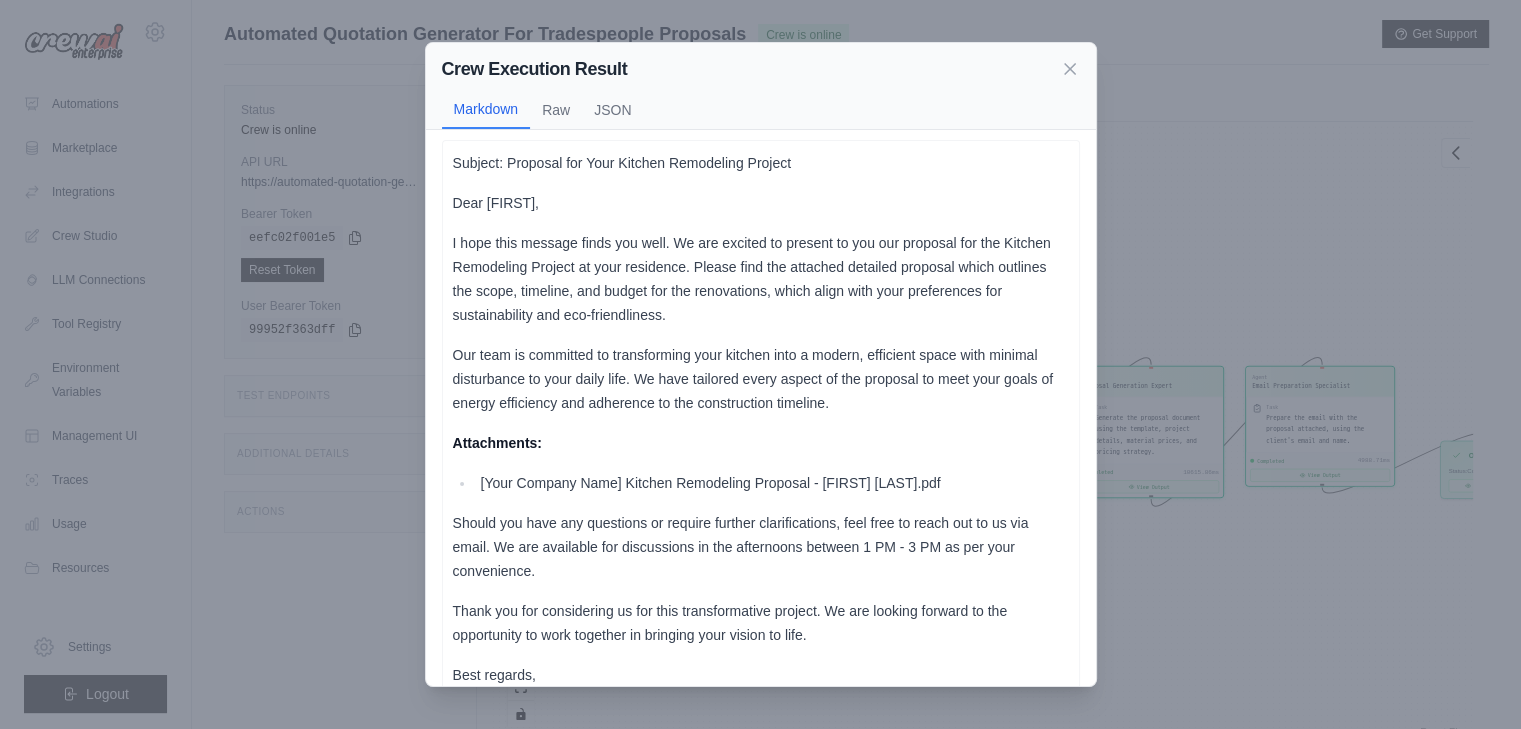 scroll, scrollTop: 0, scrollLeft: 0, axis: both 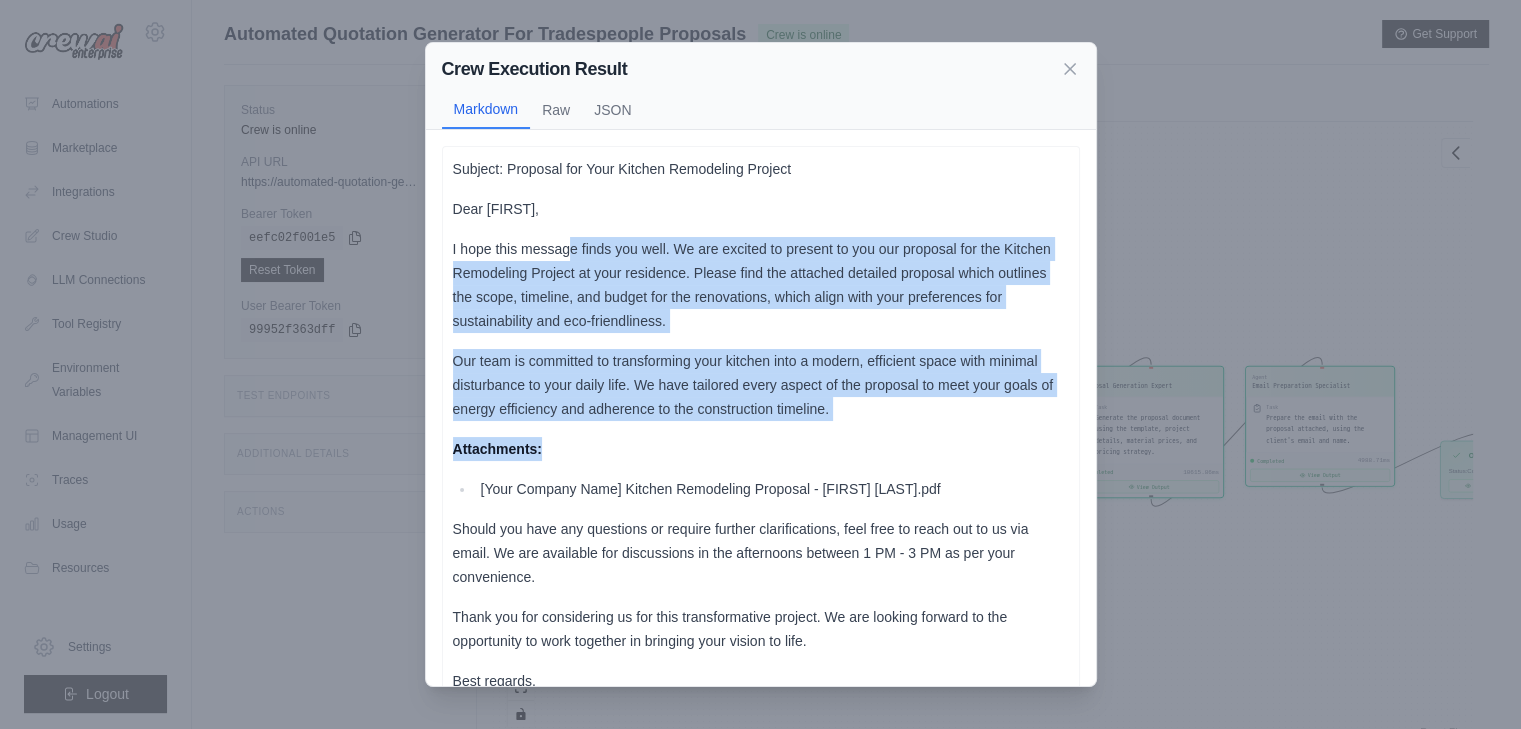 drag, startPoint x: 572, startPoint y: 253, endPoint x: 920, endPoint y: 436, distance: 393.18317 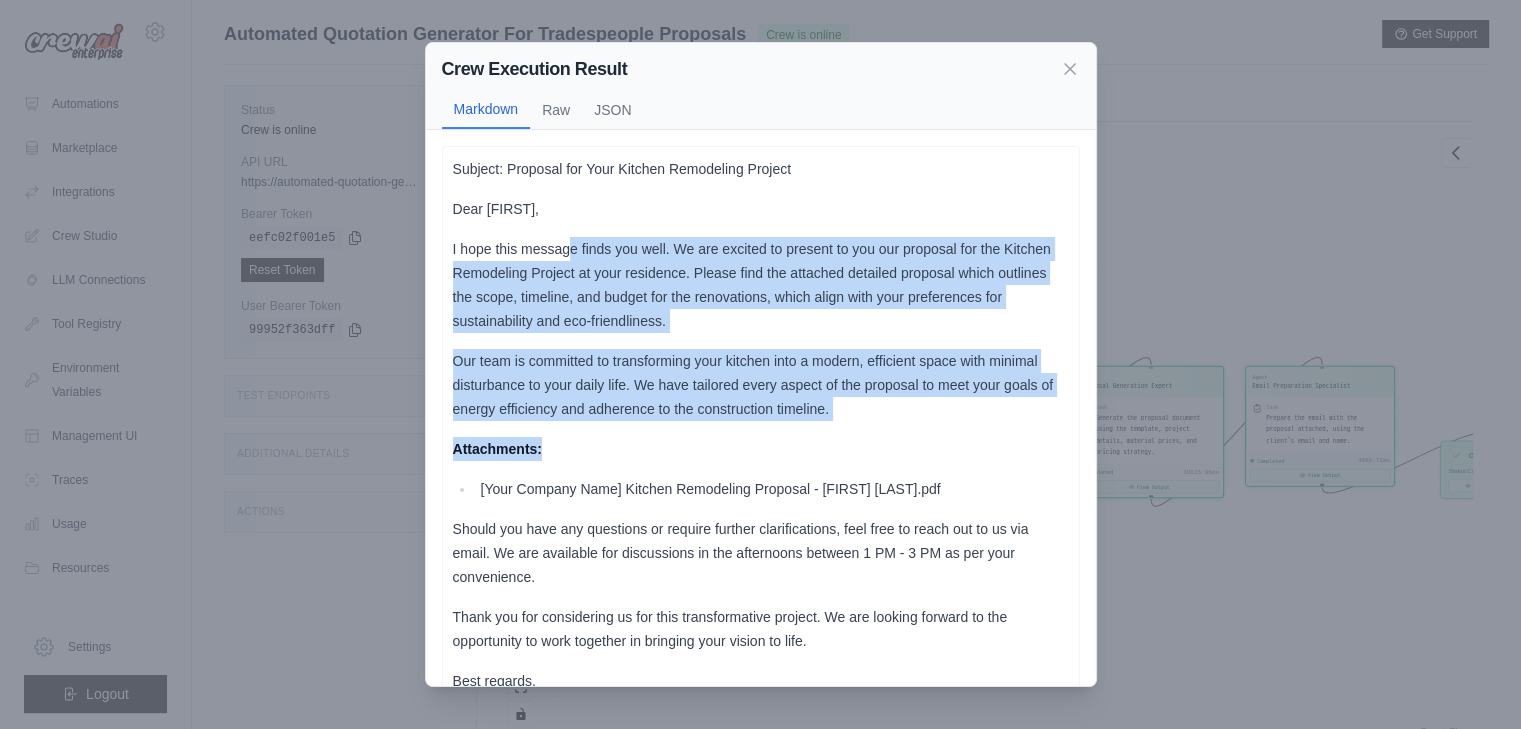 click on "Subject: Proposal for Your Kitchen Remodeling Project
Dear [FIRST],
I hope this message finds you well. We are excited to present to you our proposal for the Kitchen Remodeling Project at your residence. Please find the attached detailed proposal which outlines the scope, timeline, and budget for the renovations, which align with your preferences for sustainability and eco-friendliness.
Our team is committed to transforming your kitchen into a modern, efficient space with minimal disturbance to your daily life. We have tailored every aspect of the proposal to meet your goals of energy efficiency and adherence to the construction timeline.
Attachments:
[Your Company Name] Kitchen Remodeling Proposal - [FIRST] [LAST].pdf
Should you have any questions or require further clarifications, feel free to reach out to us via email. We are available for discussions in the afternoons between 1 PM - 3 PM as per your convenience.
Best regards,
[Your Full Name]
[Your Position]
[Your Company Name]" at bounding box center [761, 589] 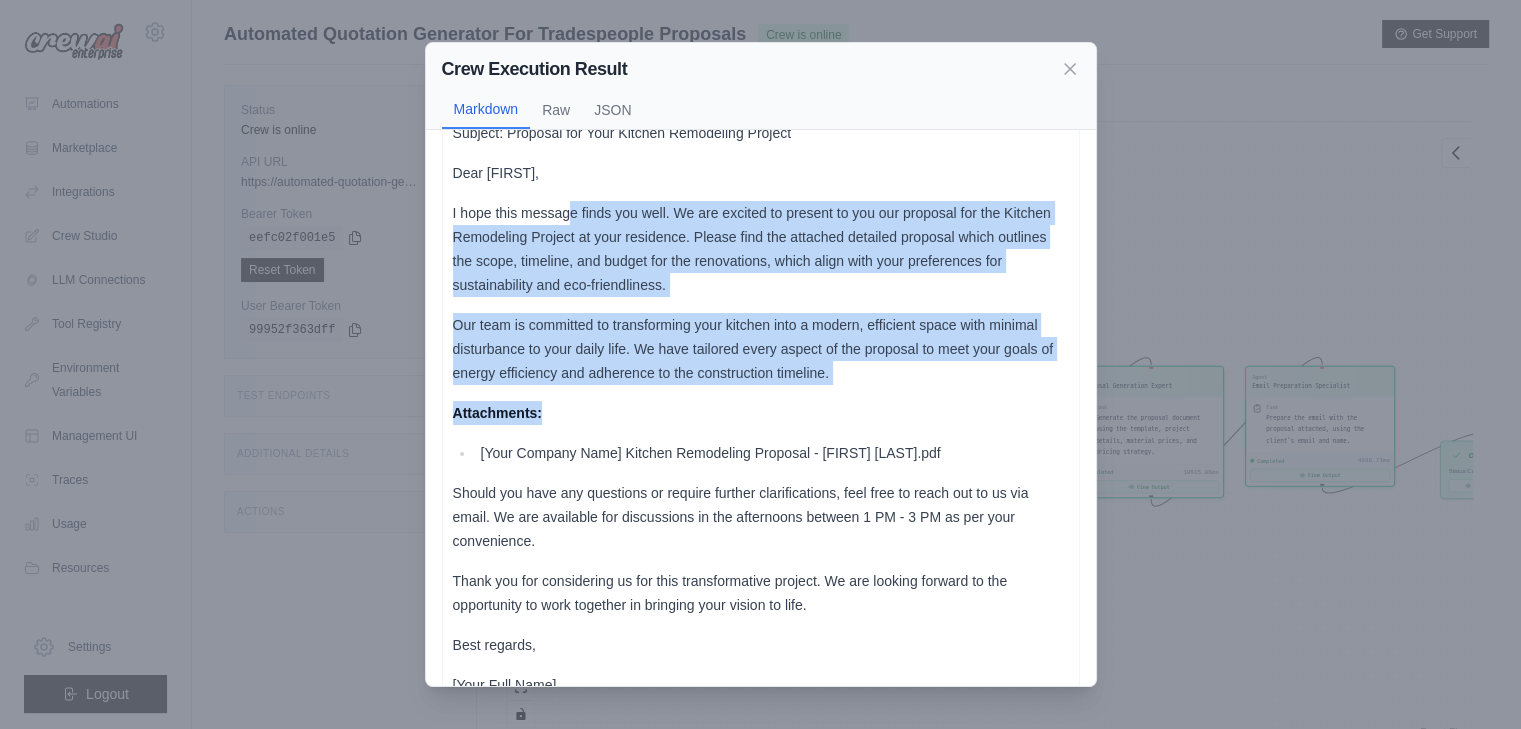 scroll, scrollTop: 100, scrollLeft: 0, axis: vertical 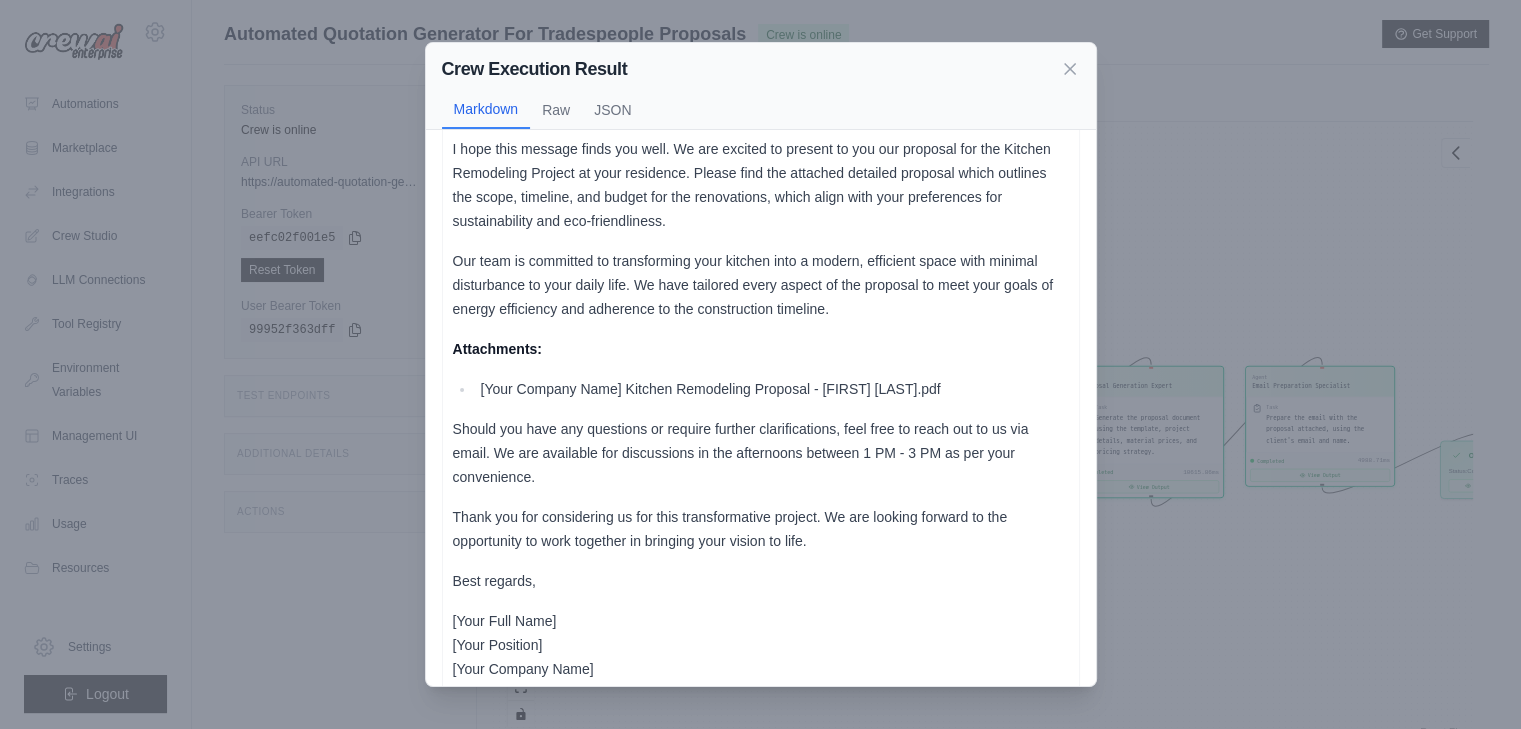 click on "[Your Company Name] Kitchen Remodeling Proposal - [FIRST] [LAST].pdf" at bounding box center [772, 389] 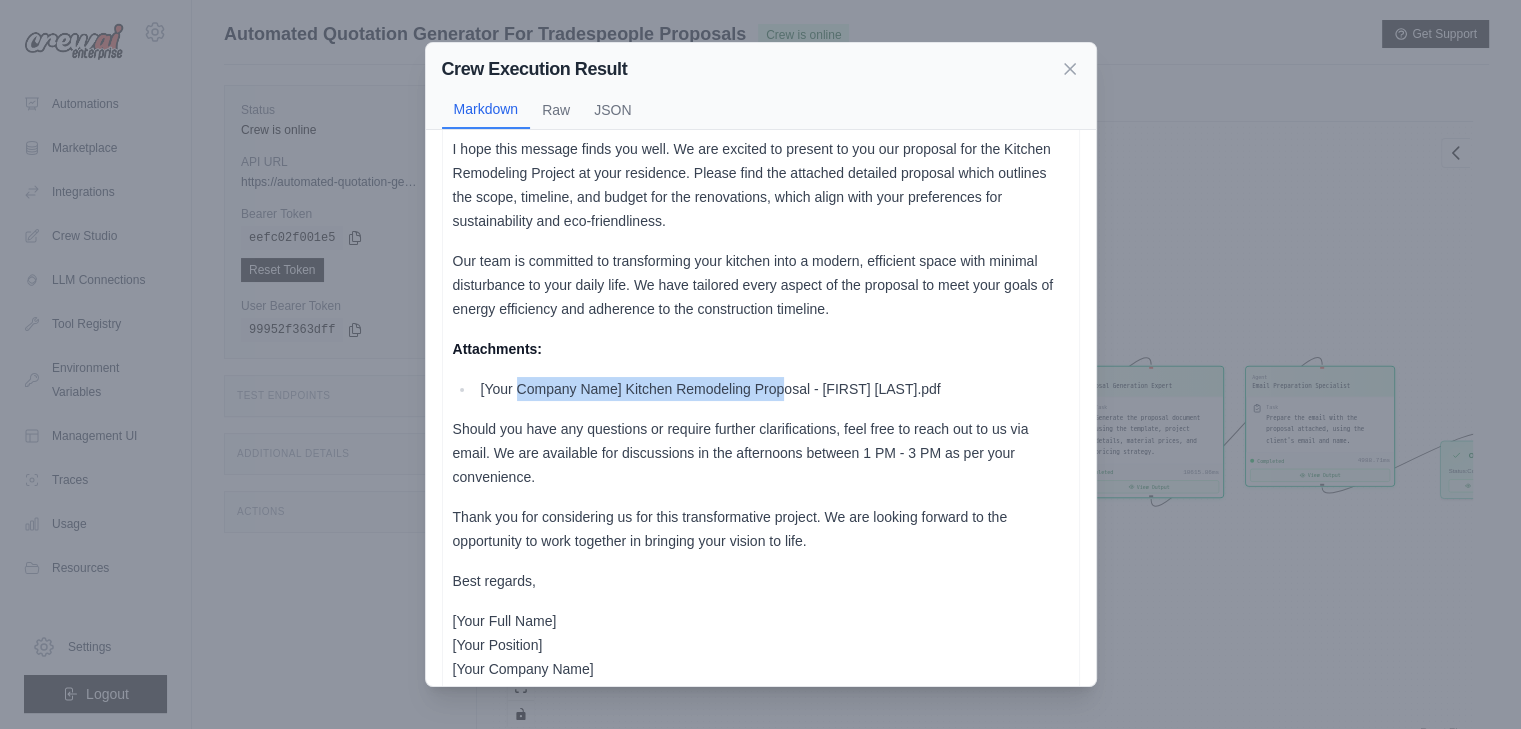 drag, startPoint x: 491, startPoint y: 374, endPoint x: 790, endPoint y: 374, distance: 299 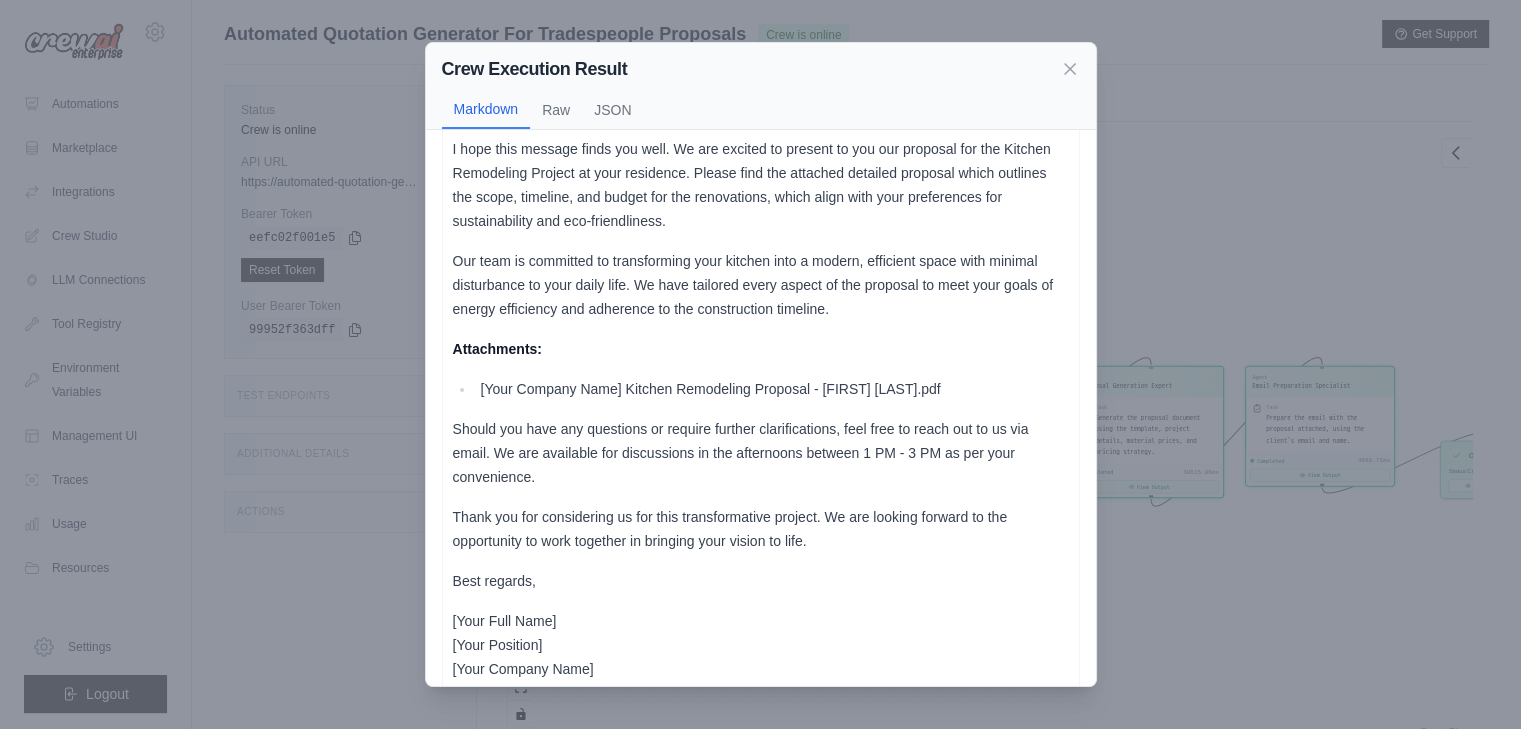 click on "Attachments:" at bounding box center [761, 349] 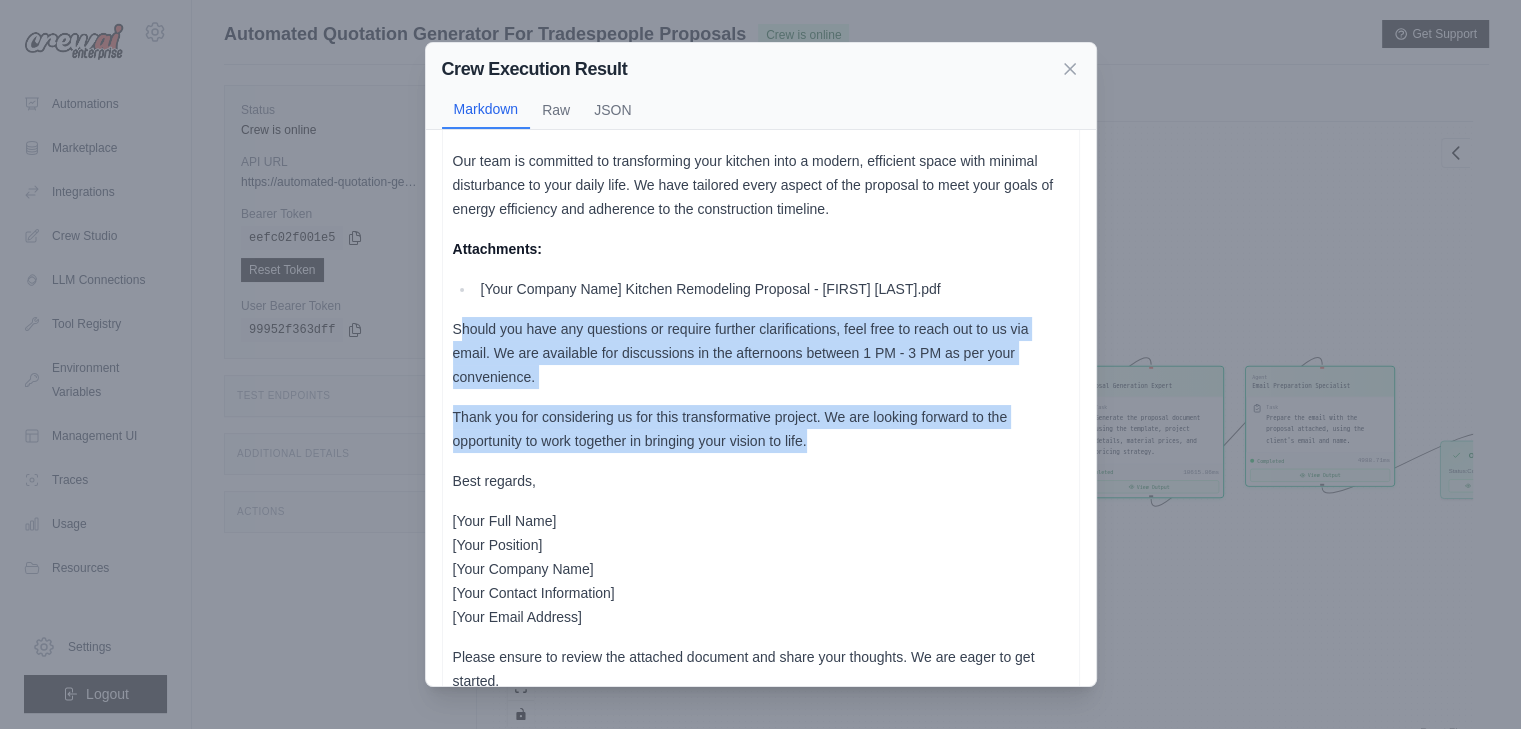 drag, startPoint x: 463, startPoint y: 323, endPoint x: 994, endPoint y: 442, distance: 544.17096 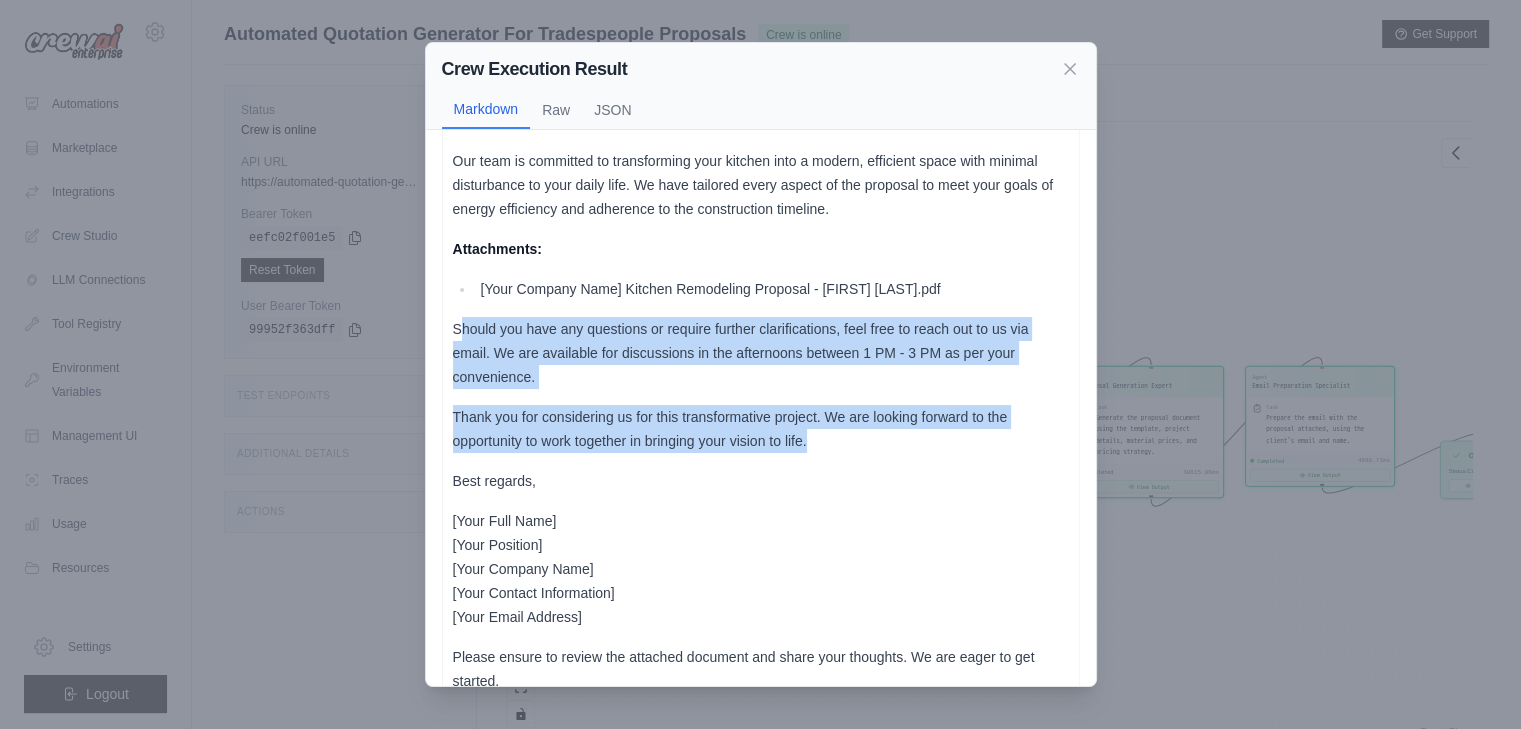 click on "Subject: Proposal for Your Kitchen Remodeling Project
Dear [FIRST],
I hope this message finds you well. We are excited to present to you our proposal for the Kitchen Remodeling Project at your residence. Please find the attached detailed proposal which outlines the scope, timeline, and budget for the renovations, which align with your preferences for sustainability and eco-friendliness.
Our team is committed to transforming your kitchen into a modern, efficient space with minimal disturbance to your daily life. We have tailored every aspect of the proposal to meet your goals of energy efficiency and adherence to the construction timeline.
Attachments:
[Your Company Name] Kitchen Remodeling Proposal - [FIRST] [LAST].pdf
Should you have any questions or require further clarifications, feel free to reach out to us via email. We are available for discussions in the afternoons between 1 PM - 3 PM as per your convenience.
Best regards,
[Your Full Name]
[Your Position]
[Your Company Name]" at bounding box center [761, 389] 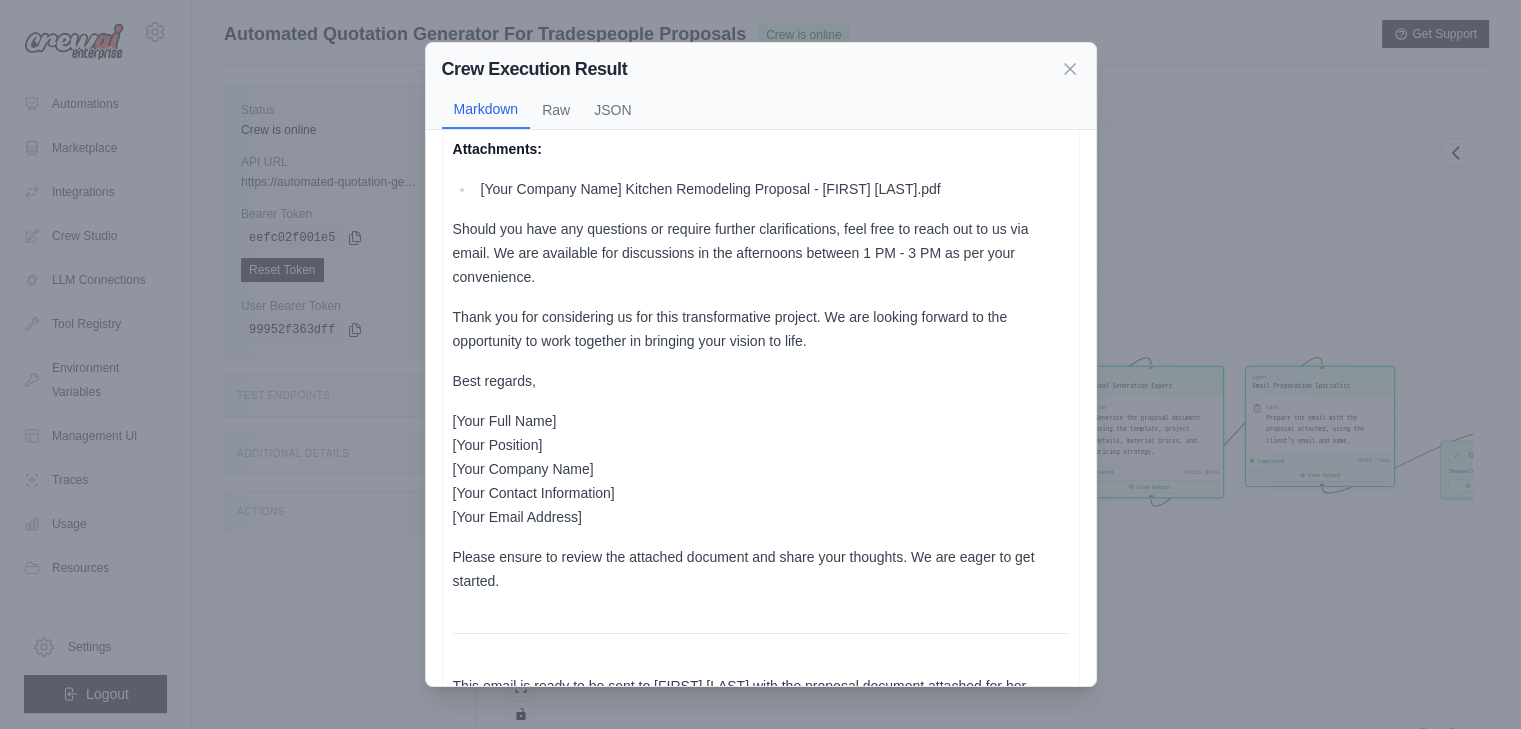 click on "[Your Full Name]
[Your Position]
[Your Company Name]
[Your Contact Information]
[Your Email Address]" at bounding box center (761, 469) 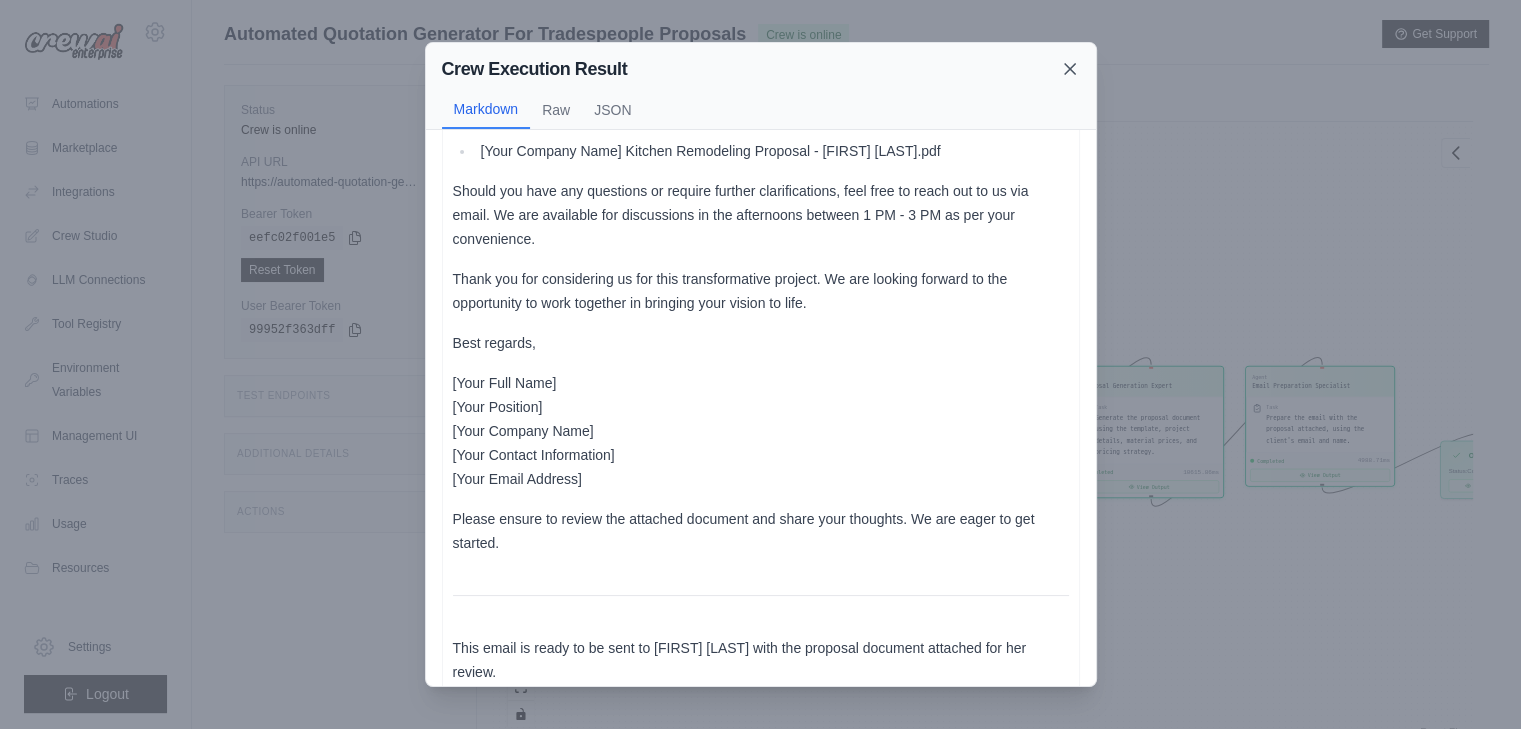 drag, startPoint x: 1055, startPoint y: 73, endPoint x: 1066, endPoint y: 74, distance: 11.045361 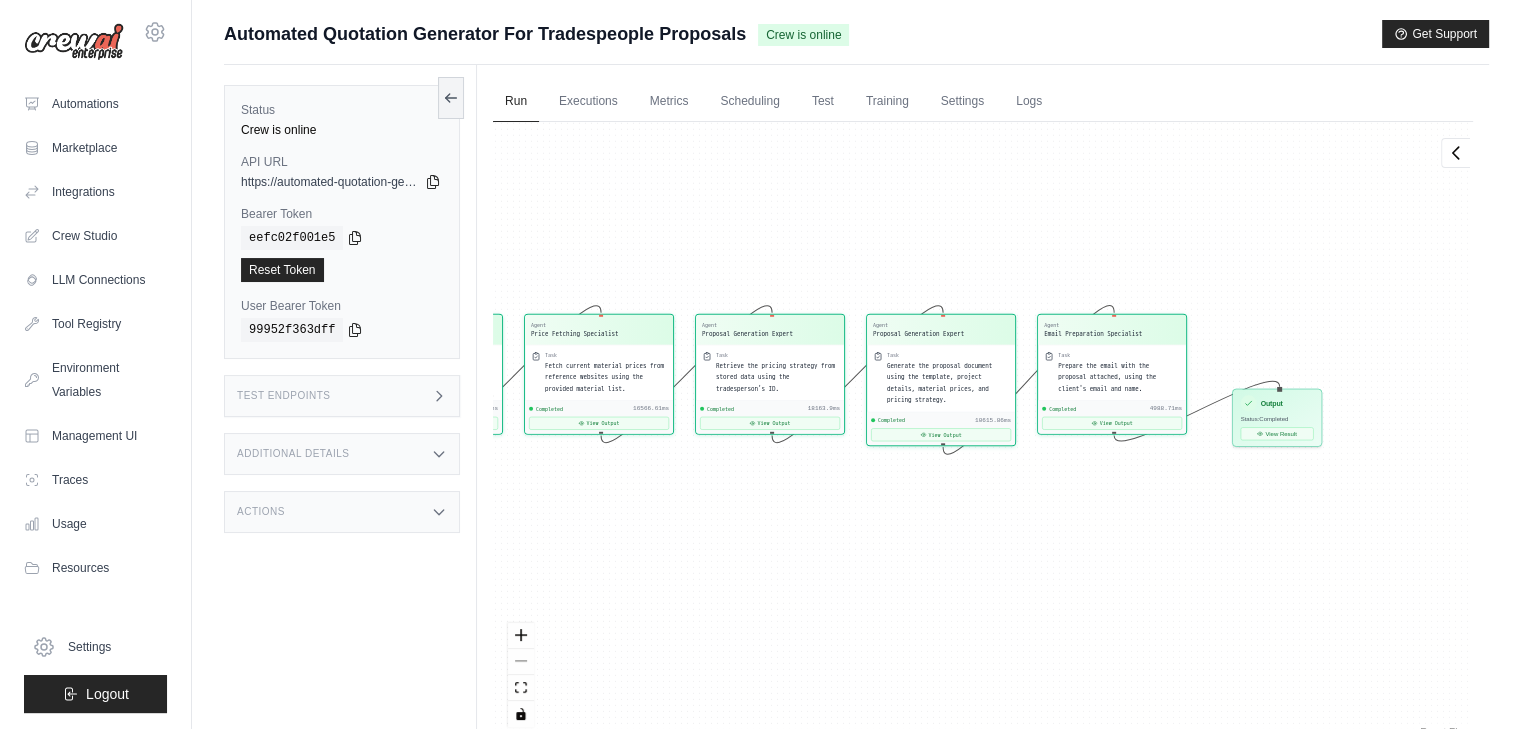 drag, startPoint x: 1071, startPoint y: 317, endPoint x: 886, endPoint y: 266, distance: 191.90102 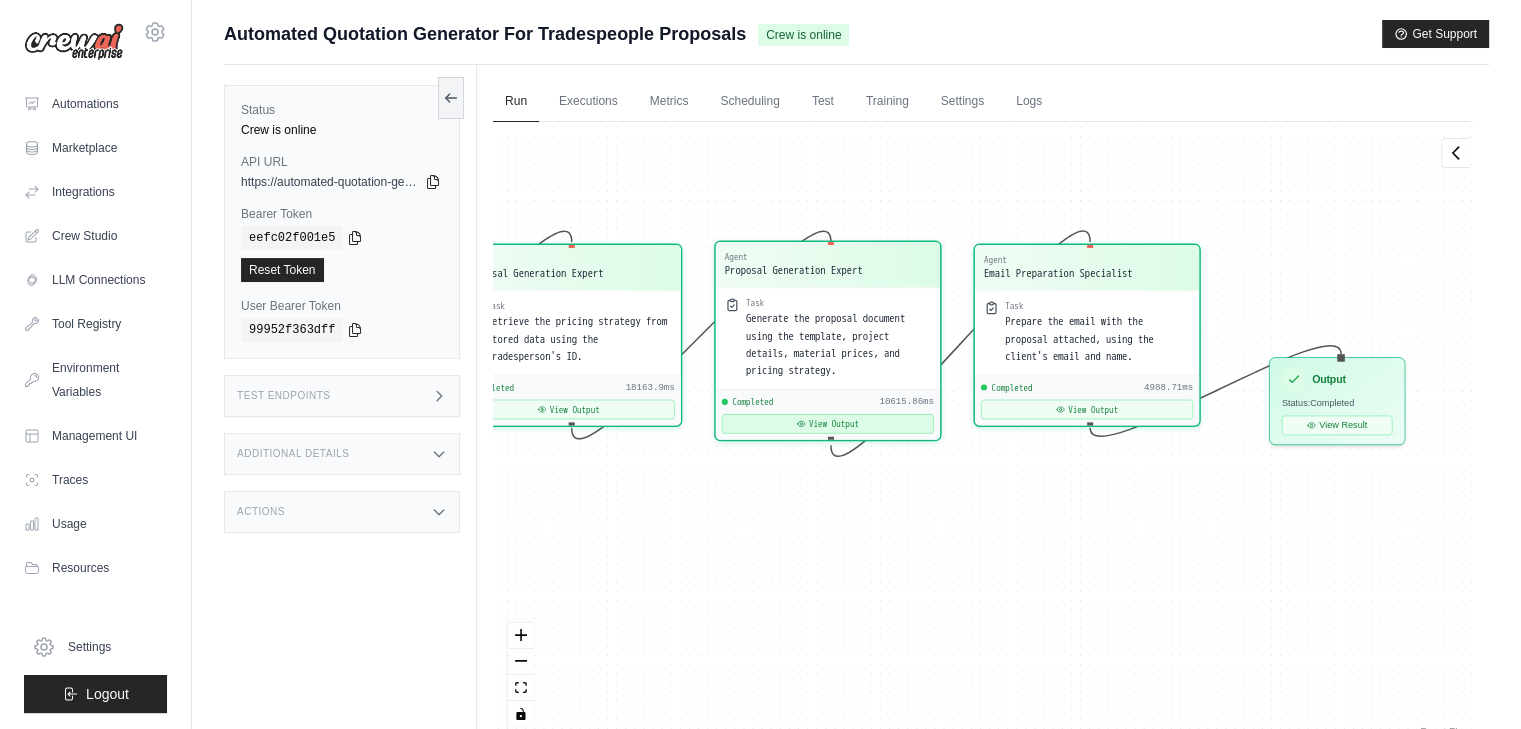 click on "View Output" at bounding box center [828, 424] 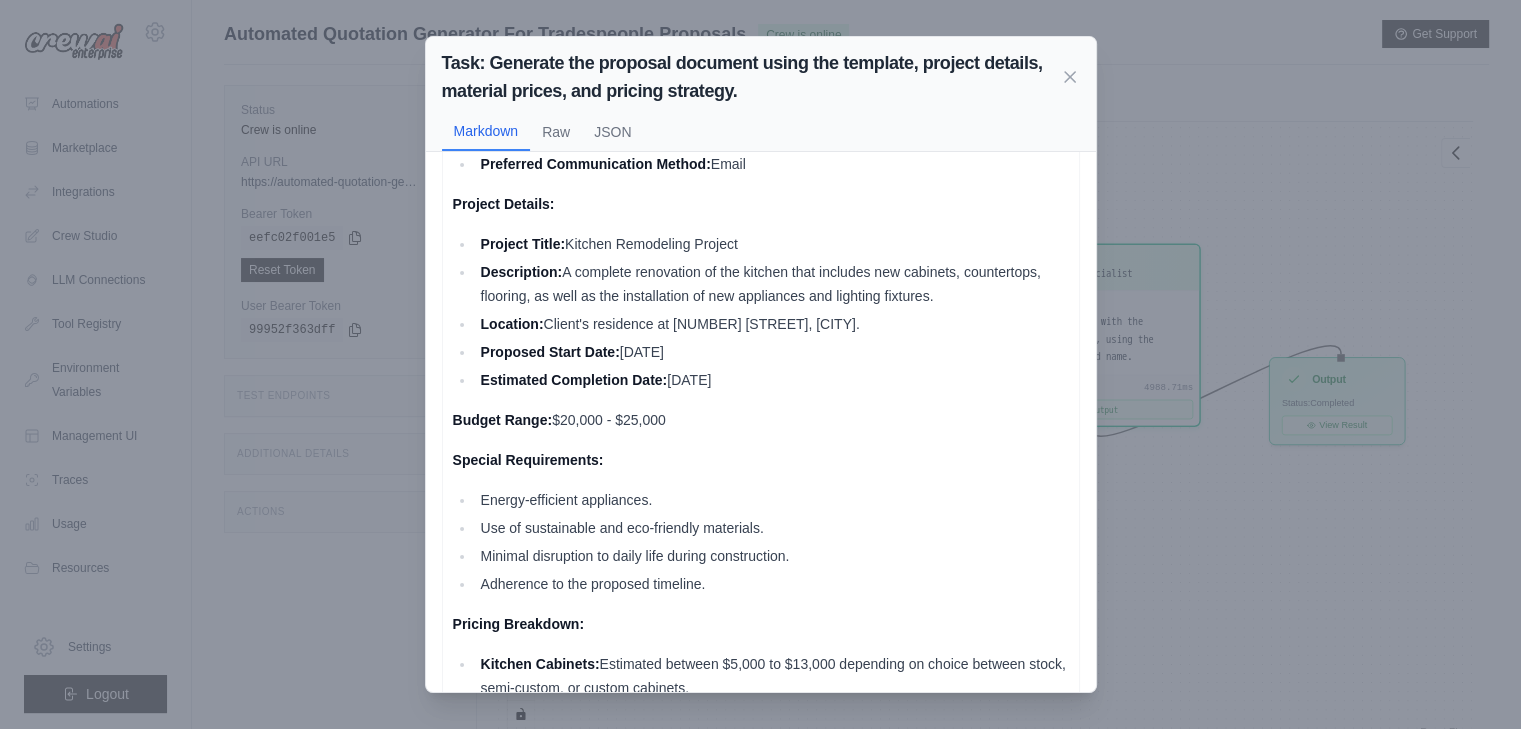 scroll, scrollTop: 400, scrollLeft: 0, axis: vertical 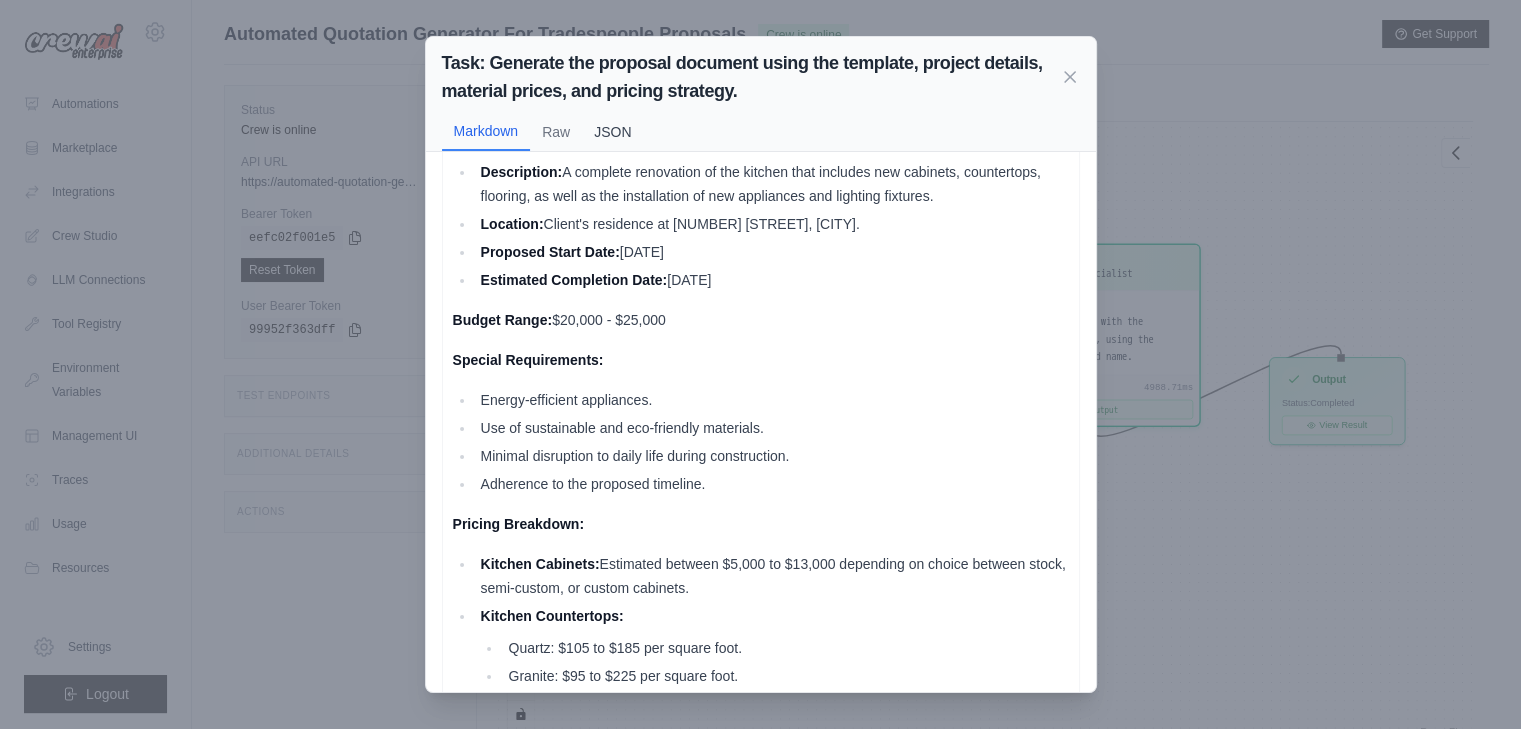 click on "JSON" at bounding box center (612, 132) 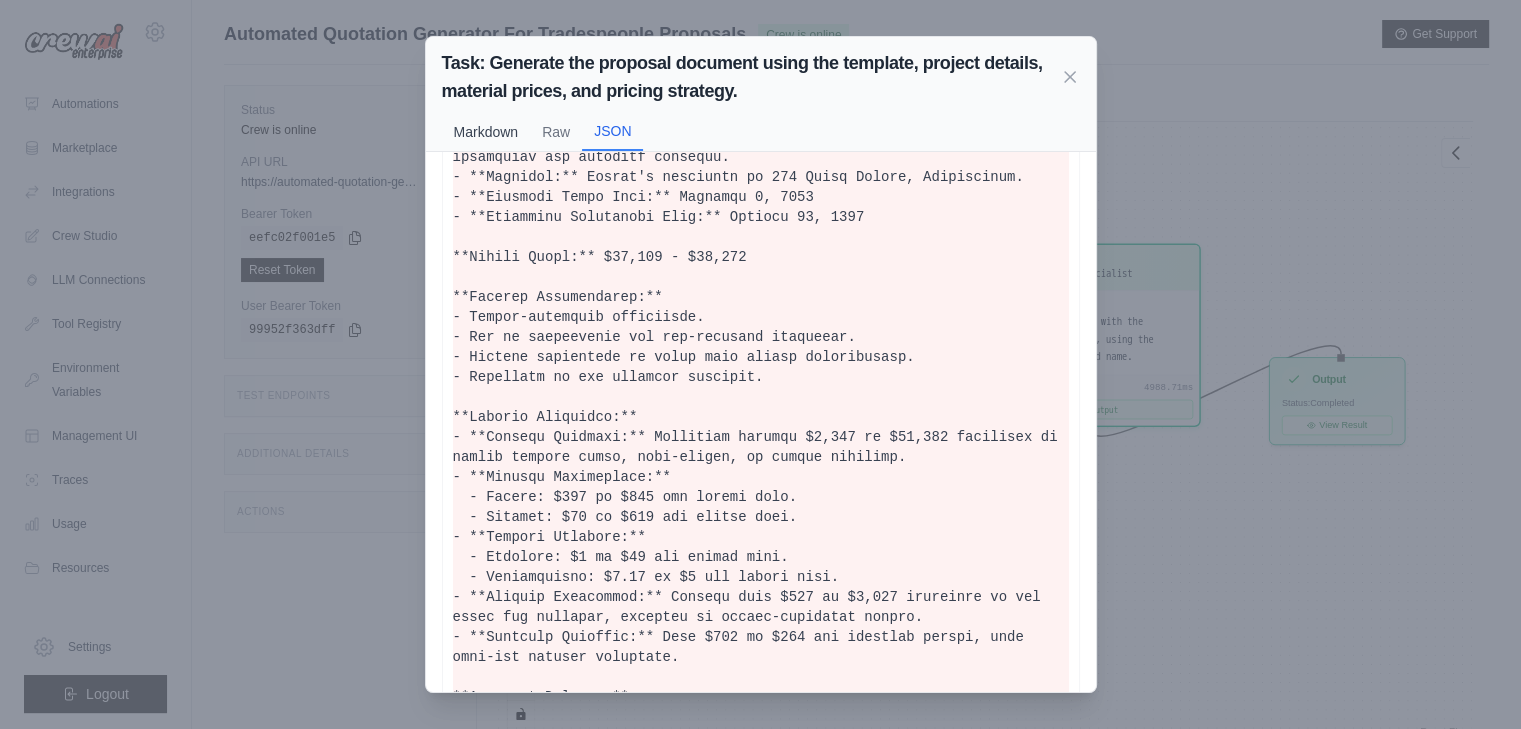 click on "Markdown" at bounding box center [486, 132] 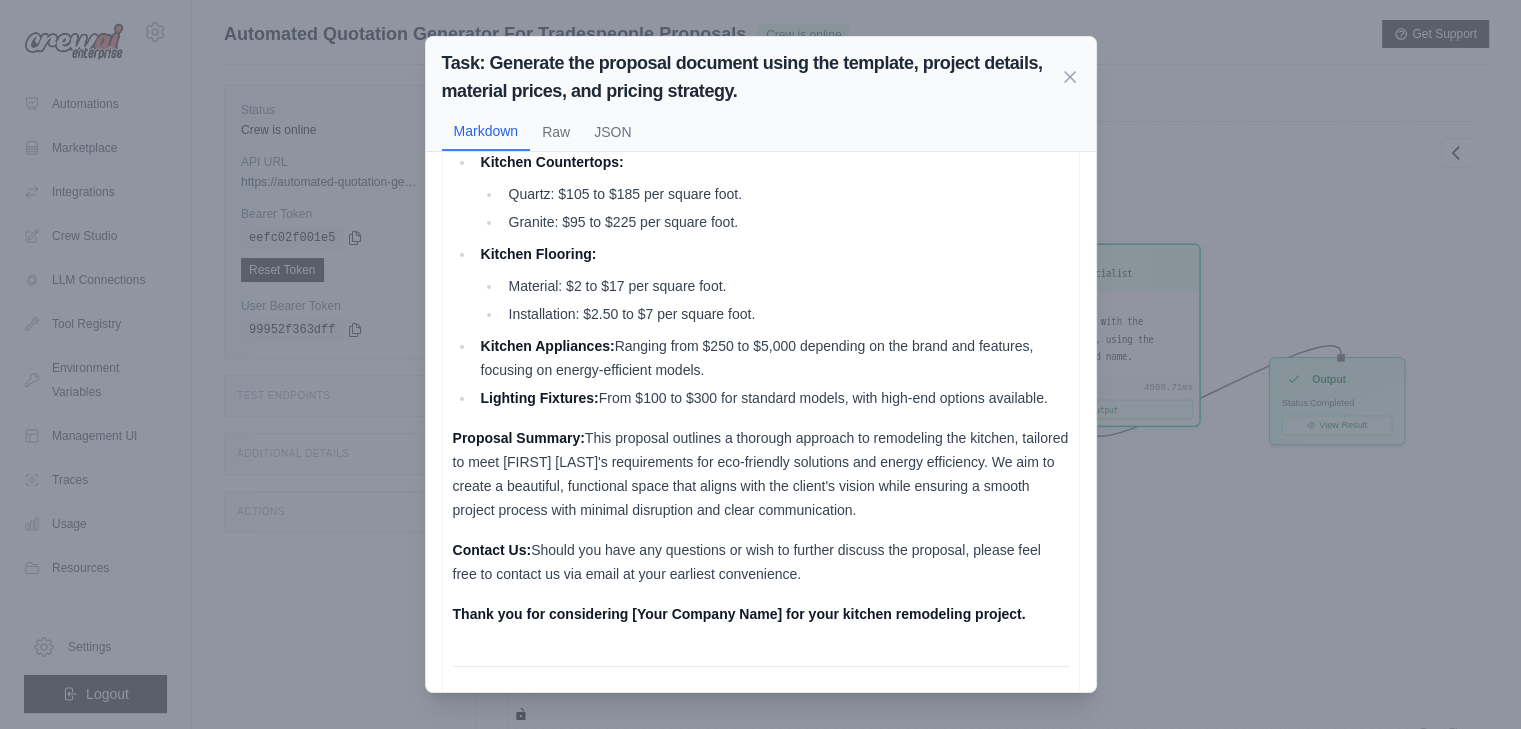 scroll, scrollTop: 843, scrollLeft: 0, axis: vertical 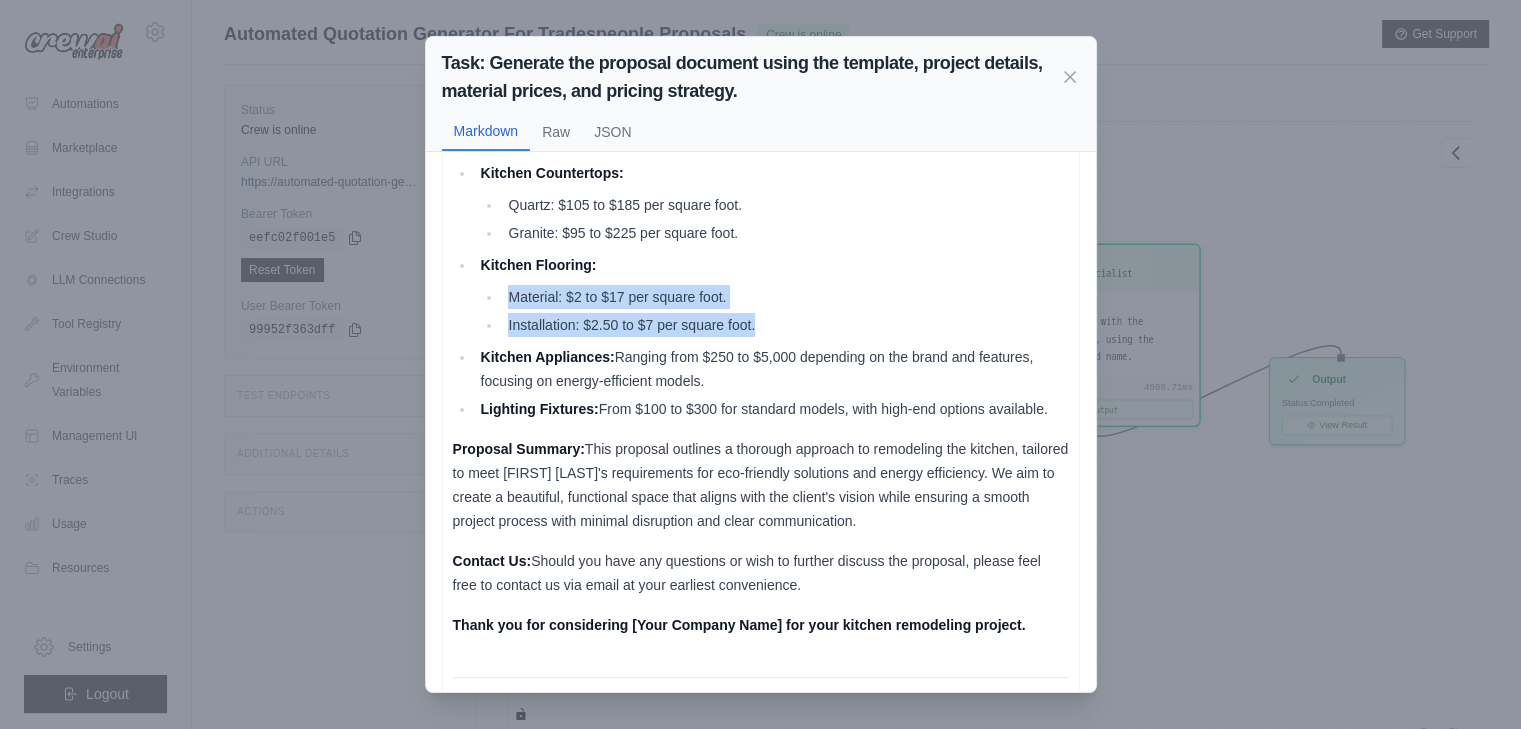 drag, startPoint x: 512, startPoint y: 287, endPoint x: 789, endPoint y: 331, distance: 280.4728 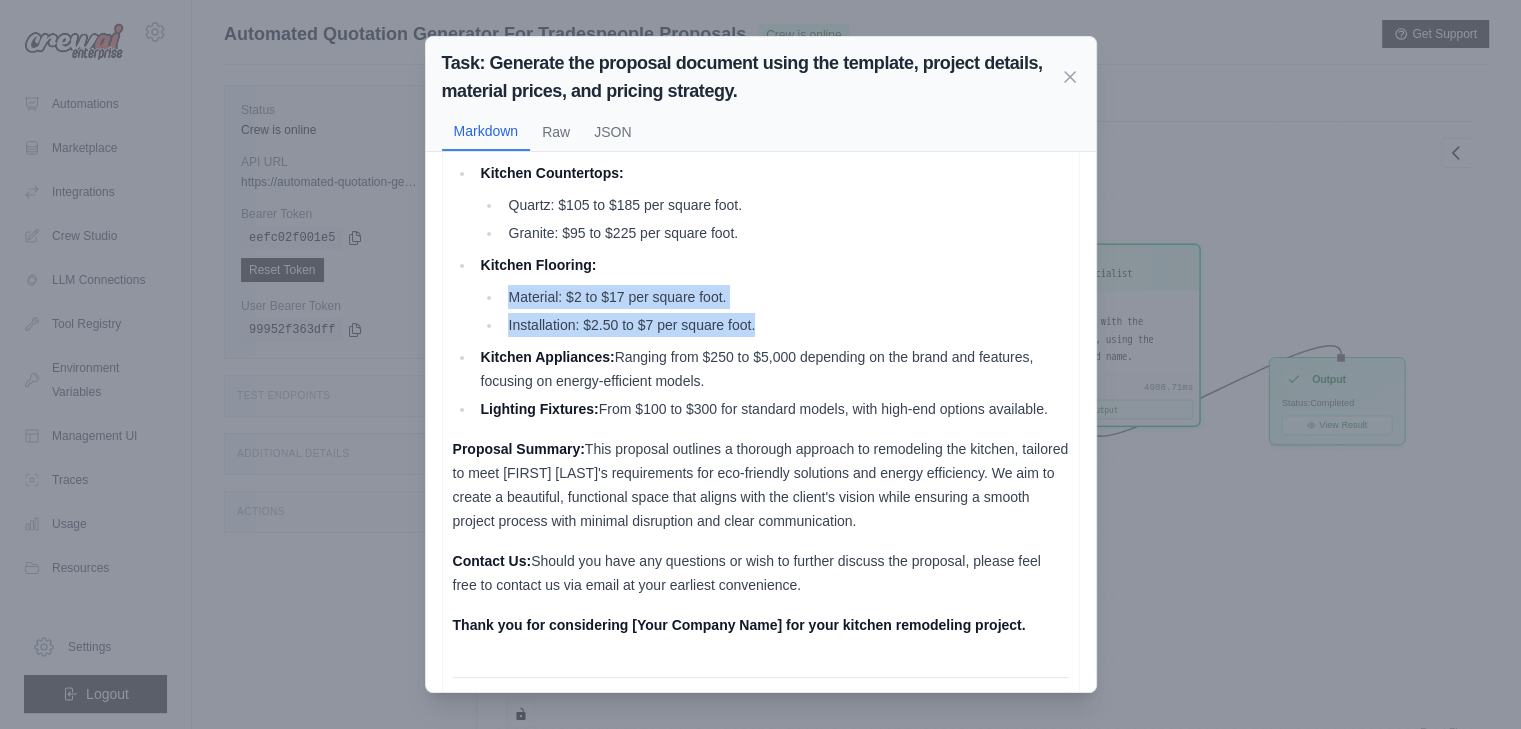 click on "Material: $2 to $17 per square foot.
Installation: $2.50 to $7 per square foot." at bounding box center [774, 311] 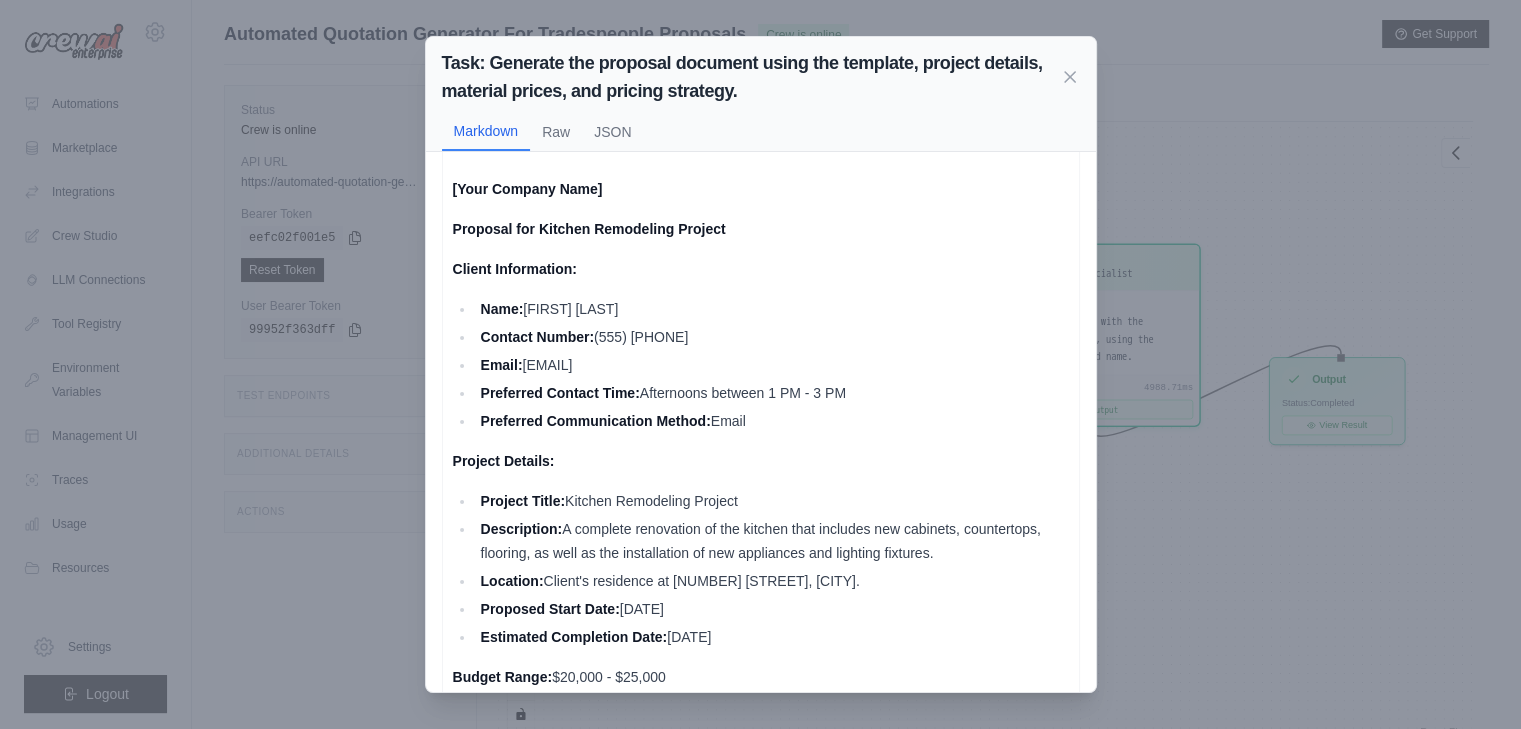 scroll, scrollTop: 0, scrollLeft: 0, axis: both 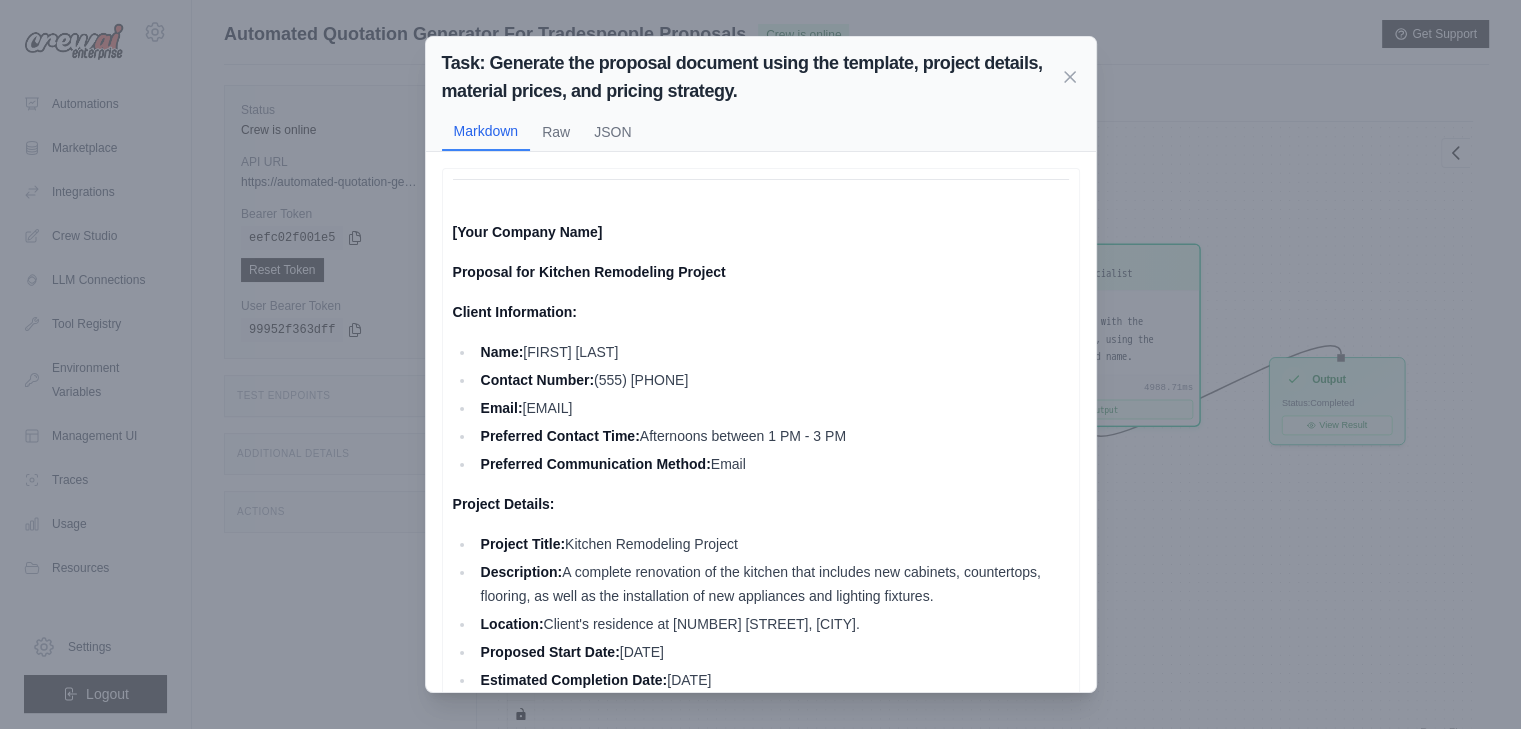 click on "Task: Generate the proposal document using the template, project details, material prices, and pricing strategy. Markdown Raw JSON
[Your Company Name]
Proposal for Kitchen Remodeling Project
Client Information:
Name:  [FIRST] [LAST]
Contact Number:  (555) [PHONE]
Email:  [EMAIL]
Preferred Contact Time:  Afternoons between 1 PM - 3 PM
Preferred Communication Method:  Email
Project Details:
Project Title:  Kitchen Remodeling Project
Description:  A complete renovation of the kitchen that includes new cabinets, countertops, flooring, as well as the installation of new appliances and lighting fixtures.
Location:  Client's residence at 123 Maple Street, Springfield.
Proposed Start Date:  December 1, 2023
Estimated Completion Date:  January 31, 2024
Budget Range:  $20,000 - $25,000
Special Requirements:
Energy-efficient appliances.
Use of sustainable and eco-friendly materials.
Minimal disruption to daily life during construction.
Pricing Breakdown:" at bounding box center [760, 364] 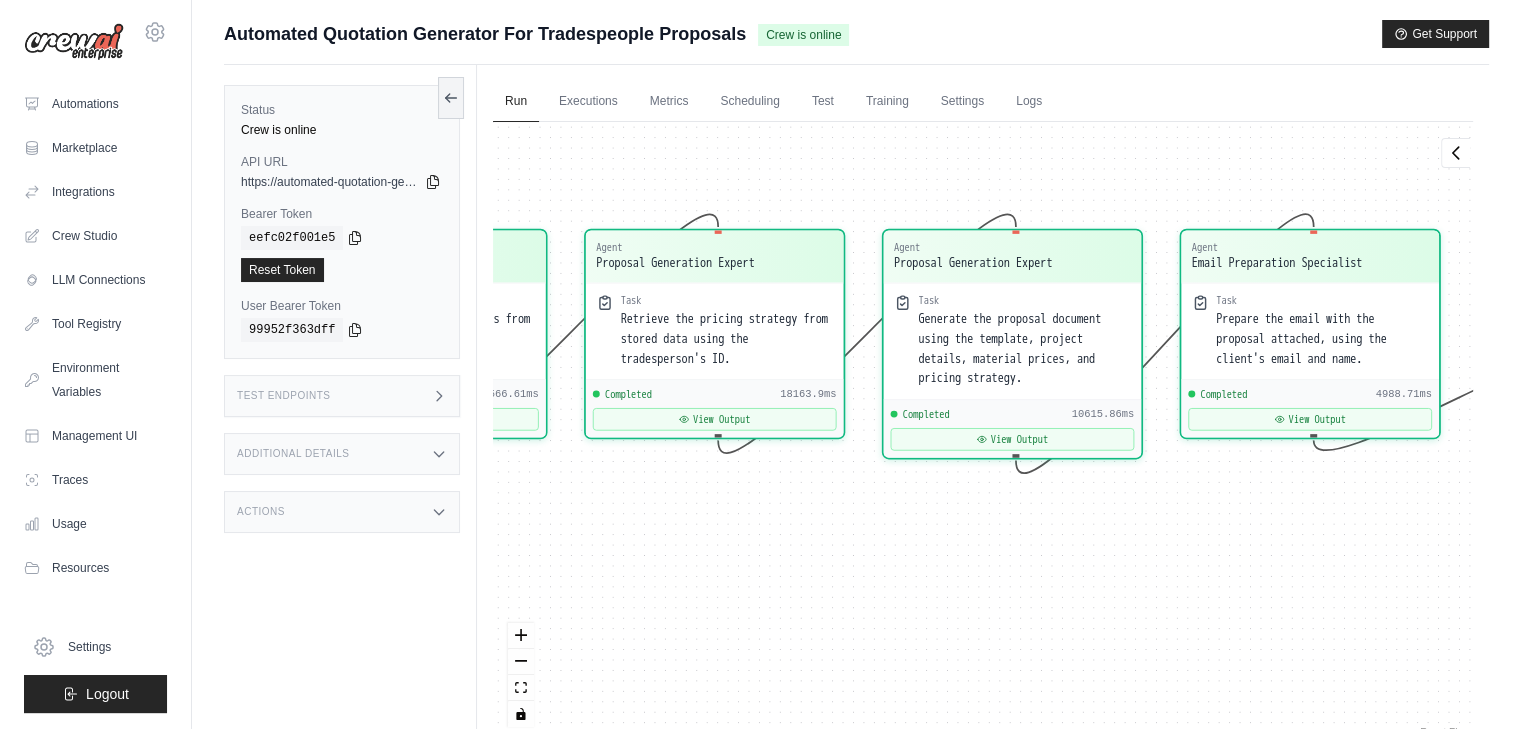 drag, startPoint x: 1001, startPoint y: 505, endPoint x: 1124, endPoint y: 505, distance: 123 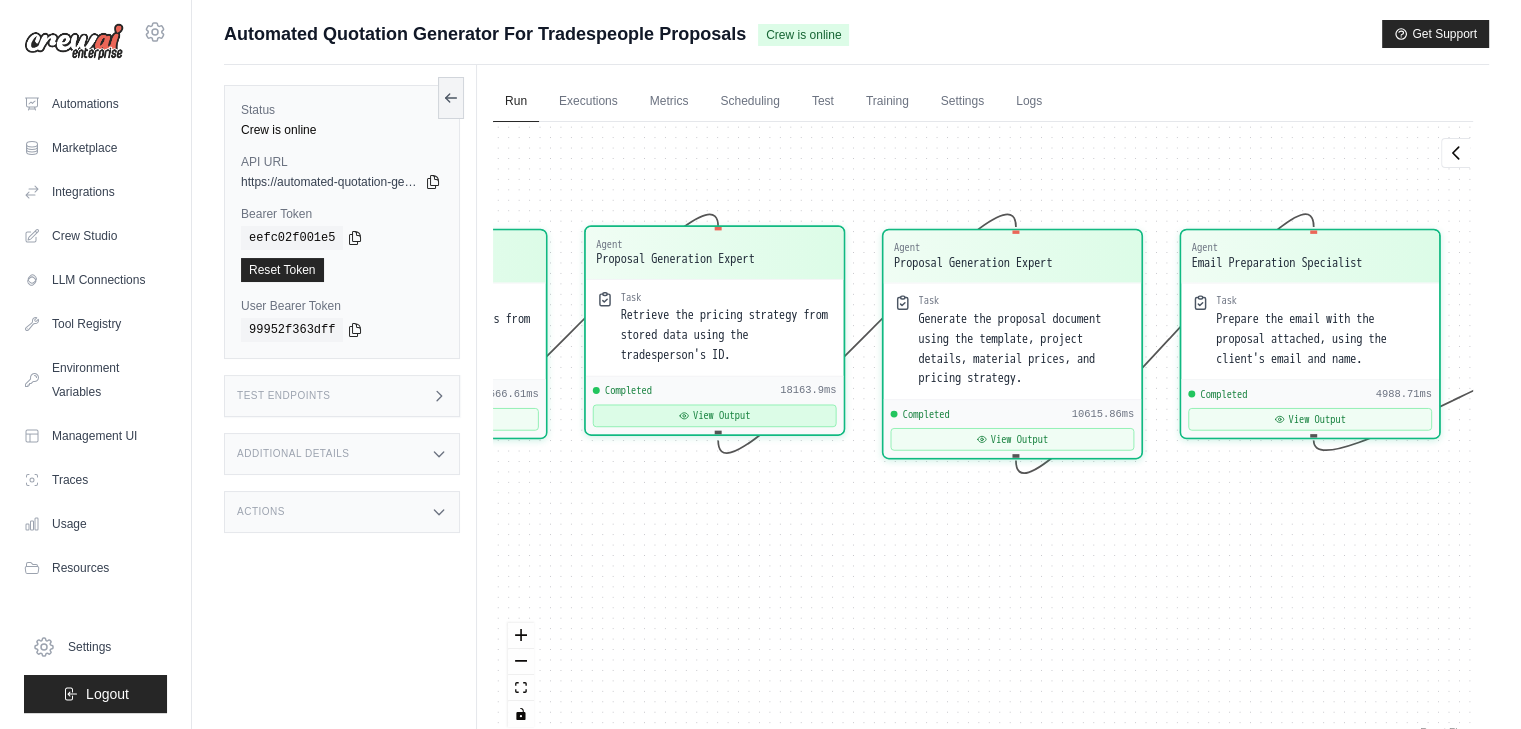 click on "View Output" at bounding box center [715, 416] 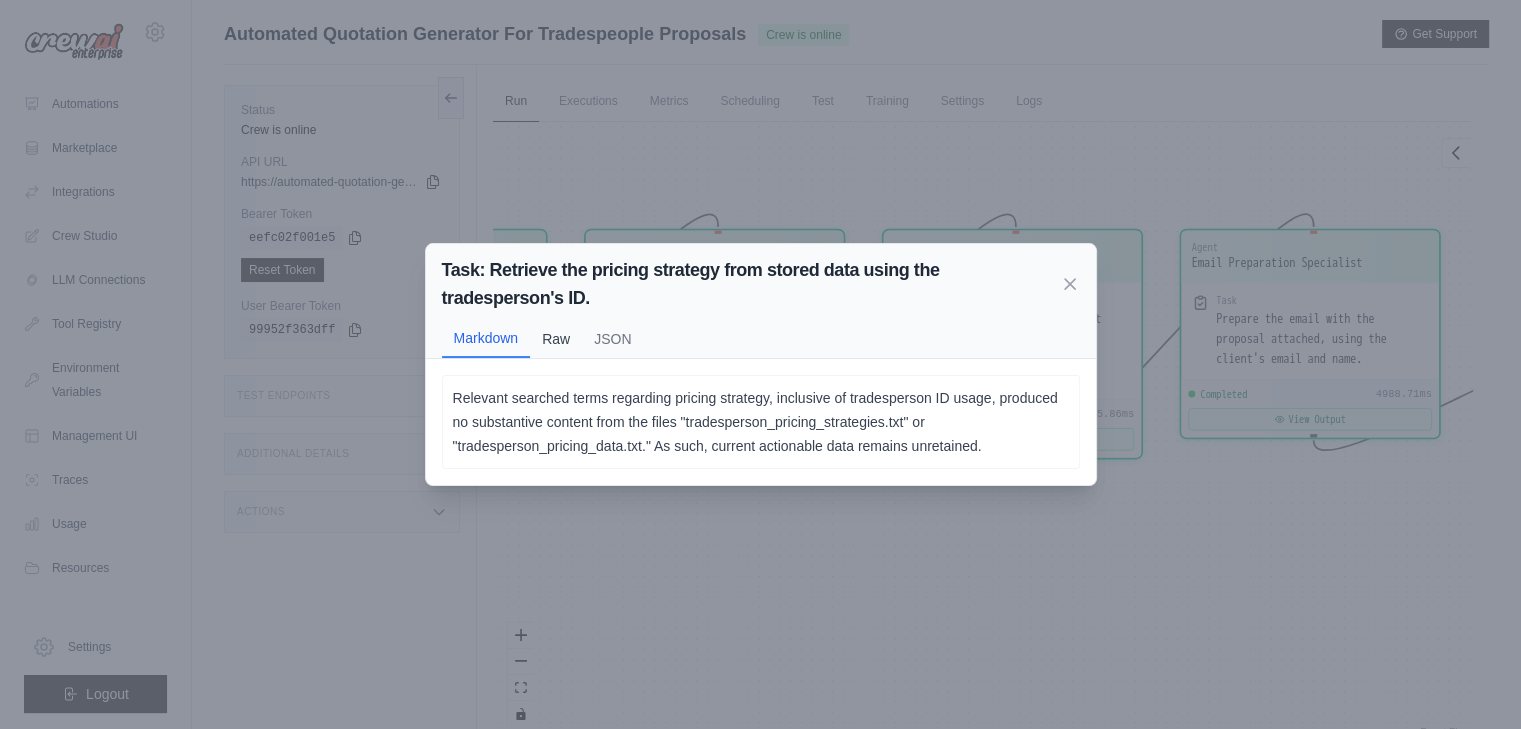 click on "Raw" at bounding box center [556, 339] 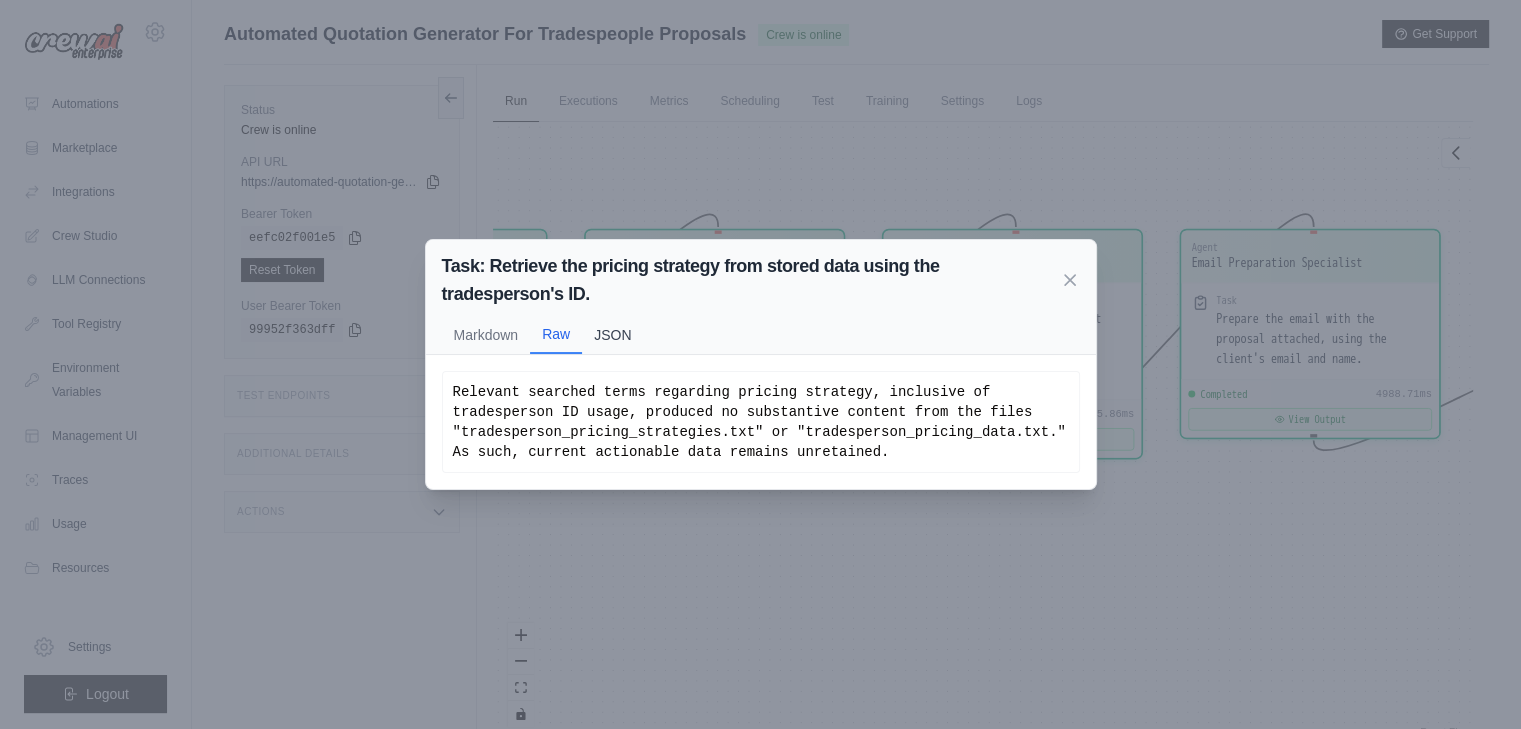click on "JSON" at bounding box center (612, 335) 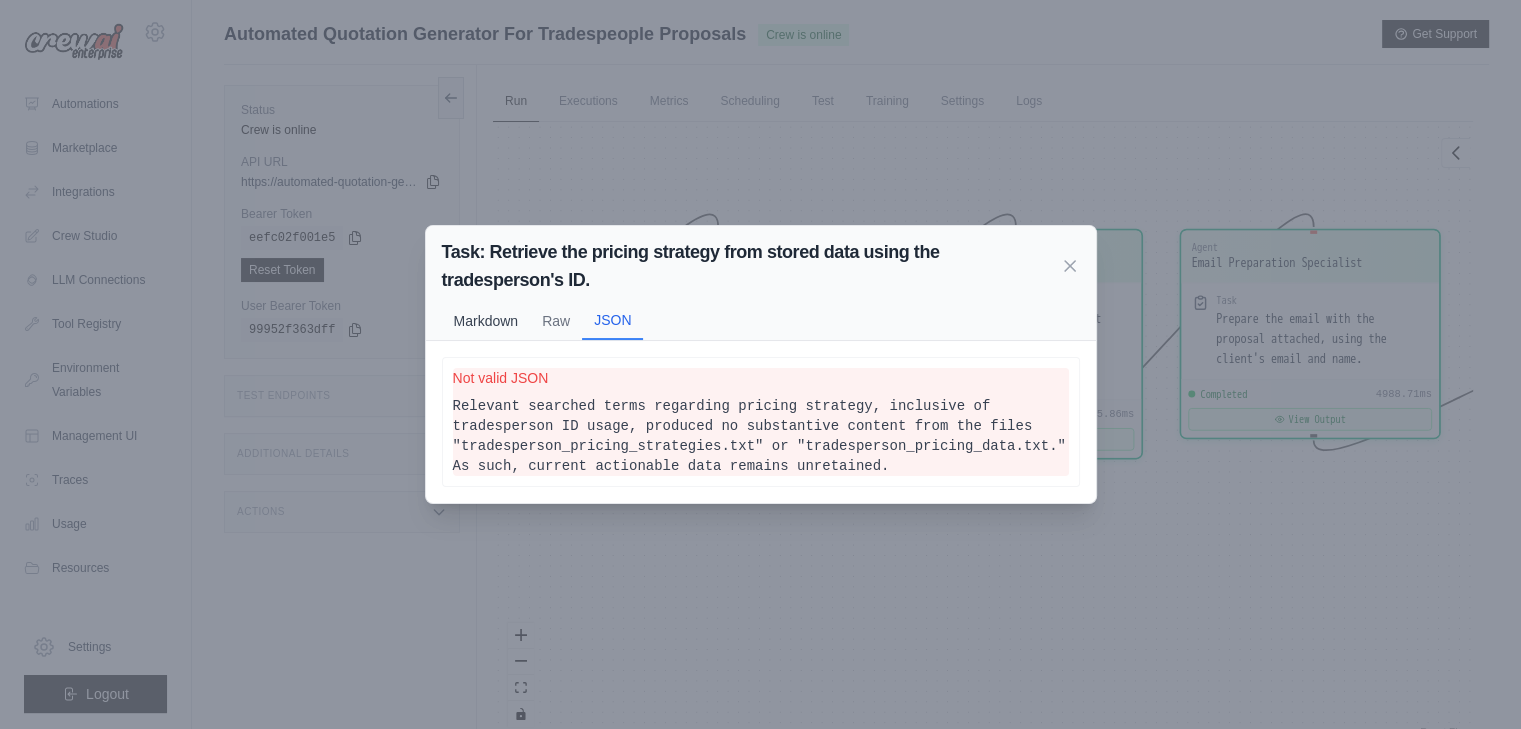 click on "Markdown" at bounding box center (486, 321) 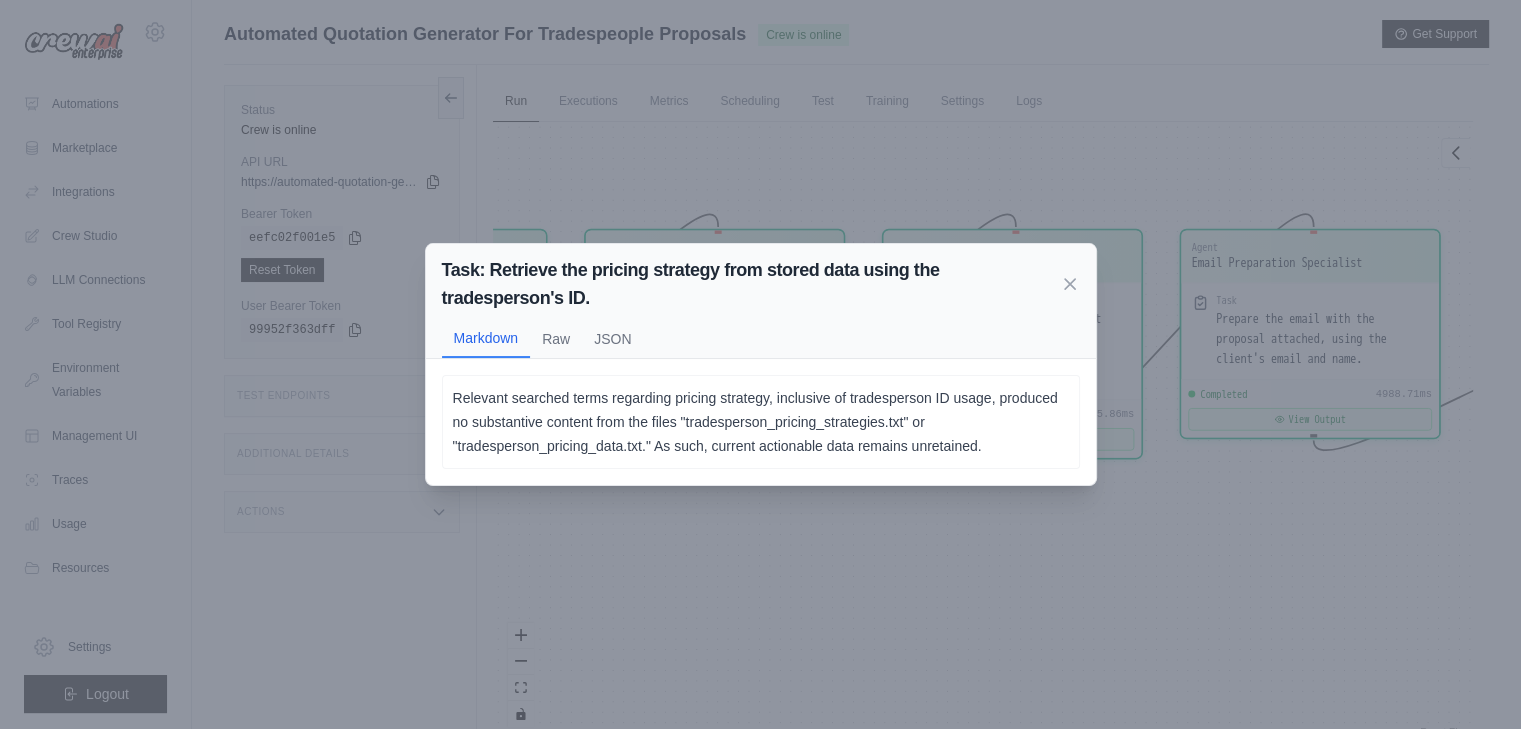 click on "Task: Retrieve the pricing strategy from stored data using the tradesperson's ID. Markdown Raw JSON Relevant searched terms regarding pricing strategy, inclusive of tradesperson ID usage, produced no substantive content from the files "tradesperson_pricing_strategies.txt" or "tradesperson_pricing_data.txt." As such, current actionable data remains unretained. Relevant searched terms regarding pricing strategy, inclusive of tradesperson ID usage, produced no substantive content from the files "tradesperson_pricing_strategies.txt" or "tradesperson_pricing_data.txt." As such, current actionable data remains unretained. Not valid JSON Relevant searched terms regarding pricing strategy, inclusive of tradesperson ID usage, produced no substantive content from the files "tradesperson_pricing_strategies.txt" or "tradesperson_pricing_data.txt." As such, current actionable data remains unretained." at bounding box center (760, 364) 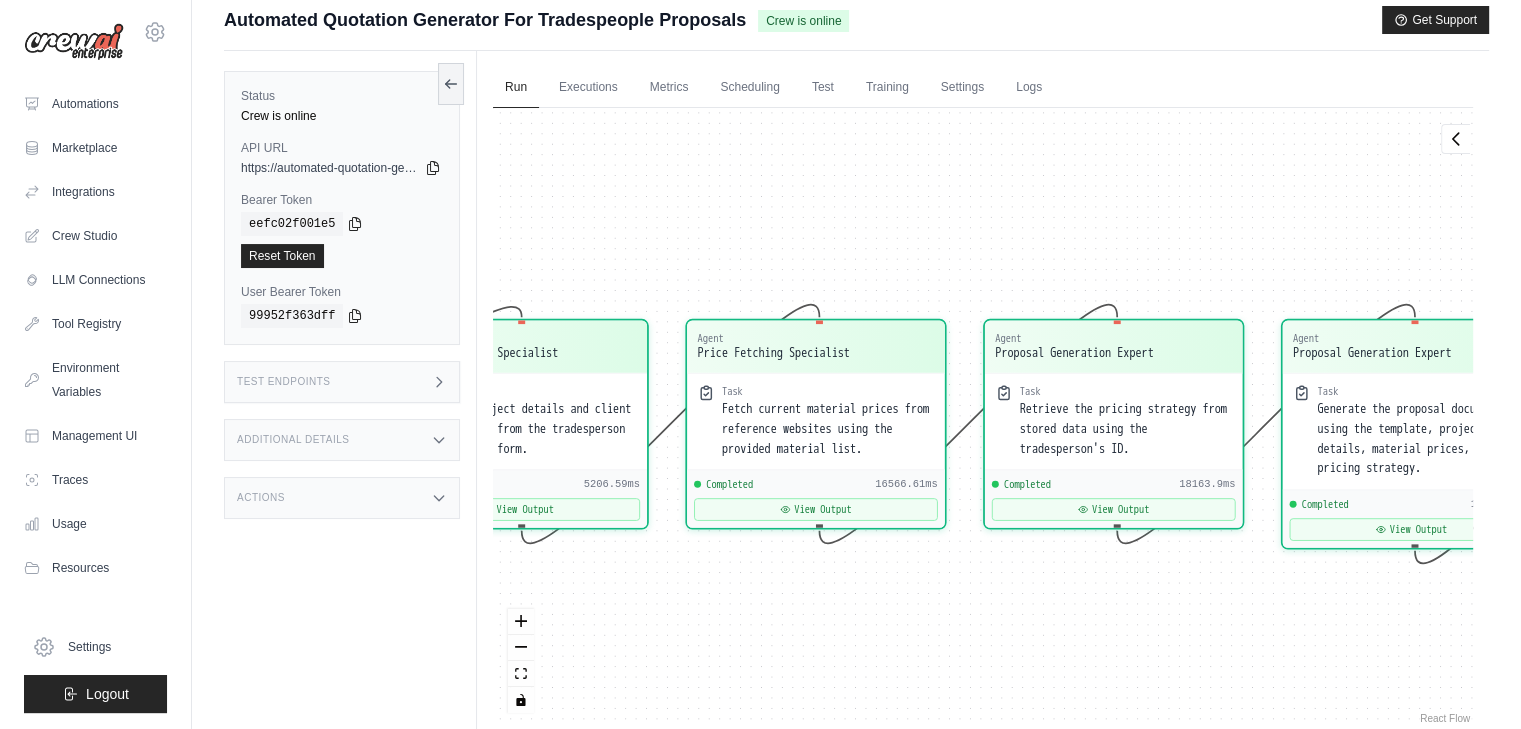 drag, startPoint x: 621, startPoint y: 493, endPoint x: 1062, endPoint y: 581, distance: 449.69434 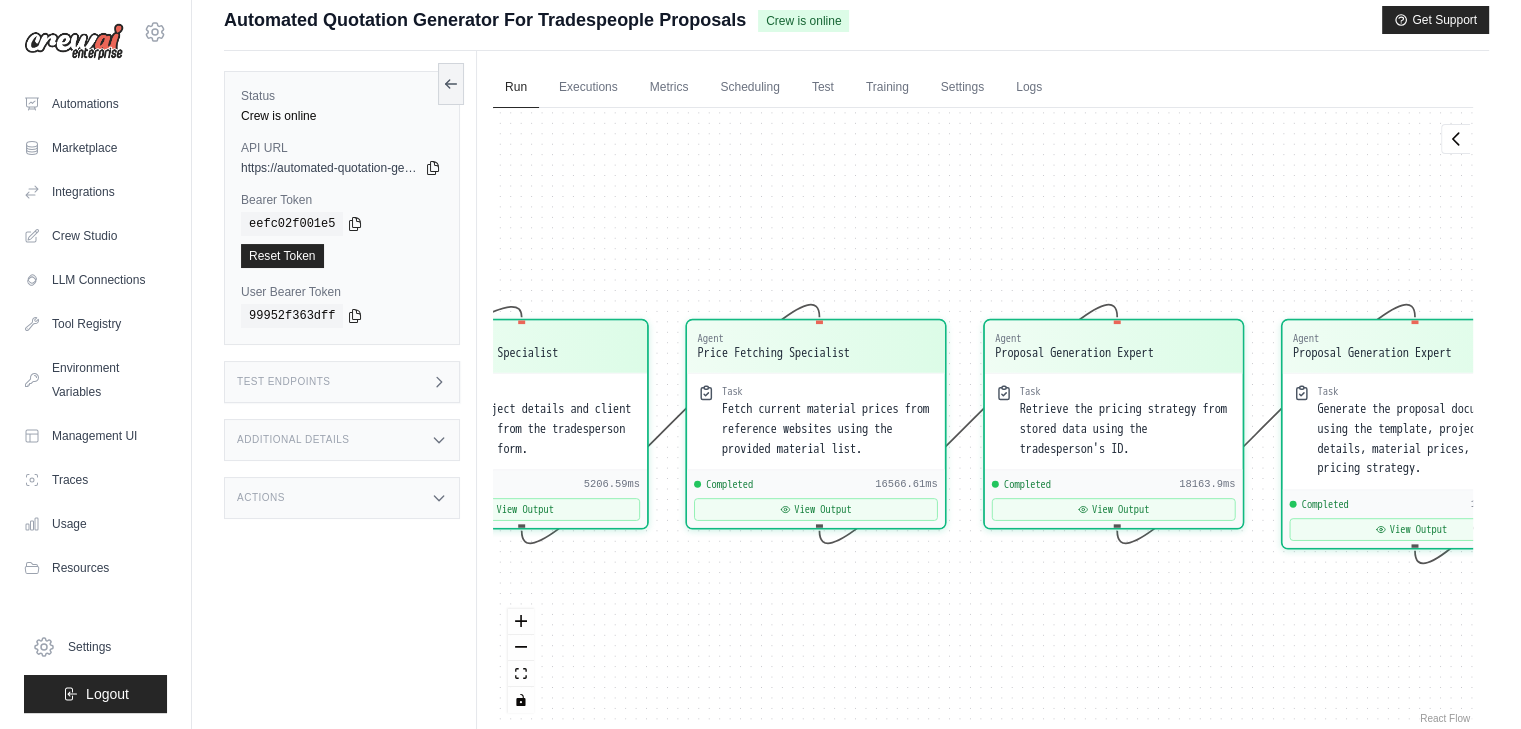 scroll, scrollTop: 20, scrollLeft: 0, axis: vertical 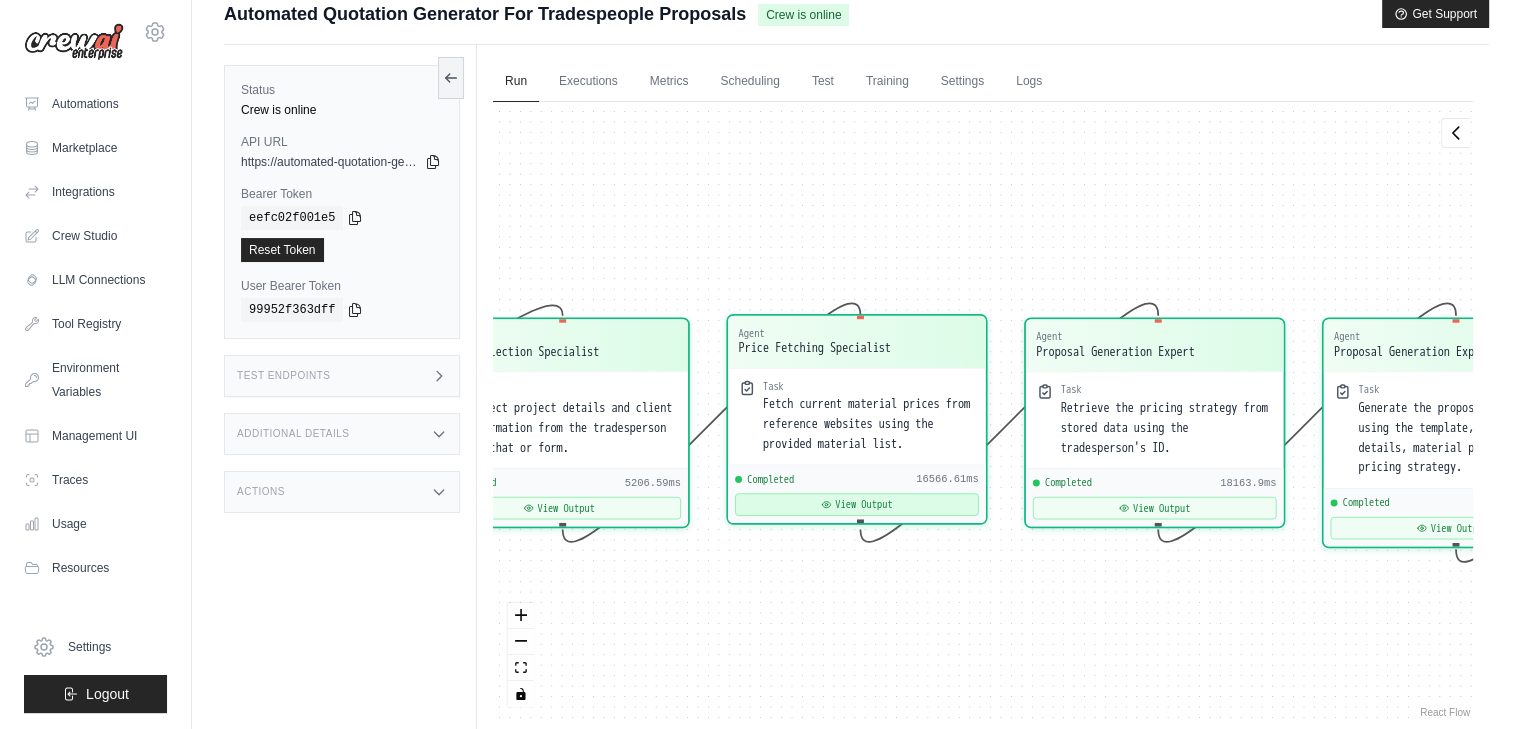 click on "View Output" at bounding box center [857, 504] 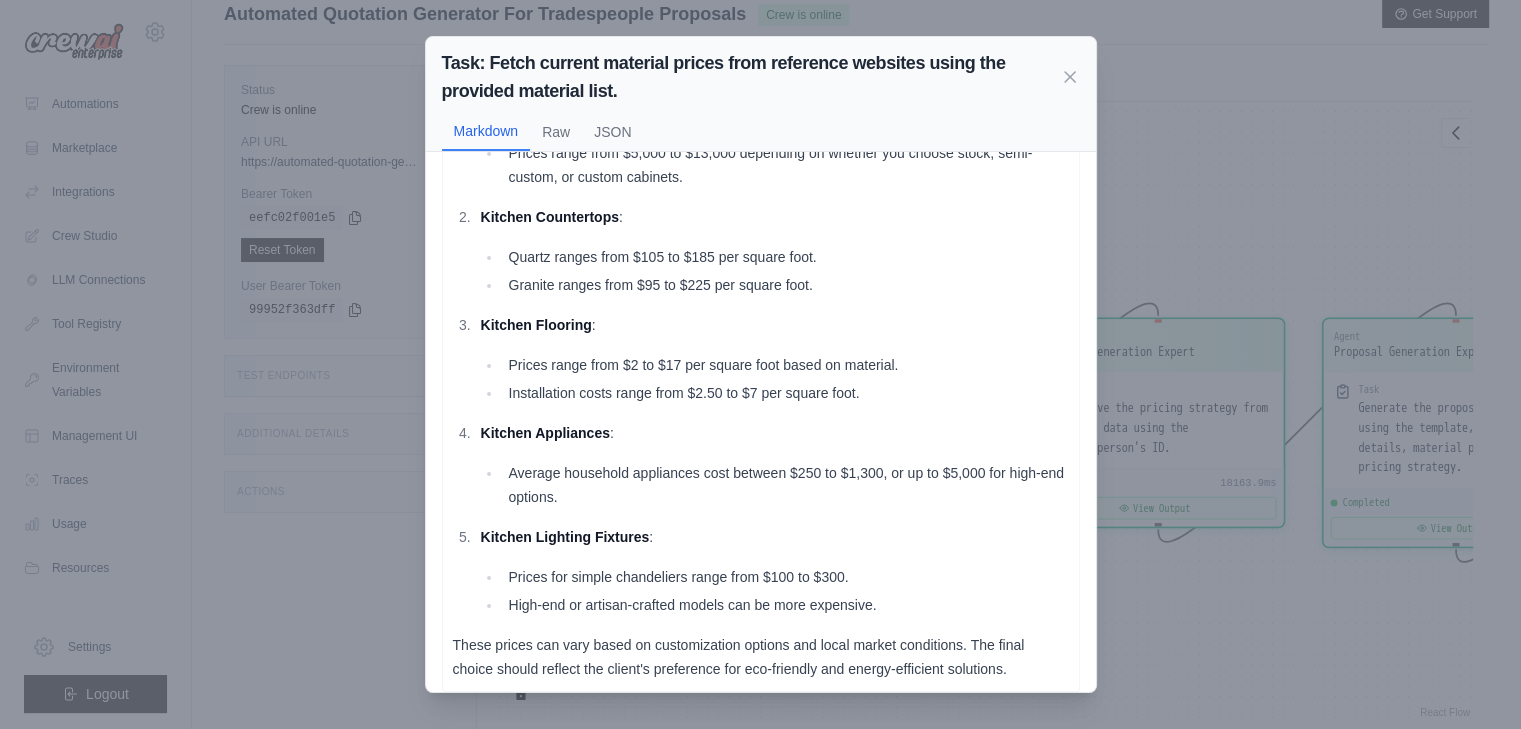 scroll, scrollTop: 109, scrollLeft: 0, axis: vertical 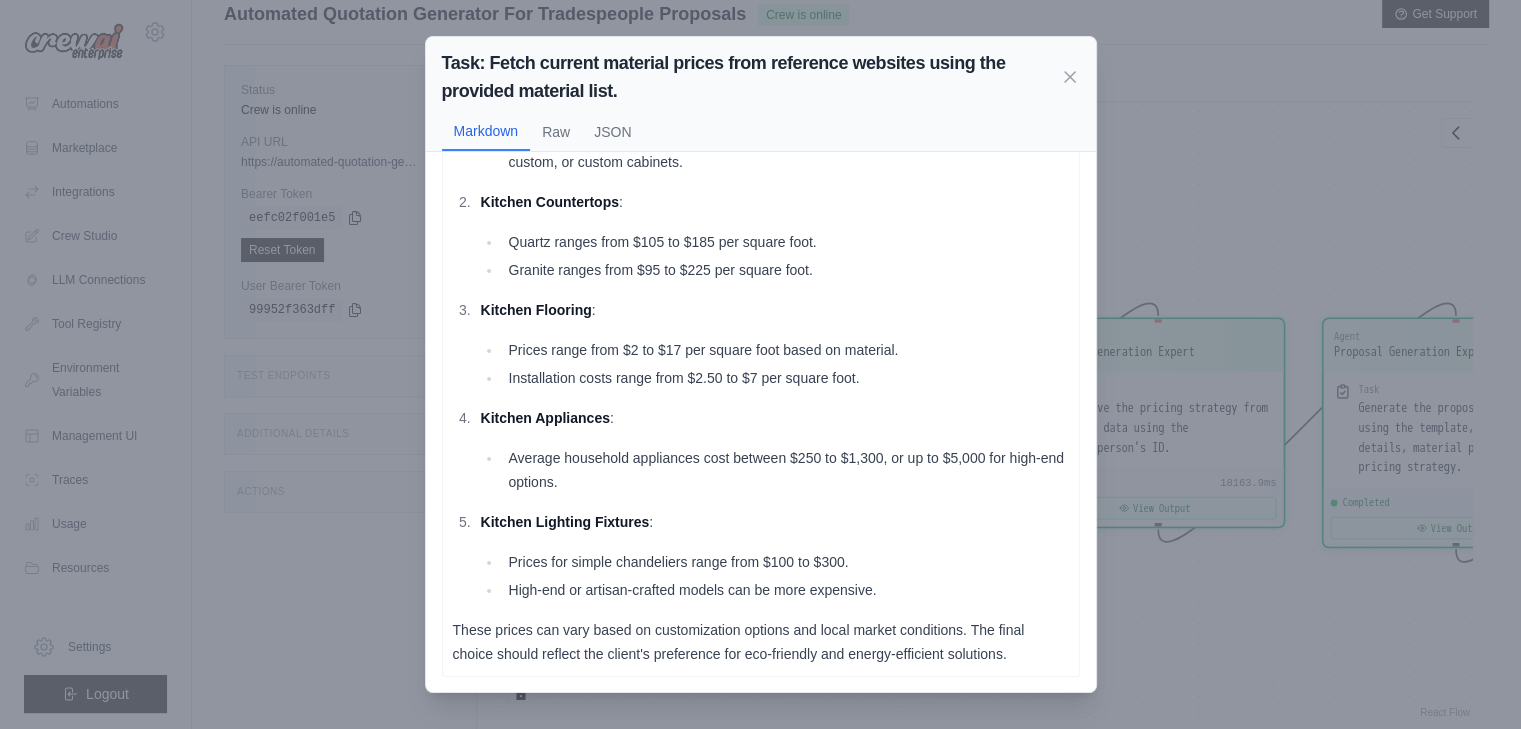 click on "Task: Fetch current material prices from reference websites using the provided material list. Markdown Raw JSON
Kitchen Cabinets :
Prices range from $5,000 to $13,000 depending on whether you choose stock, semi-custom, or custom cabinets.
Kitchen Countertops :
Quartz ranges from $105 to $185 per square foot.
Granite ranges from $95 to $225 per square foot.
Kitchen Flooring :
Prices range from $2 to $17 per square foot based on material.
Installation costs range from $2.50 to $7 per square foot.
Kitchen Appliances :
Average household appliances cost between $250 to $1,300, or up to $5,000 for high-end options.
Kitchen Lighting Fixtures :
Prices for simple chandeliers range from $100 to $300.
High-end or artisan-crafted models can be more expensive.
These prices can vary based on customization options and local market conditions. The final choice should reflect the client's preference for eco-friendly and energy-efficient solutions." at bounding box center (760, 364) 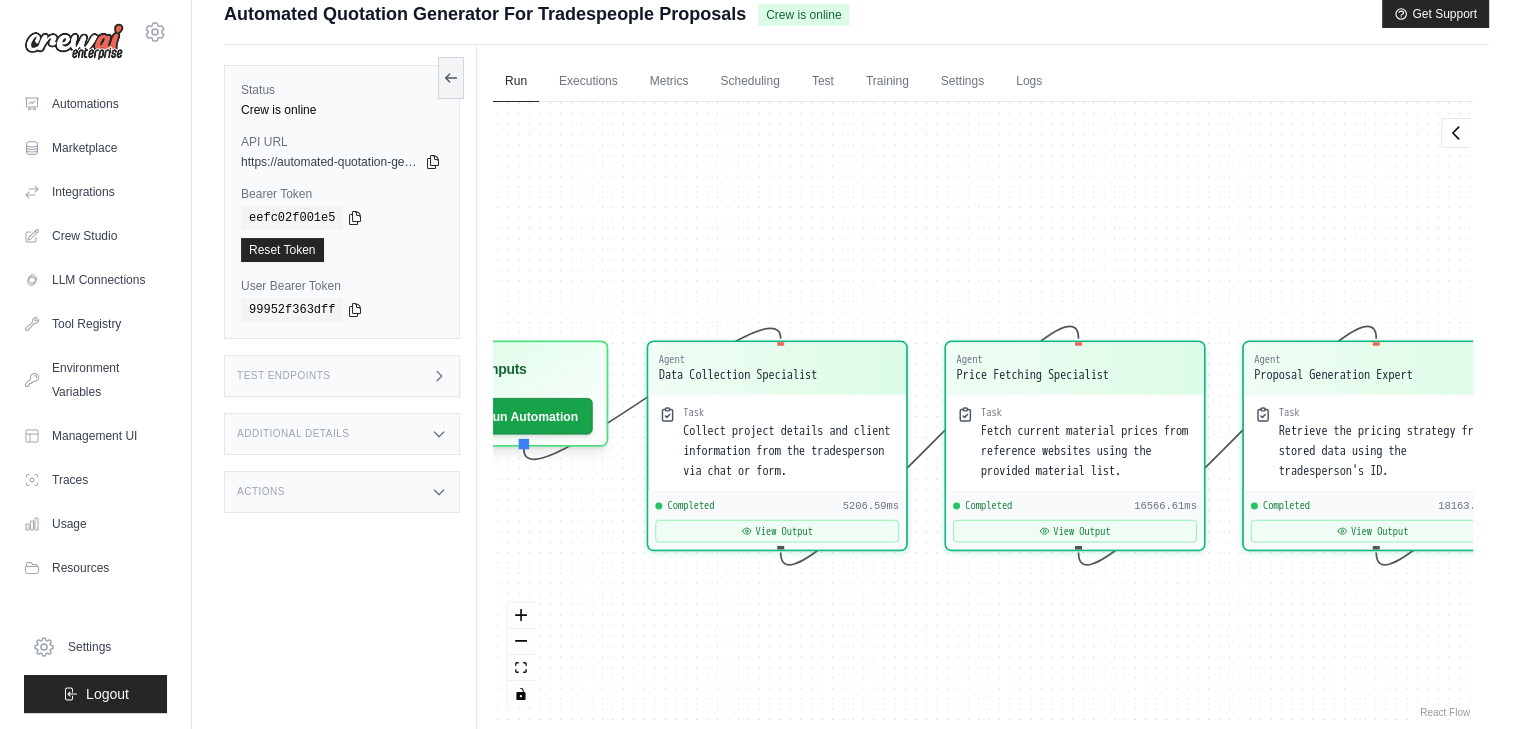 drag, startPoint x: 740, startPoint y: 489, endPoint x: 1042, endPoint y: 508, distance: 302.5971 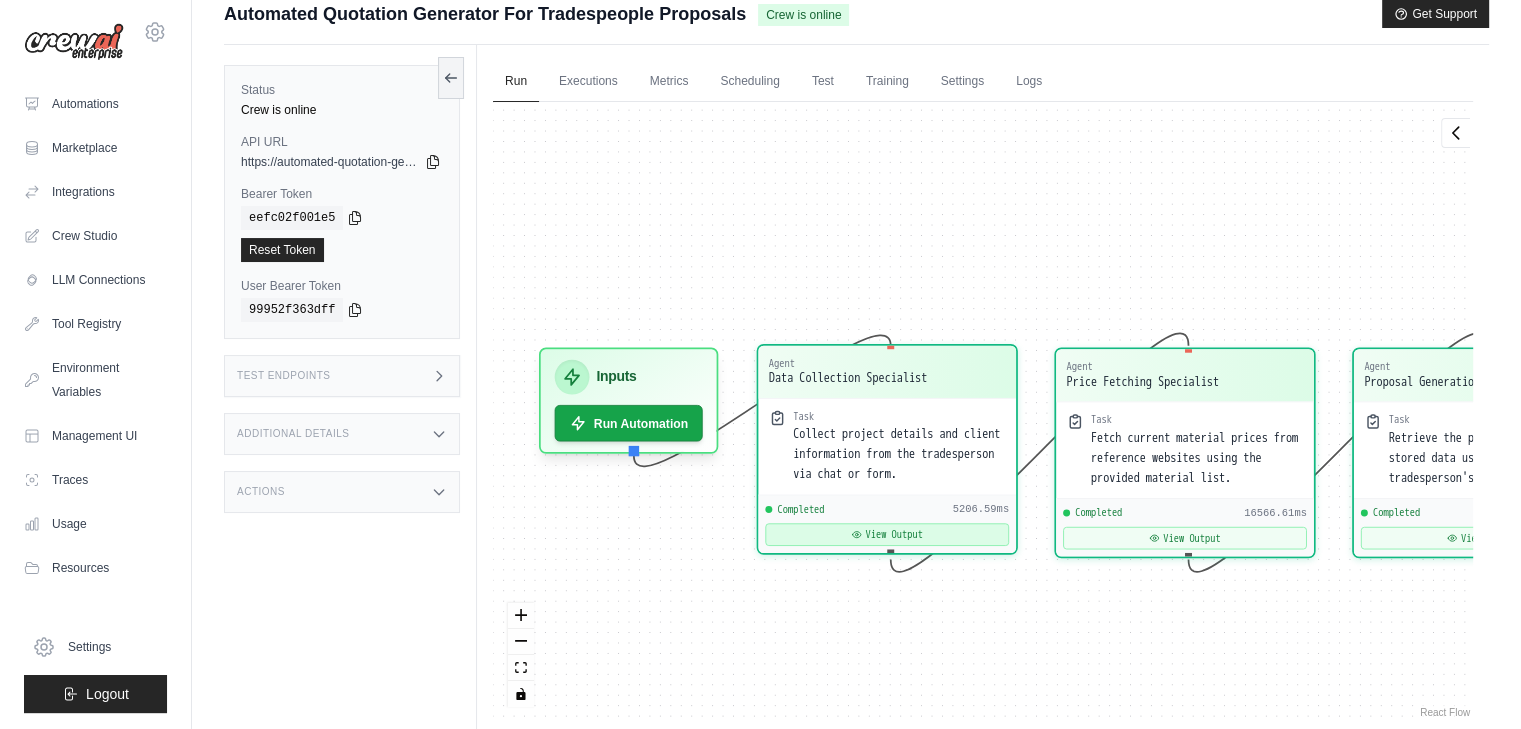 click on "View Output" at bounding box center [887, 534] 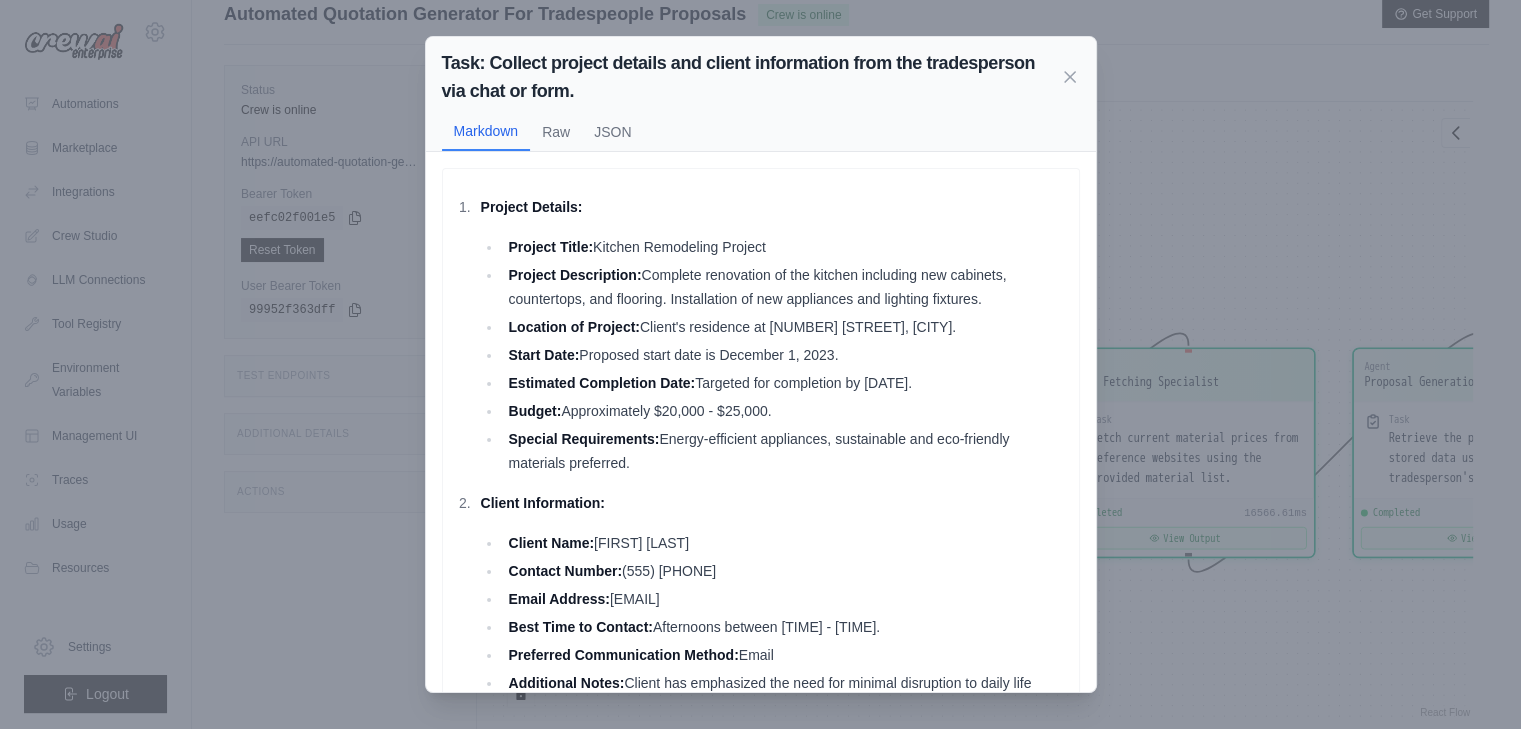 scroll, scrollTop: 93, scrollLeft: 0, axis: vertical 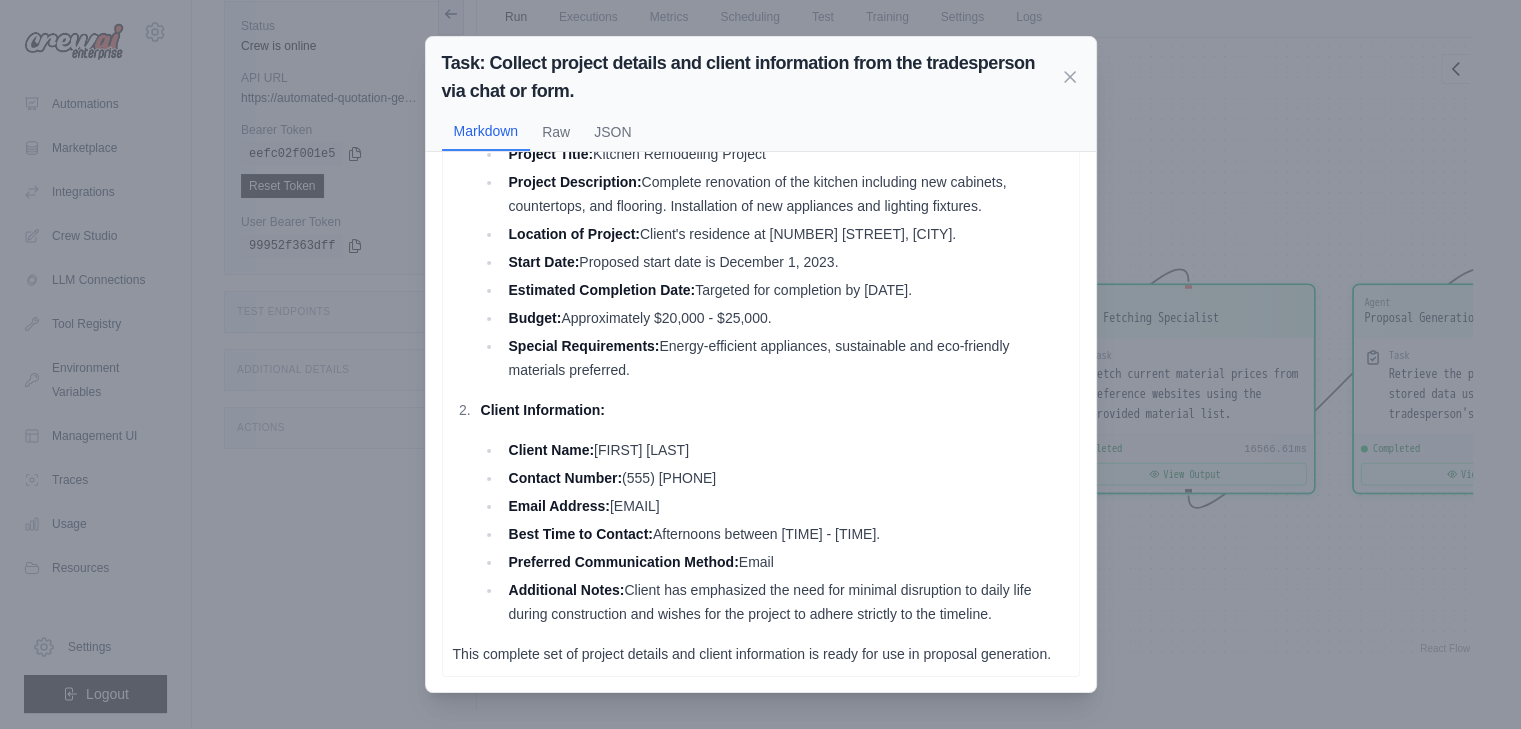 click on "Task: Collect project details and client information from the tradesperson via chat or form. Markdown Raw JSON
Project Details:
Project Title:  Kitchen Remodeling Project
Project Description:  Complete renovation of the kitchen including new cabinets, countertops, and flooring. Installation of new appliances and lighting fixtures.
Location of Project:  Client's residence at [NUMBER] [STREET], [CITY].
Start Date:  Proposed start date is [DATE].
Estimated Completion Date:  Targeted for completion by [DATE].
Budget:  Approximately $20,000 - $25,000.
Special Requirements:  Energy-efficient appliances, sustainable and eco-friendly materials preferred.
Client Information:
Client Name:  [FIRST] [LAST]
Contact Number:  [PHONE]
Email Address:  [EMAIL]
Best Time to Contact:  Afternoons between [TIME] - [TIME].
Preferred Communication Method:  Email
Additional Notes:
... Show more Not valid JSON" at bounding box center [760, 364] 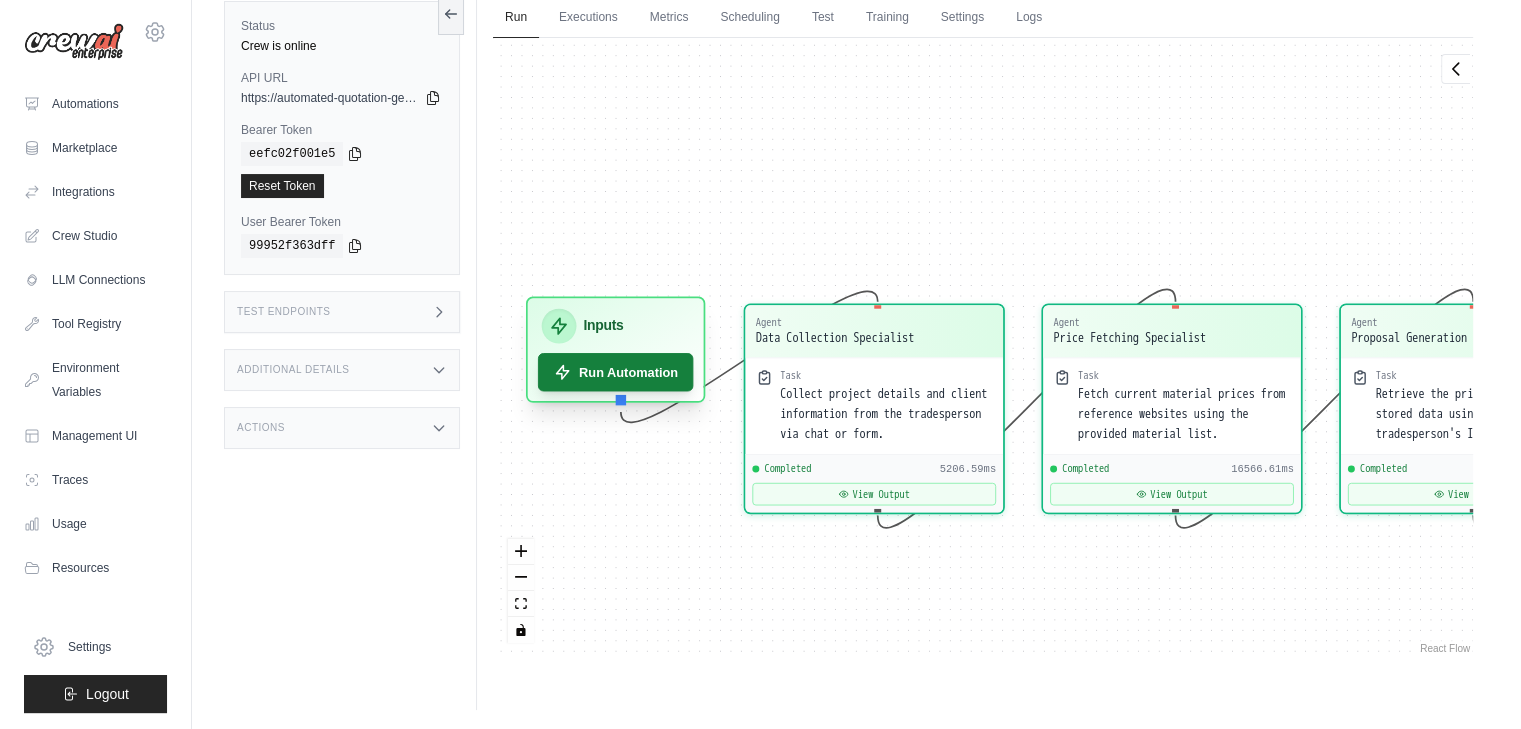 drag, startPoint x: 684, startPoint y: 339, endPoint x: 594, endPoint y: 377, distance: 97.6934 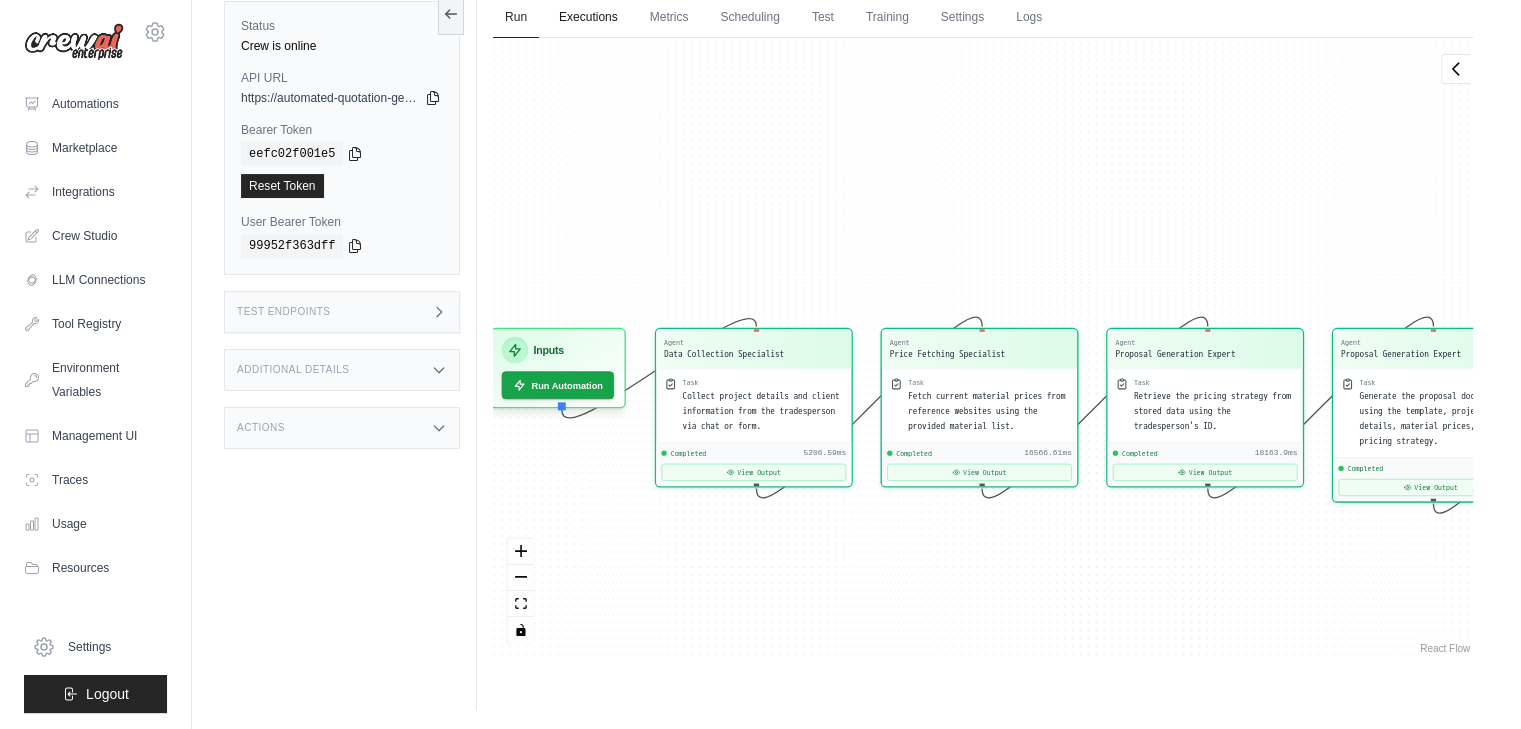 click on "Executions" at bounding box center [588, 18] 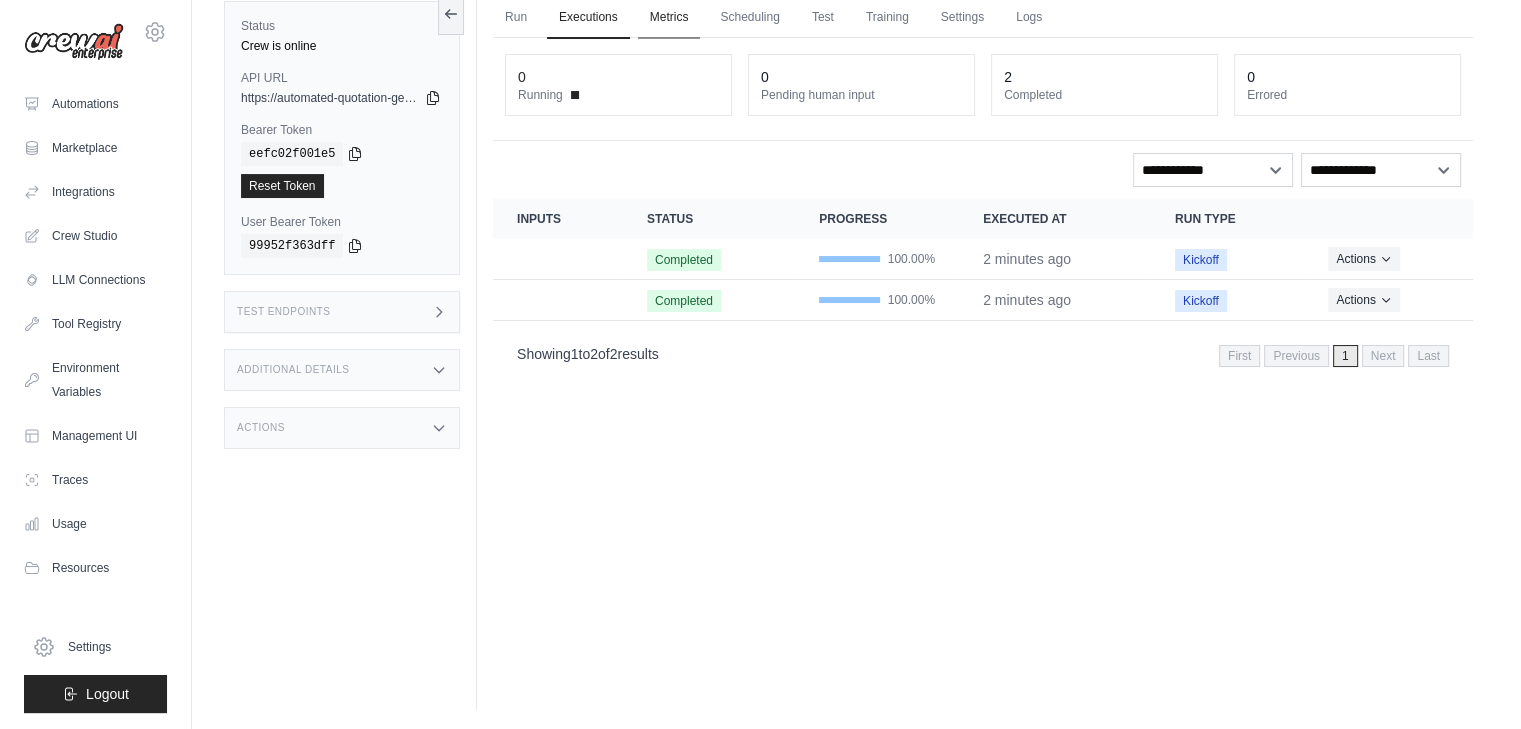 click on "Metrics" at bounding box center [669, 18] 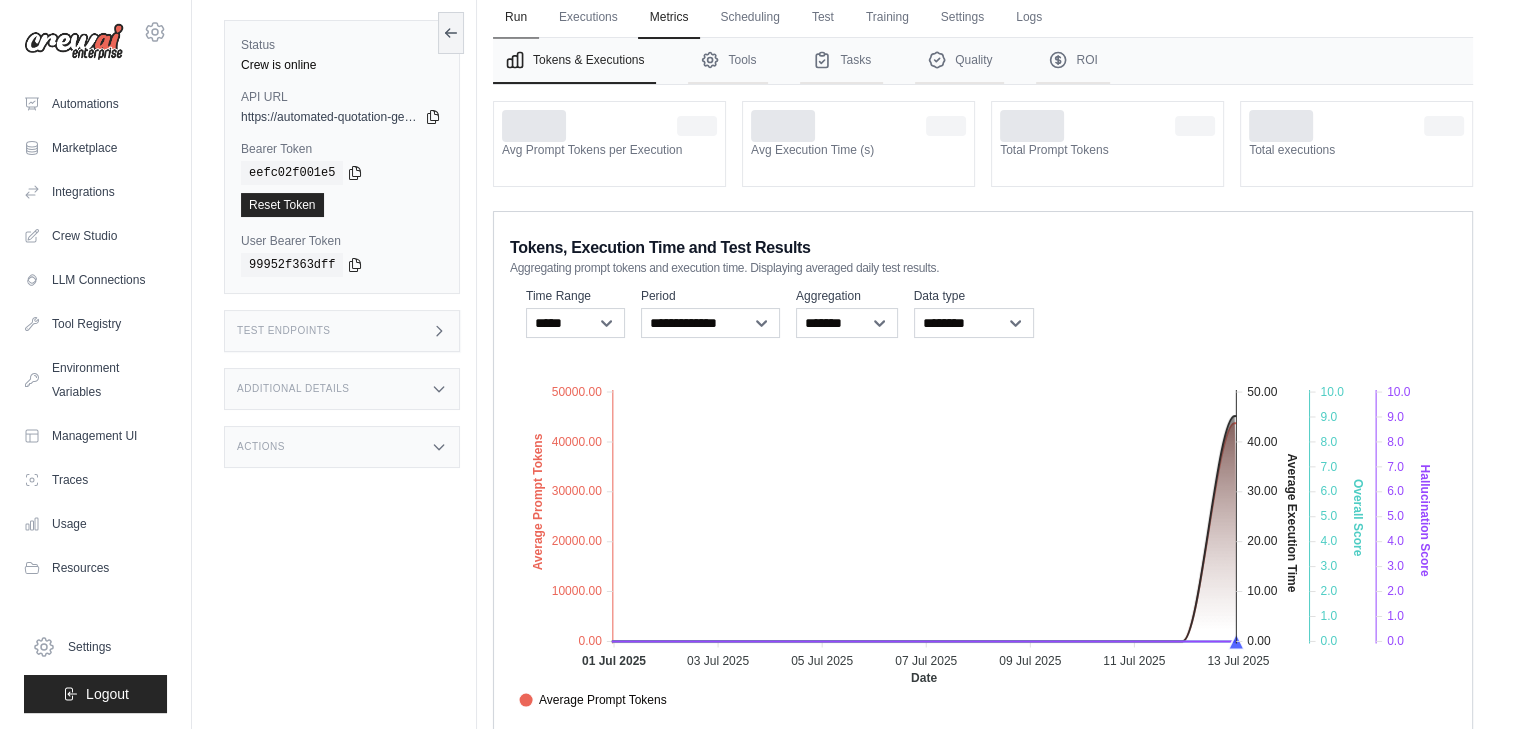 click on "Run" at bounding box center (516, 18) 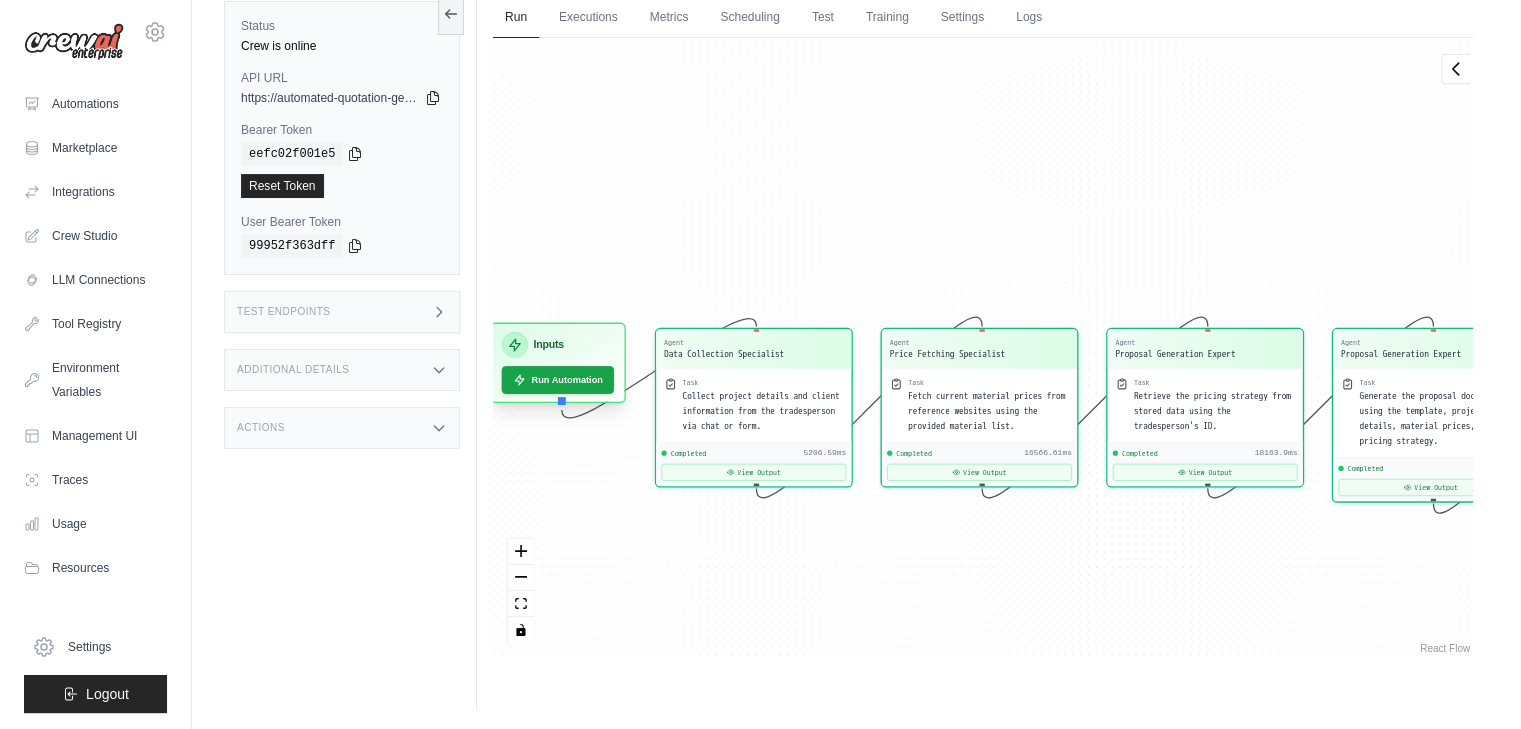 click on "Inputs Run Automation" at bounding box center (558, 363) 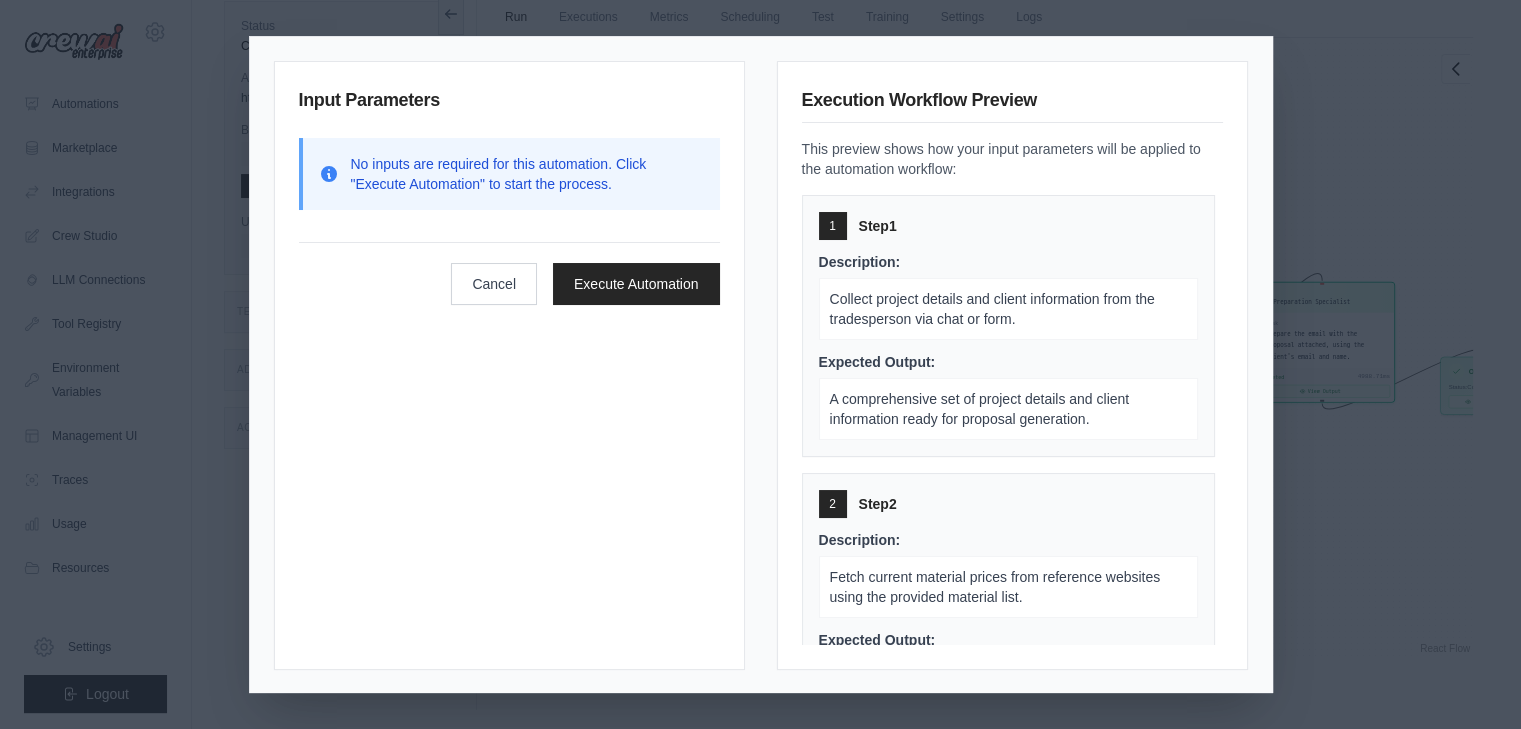 click on "Collect project details and client information from the tradesperson via chat or form." at bounding box center [1008, 309] 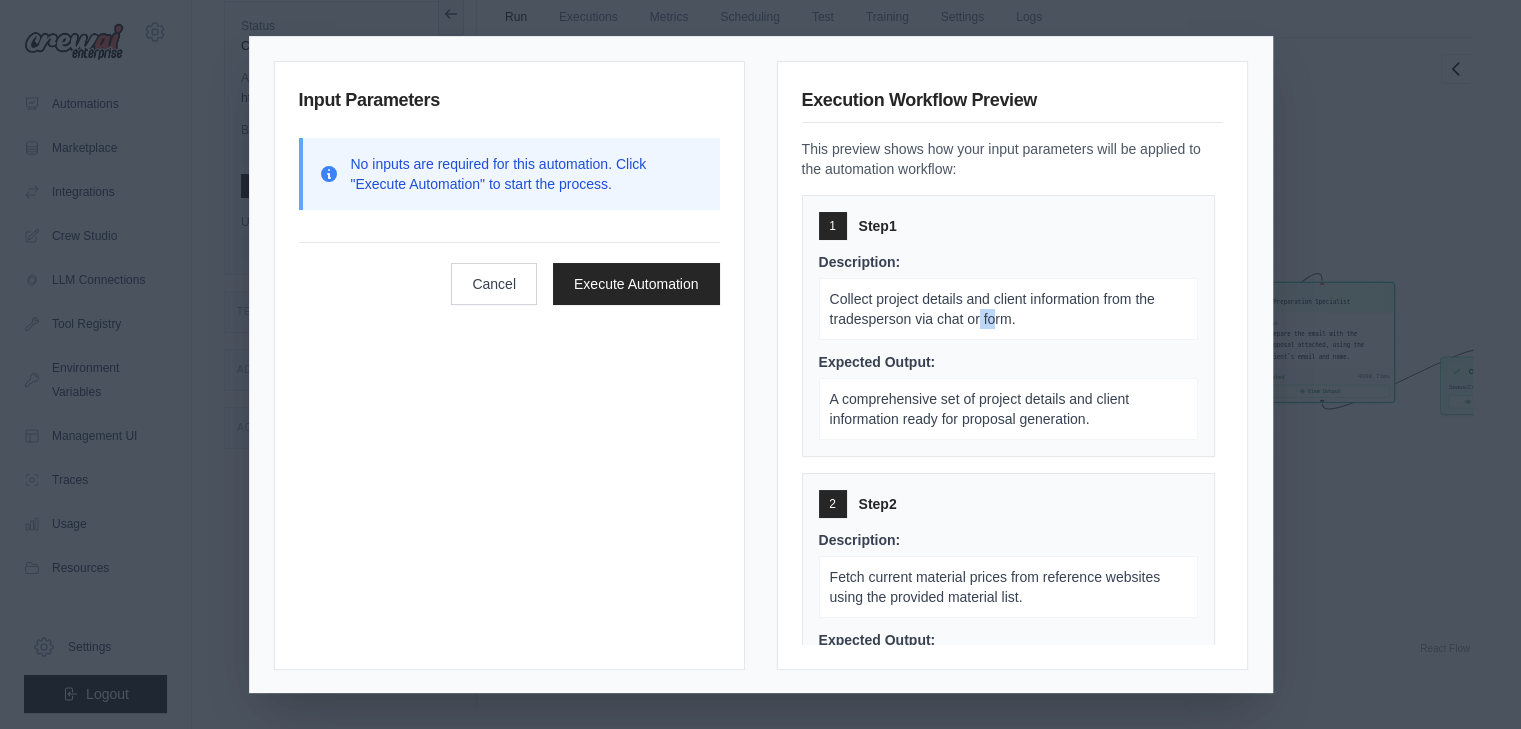 drag, startPoint x: 986, startPoint y: 310, endPoint x: 972, endPoint y: 314, distance: 14.56022 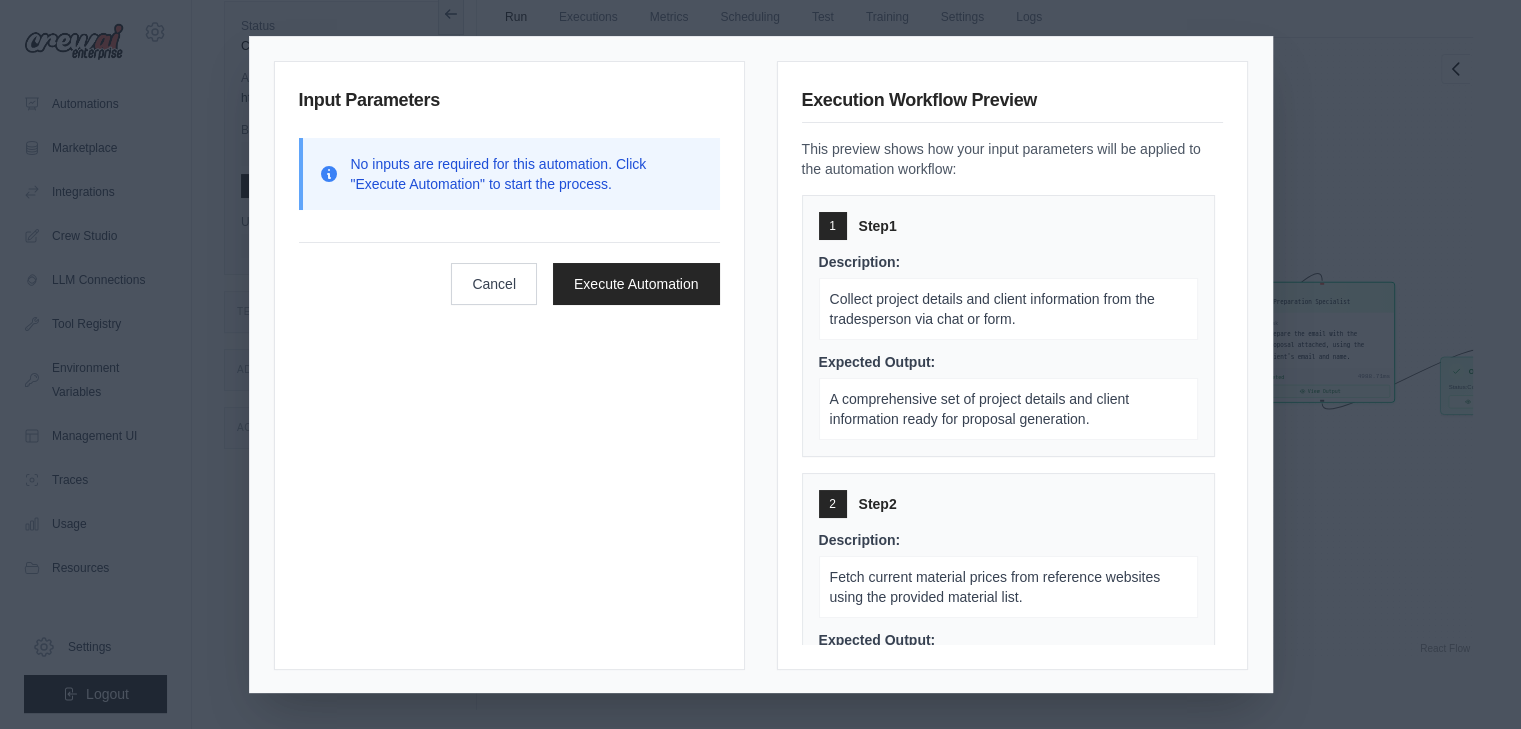 click on "Collect project details and client information from the tradesperson via chat or form." at bounding box center (992, 309) 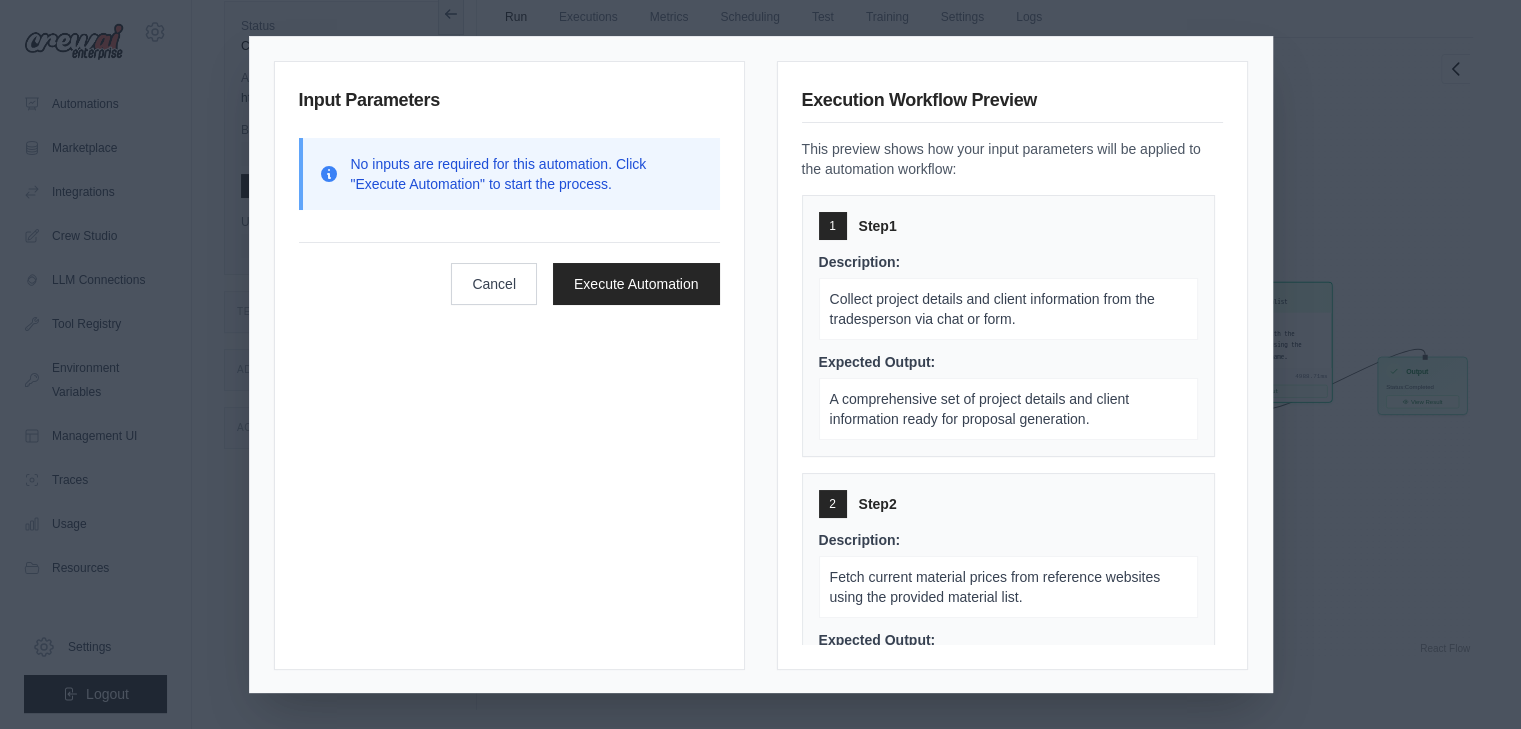 click on "A comprehensive set of project details and client information ready for proposal generation." at bounding box center (980, 409) 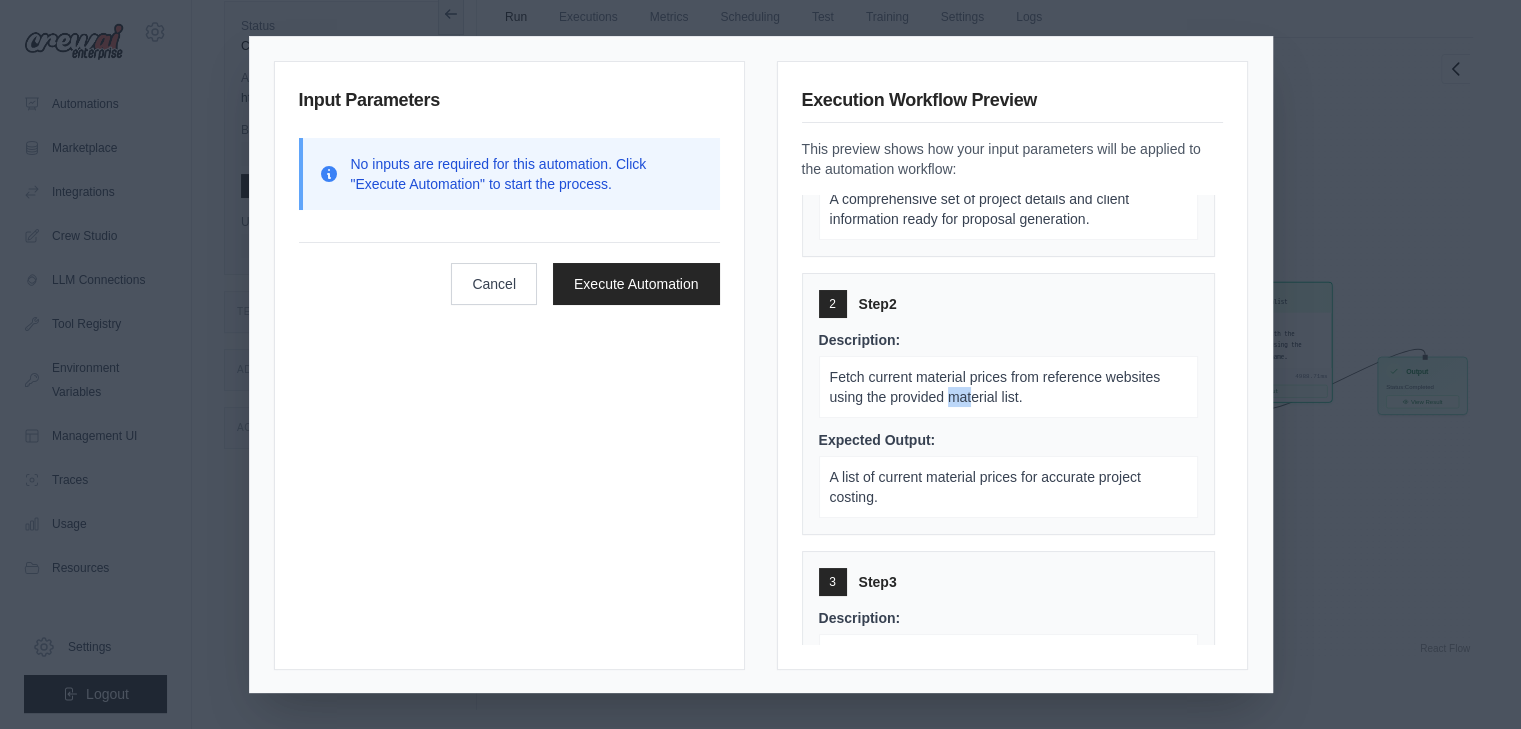 drag, startPoint x: 958, startPoint y: 400, endPoint x: 940, endPoint y: 394, distance: 18.973665 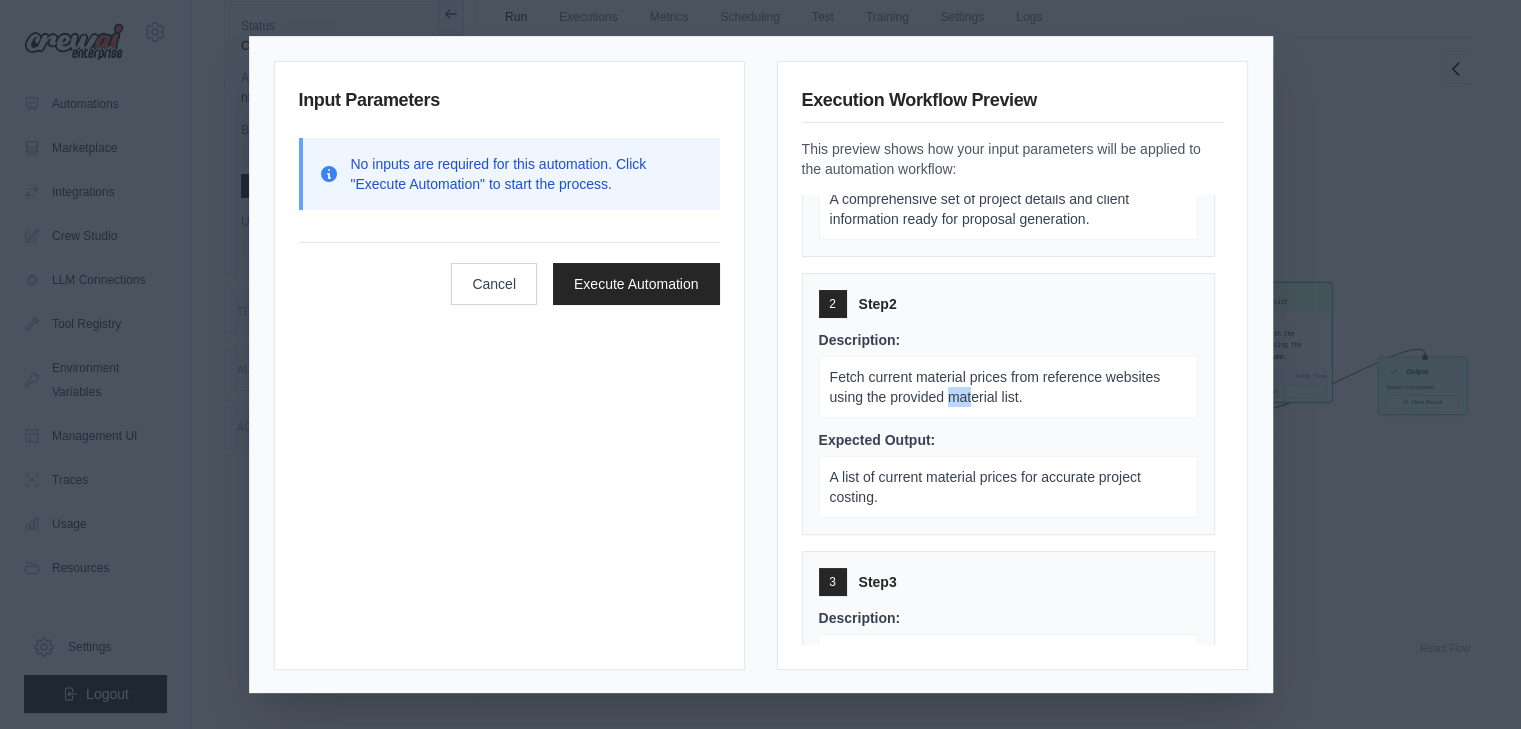 click on "Fetch current material prices from reference websites using the provided material list." at bounding box center [1008, 387] 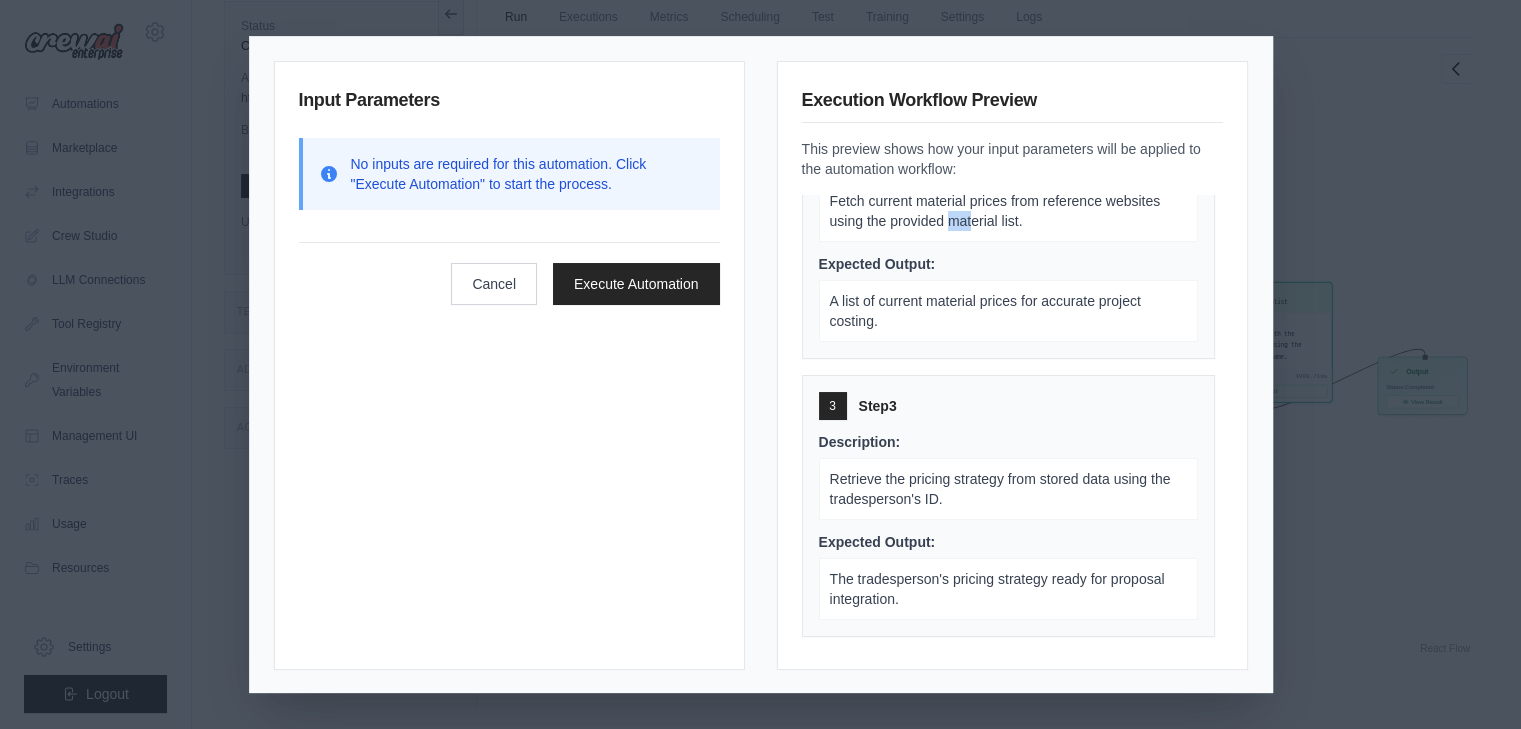 scroll, scrollTop: 400, scrollLeft: 0, axis: vertical 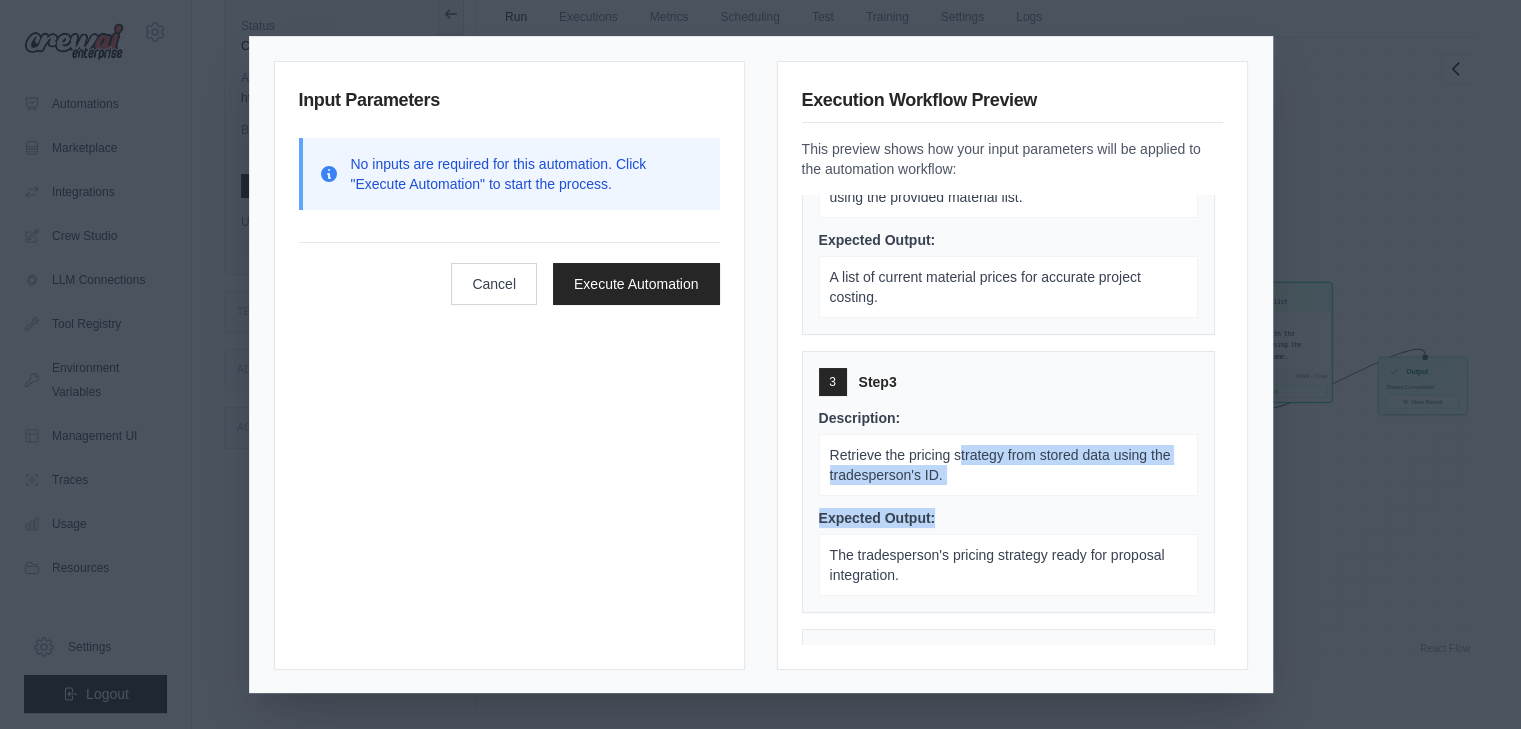 drag, startPoint x: 951, startPoint y: 437, endPoint x: 964, endPoint y: 502, distance: 66.287254 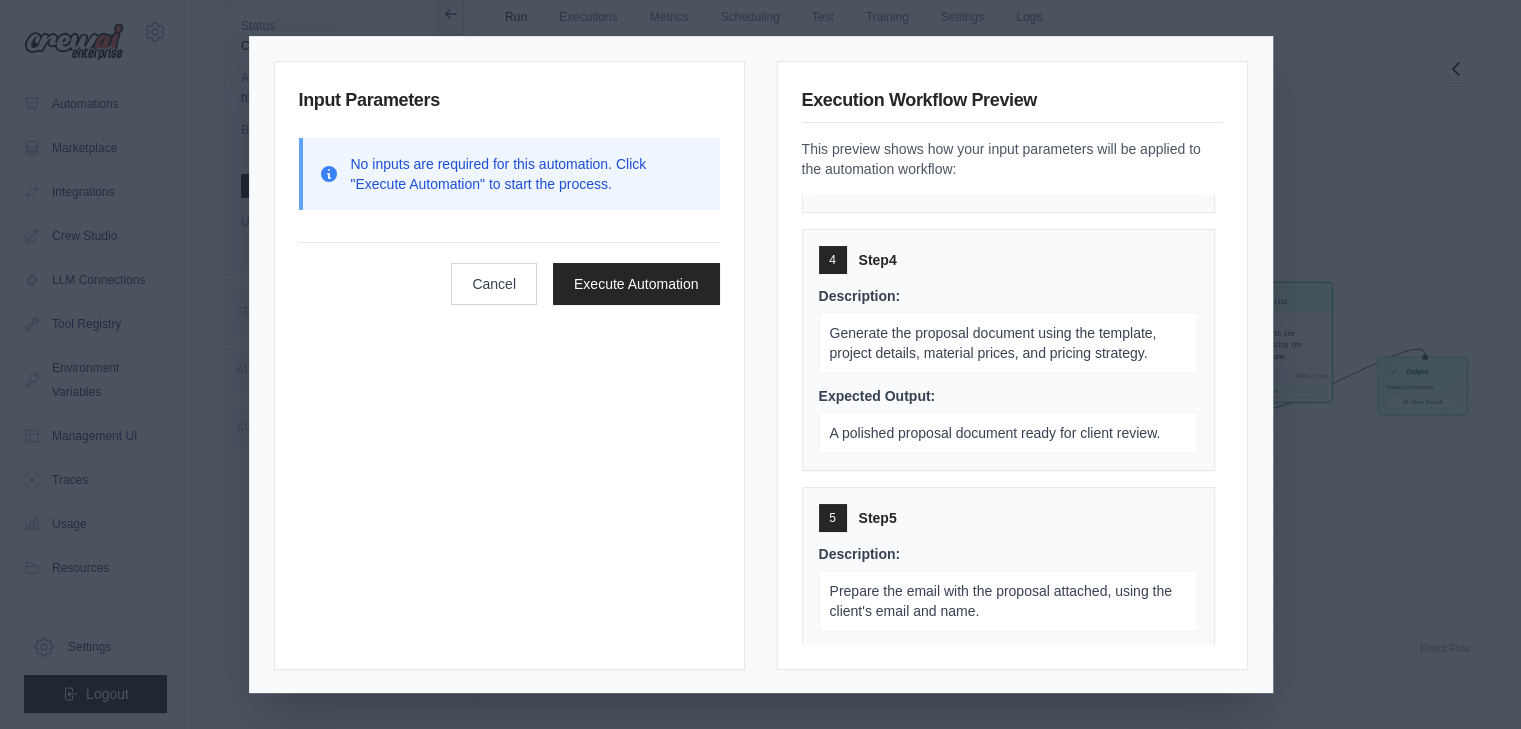 click on "Generate the proposal document using the template, project details, material prices, and pricing strategy." at bounding box center [1008, 343] 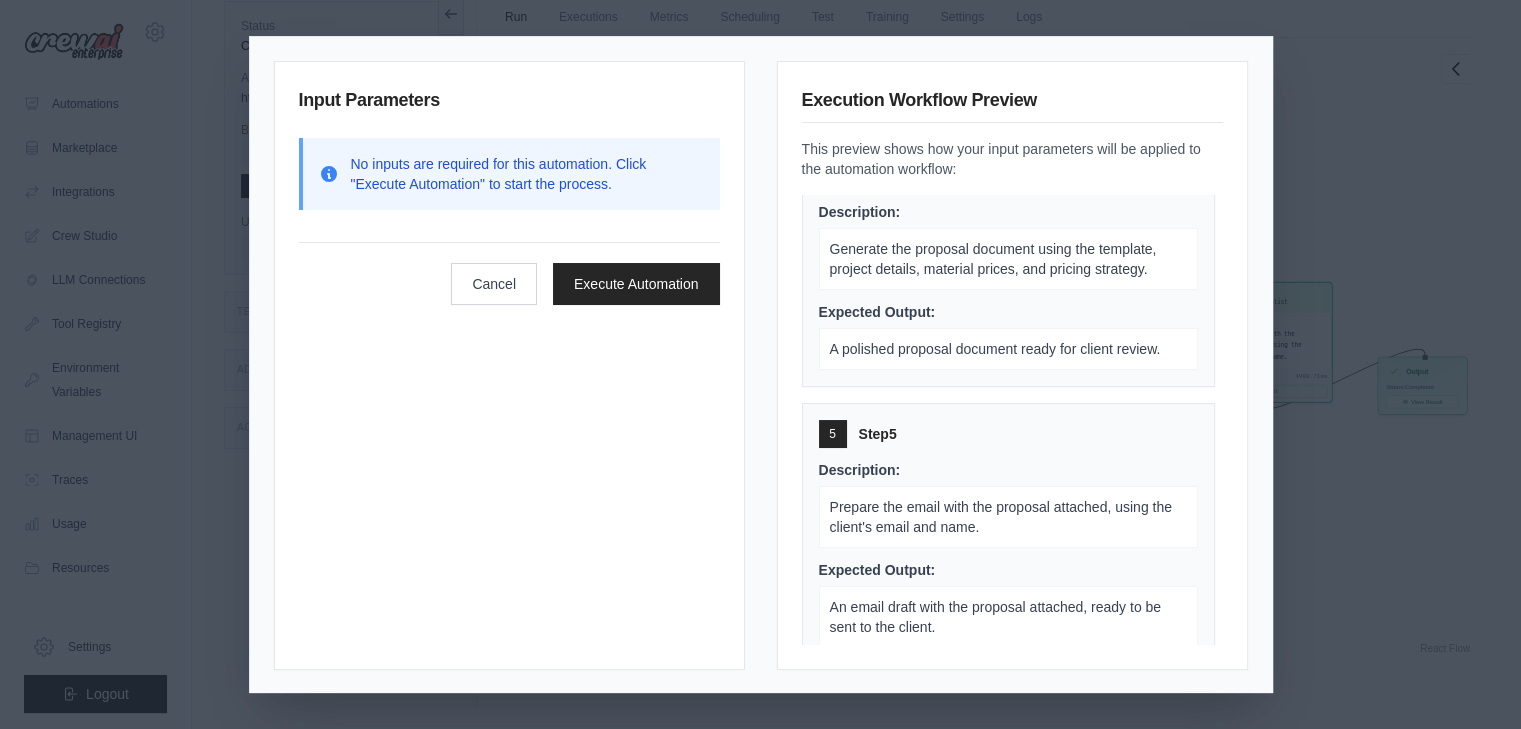 scroll, scrollTop: 898, scrollLeft: 0, axis: vertical 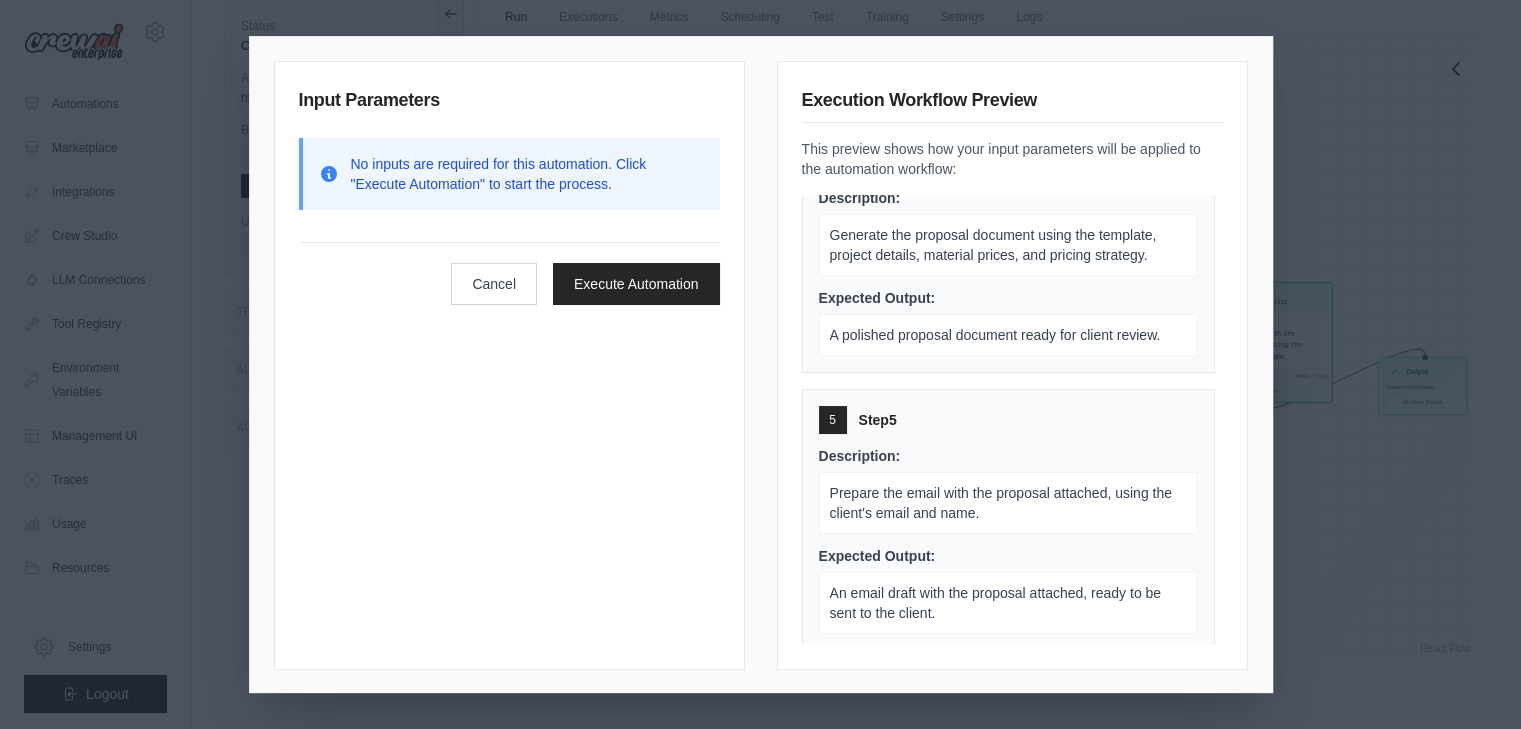 click on "Input Parameters No inputs are required for this automation. Click "Execute Automation" to start the process. Cancel Execute Automation Execution Workflow Preview This preview shows how your input parameters will be applied to the automation workflow: 1 Step  1 Description: Collect project details and client information from the tradesperson via chat or form. Expected Output: A comprehensive set of project details and client information ready for proposal generation. 2 Step  2 Description: Fetch current material prices from reference websites using the provided material list. Expected Output: A list of current material prices for accurate project costing. 3 Step  3 Description: Retrieve the pricing strategy from stored data using the tradesperson's ID. Expected Output: The tradesperson's pricing strategy ready for proposal integration. 4 Step  4 Description: Generate the proposal document using the template, project details, material prices, and pricing strategy. Expected Output: 5 Step  5 Description:" at bounding box center [760, 364] 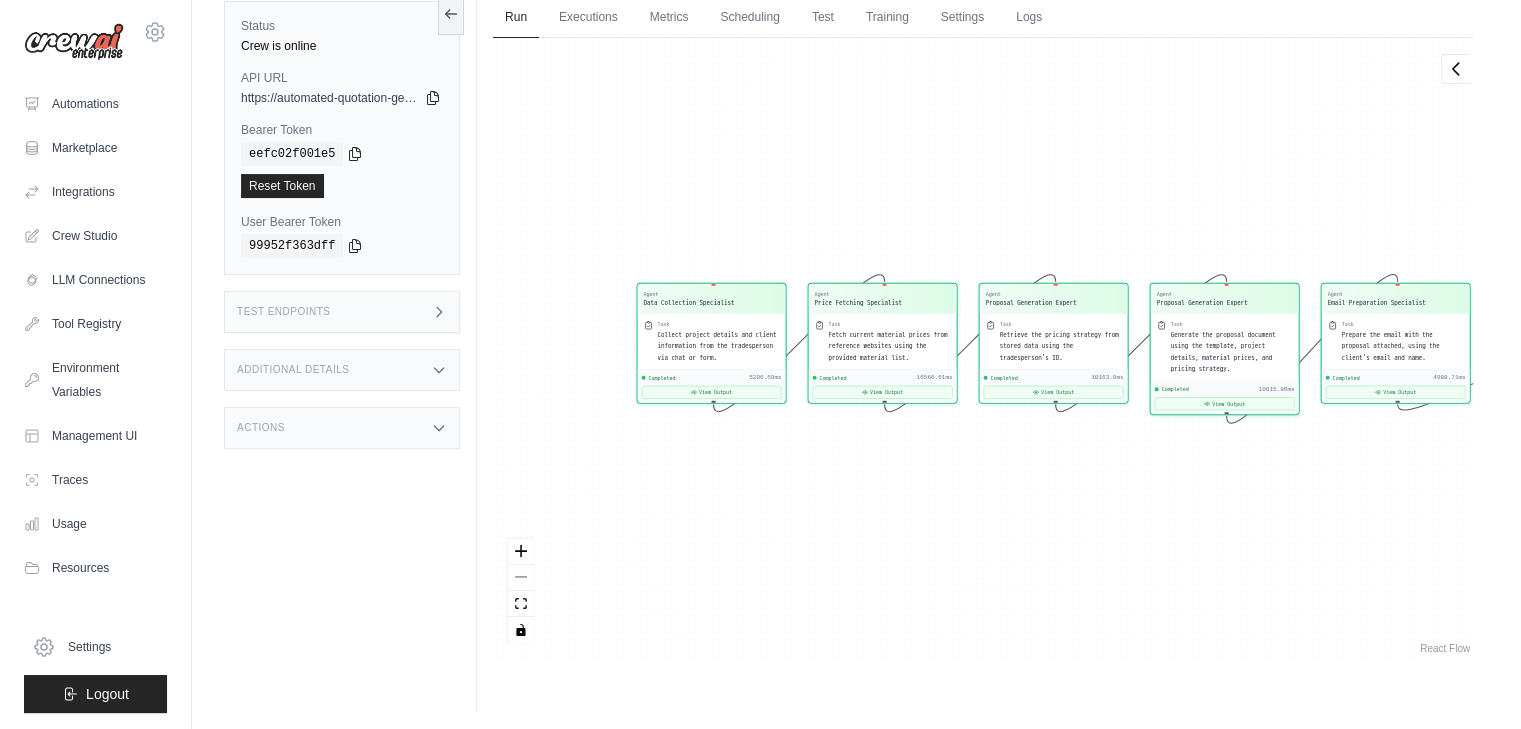 drag, startPoint x: 793, startPoint y: 493, endPoint x: 930, endPoint y: 493, distance: 137 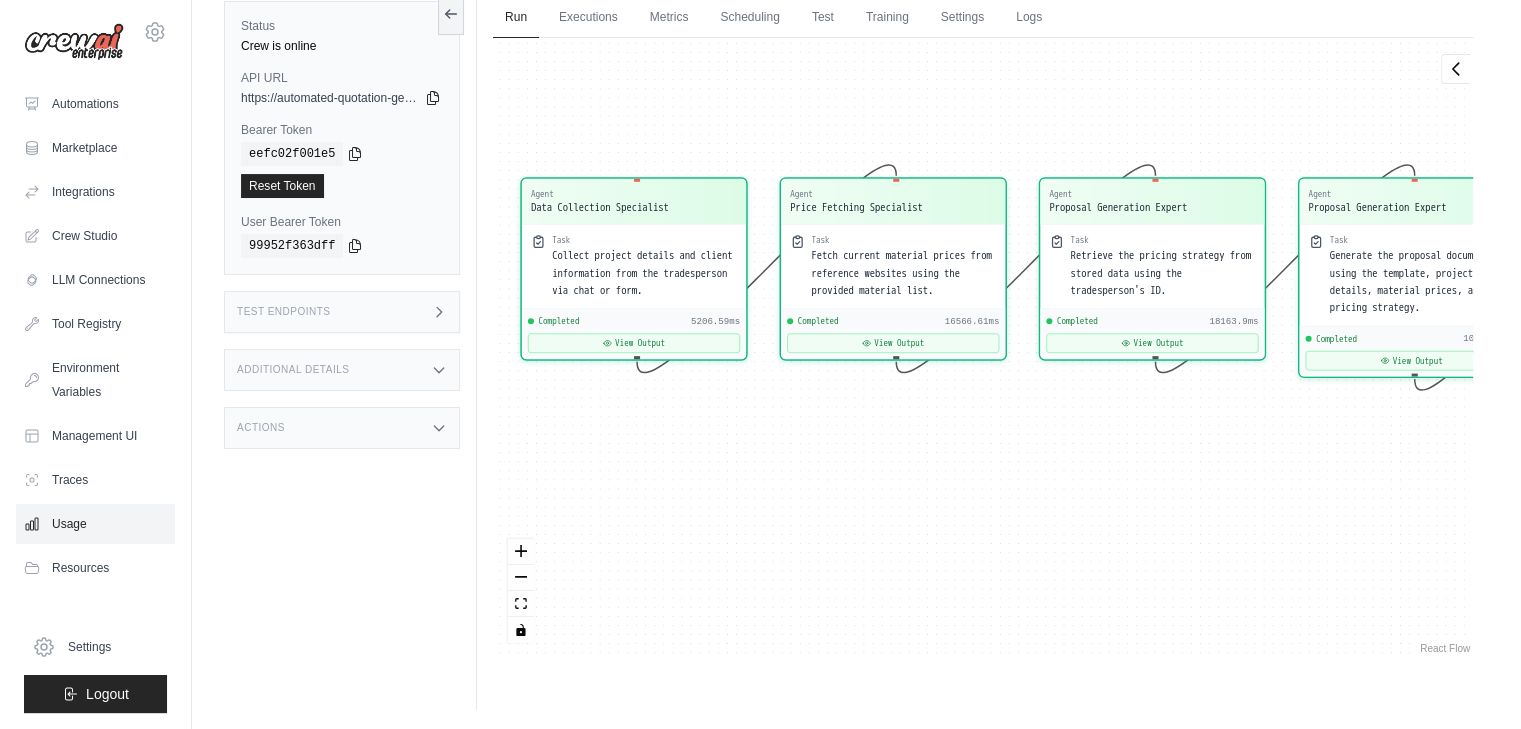 click on "Usage" at bounding box center (95, 524) 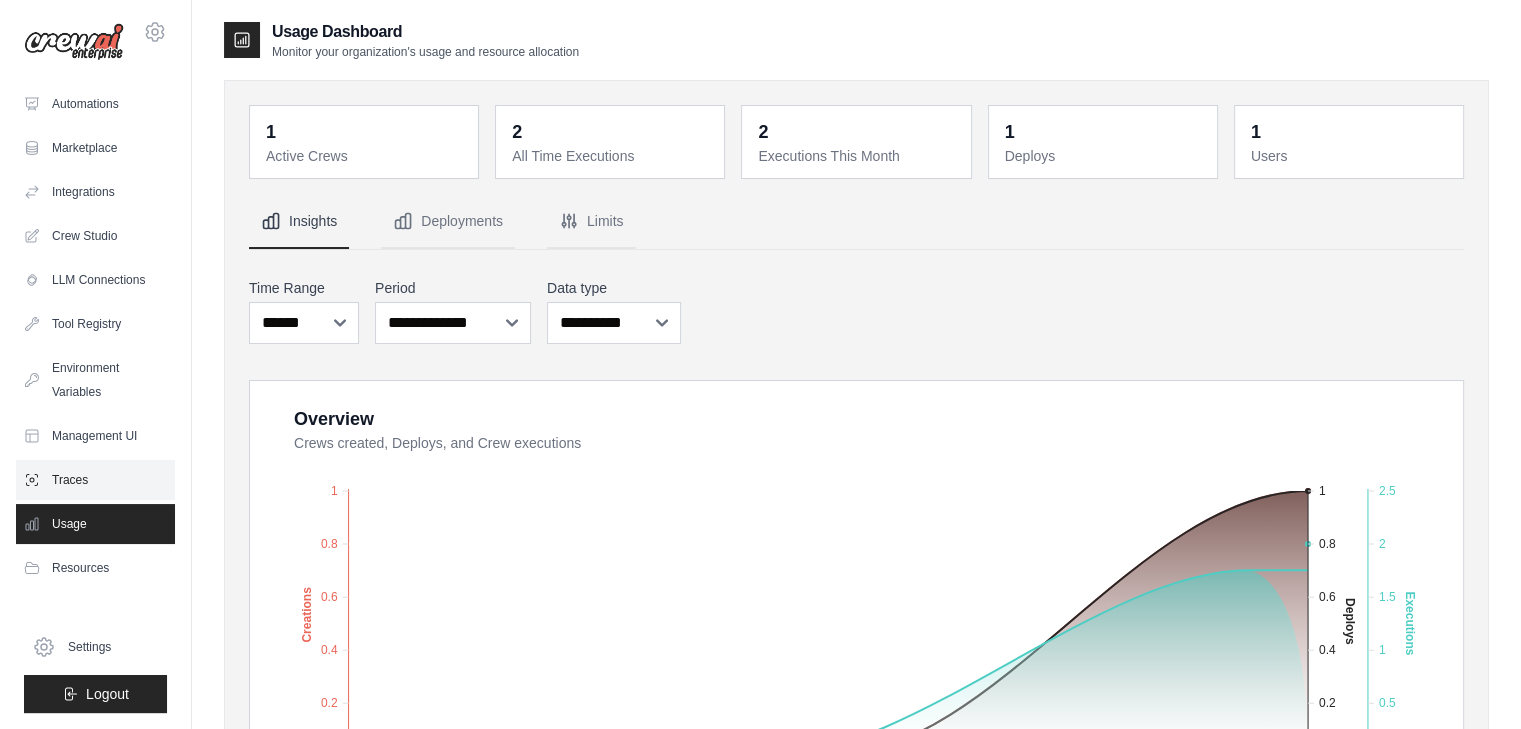 click on "Traces" at bounding box center [95, 480] 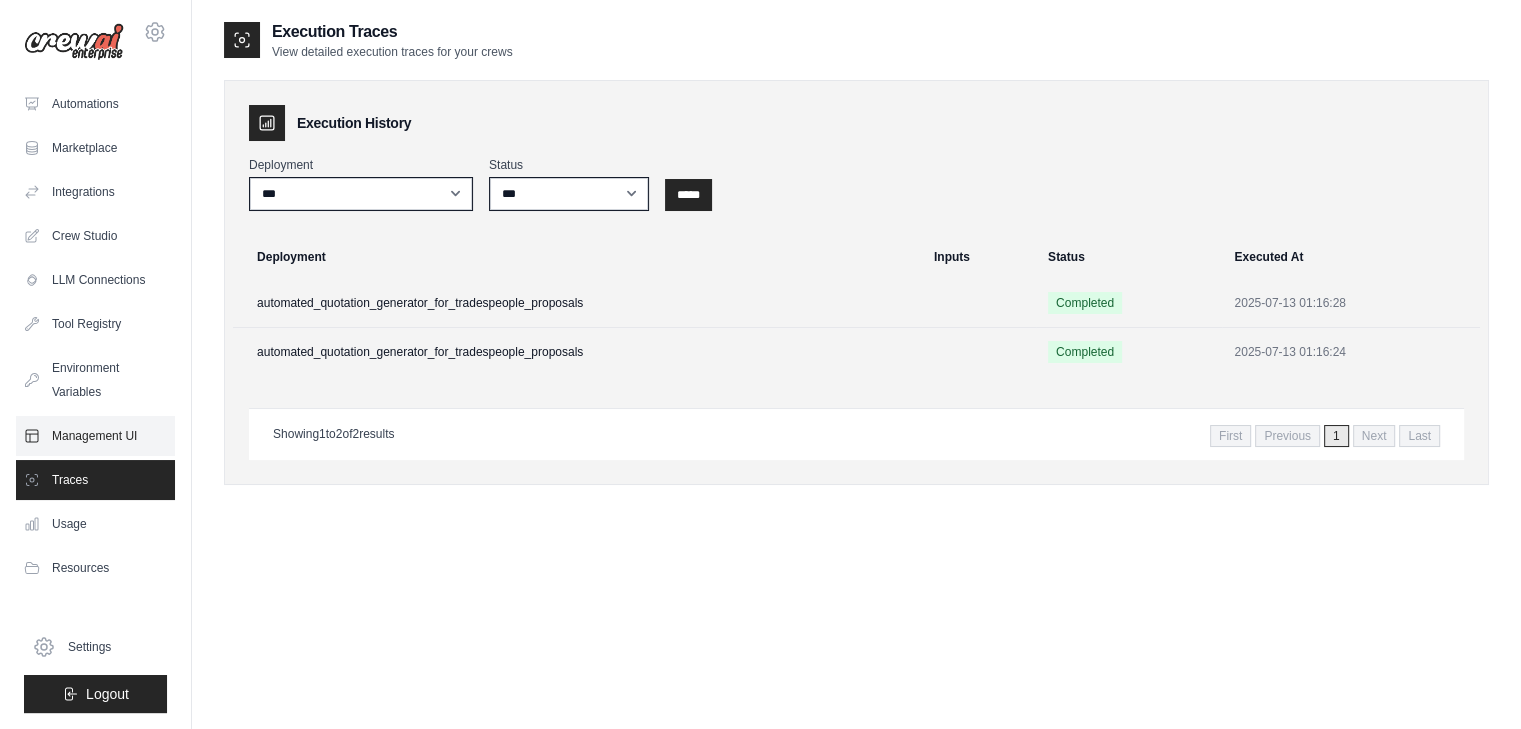 click on "Management UI" at bounding box center (95, 436) 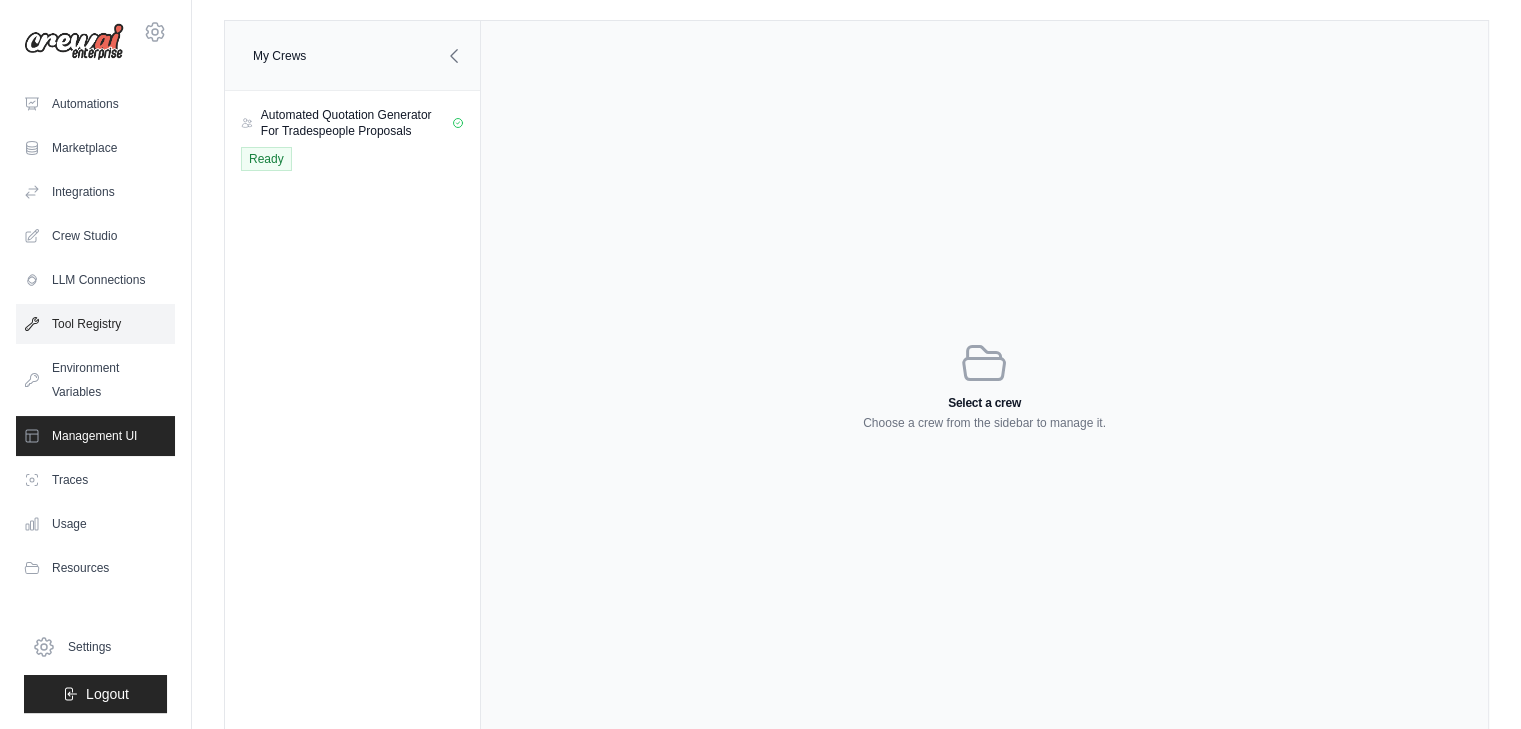 click on "Tool Registry" at bounding box center (95, 324) 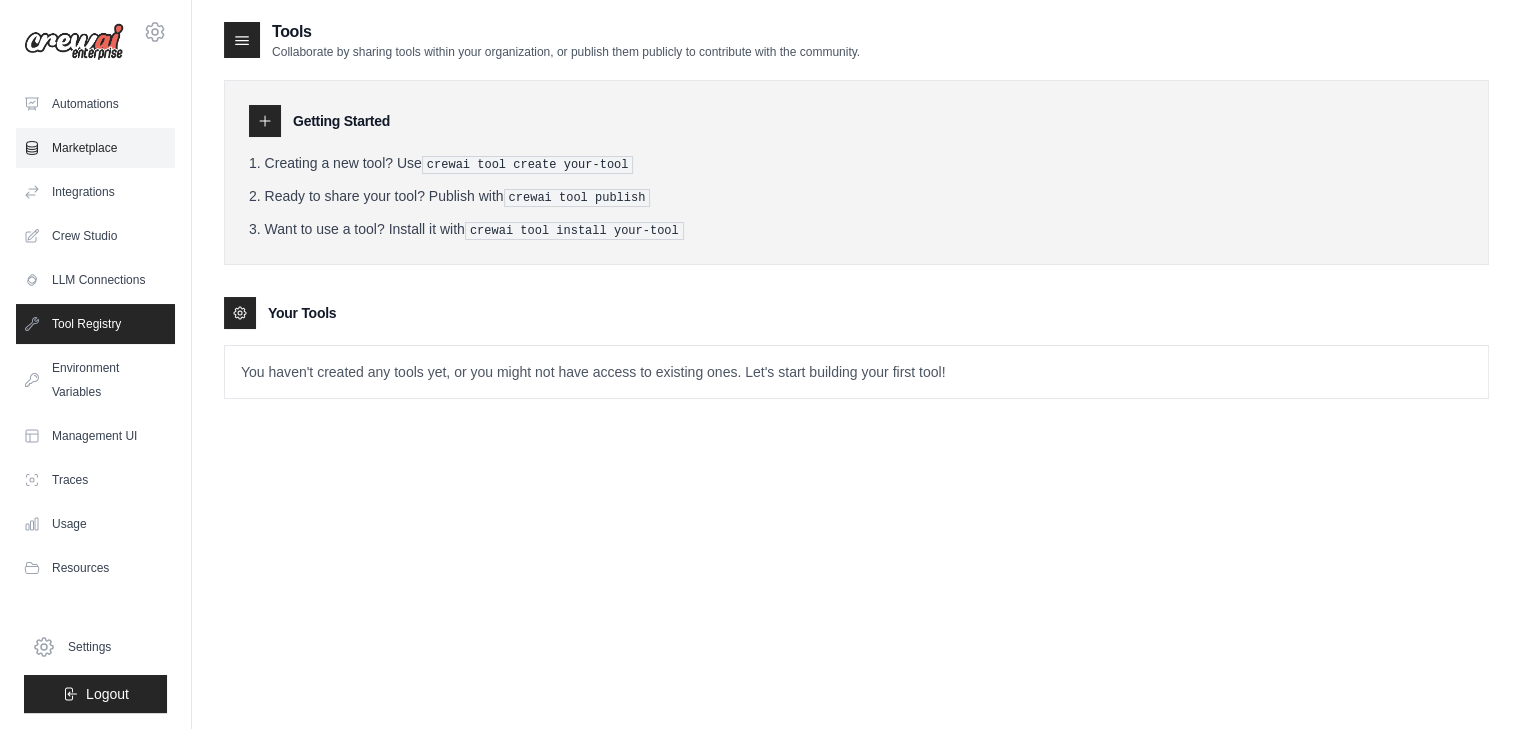 click on "Marketplace" at bounding box center (95, 148) 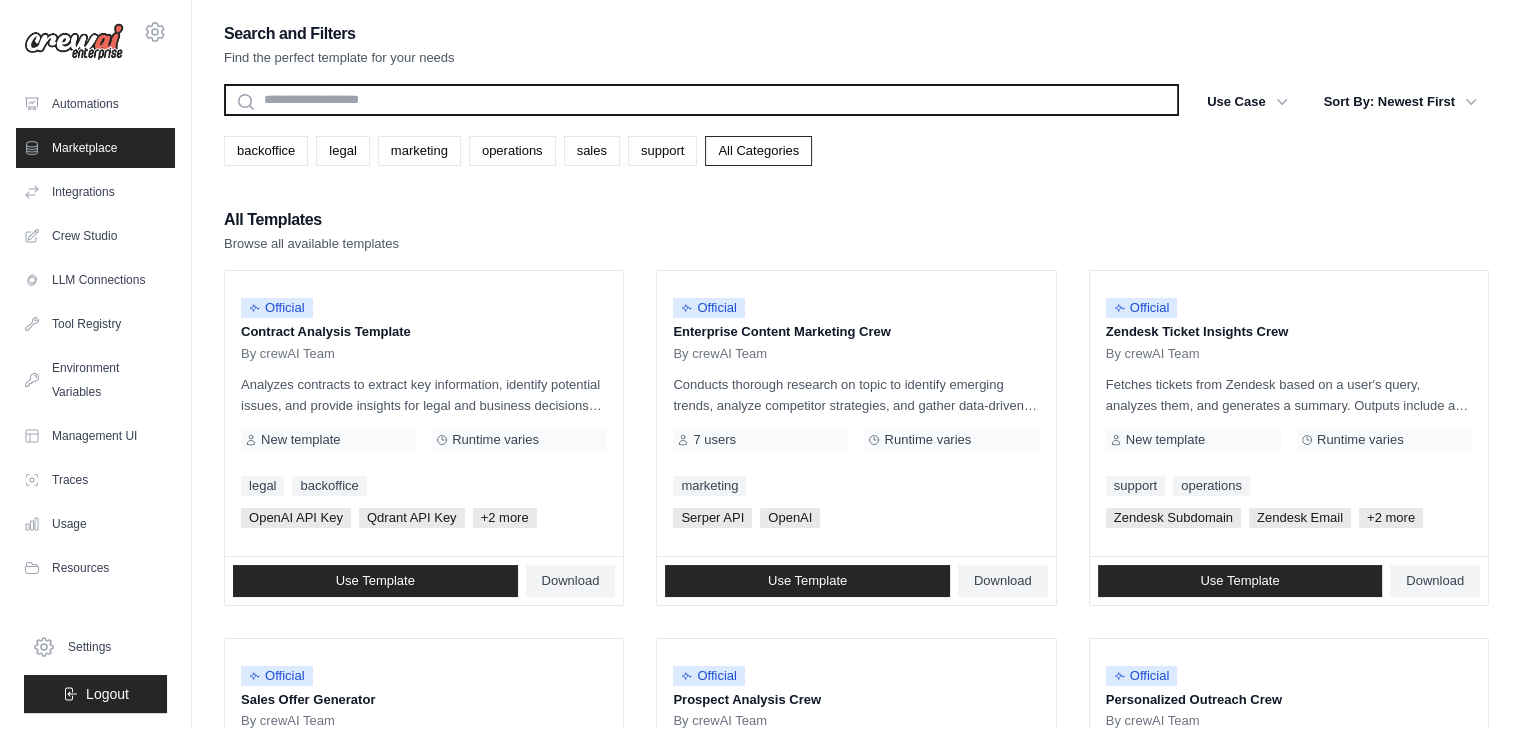 click at bounding box center [701, 100] 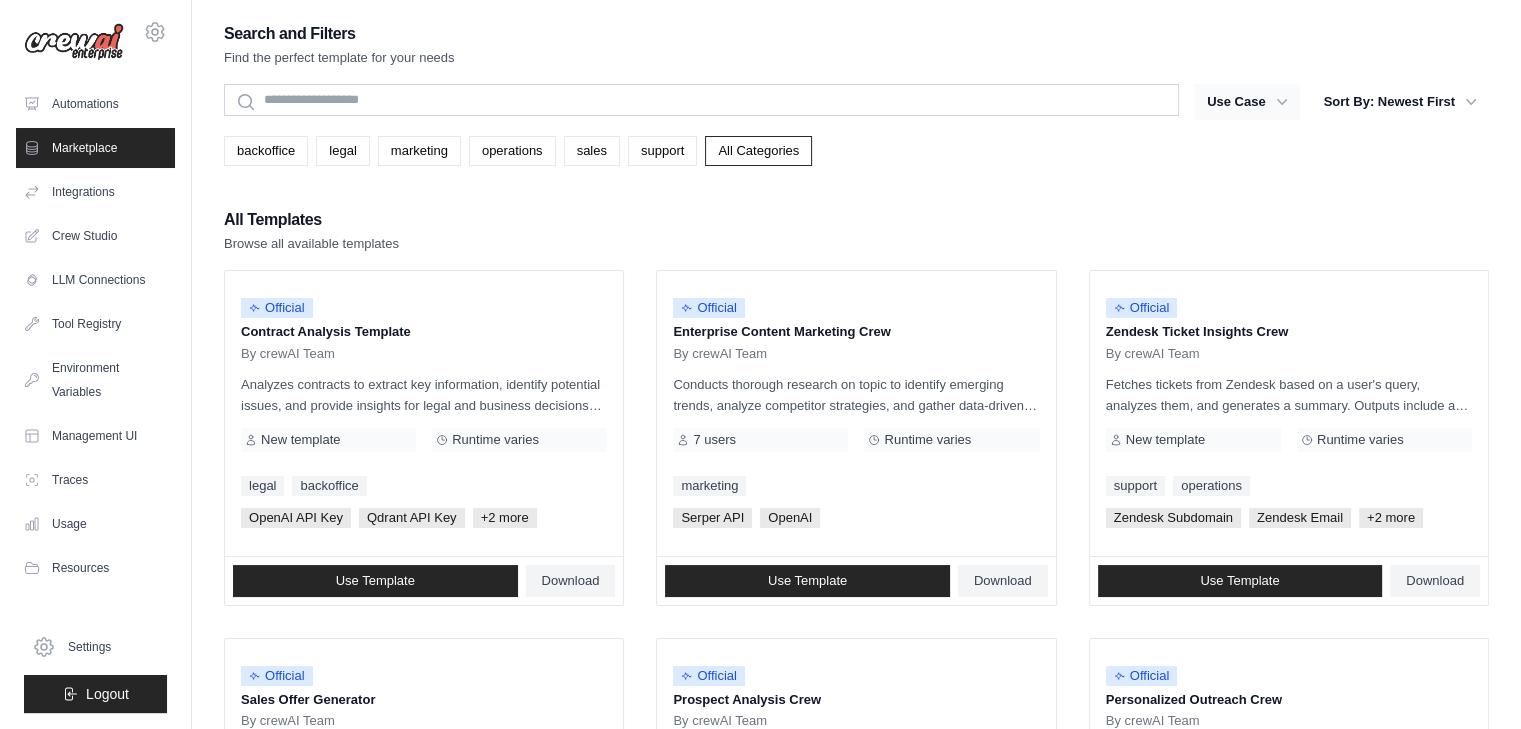click on "Use Case" at bounding box center (1247, 102) 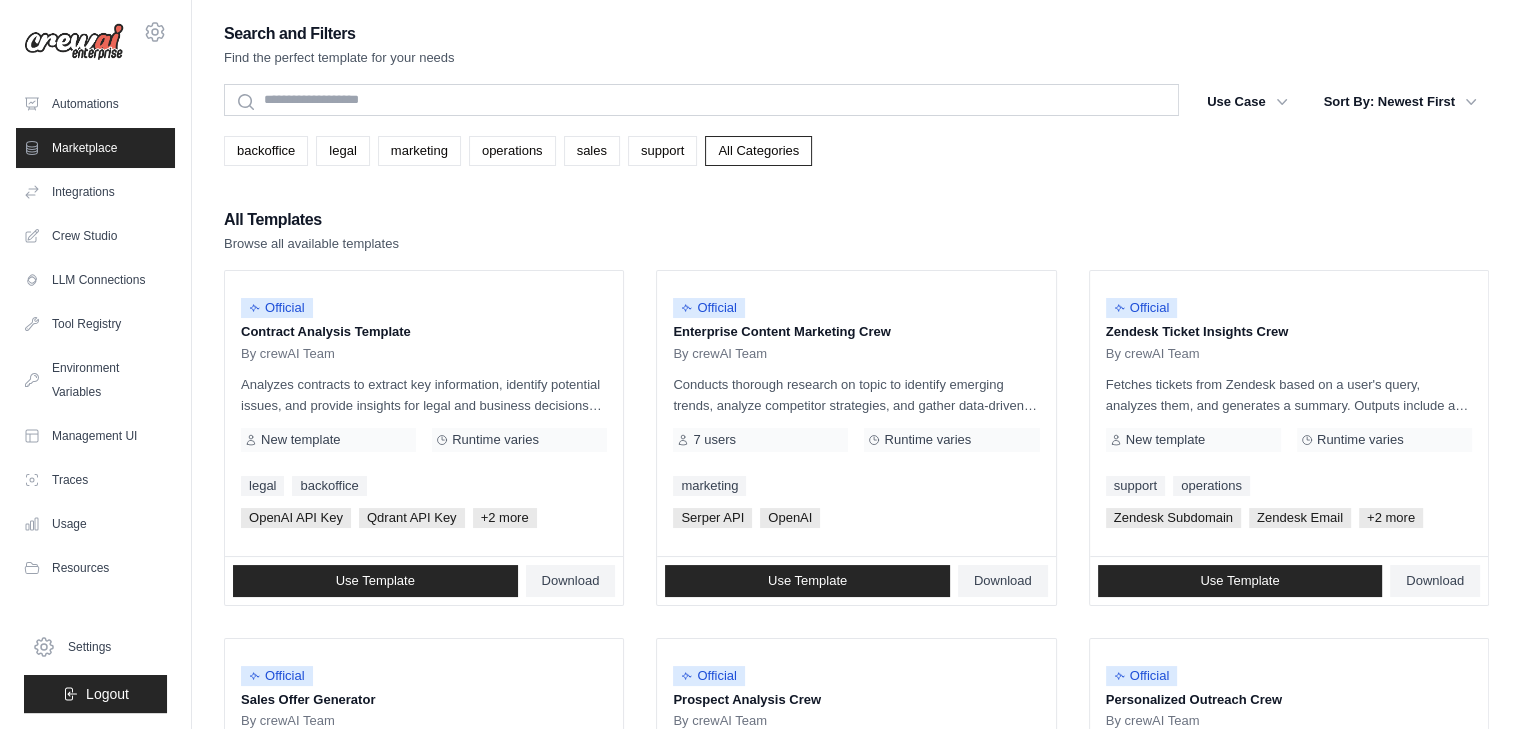 click on "All Templates
Browse all available templates
Official
Contract Analysis Template
By
crewAI Team
Analyzes contracts to extract key information, identify potential issues, and provide insights for legal and business decisions using a qdrant vector database.
New template
Runtime varies
legal" at bounding box center [856, 957] 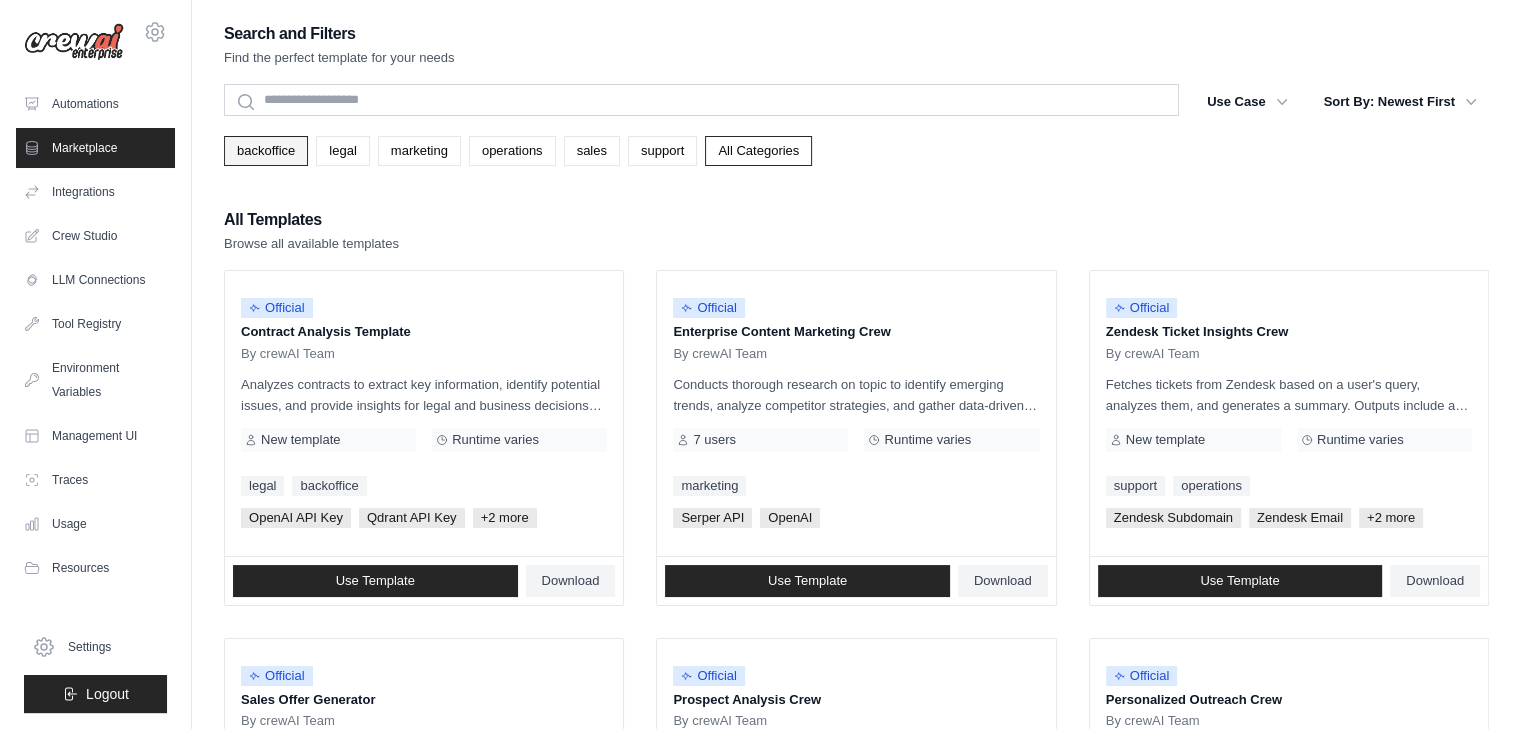 click on "backoffice" at bounding box center [266, 151] 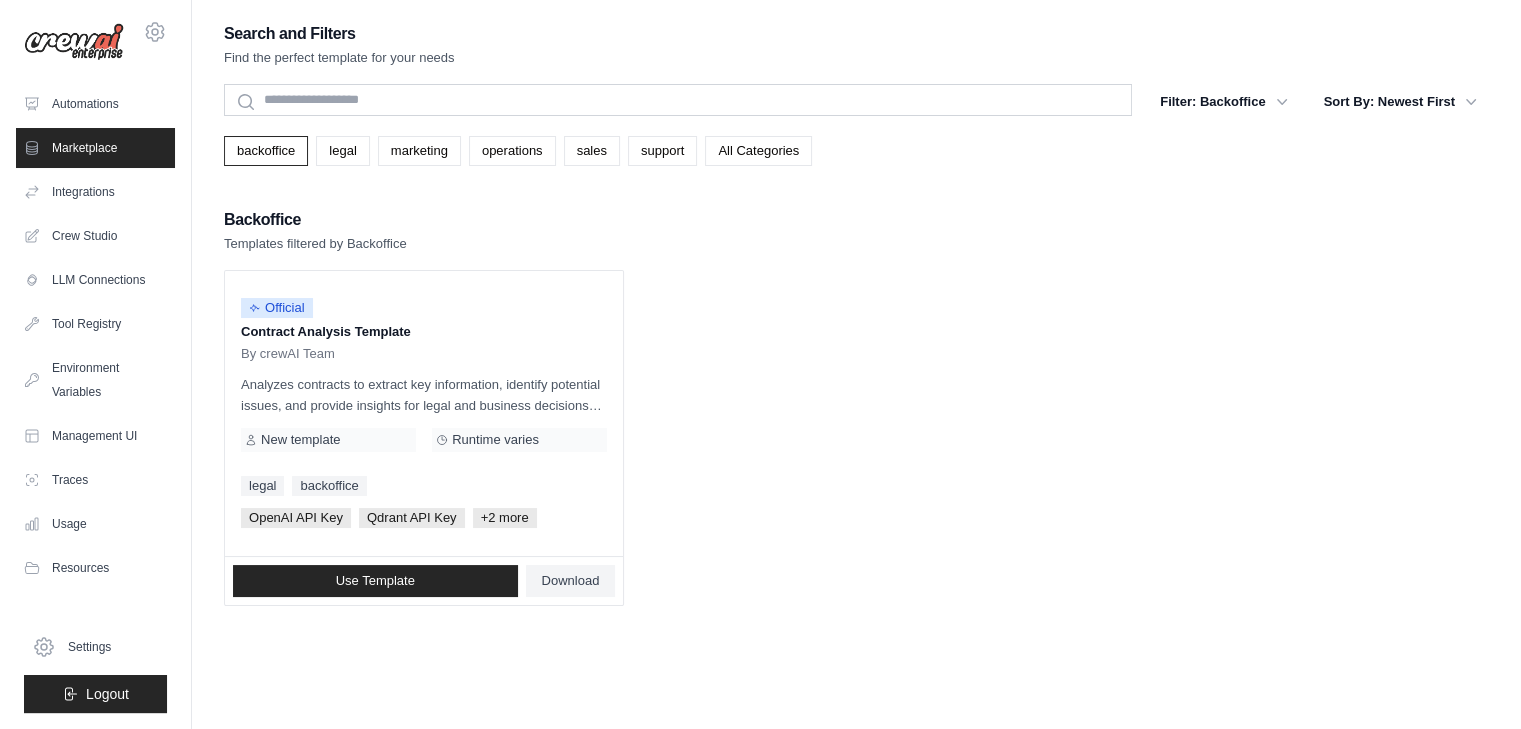 drag, startPoint x: 259, startPoint y: 142, endPoint x: 568, endPoint y: 223, distance: 319.44012 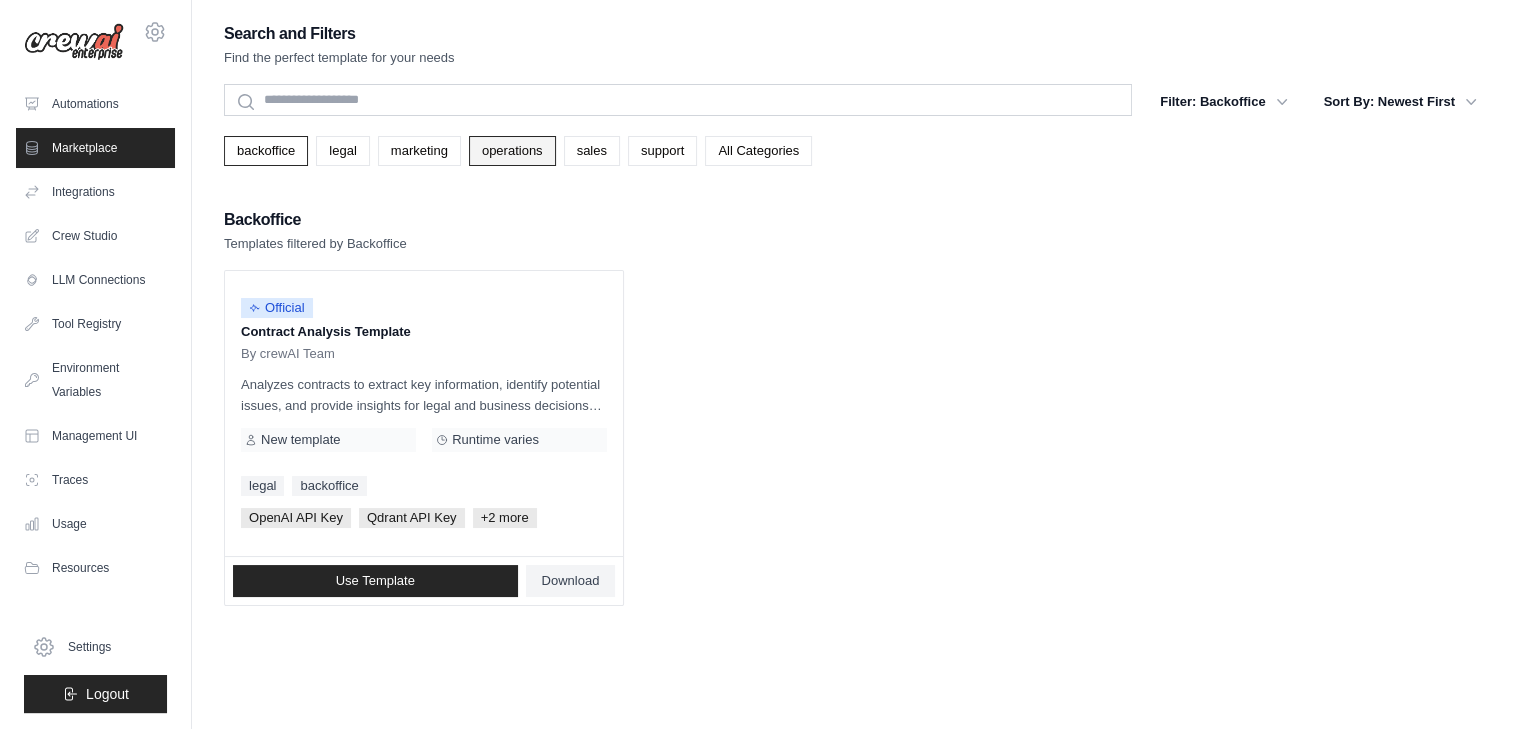 click on "operations" at bounding box center [512, 151] 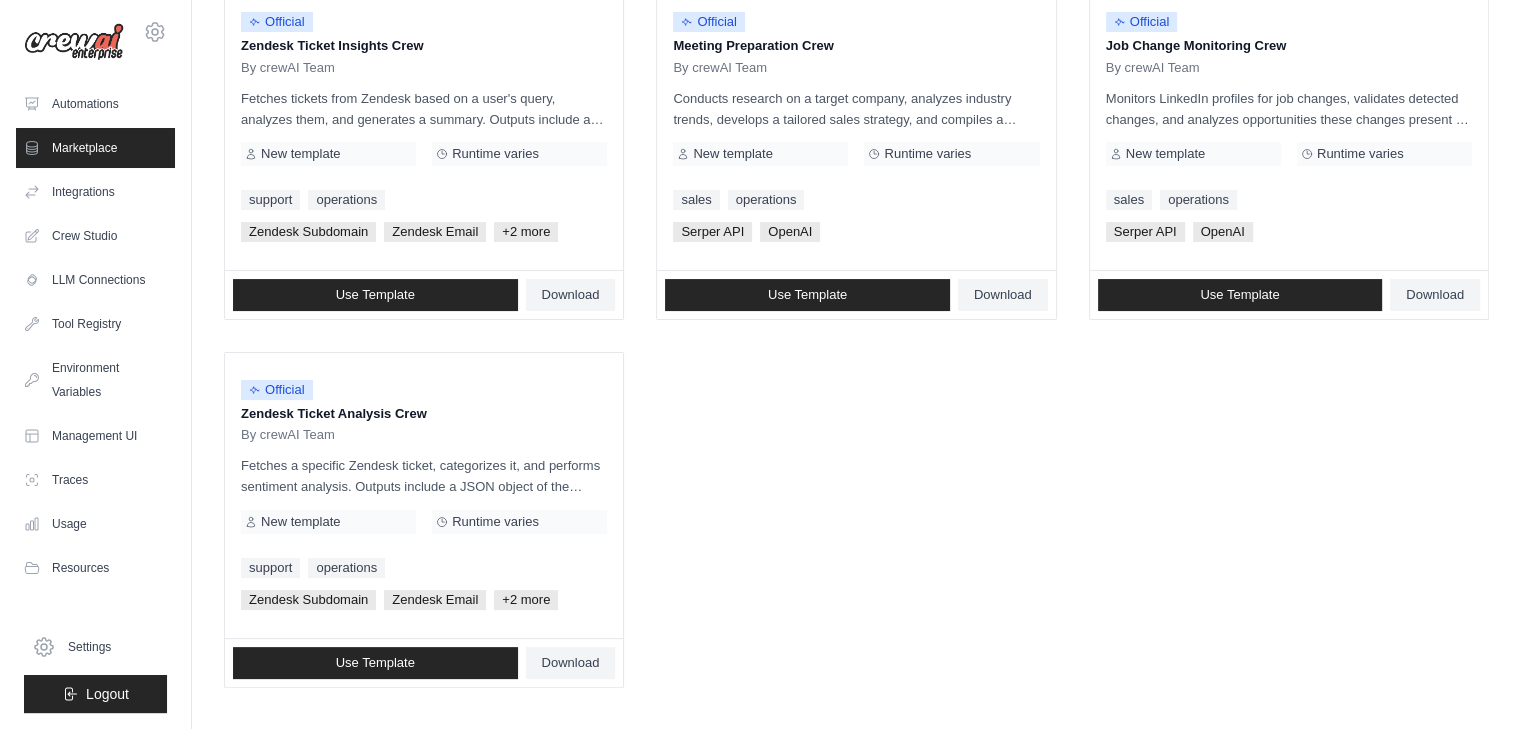scroll, scrollTop: 0, scrollLeft: 0, axis: both 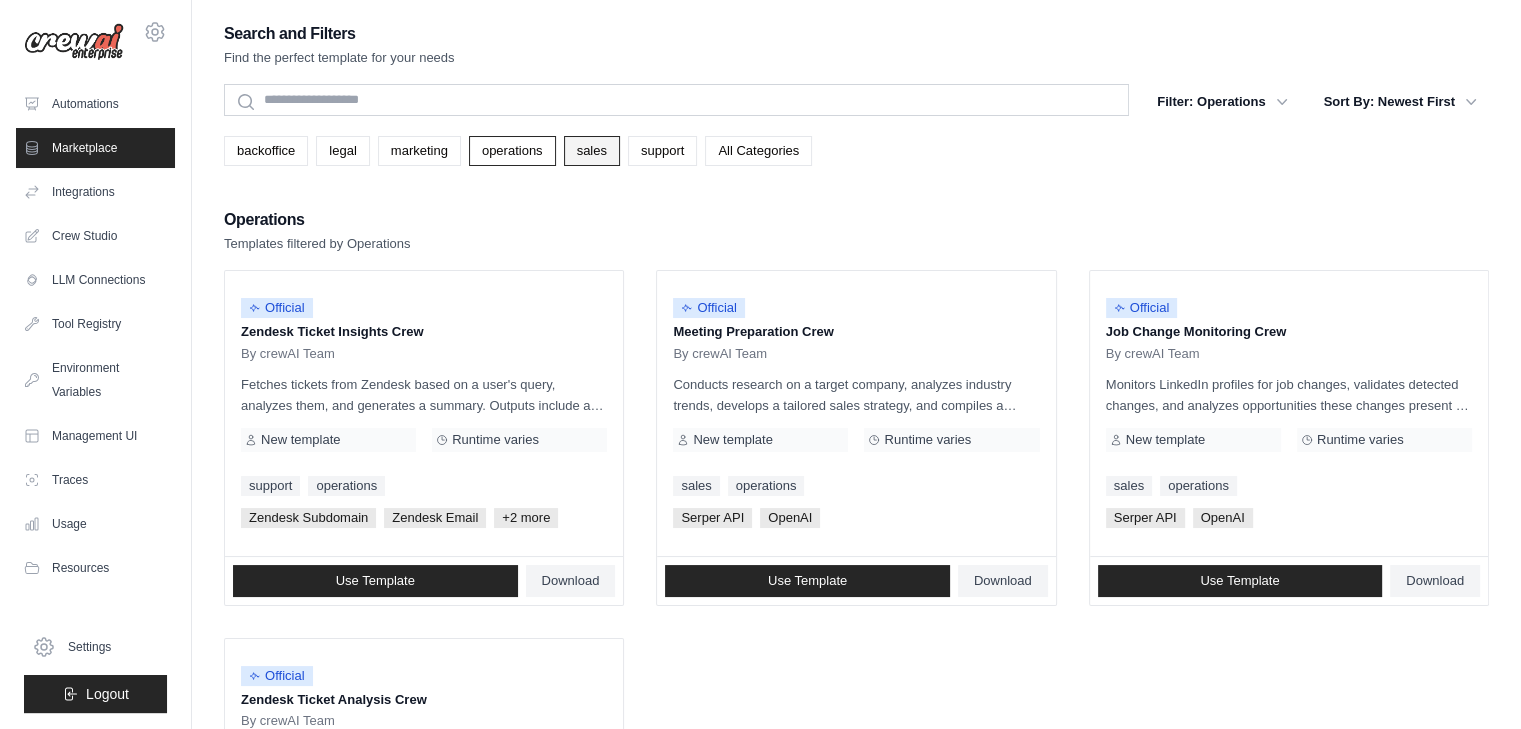 click on "sales" at bounding box center [592, 151] 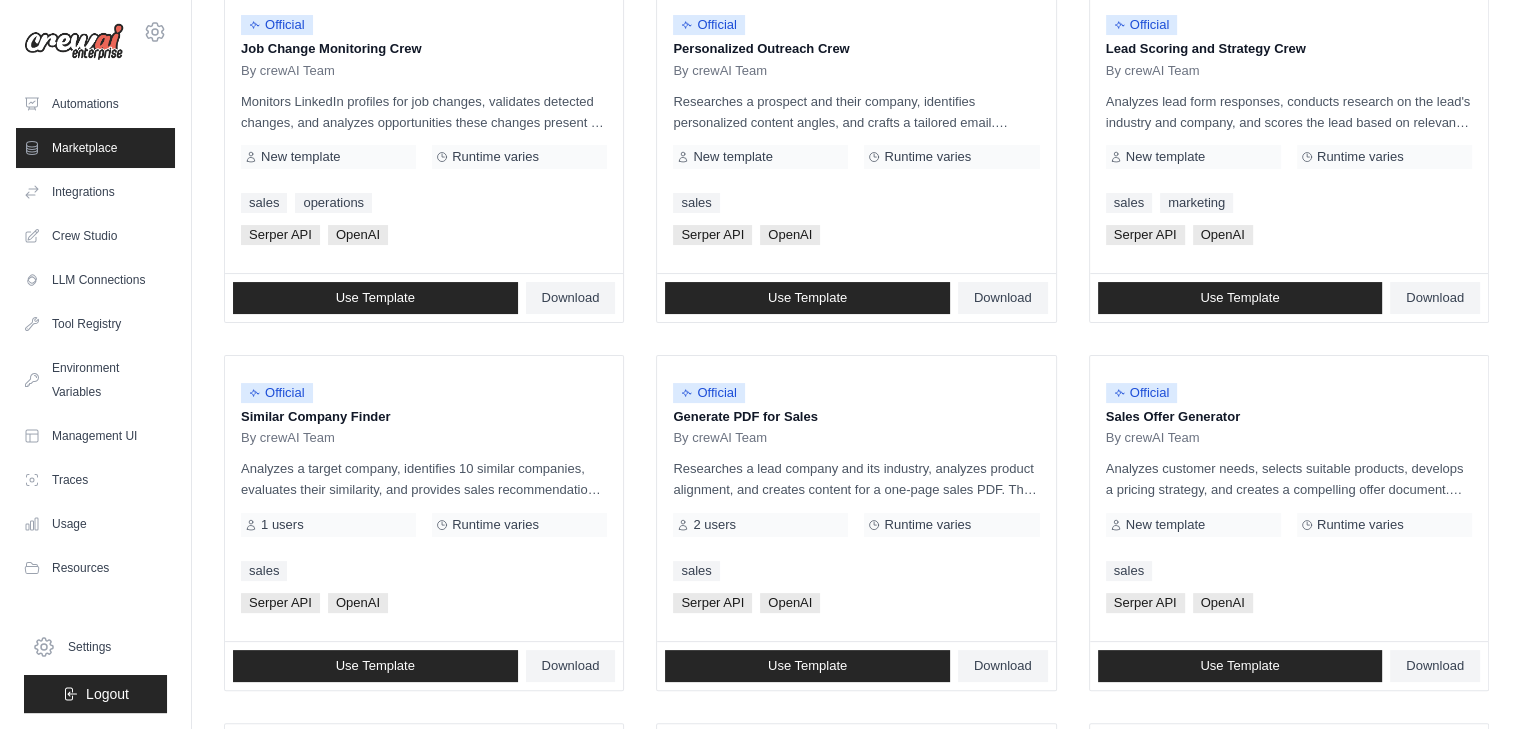 scroll, scrollTop: 300, scrollLeft: 0, axis: vertical 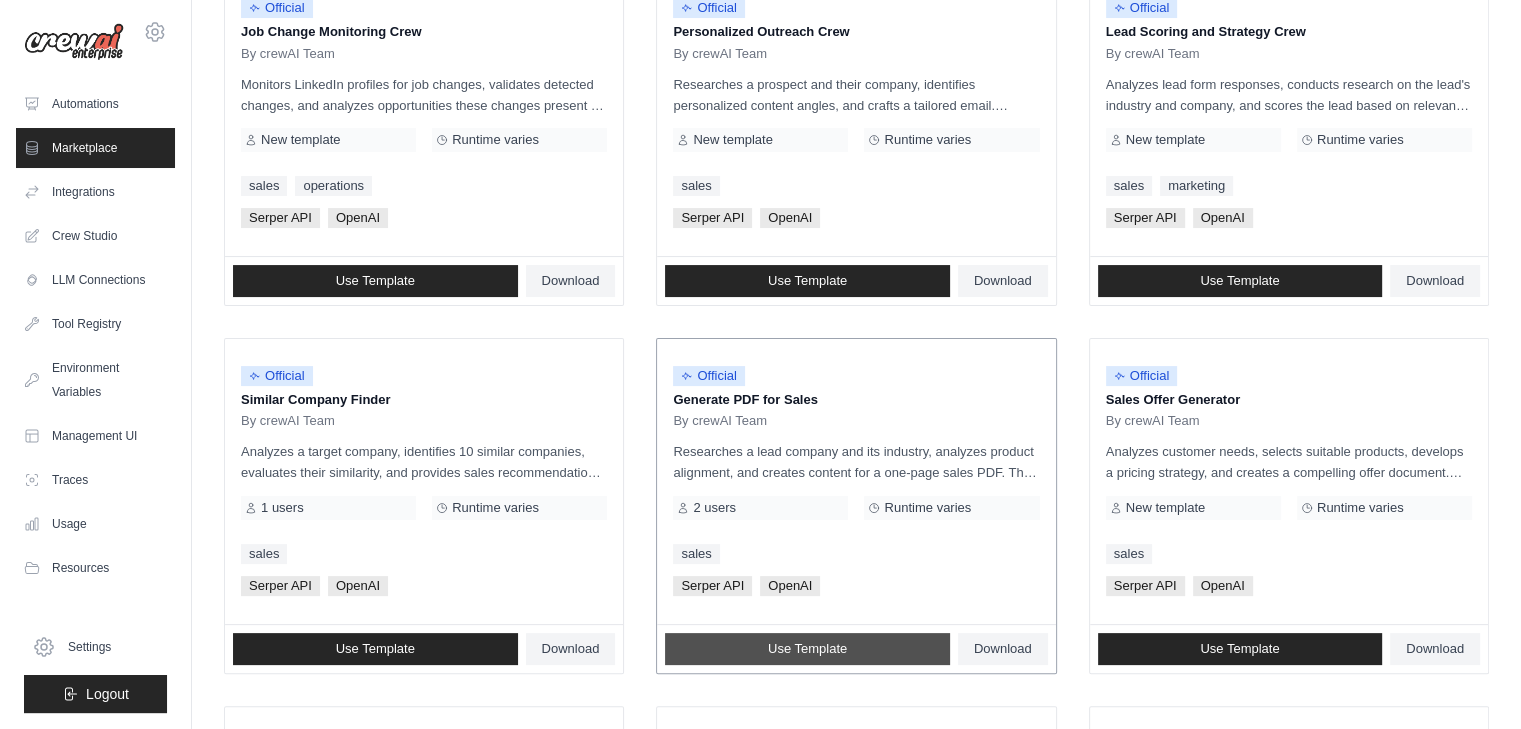 click on "Use Template" at bounding box center [807, 649] 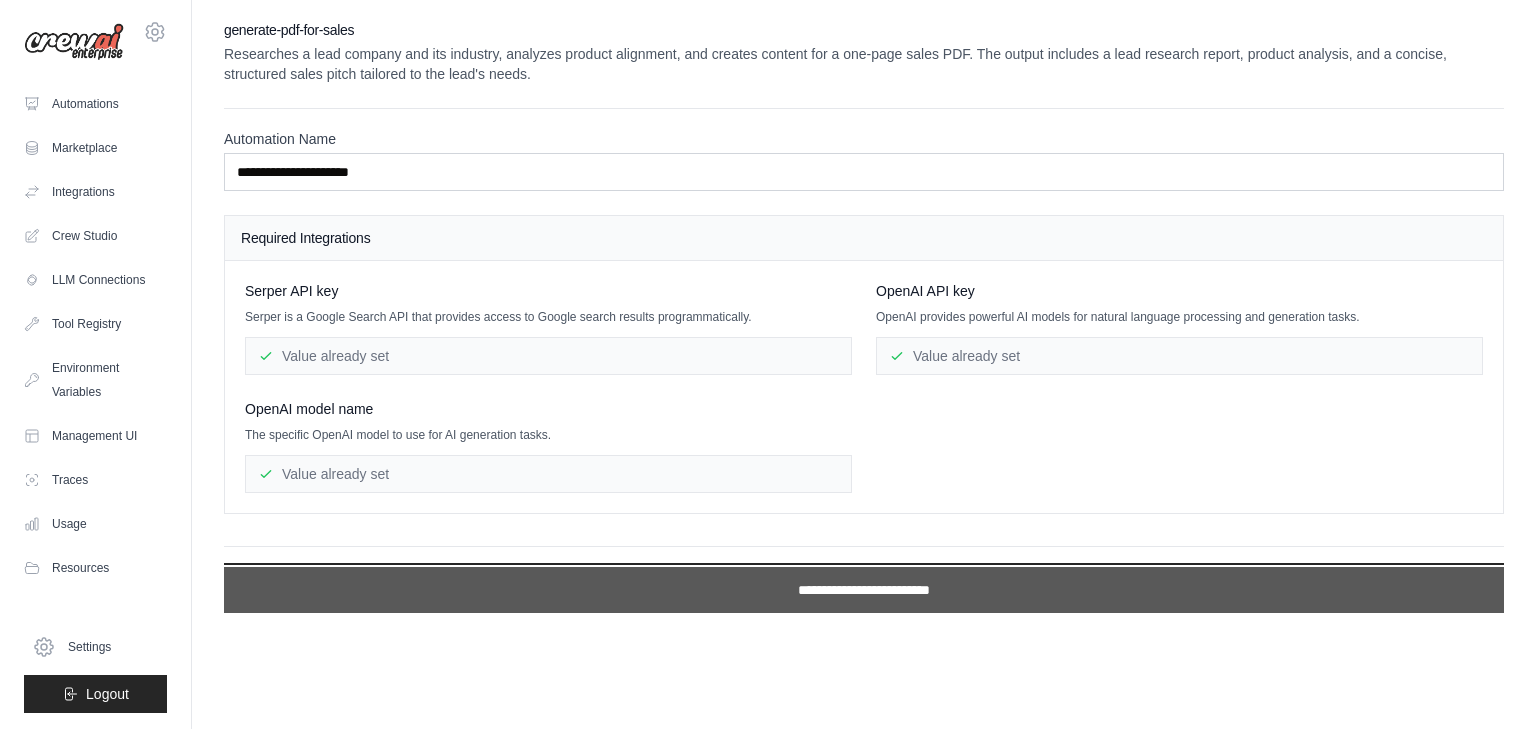 click on "**********" at bounding box center (864, 590) 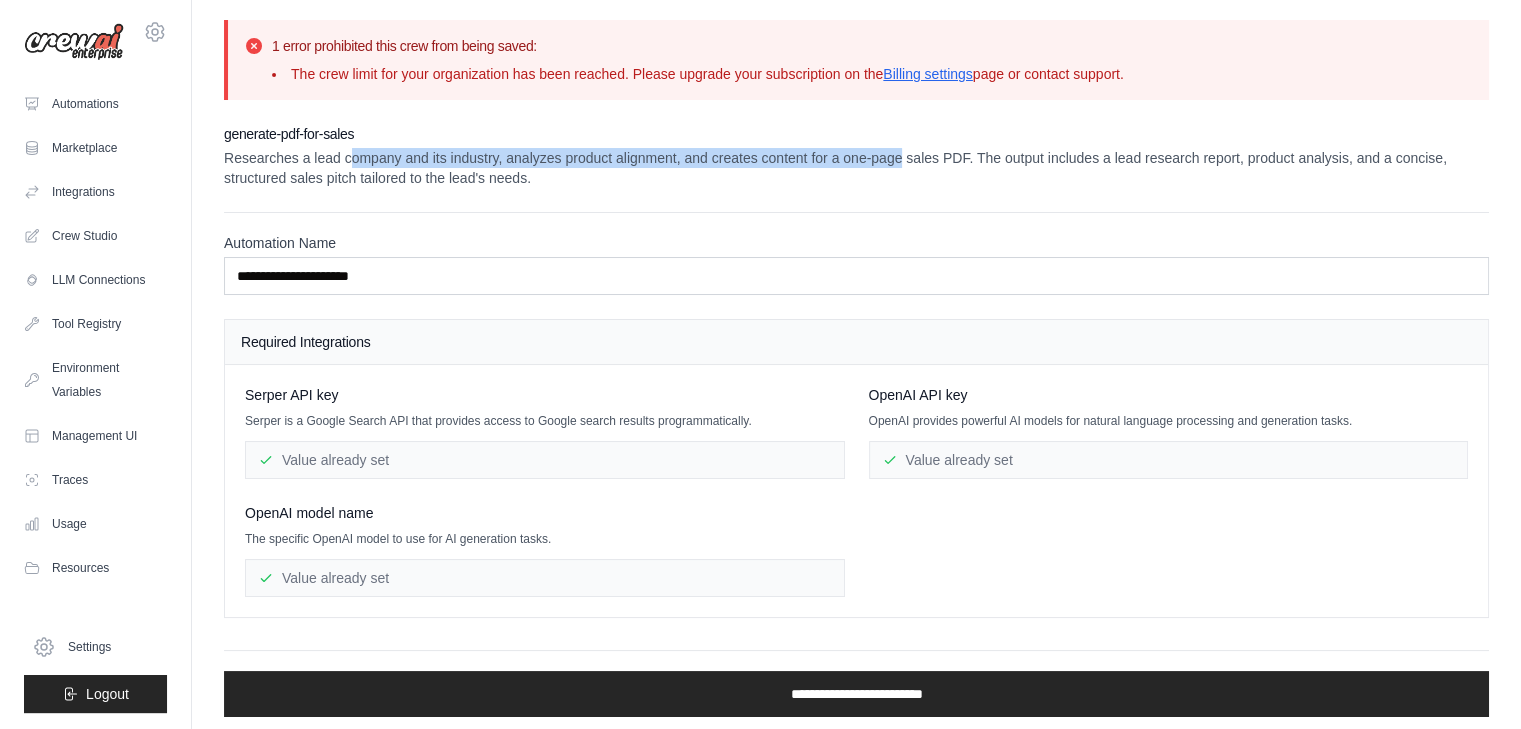 drag, startPoint x: 351, startPoint y: 153, endPoint x: 902, endPoint y: 166, distance: 551.1533 